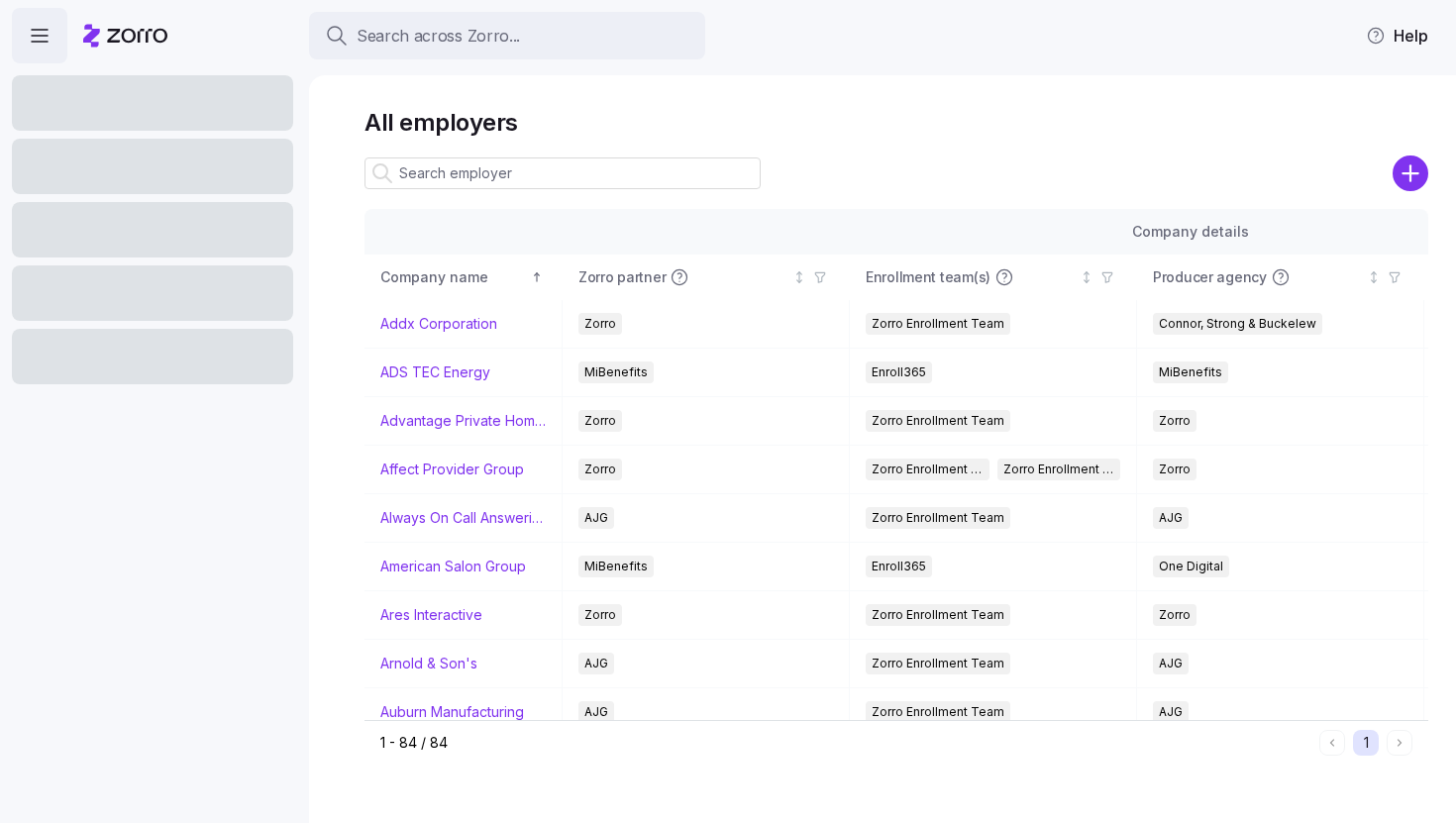 scroll, scrollTop: 0, scrollLeft: 0, axis: both 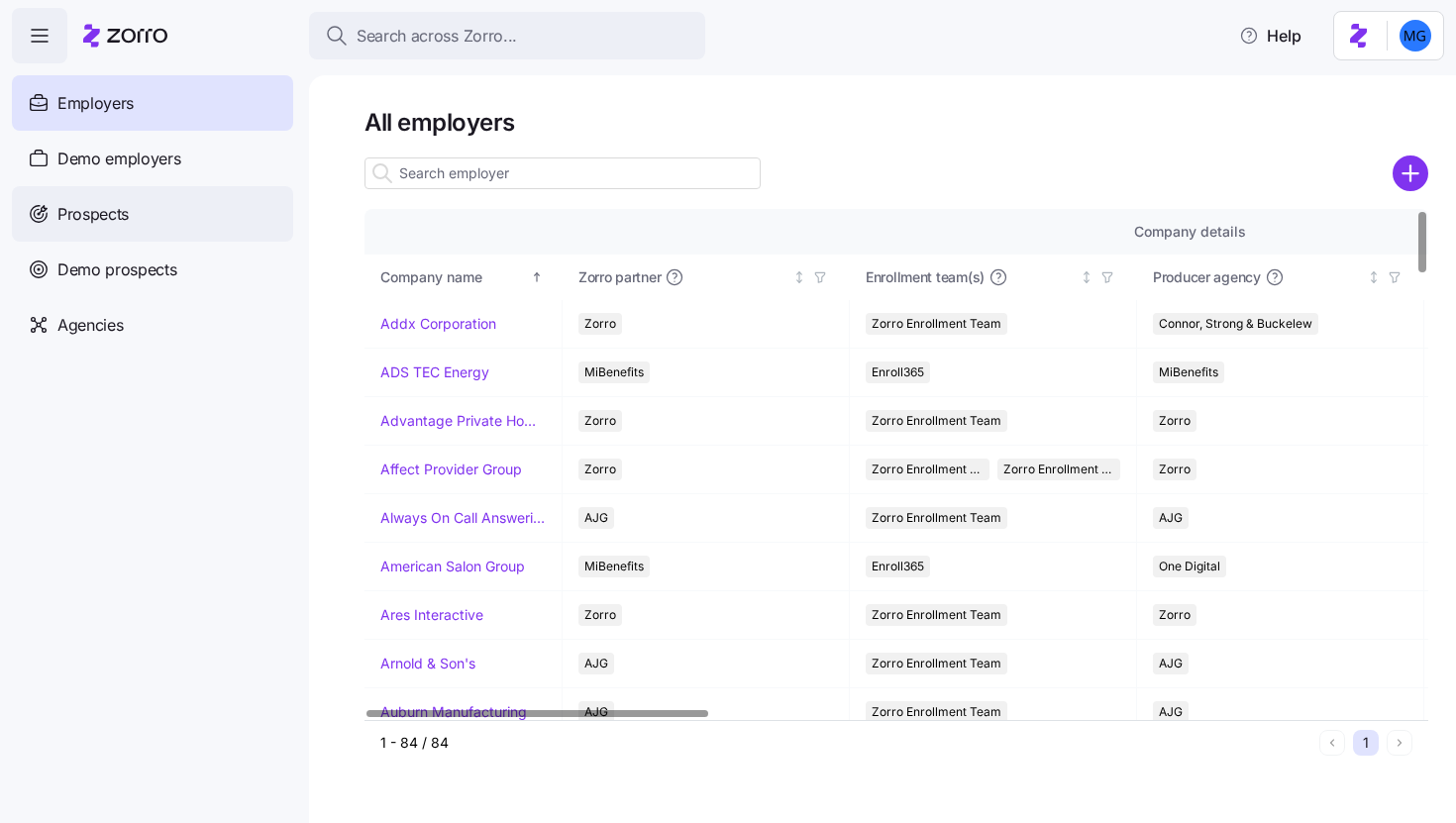 click on "Prospects" at bounding box center [153, 214] 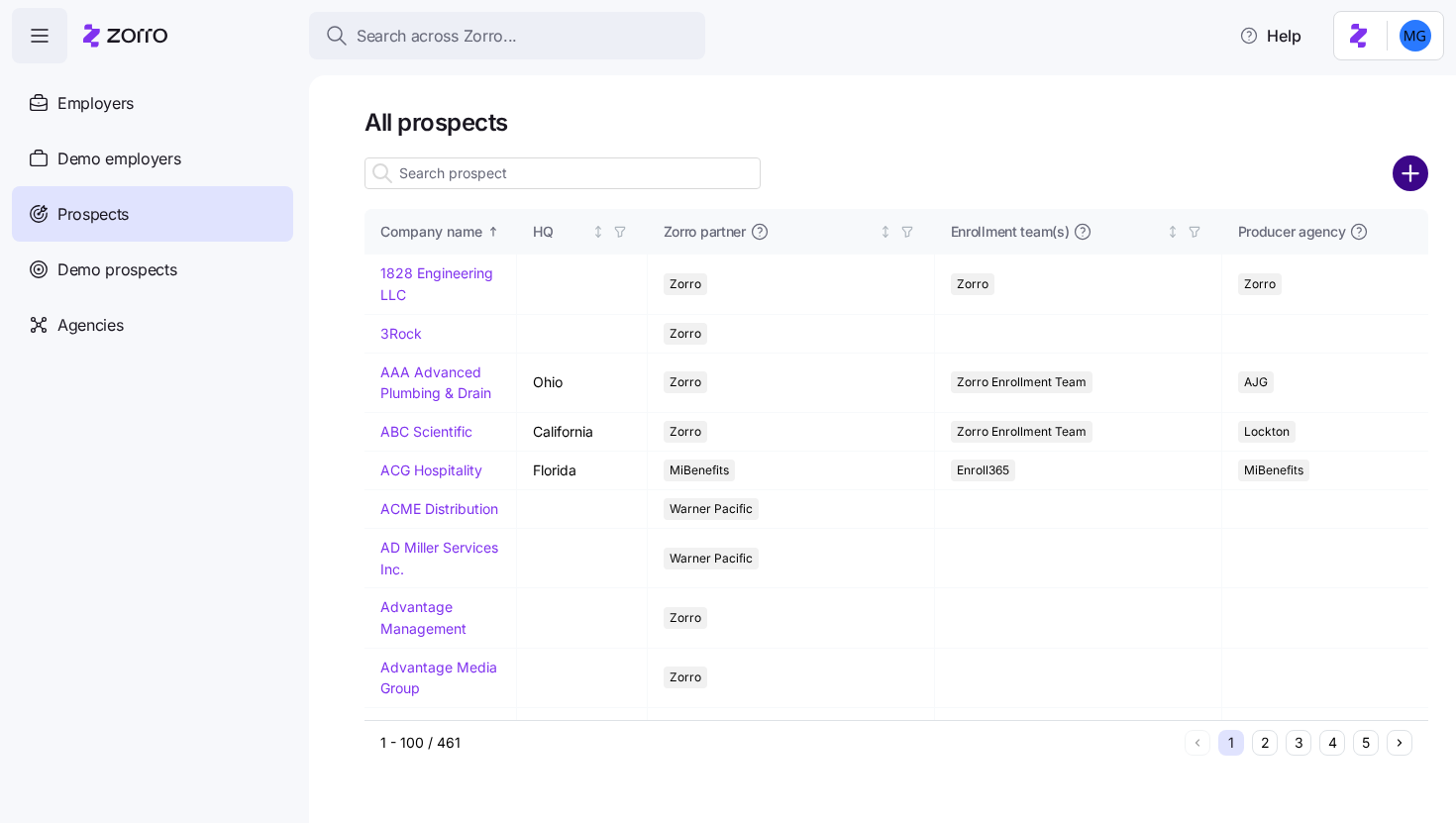 click 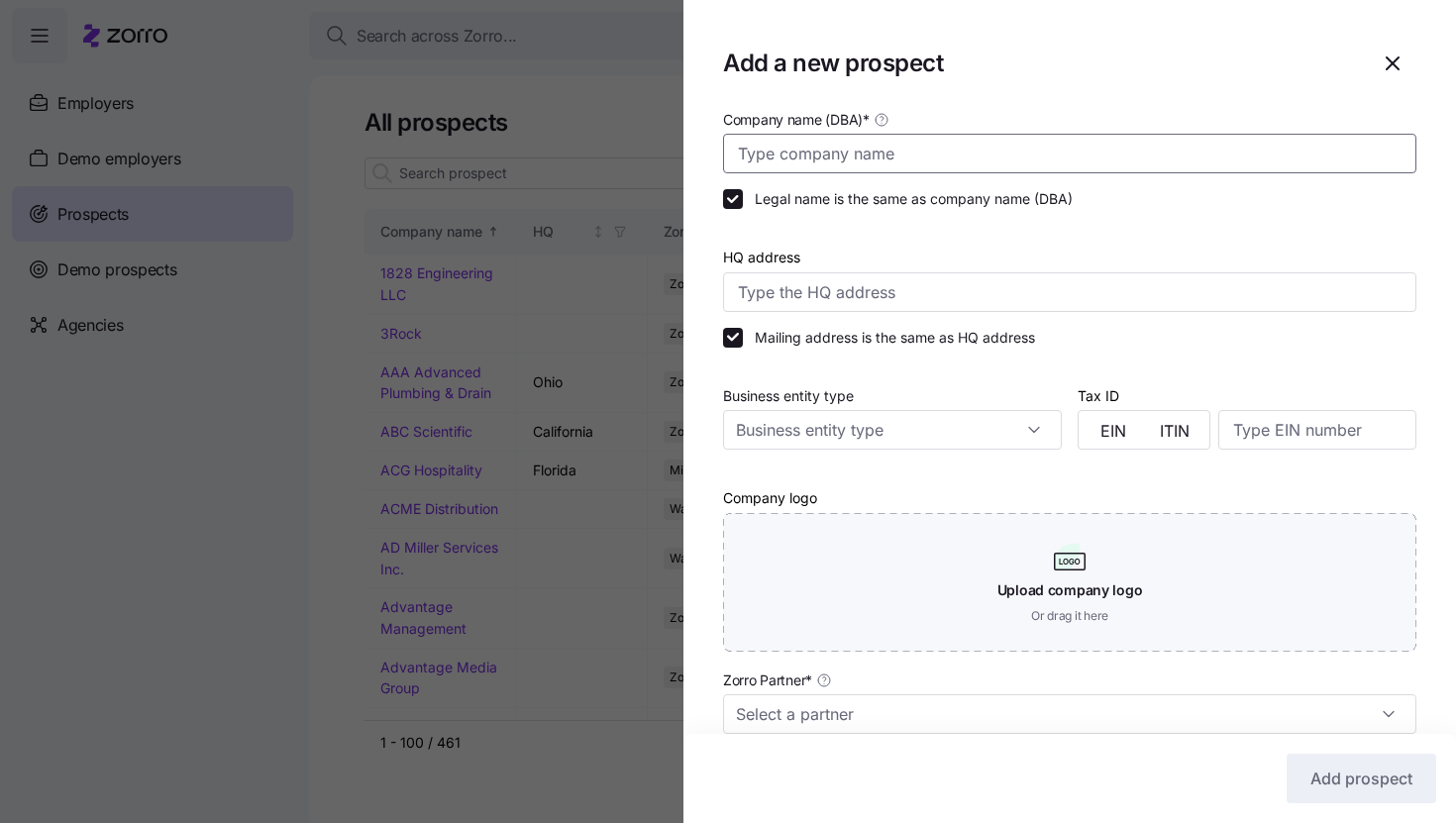click on "Company name (DBA)  *" at bounding box center [1070, 154] 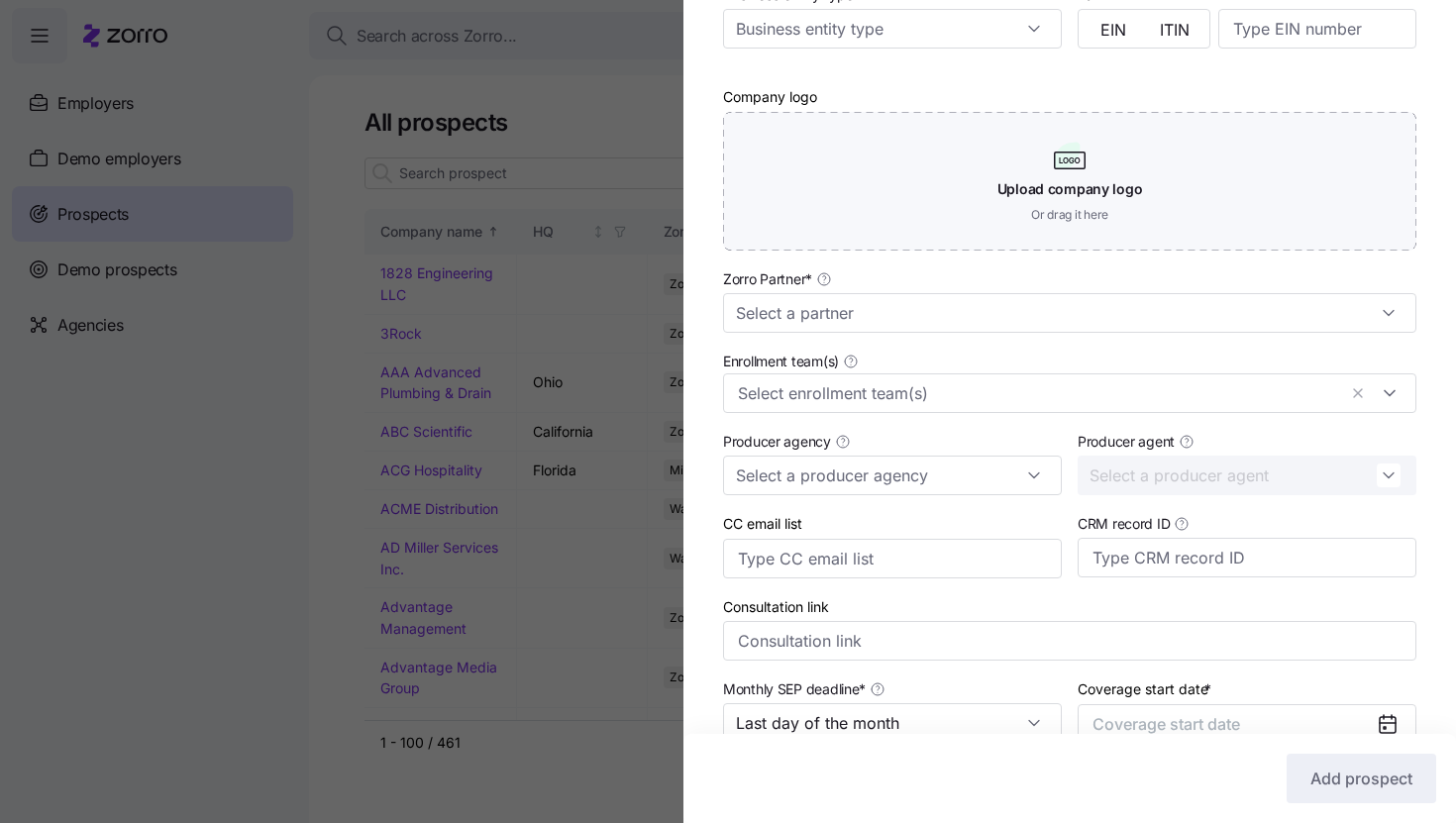 scroll, scrollTop: 460, scrollLeft: 0, axis: vertical 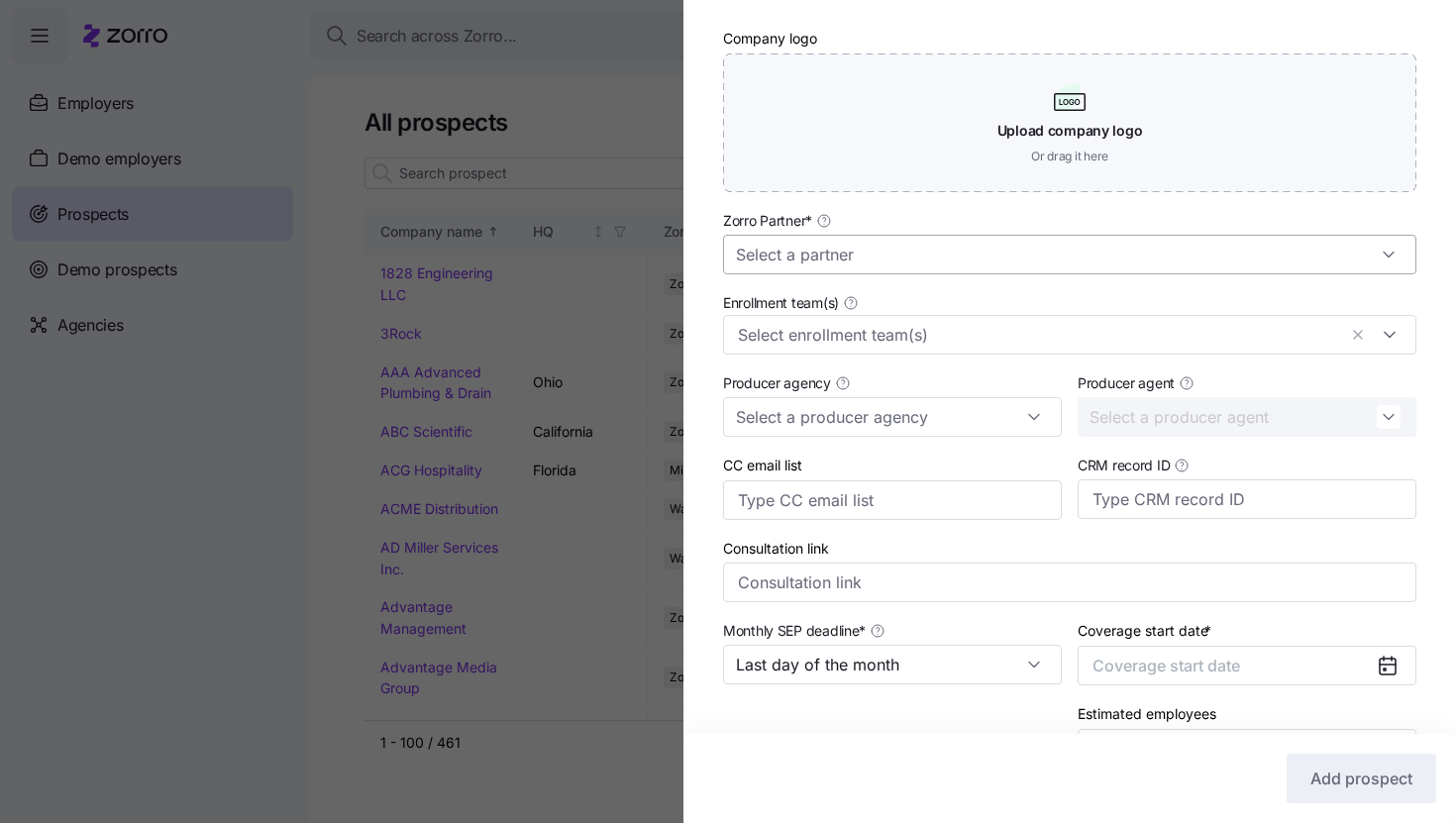 type on "Erika Record" 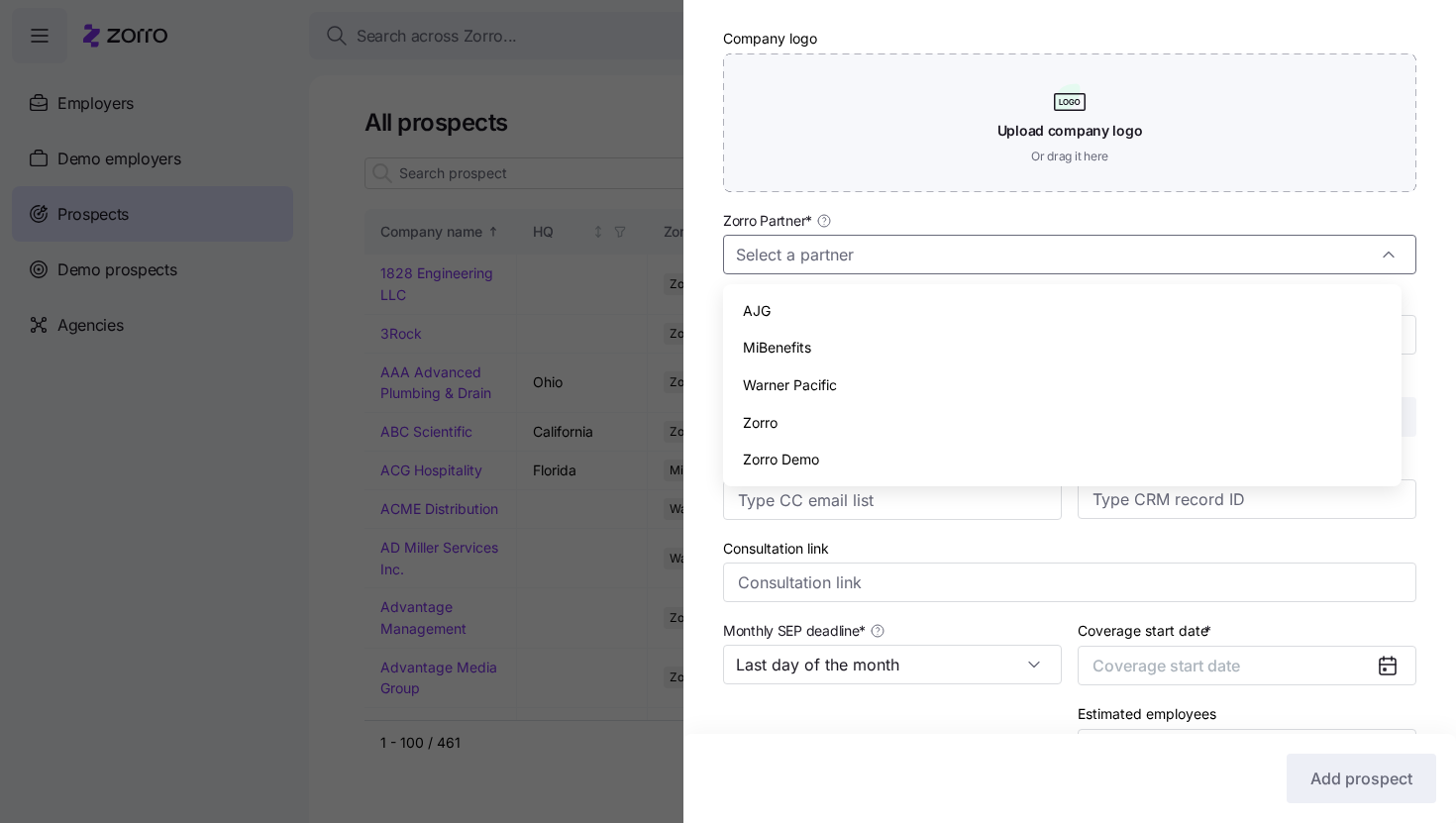 click on "Zorro" at bounding box center [1062, 423] 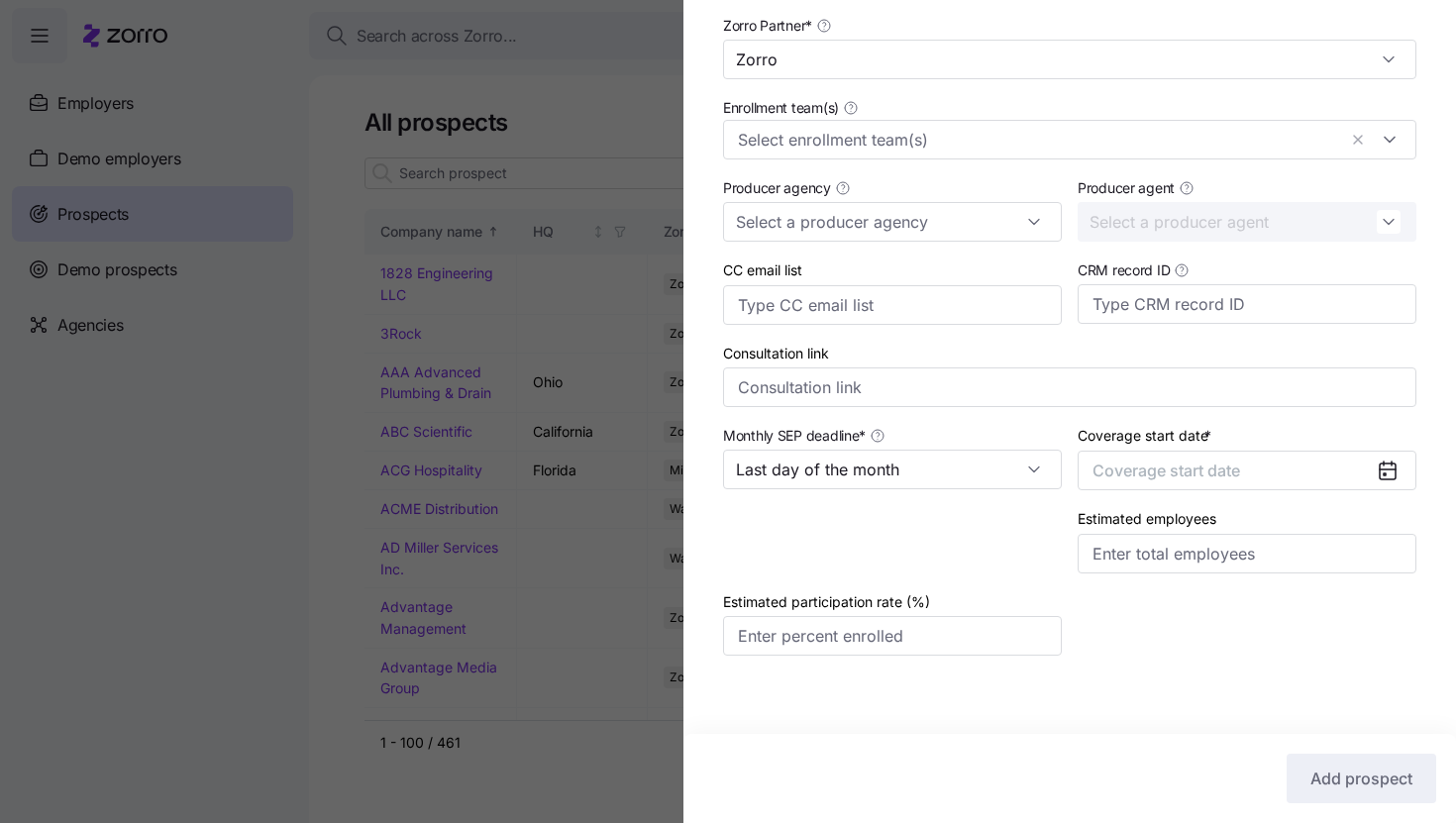scroll, scrollTop: 656, scrollLeft: 0, axis: vertical 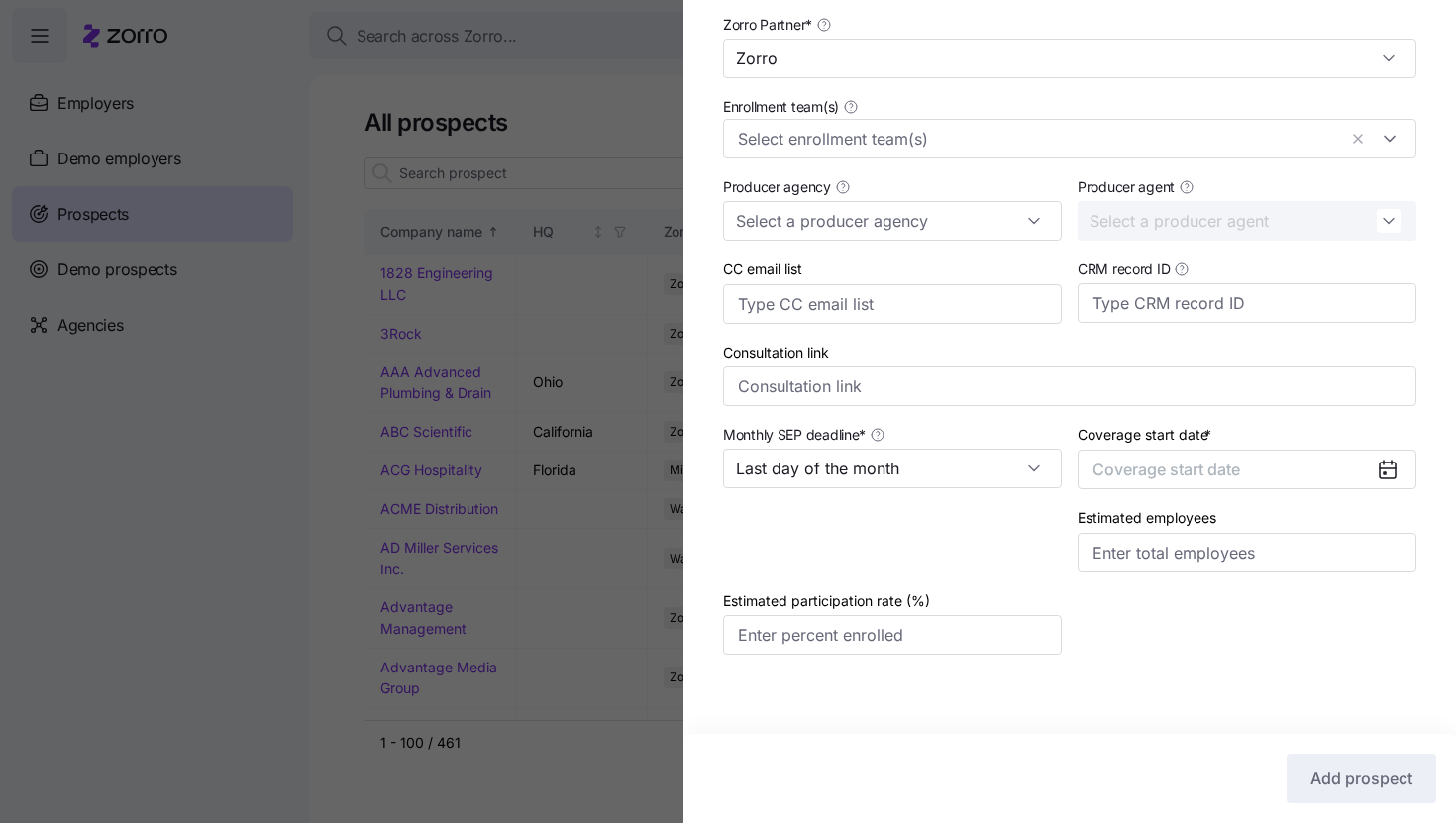 click 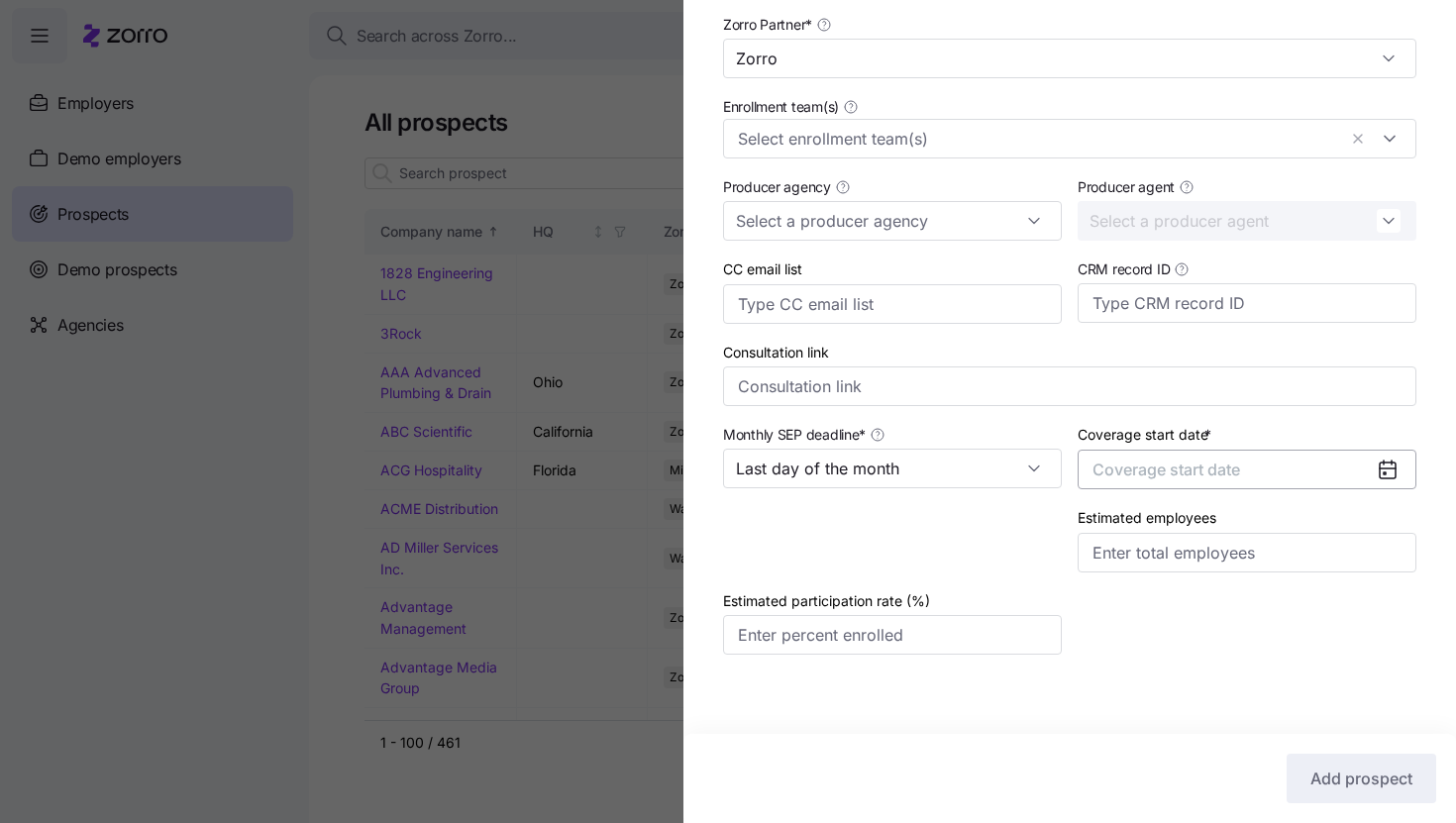 click on "Coverage start date" at bounding box center (1247, 469) 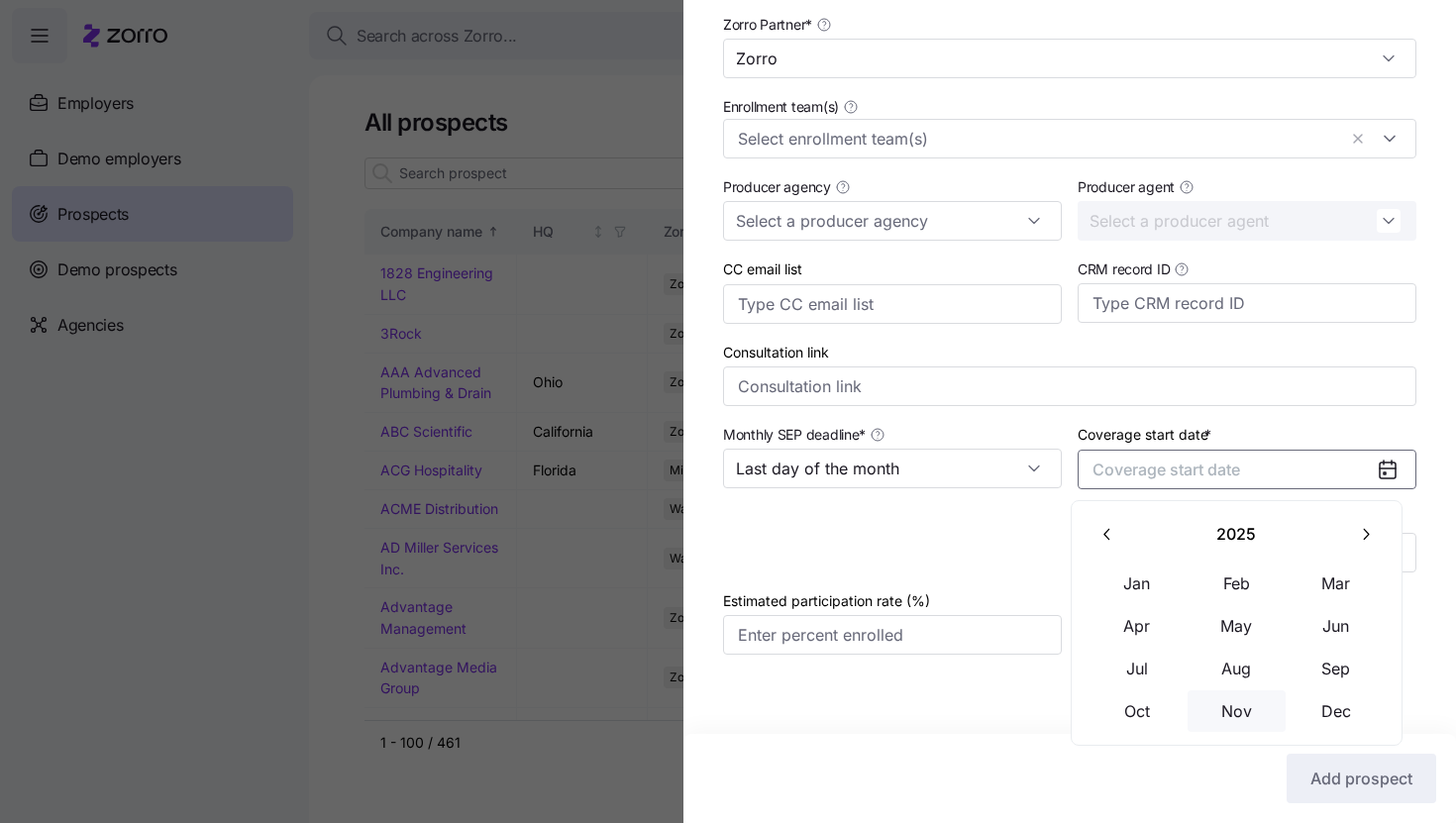 click on "Nov" at bounding box center (1237, 711) 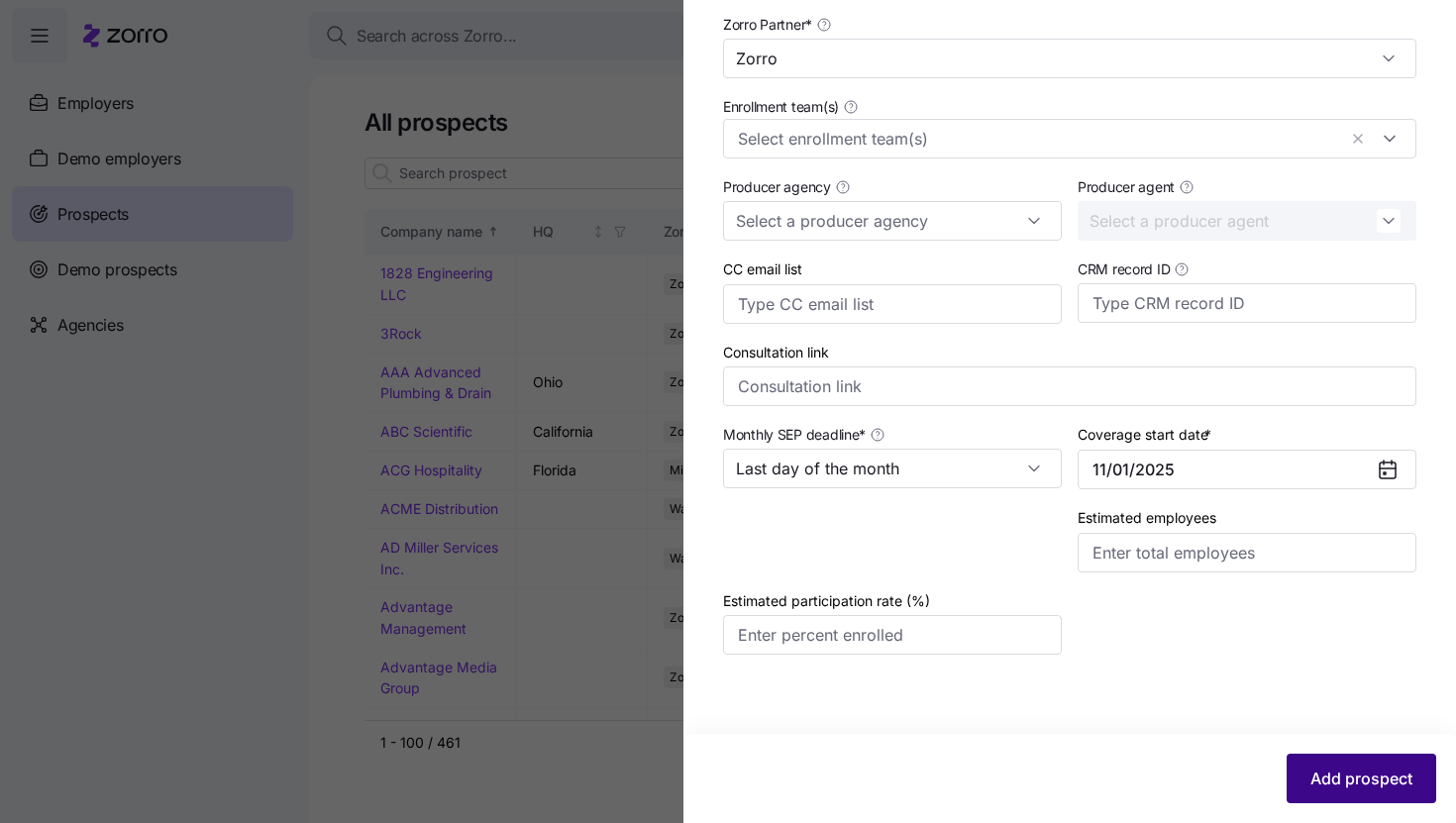 click on "Add prospect" at bounding box center [1361, 778] 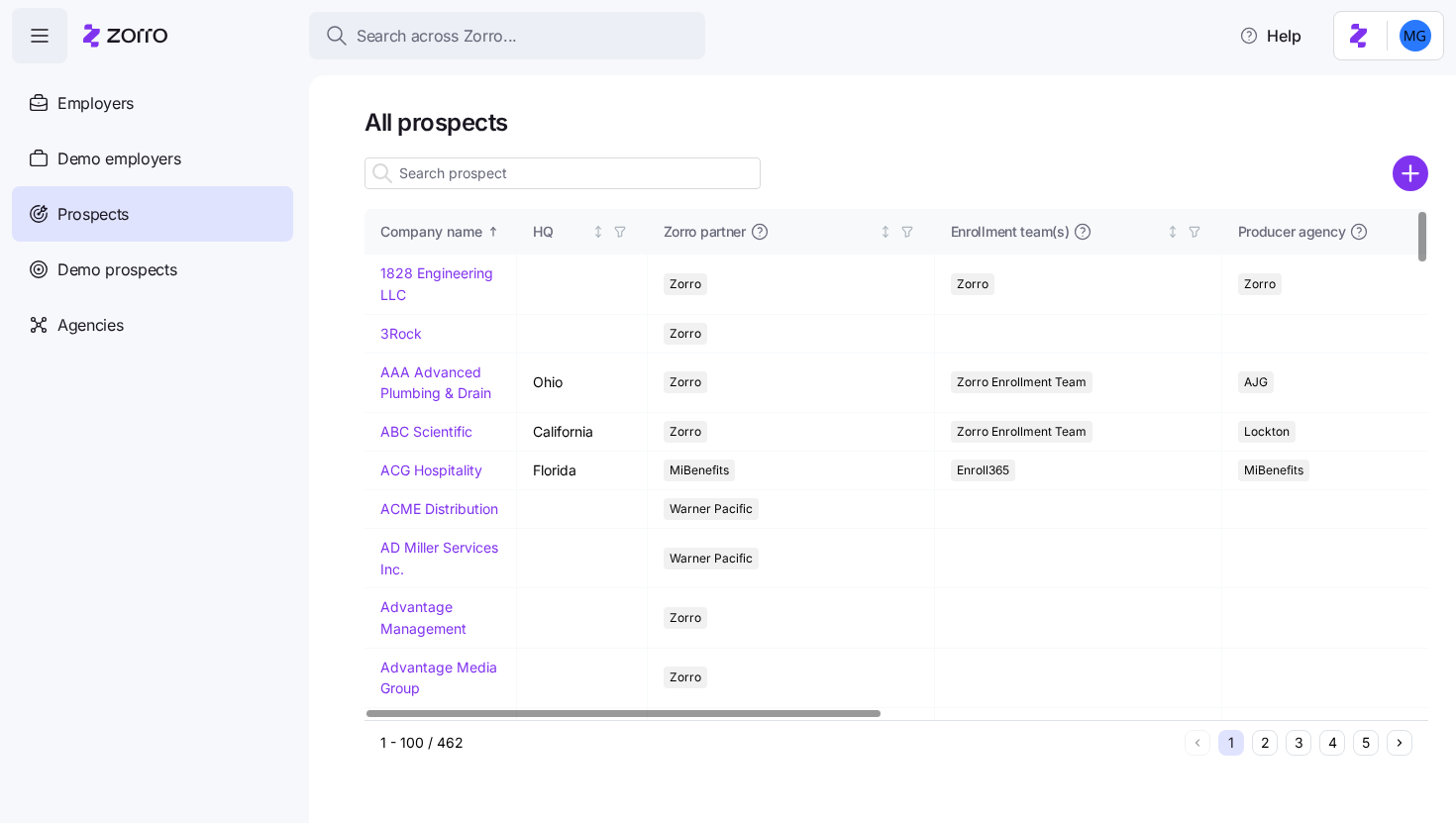 click at bounding box center (563, 173) 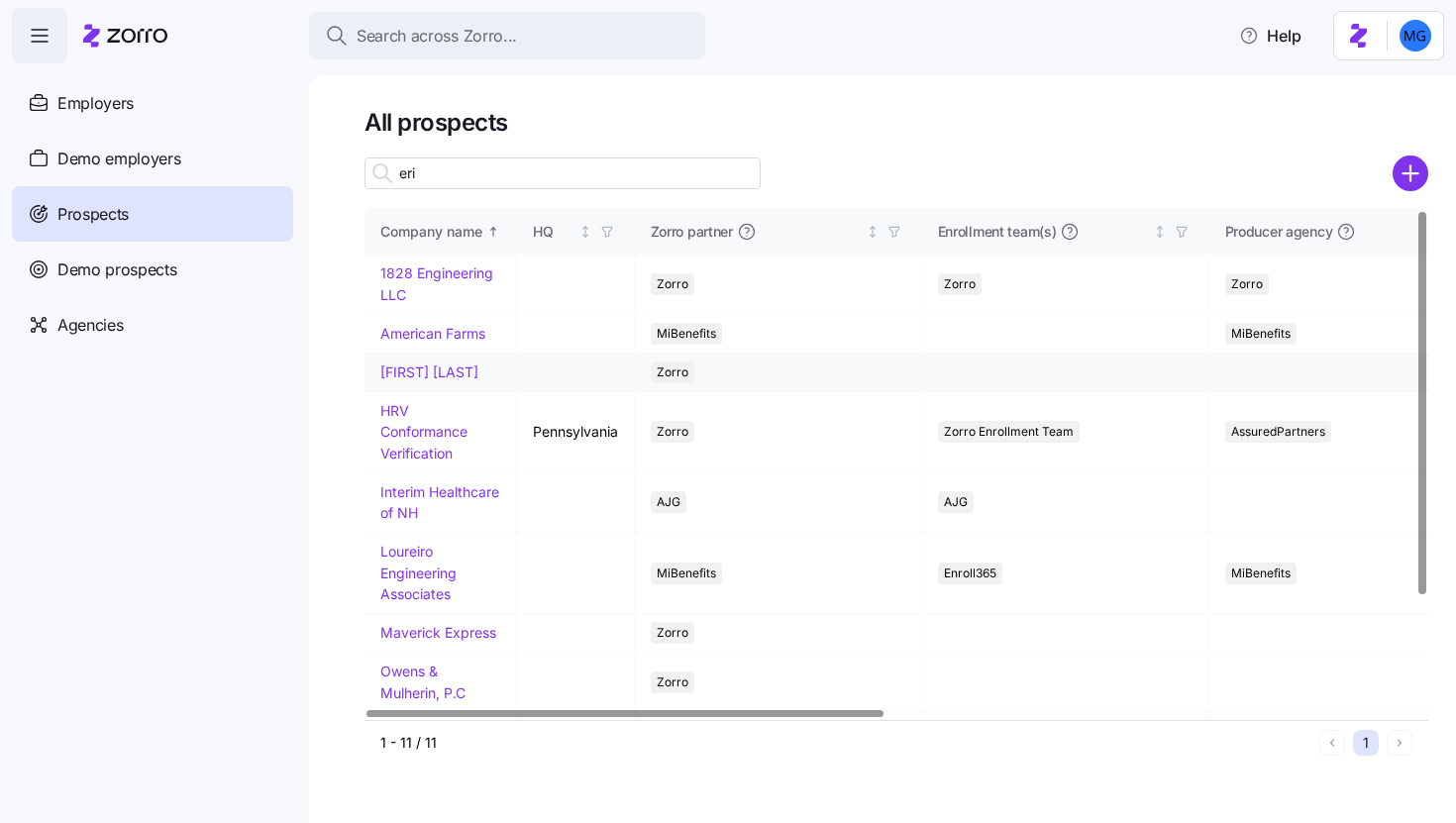 type on "eri" 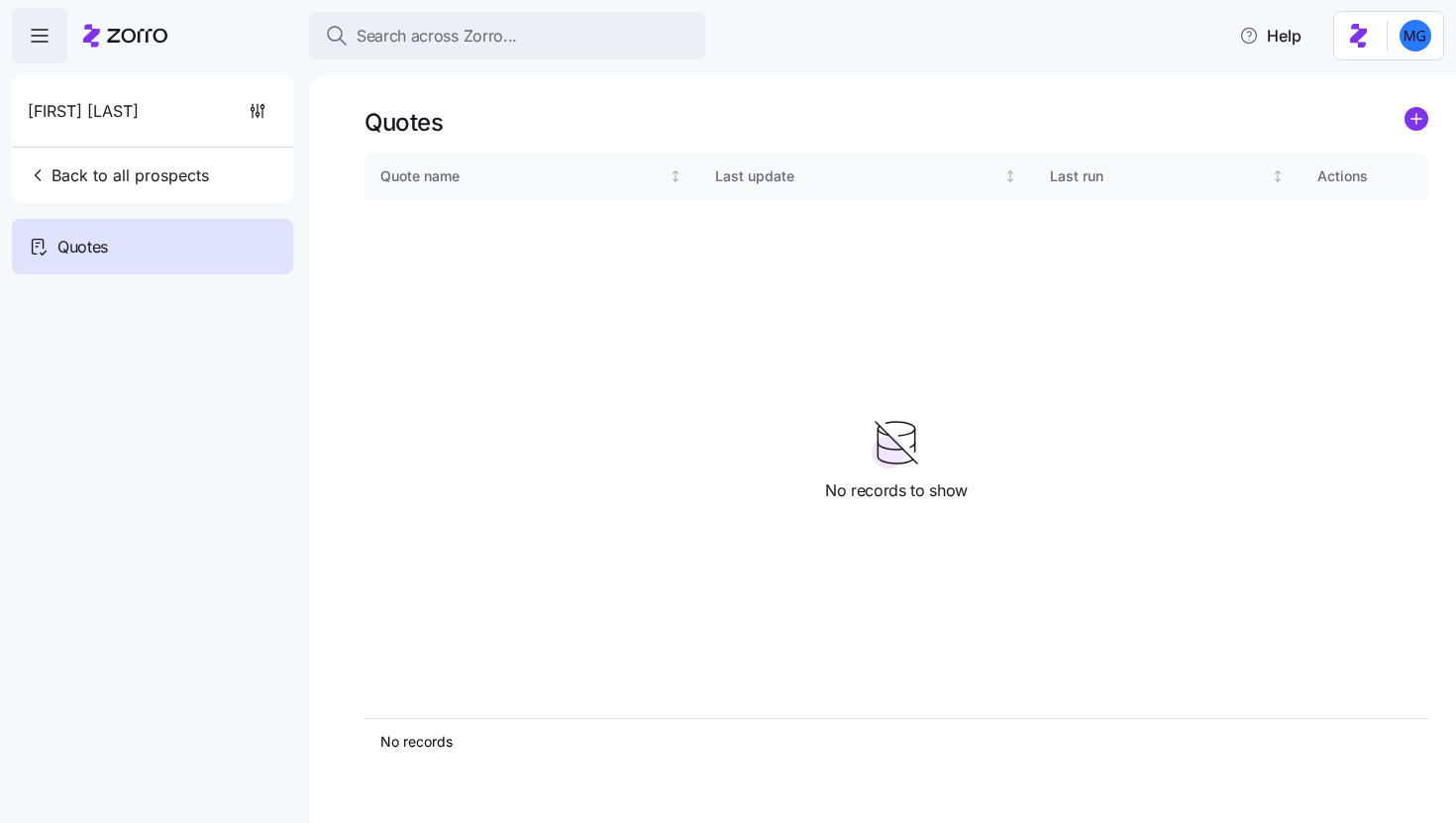 click on "Quotes Quote name Last update Last run Actions No records 1 No records to show" at bounding box center (883, 449) 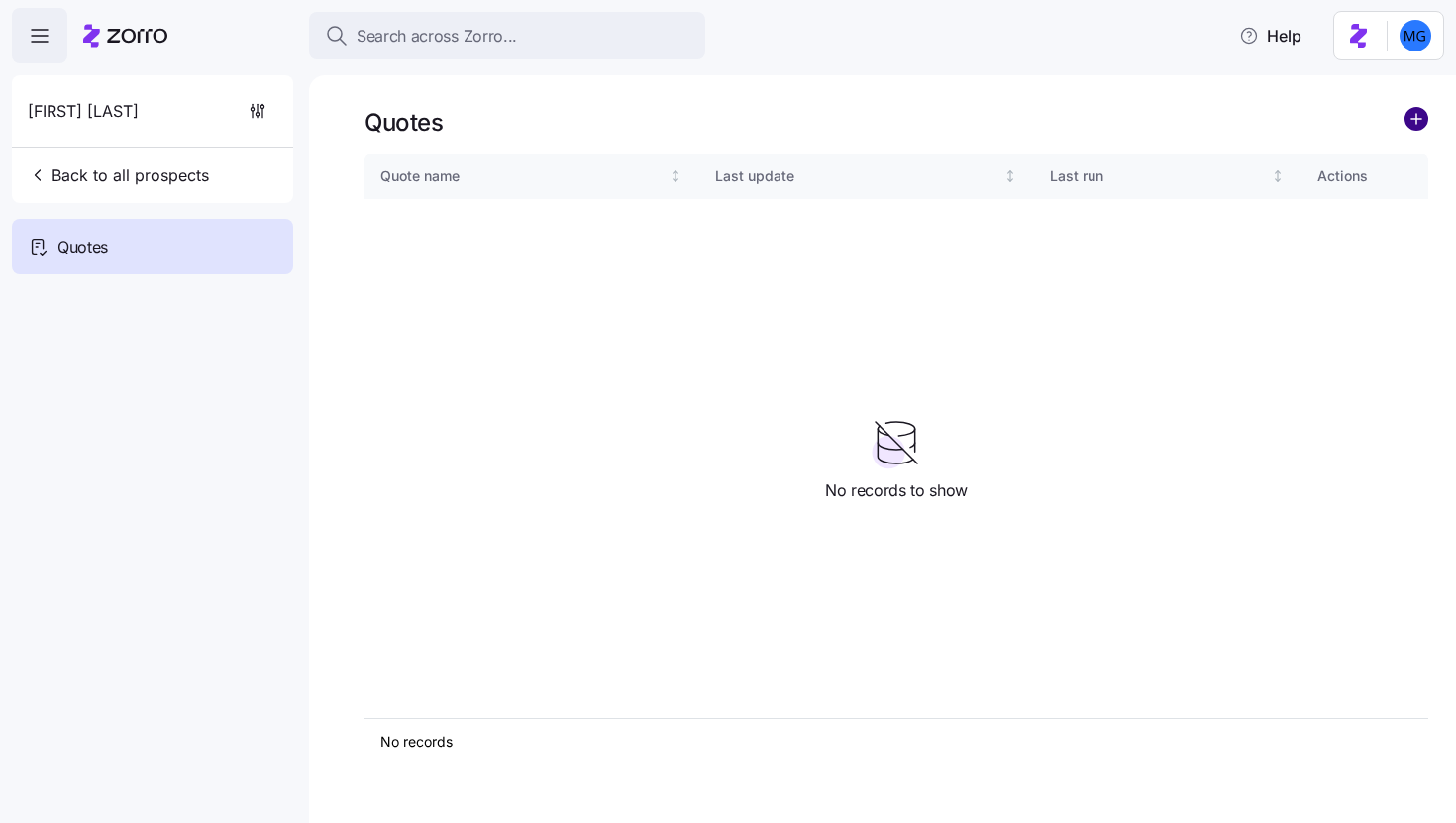 click 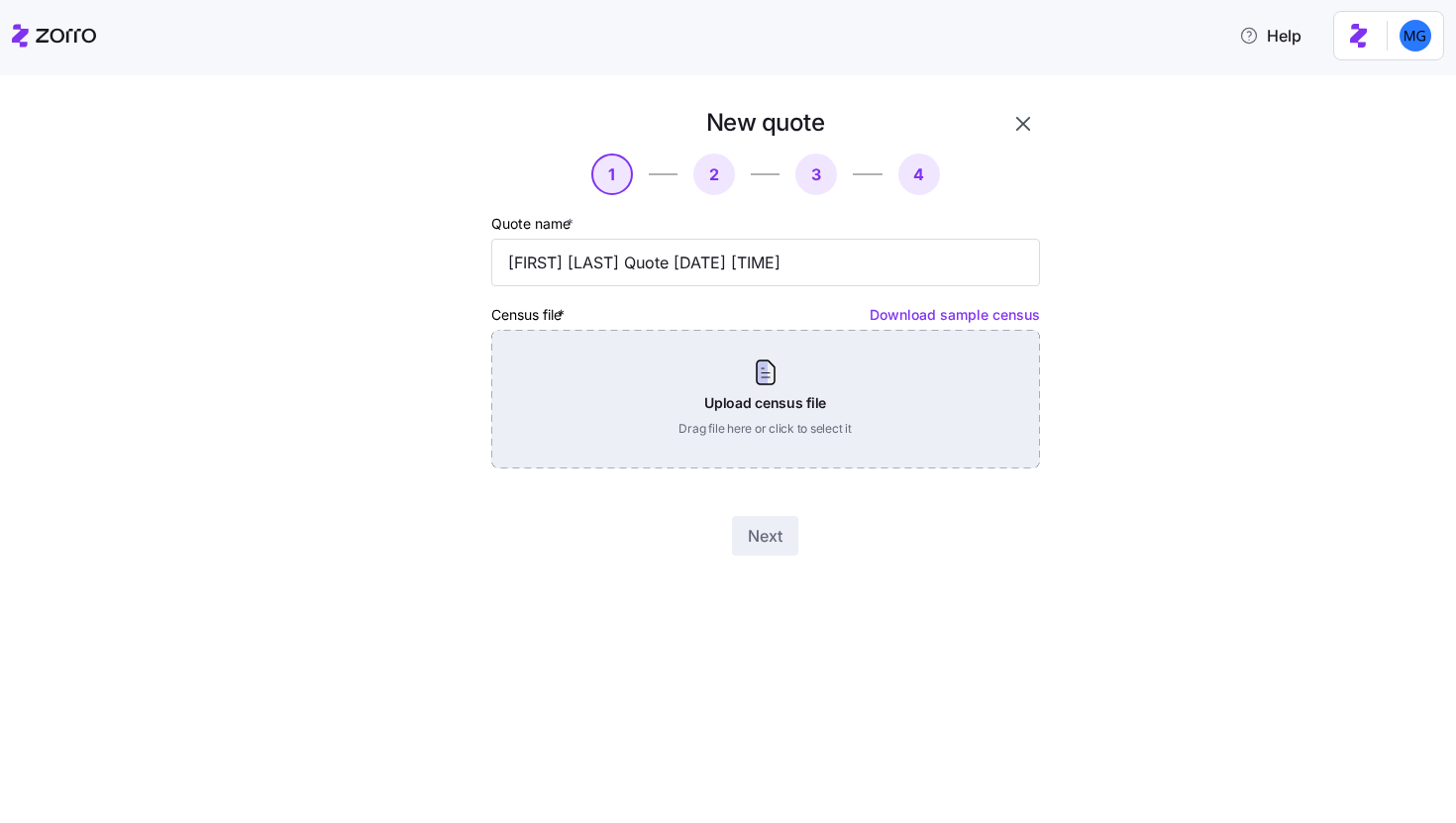 click on "Upload census file Drag file here or click to select it" at bounding box center [766, 399] 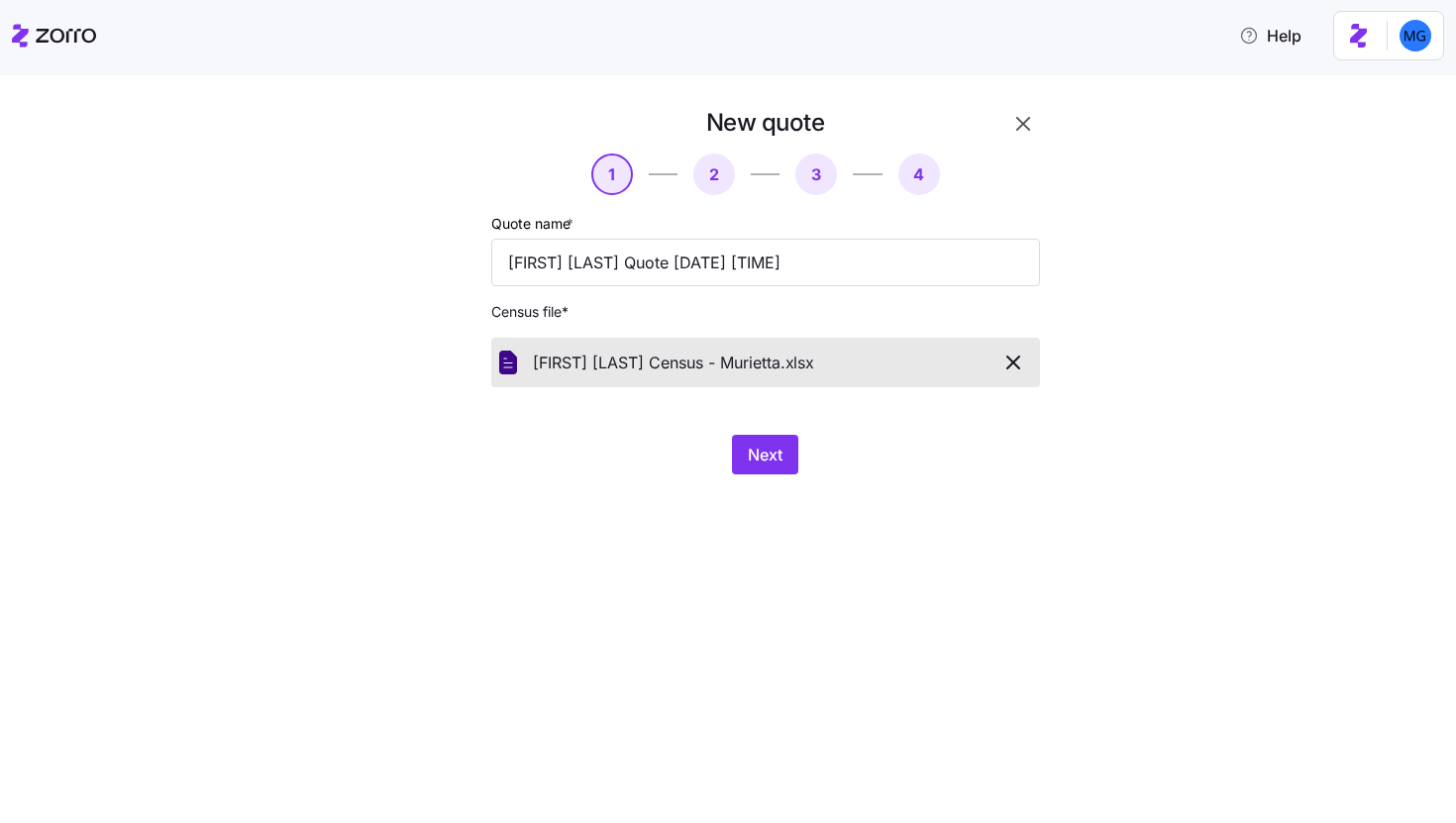 click on "New quote 1 2 3 4 Quote name  * Erika Record Quote 08/04/2025 8:50 PM Census file * Erika Record Census - Murietta. xlsx Next" at bounding box center [742, 302] 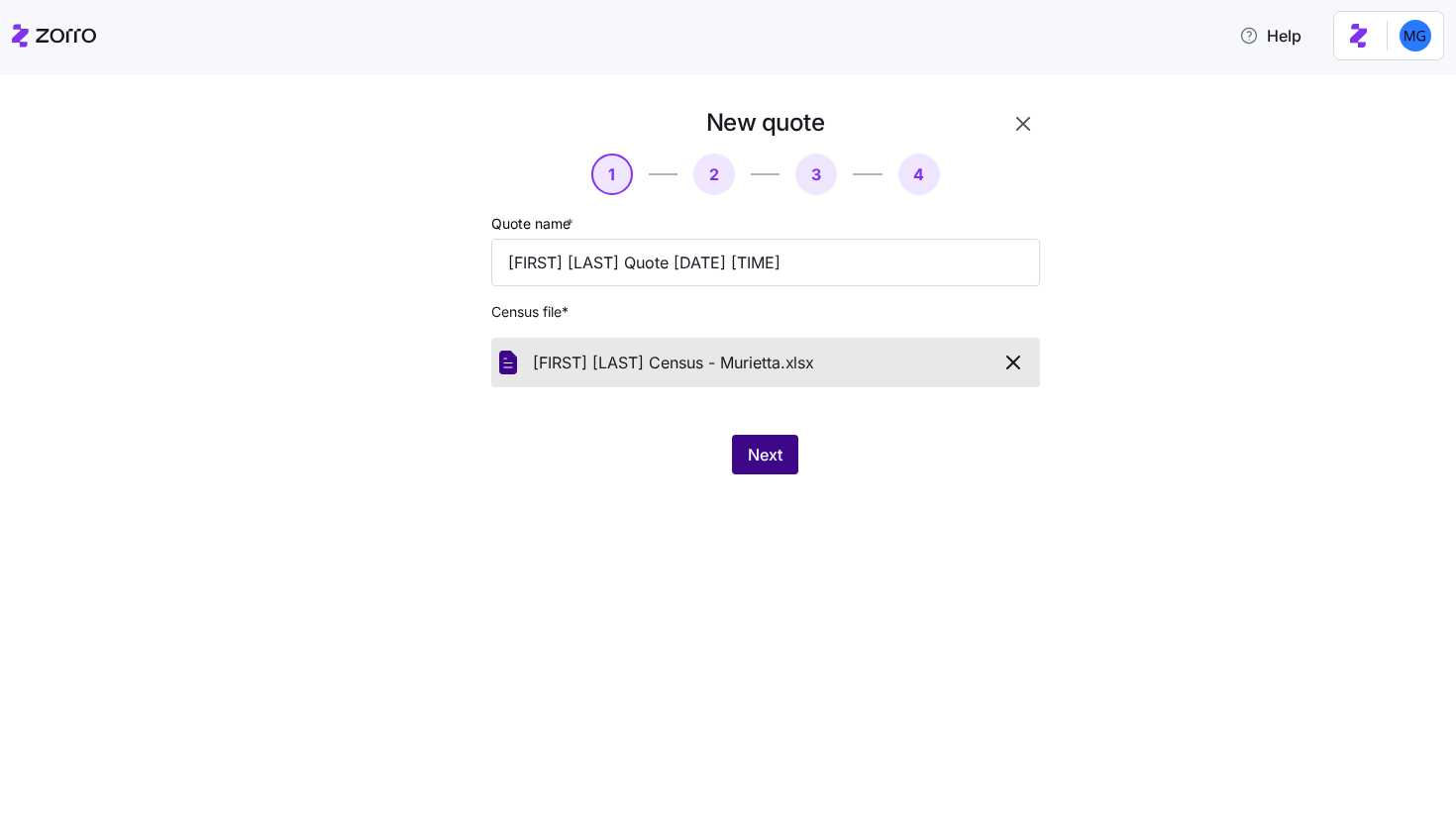 click on "Next" at bounding box center (765, 455) 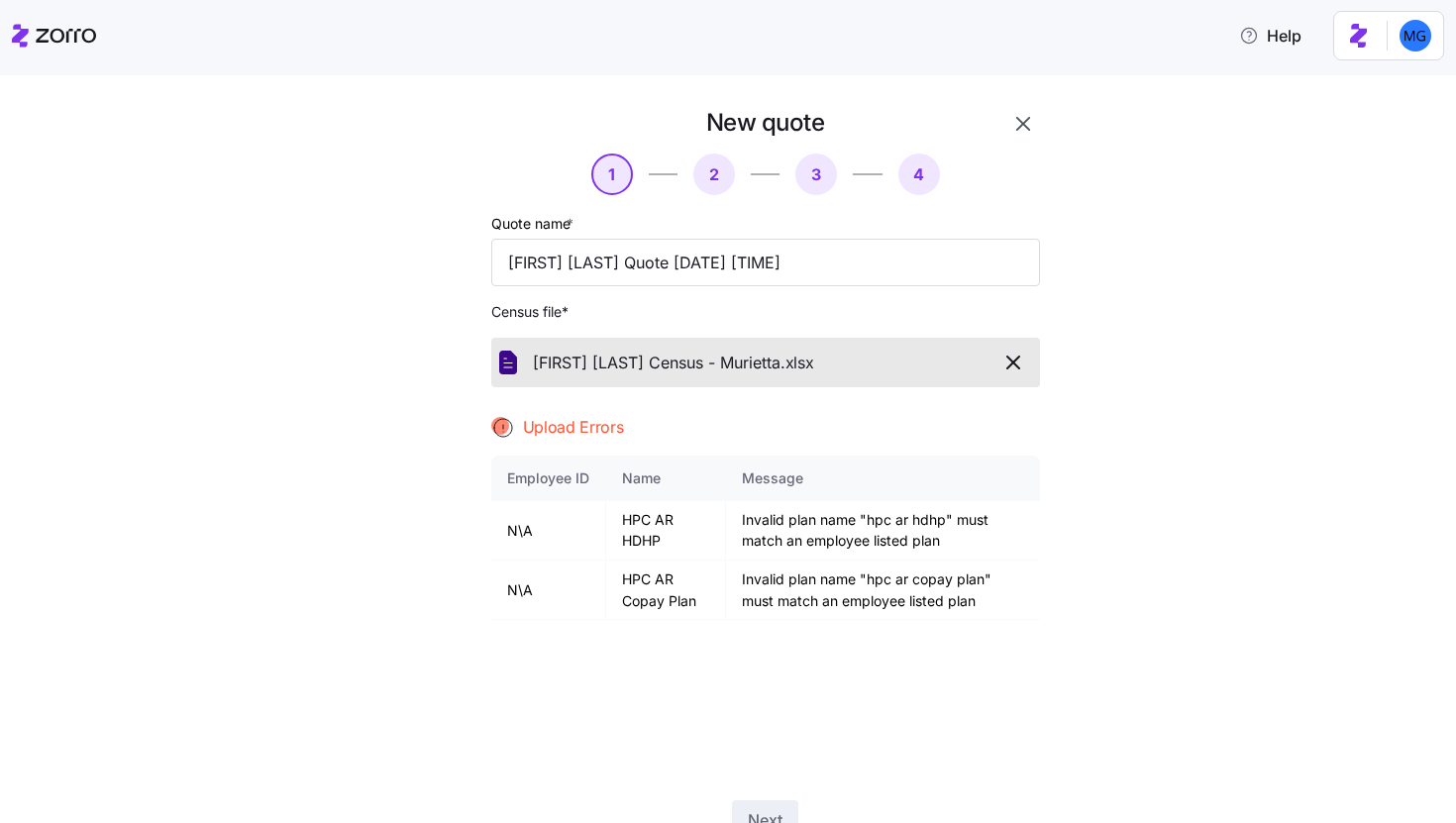 click 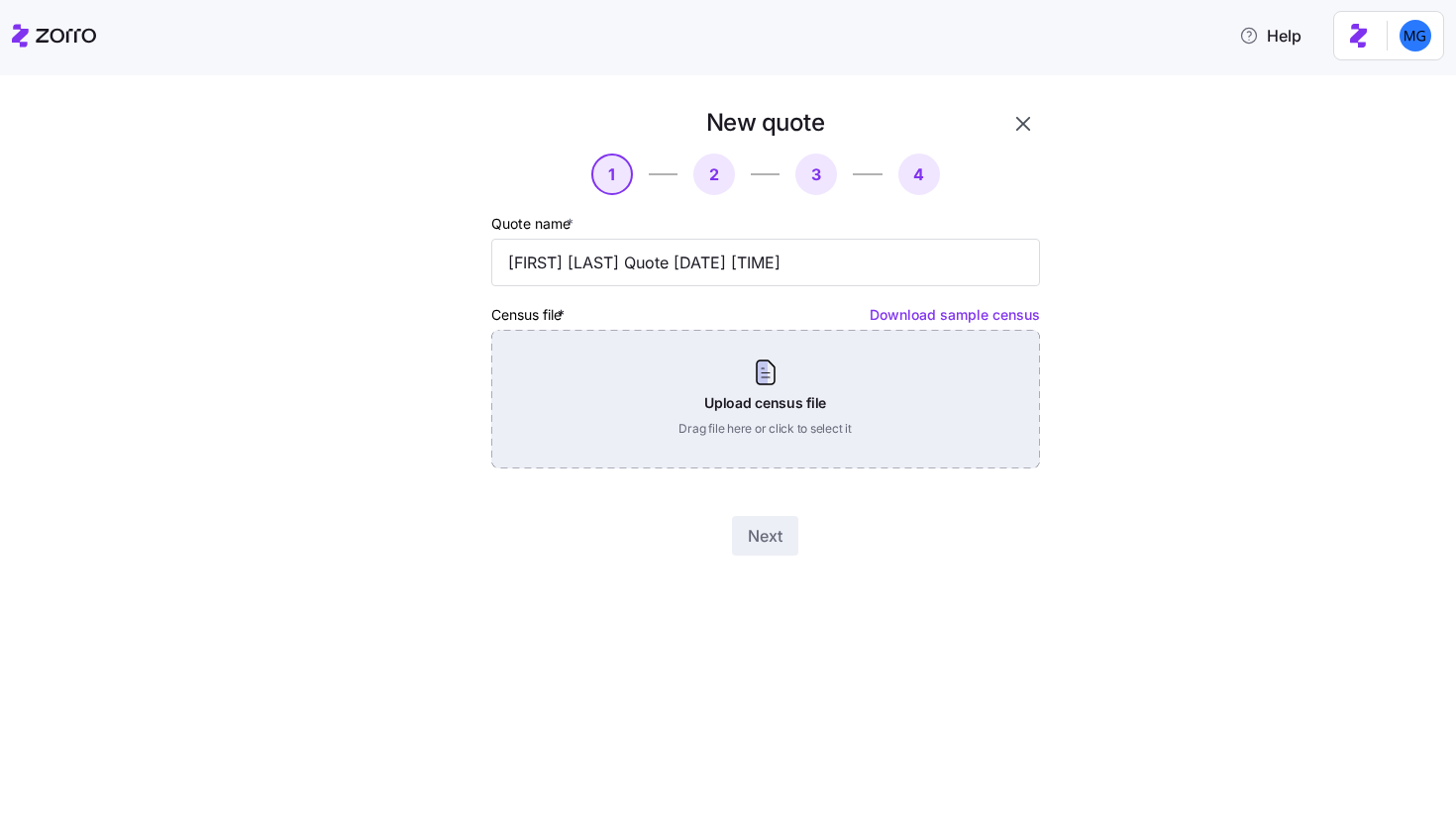 click on "Upload census file Drag file here or click to select it" at bounding box center (766, 399) 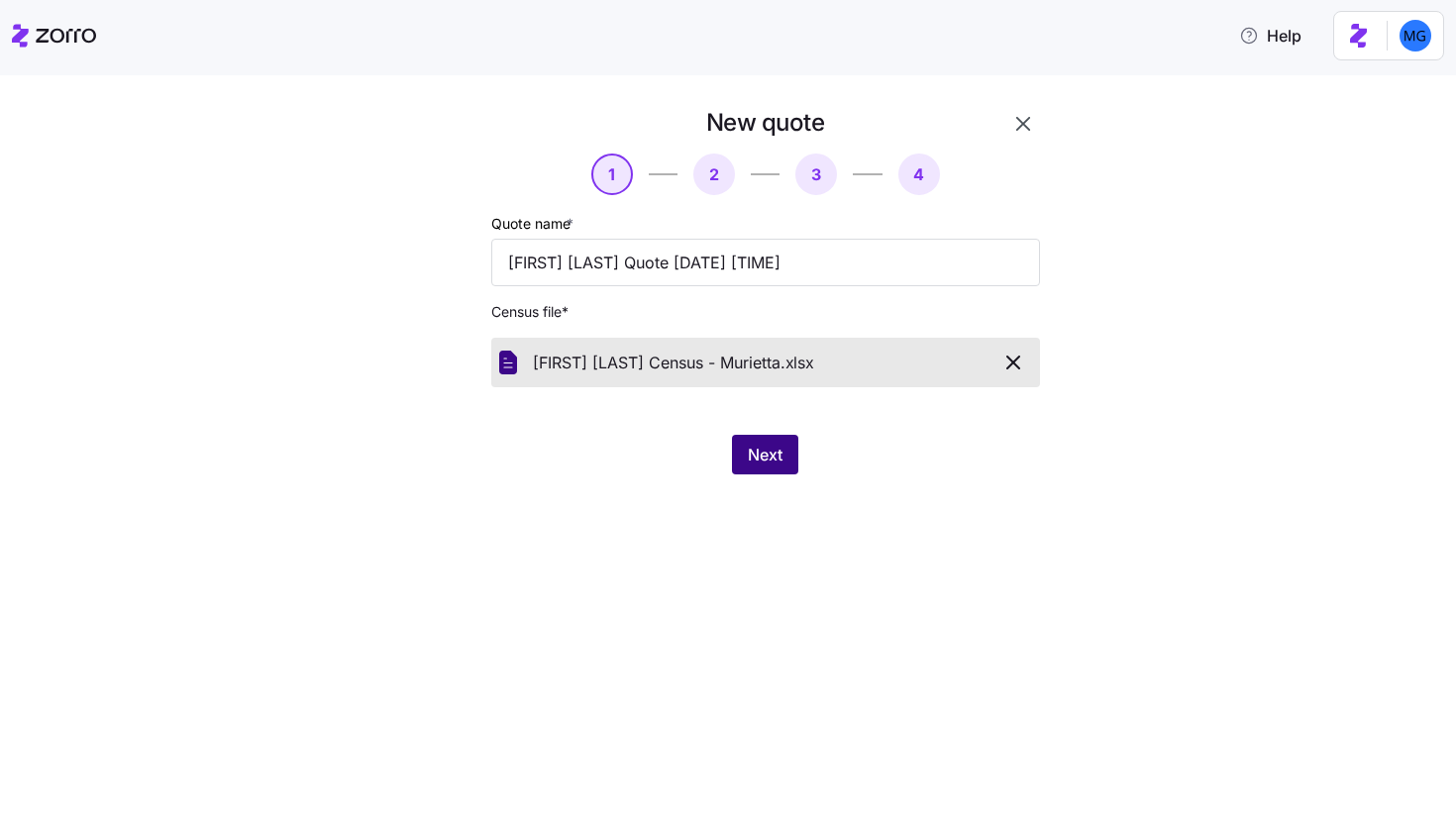 click on "Next" at bounding box center (765, 455) 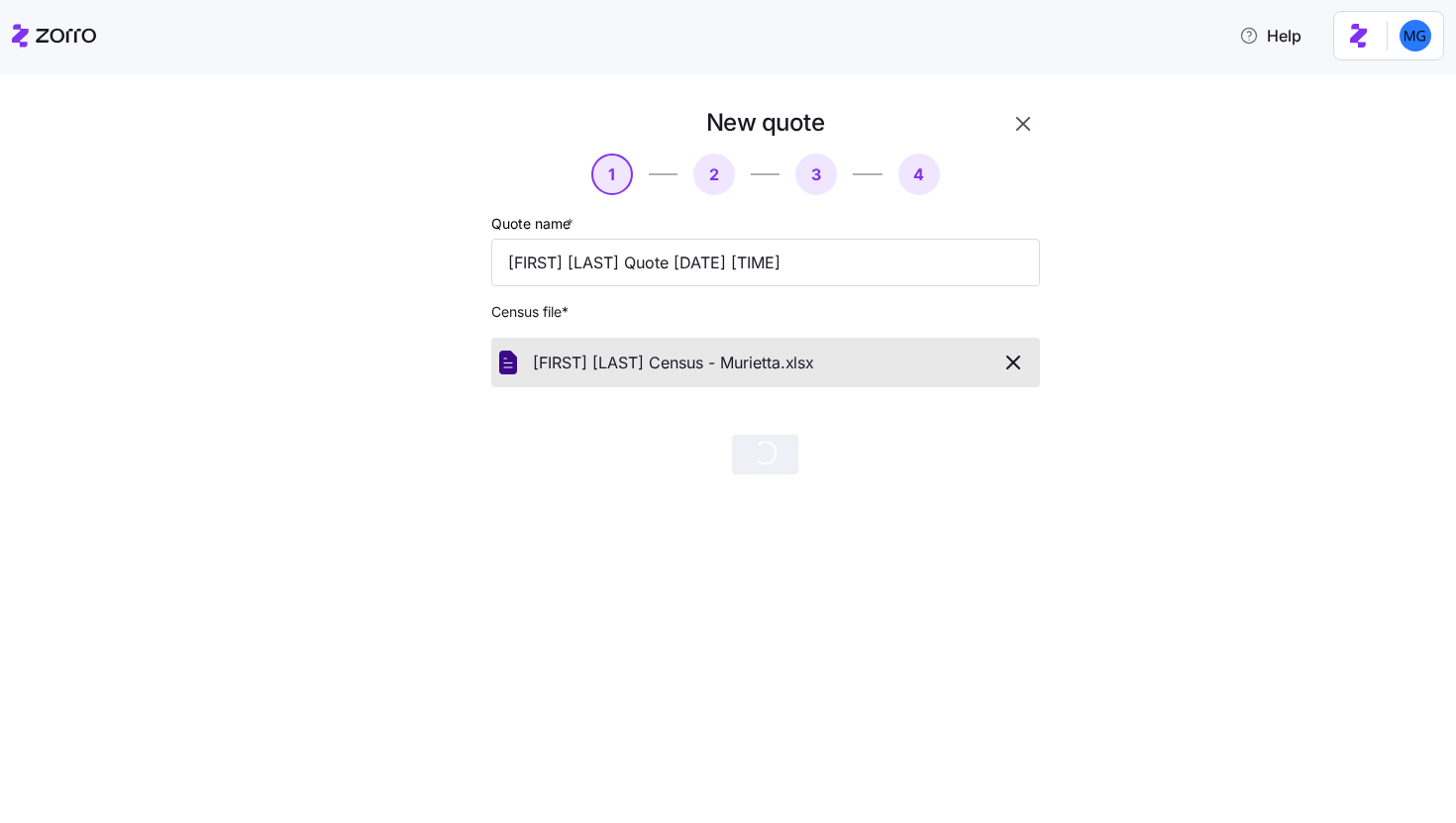 click 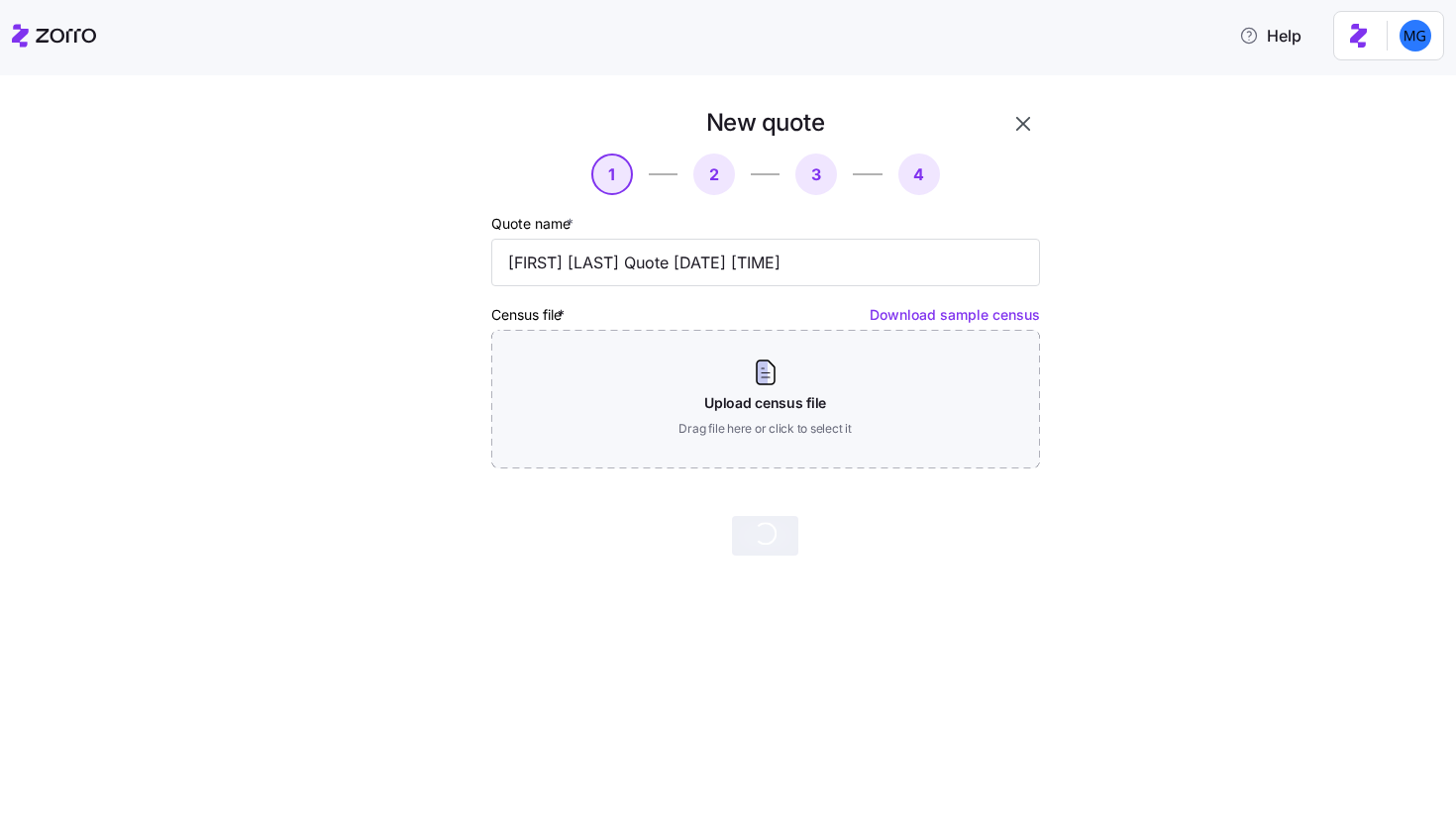 click 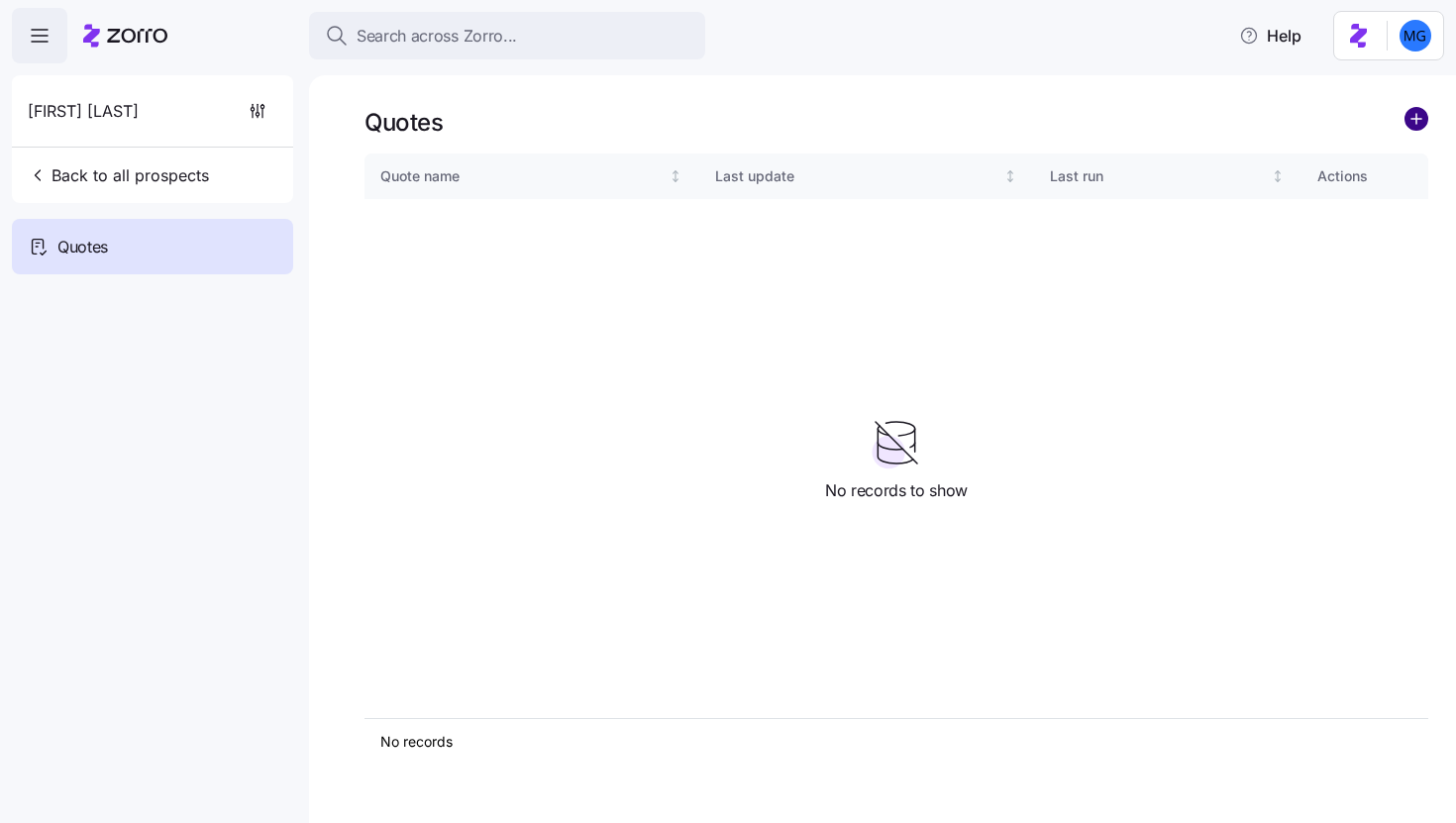 click 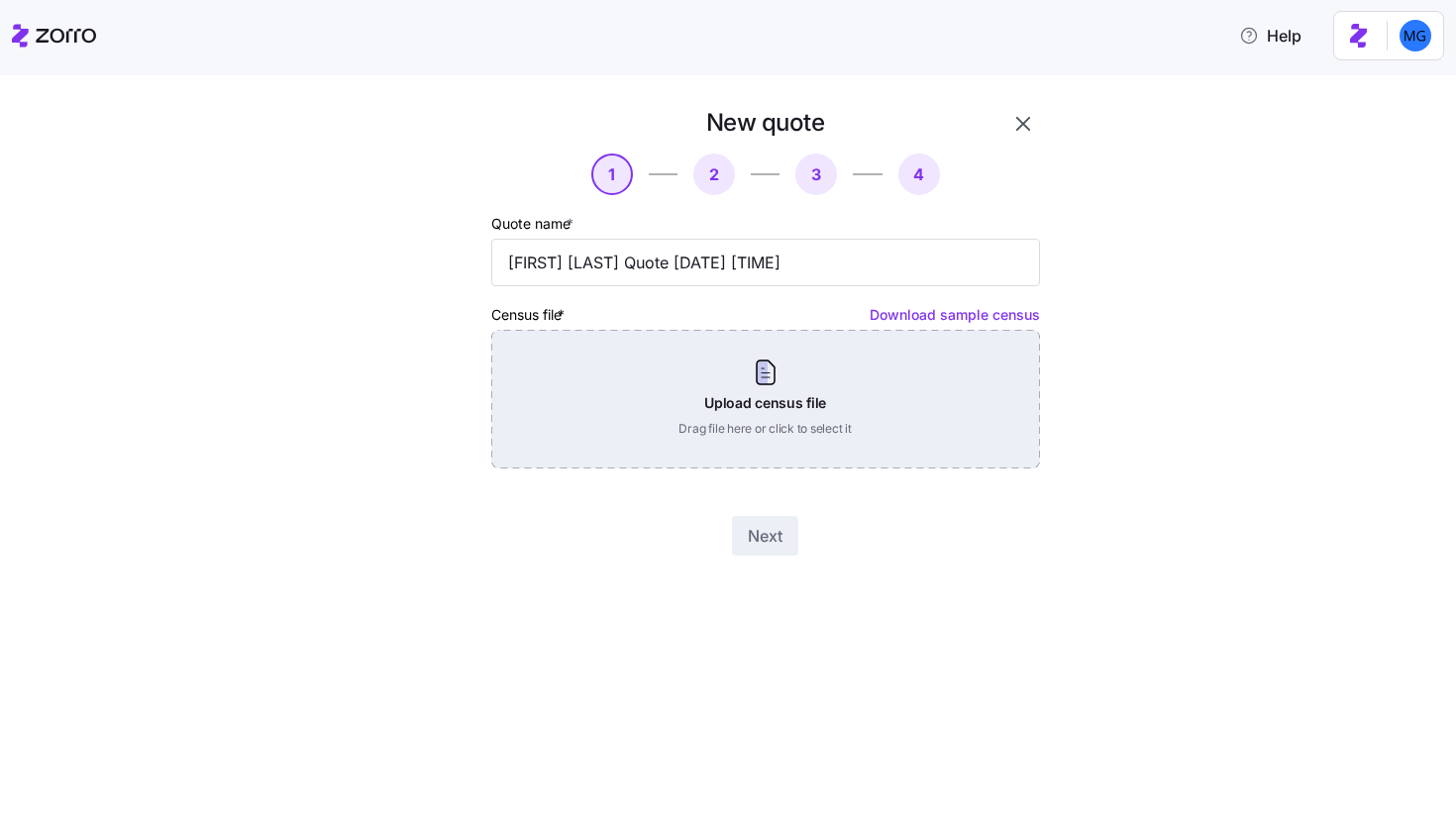 click on "Upload census file Drag file here or click to select it" at bounding box center [766, 399] 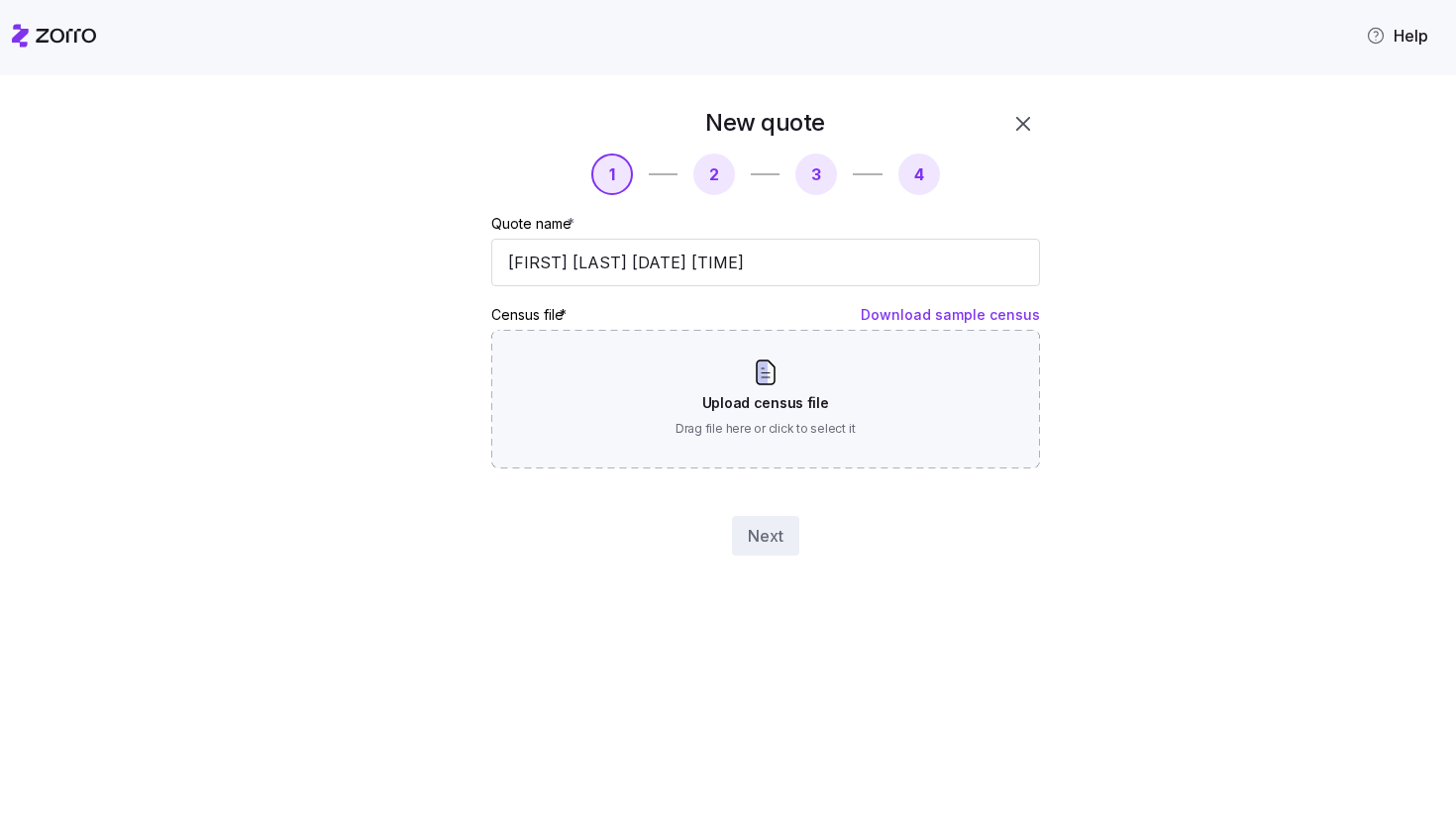scroll, scrollTop: 0, scrollLeft: 0, axis: both 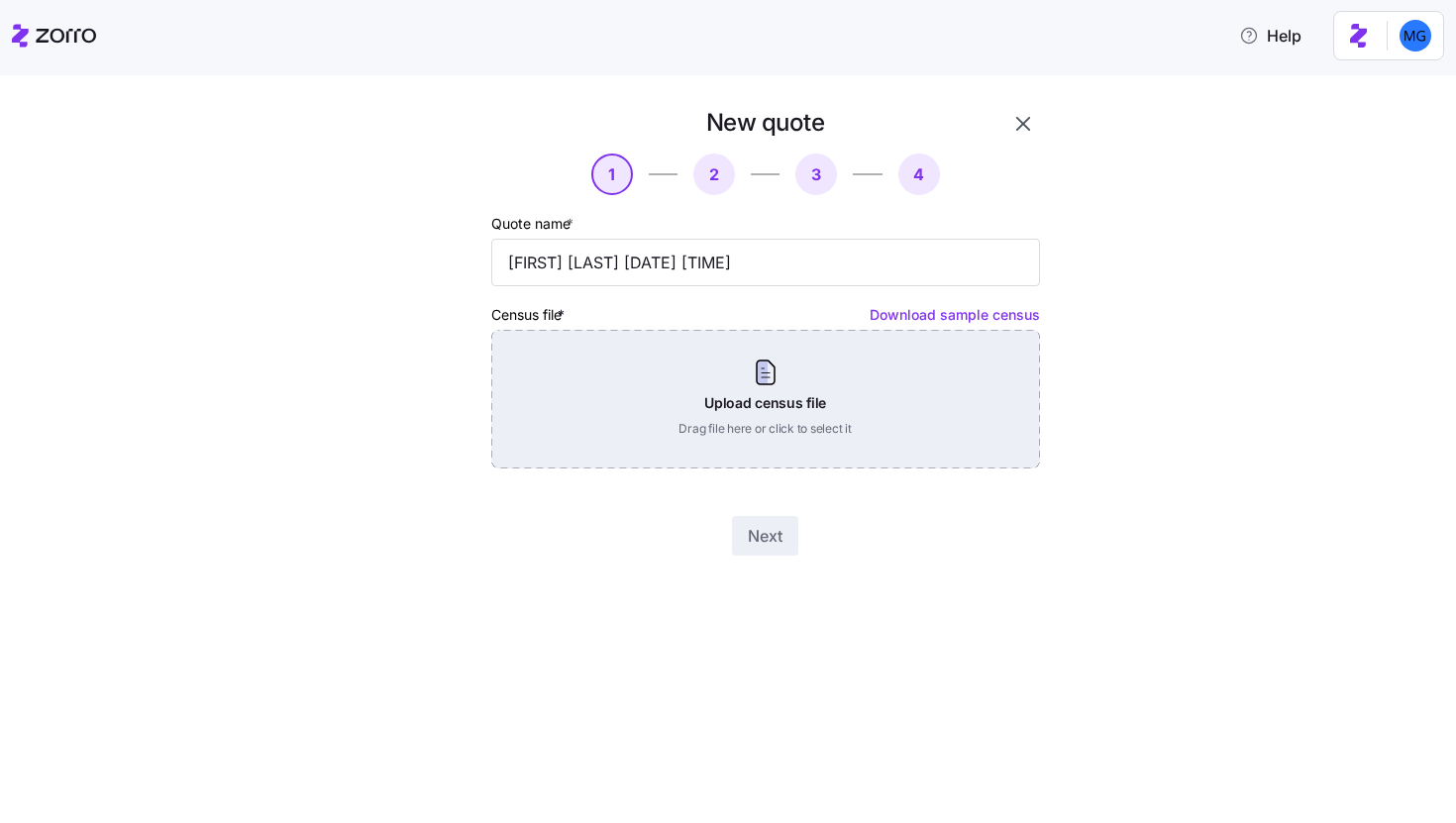 click on "Upload census file Drag file here or click to select it" at bounding box center (766, 399) 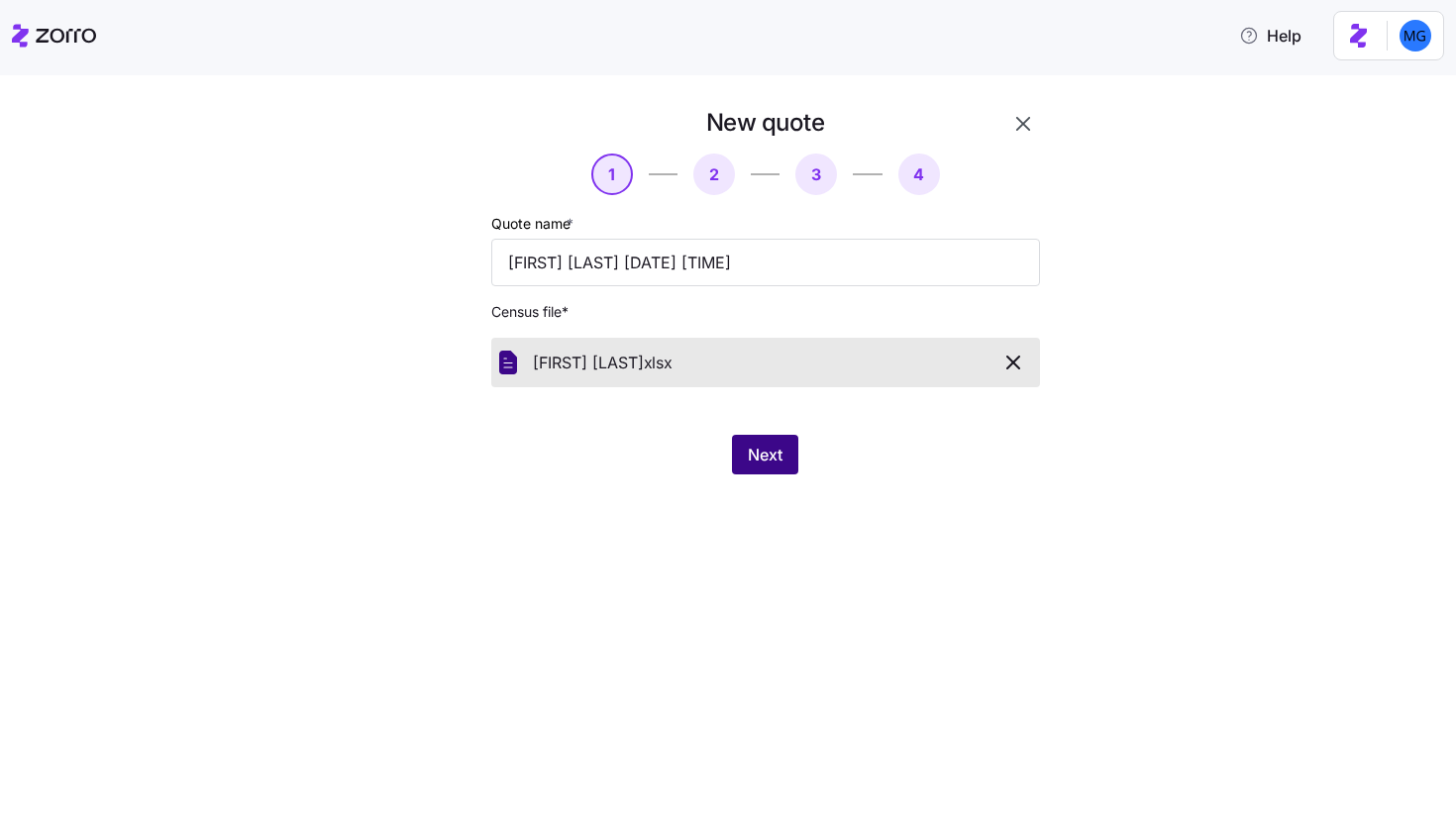 click on "Next" at bounding box center [765, 455] 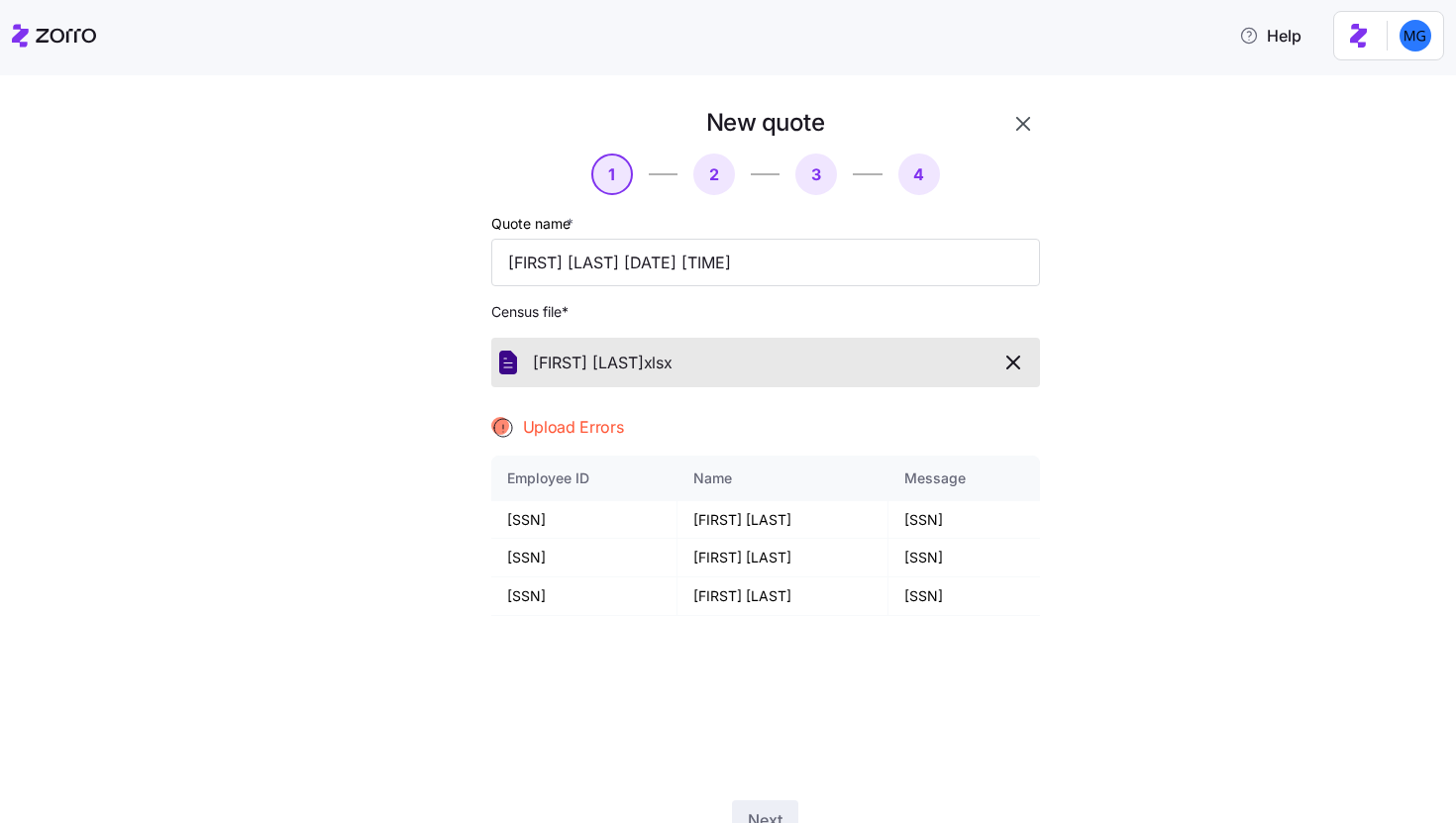 click 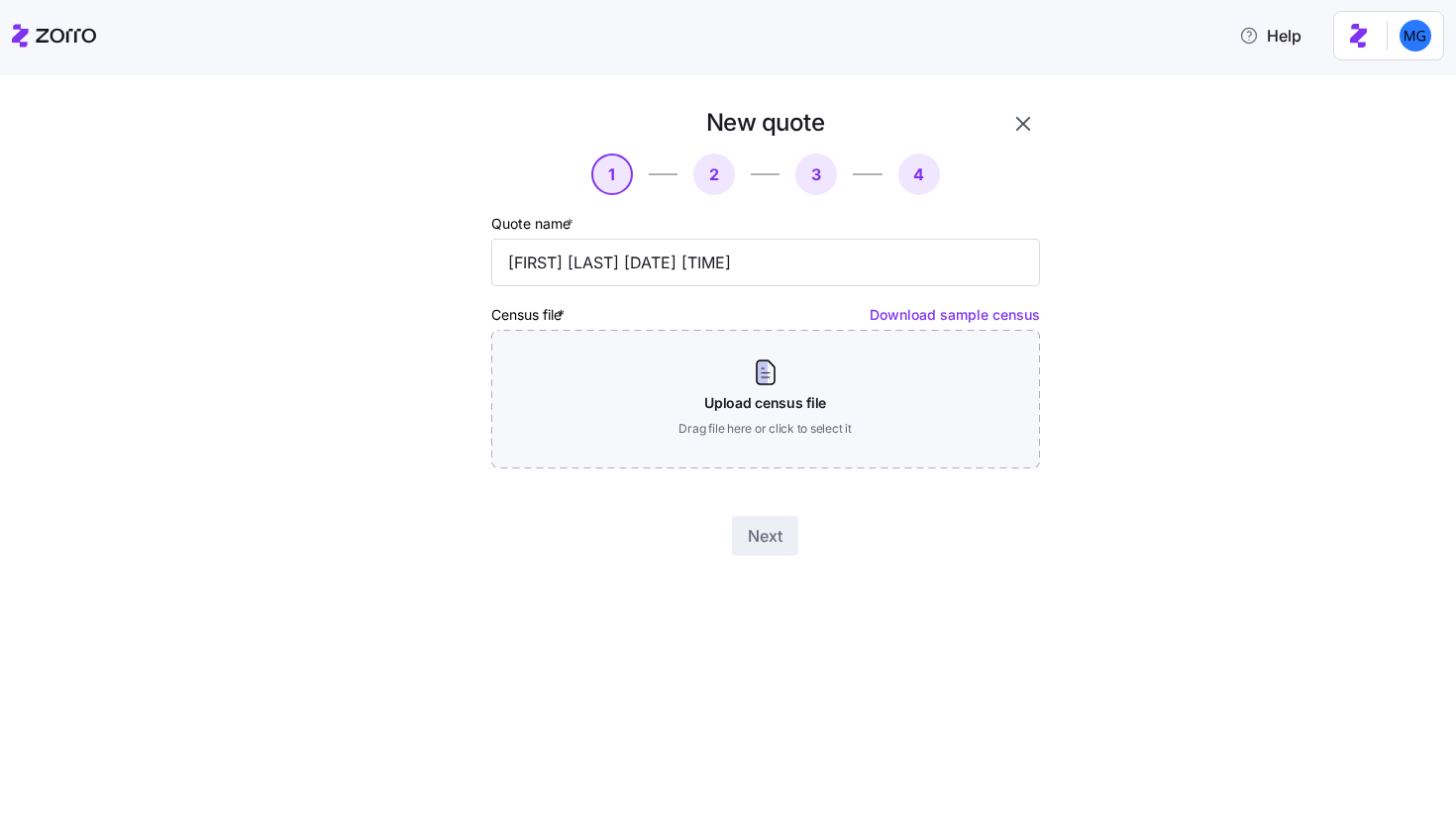click at bounding box center (1023, 124) 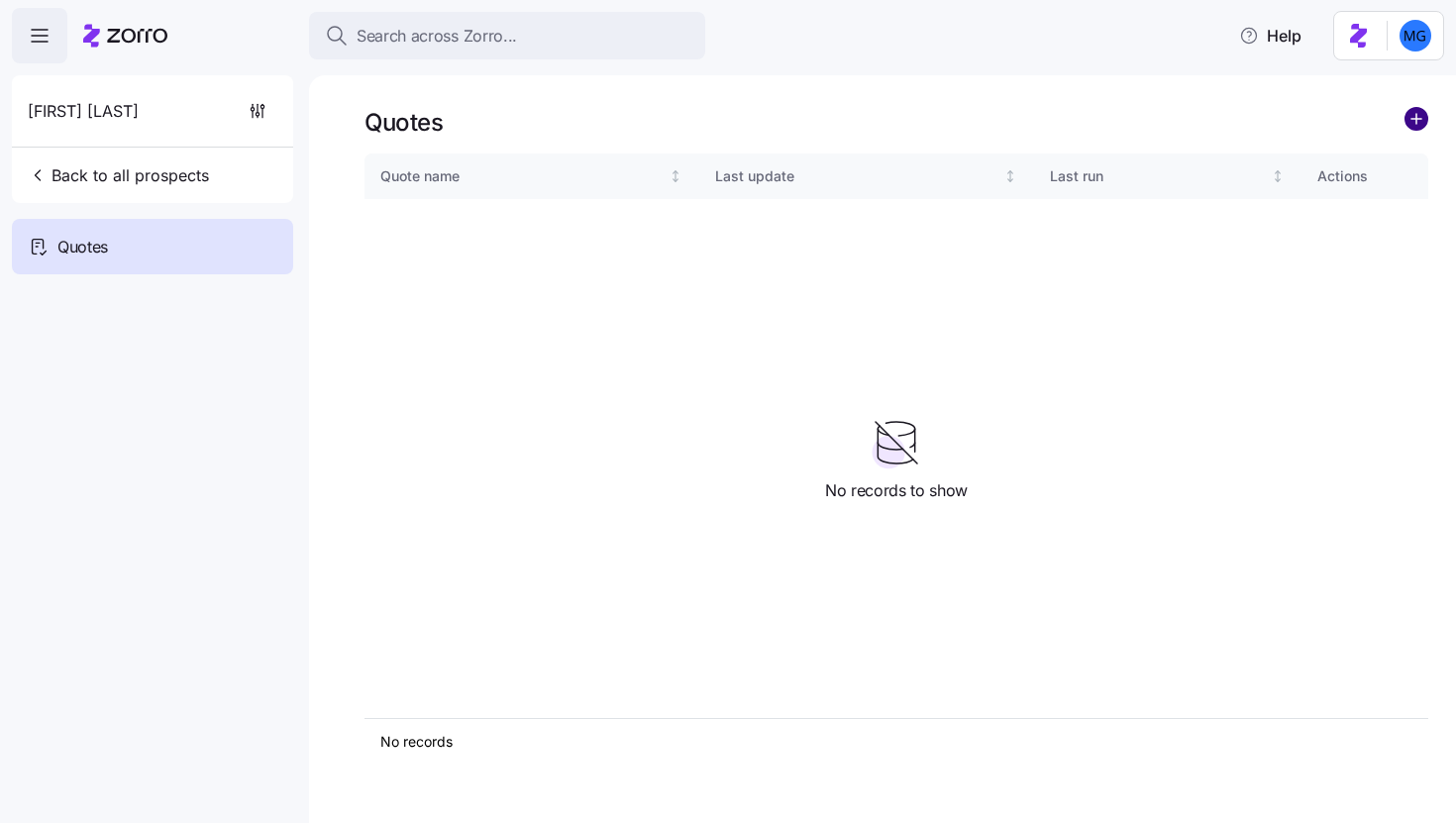 click 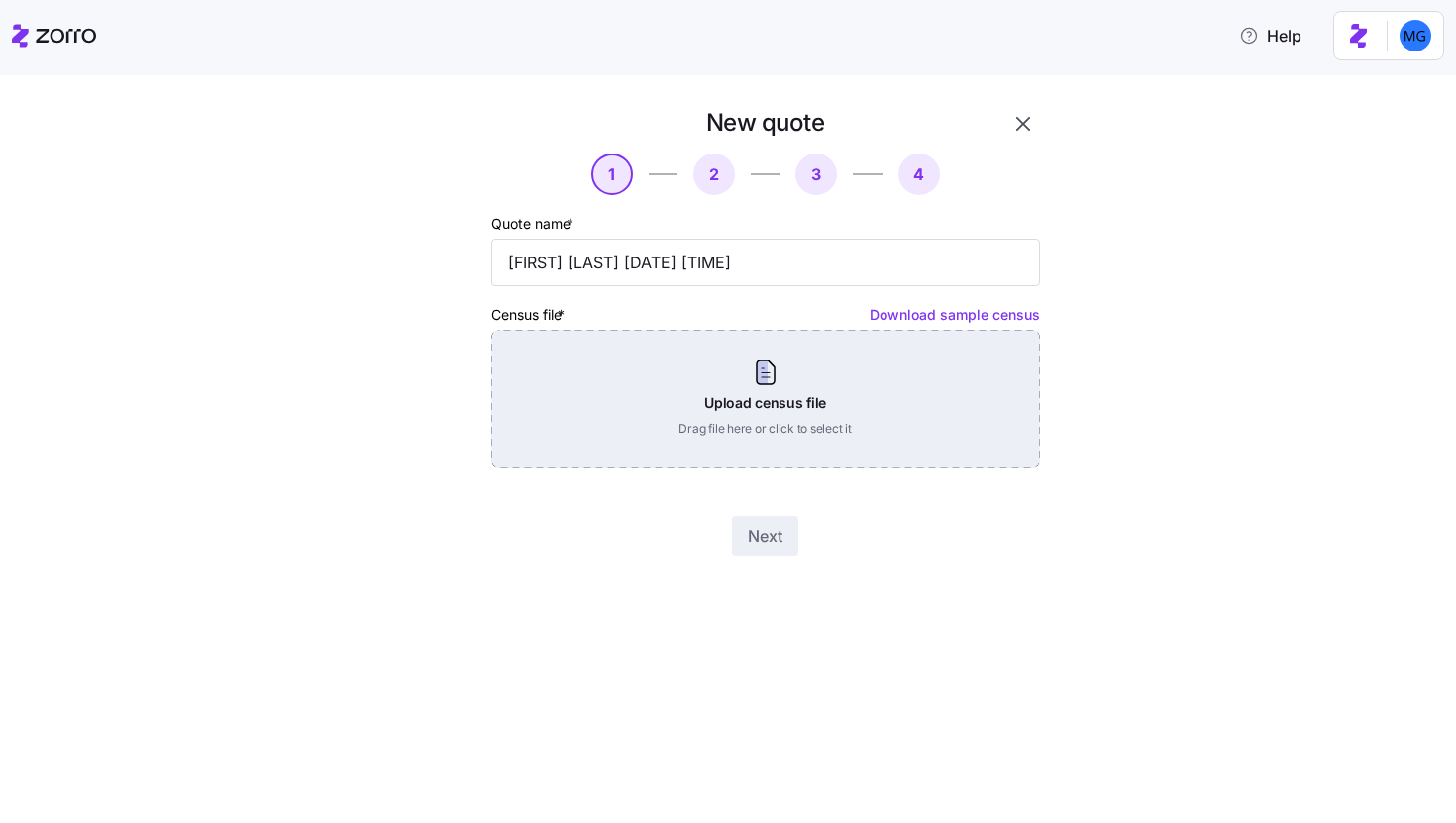 click on "Upload census file Drag file here or click to select it" at bounding box center (766, 399) 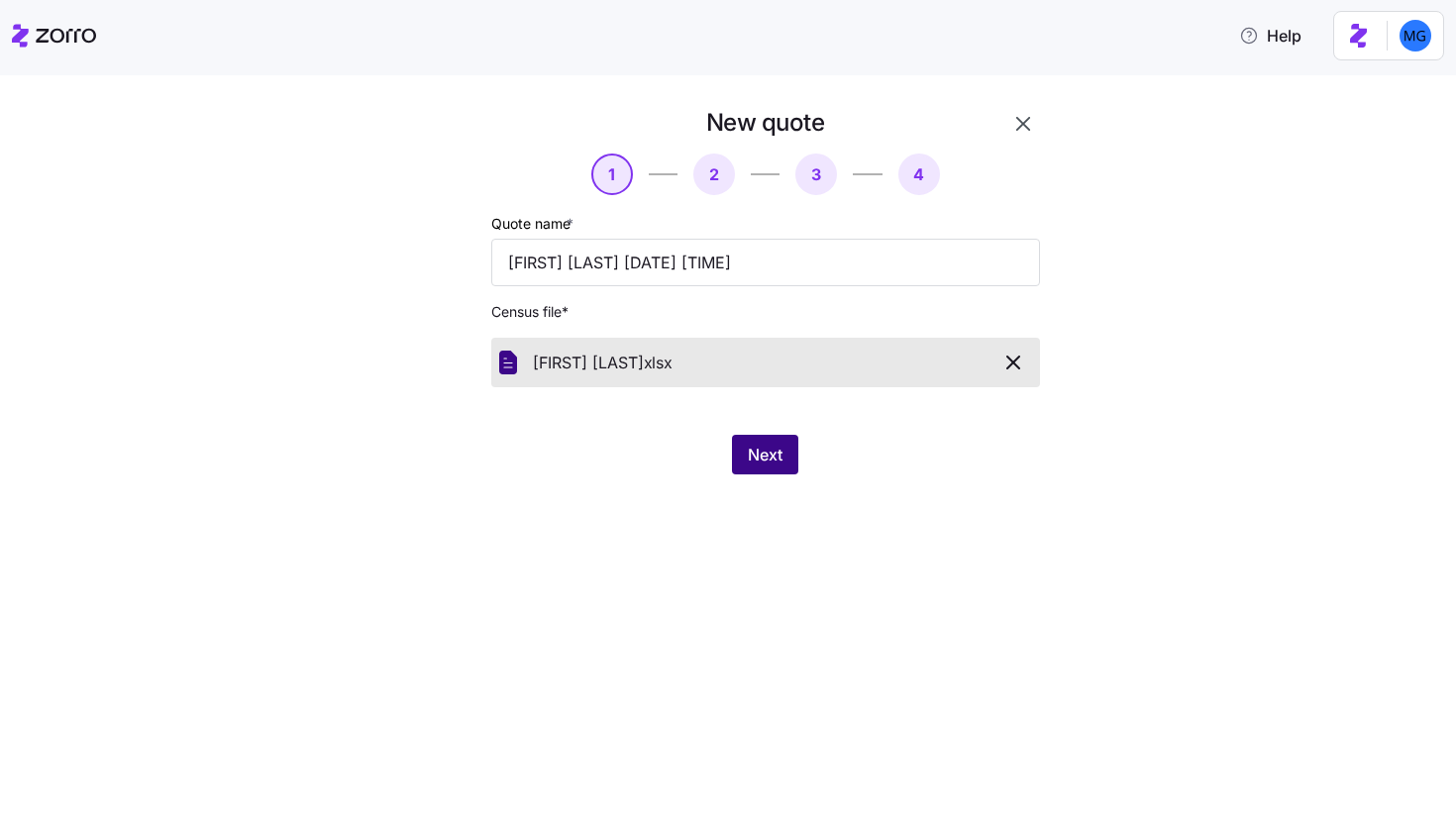 click on "Next" at bounding box center [765, 455] 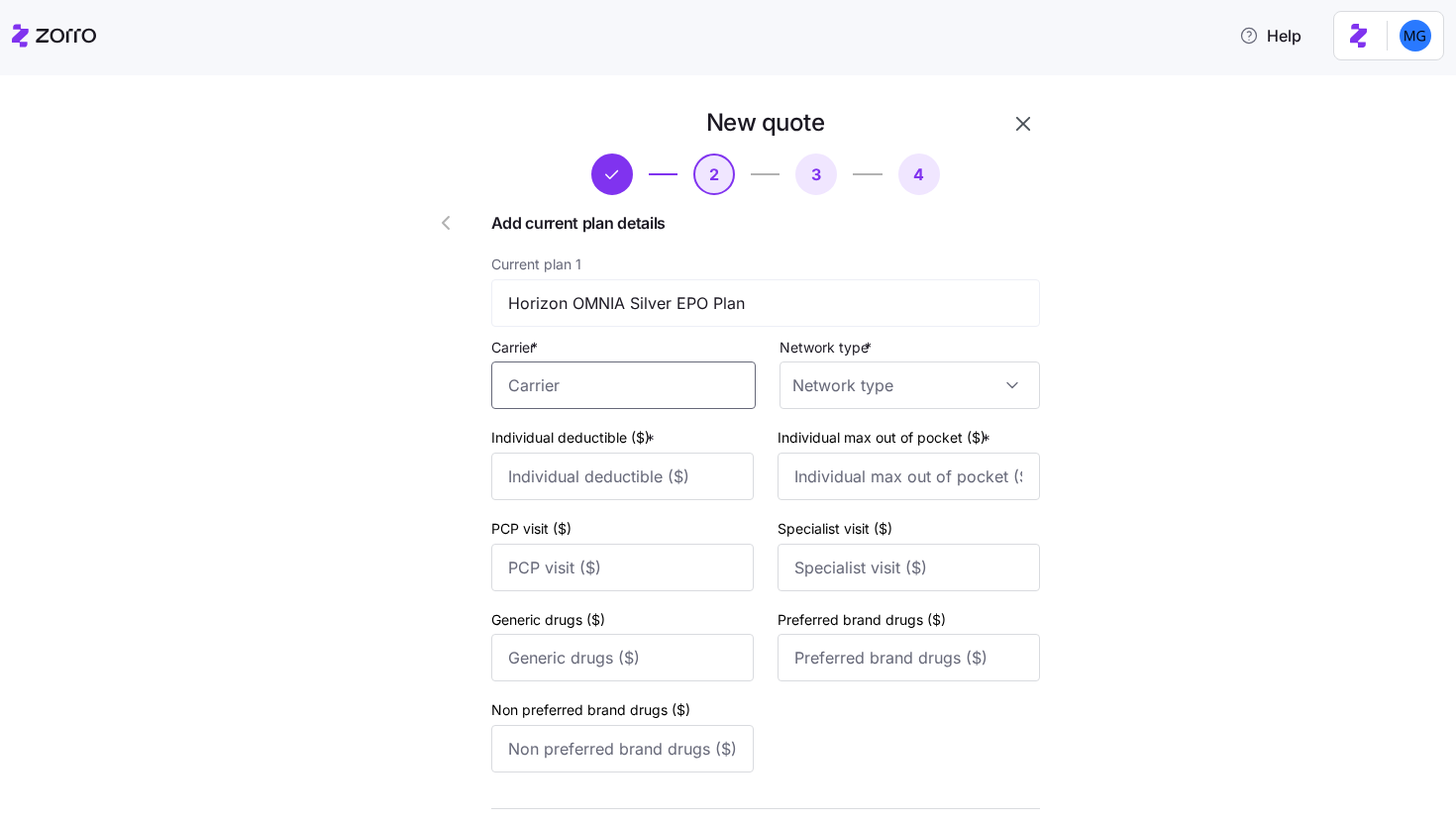 click on "Carrier  *" at bounding box center (623, 385) 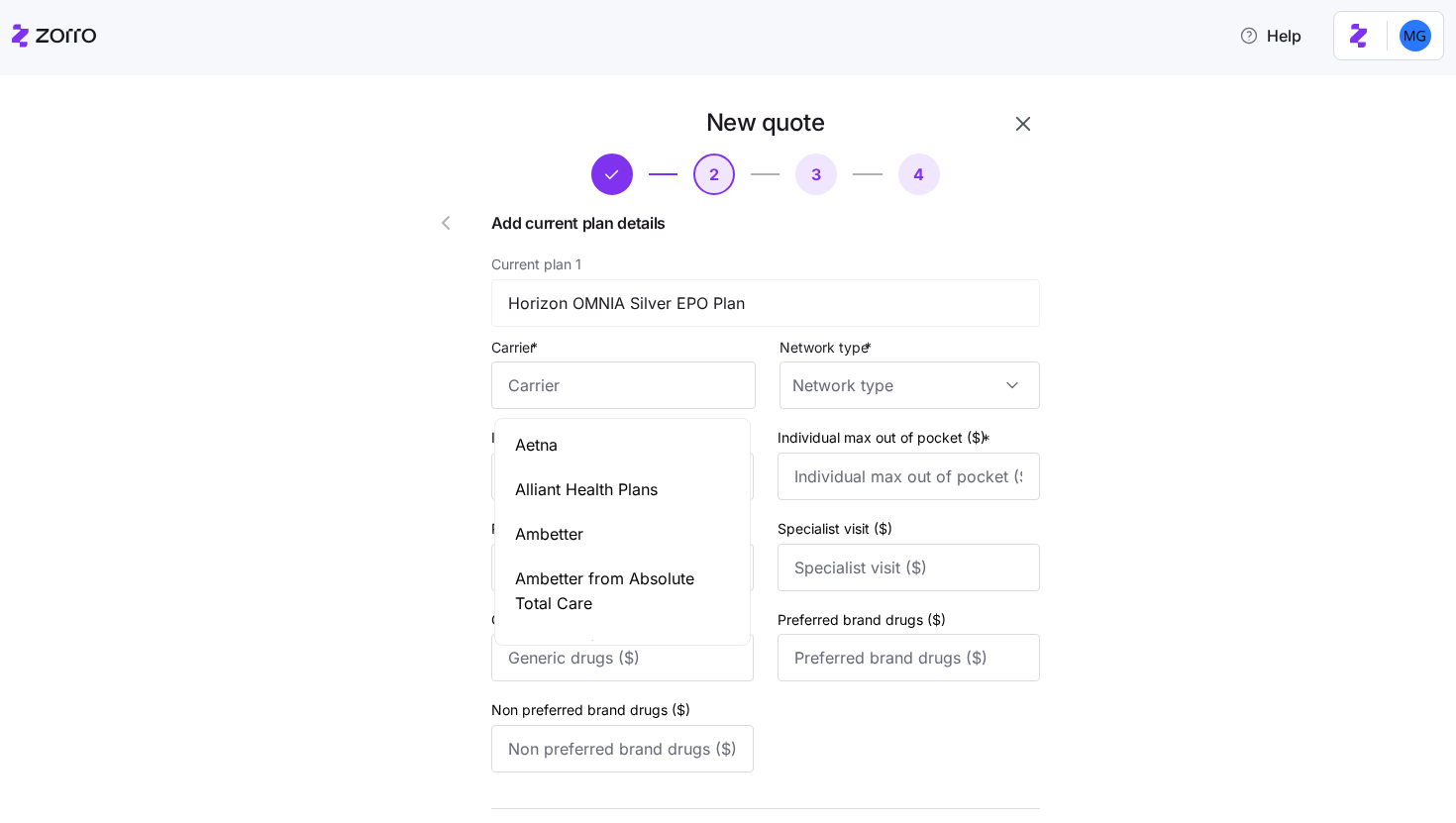 click on "New quote 2 3 4 Add current plan details Current plan 1 Horizon OMNIA Silver EPO Plan Carrier  * Network type  * Individual deductible ($)  * Individual max out of pocket ($)  * PCP visit ($) Specialist visit ($) Generic drugs ($) Preferred brand drugs ($) Non preferred brand drugs ($) Current plan 2 Horizon OMNIA Gold EPO Plan Carrier  * Network type  * Individual deductible ($)  * Individual max out of pocket ($)  * PCP visit ($) Specialist visit ($) Generic drugs ($) Preferred brand drugs ($) Non preferred brand drugs ($) Current plan 3 Horizon OMNIA Platinum EPO Plan Carrier  * Network type  * Individual deductible ($)  * Individual max out of pocket ($)  * PCP visit ($) Specialist visit ($) Generic drugs ($) Preferred brand drugs ($) Non preferred brand drugs ($) Next Skip" at bounding box center (742, 1116) 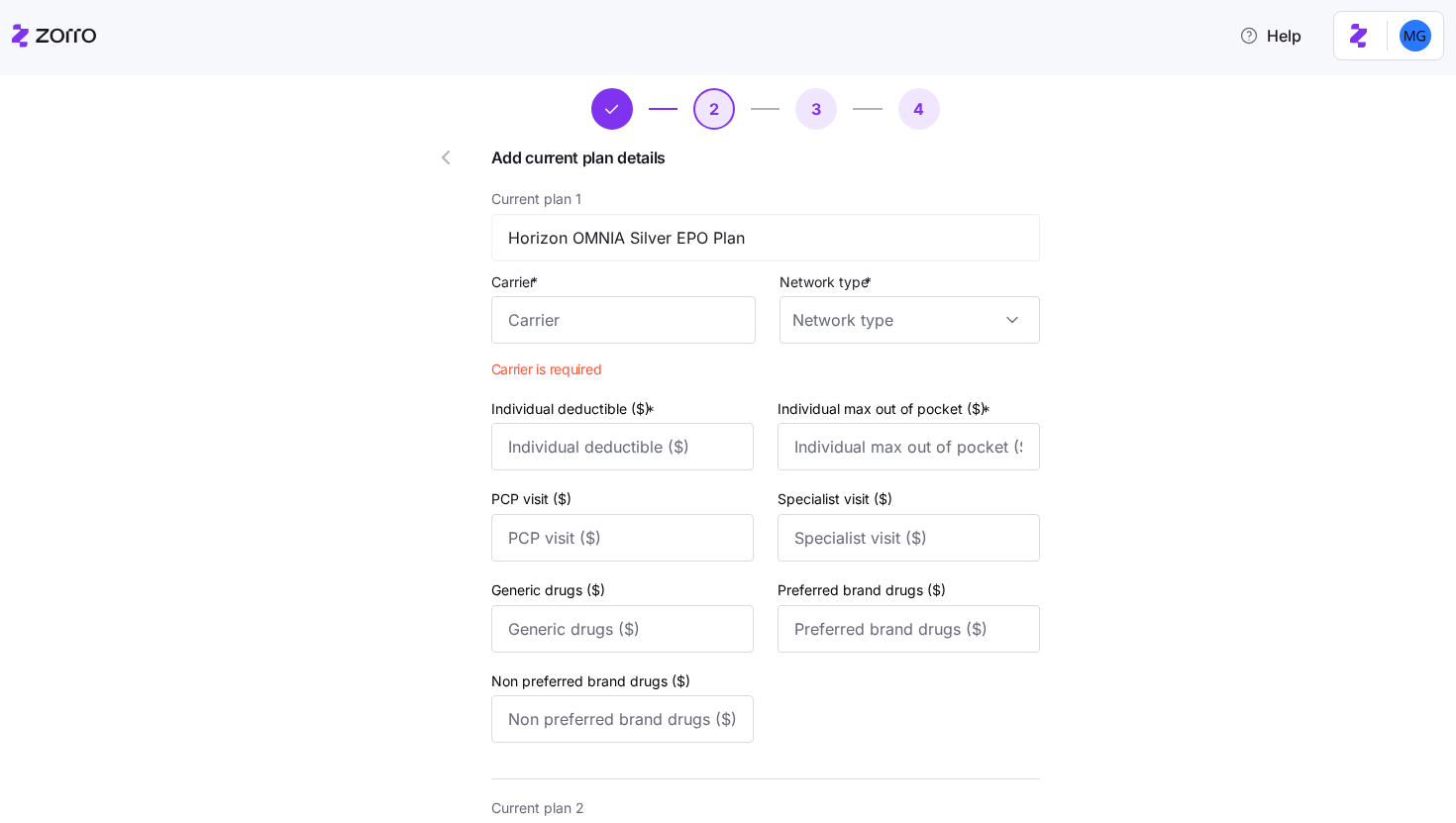 scroll, scrollTop: 0, scrollLeft: 0, axis: both 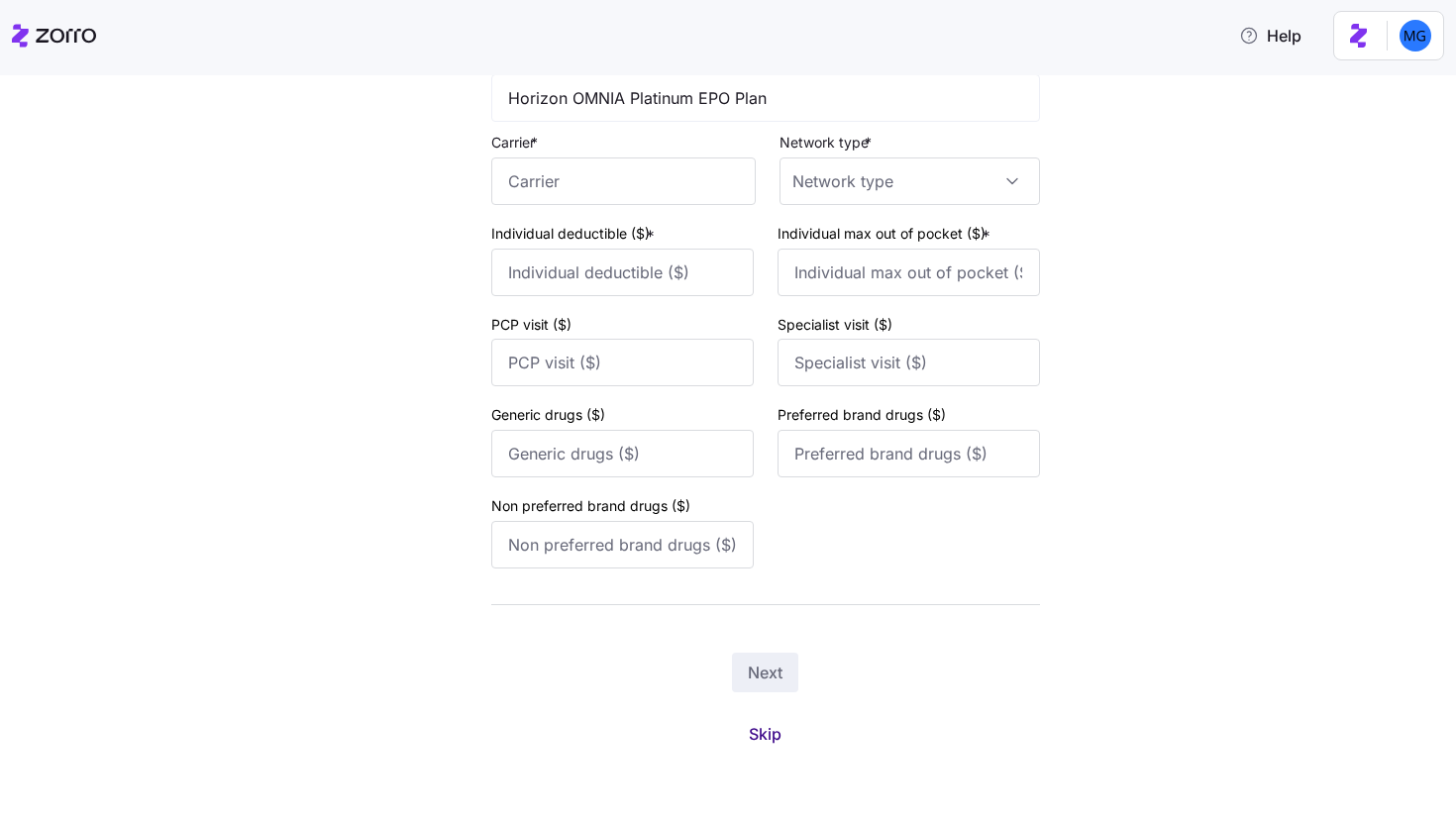 click on "Skip" at bounding box center [765, 734] 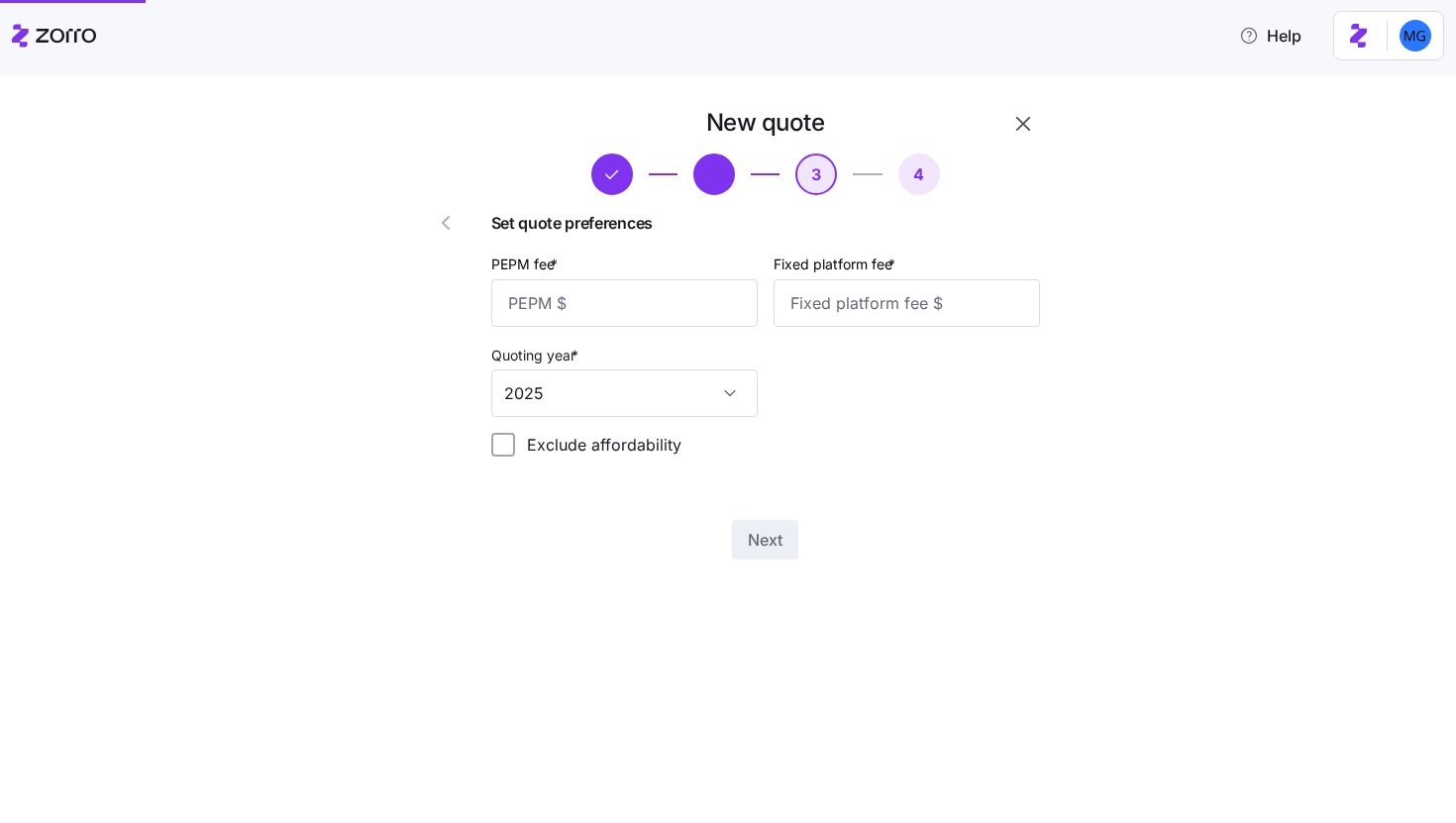 scroll, scrollTop: 0, scrollLeft: 0, axis: both 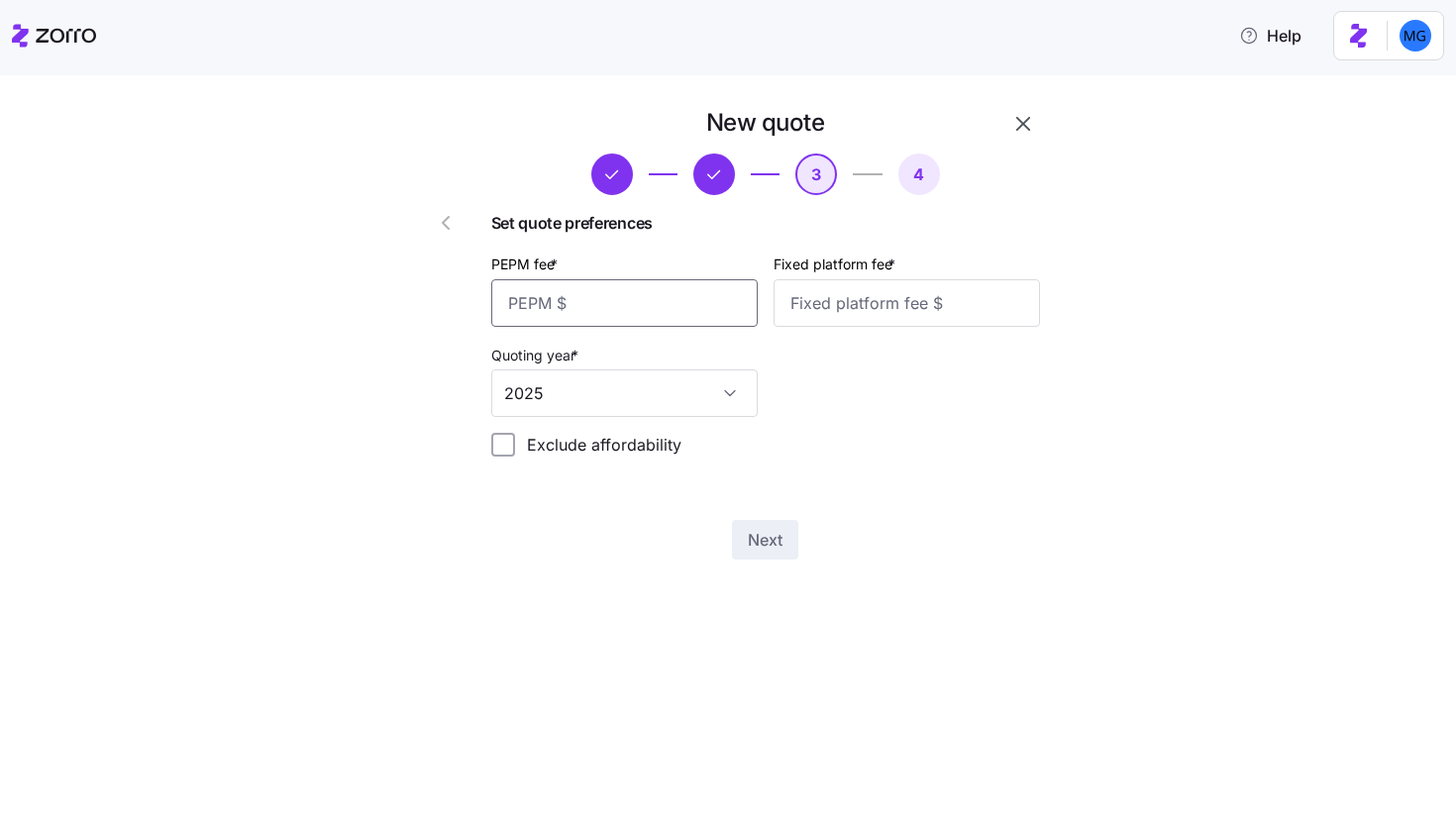 click on "PEPM fee  *" at bounding box center [624, 303] 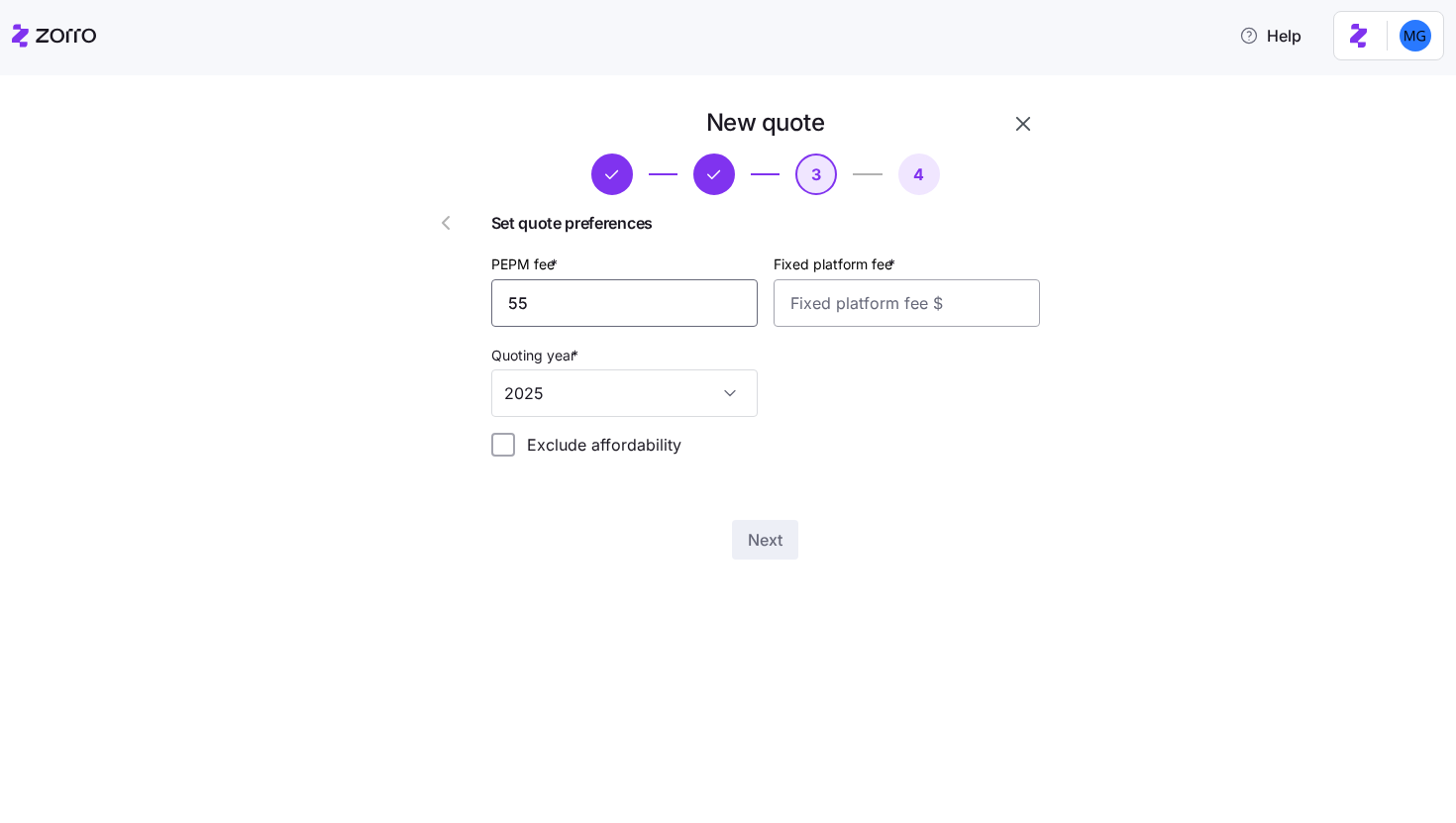 type on "55" 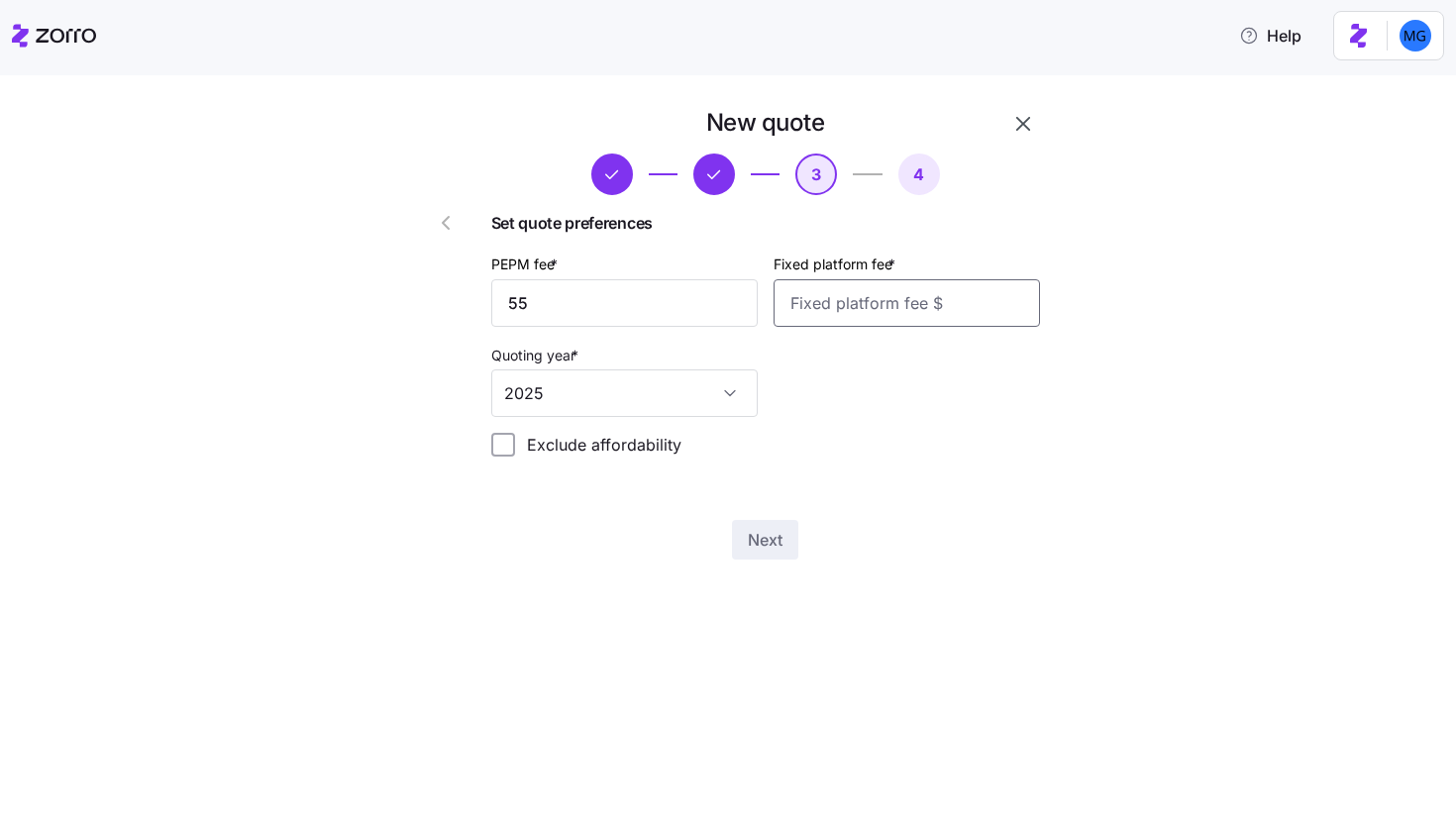 click on "Fixed platform fee  *" at bounding box center [906, 303] 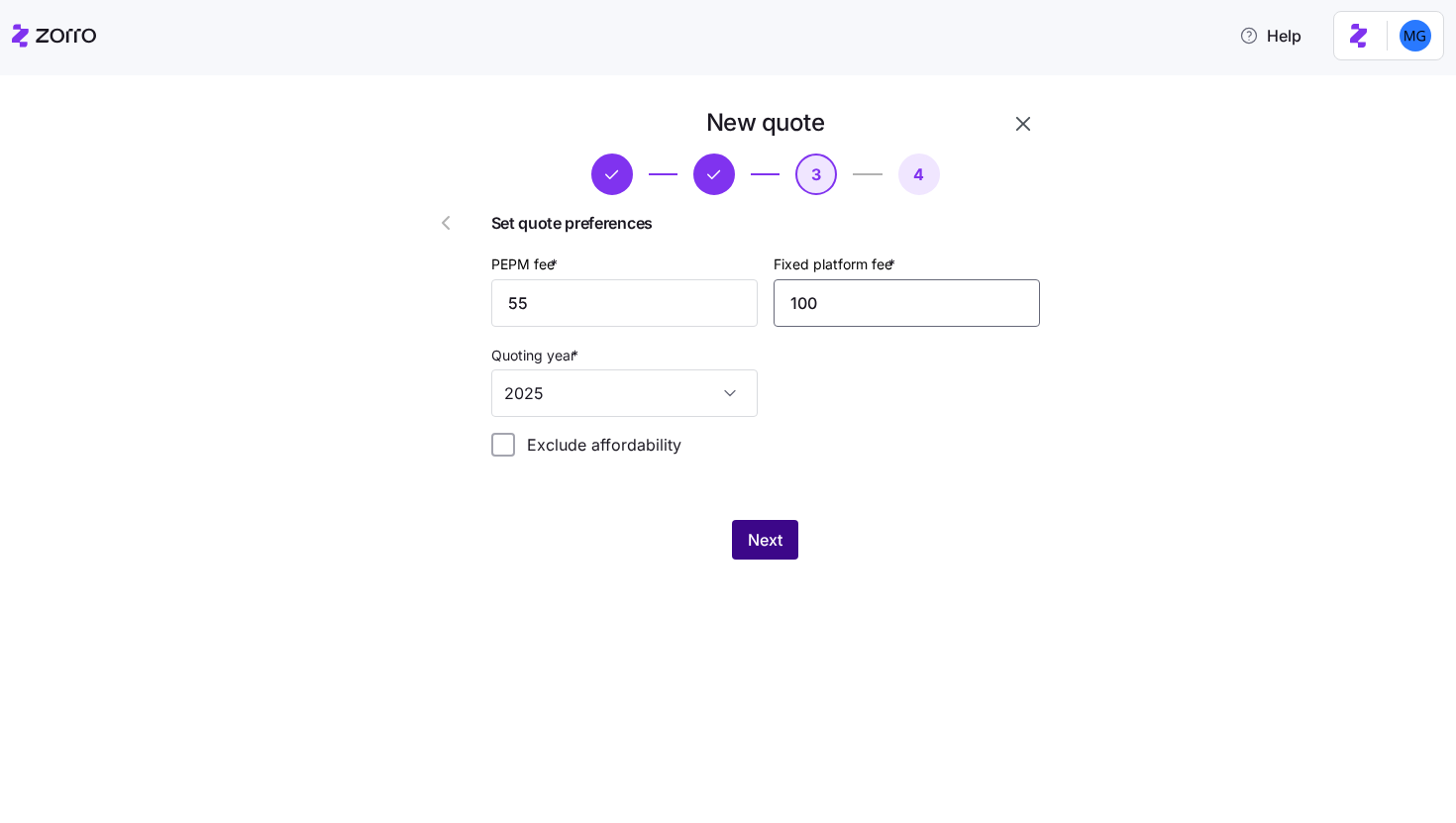 type on "100" 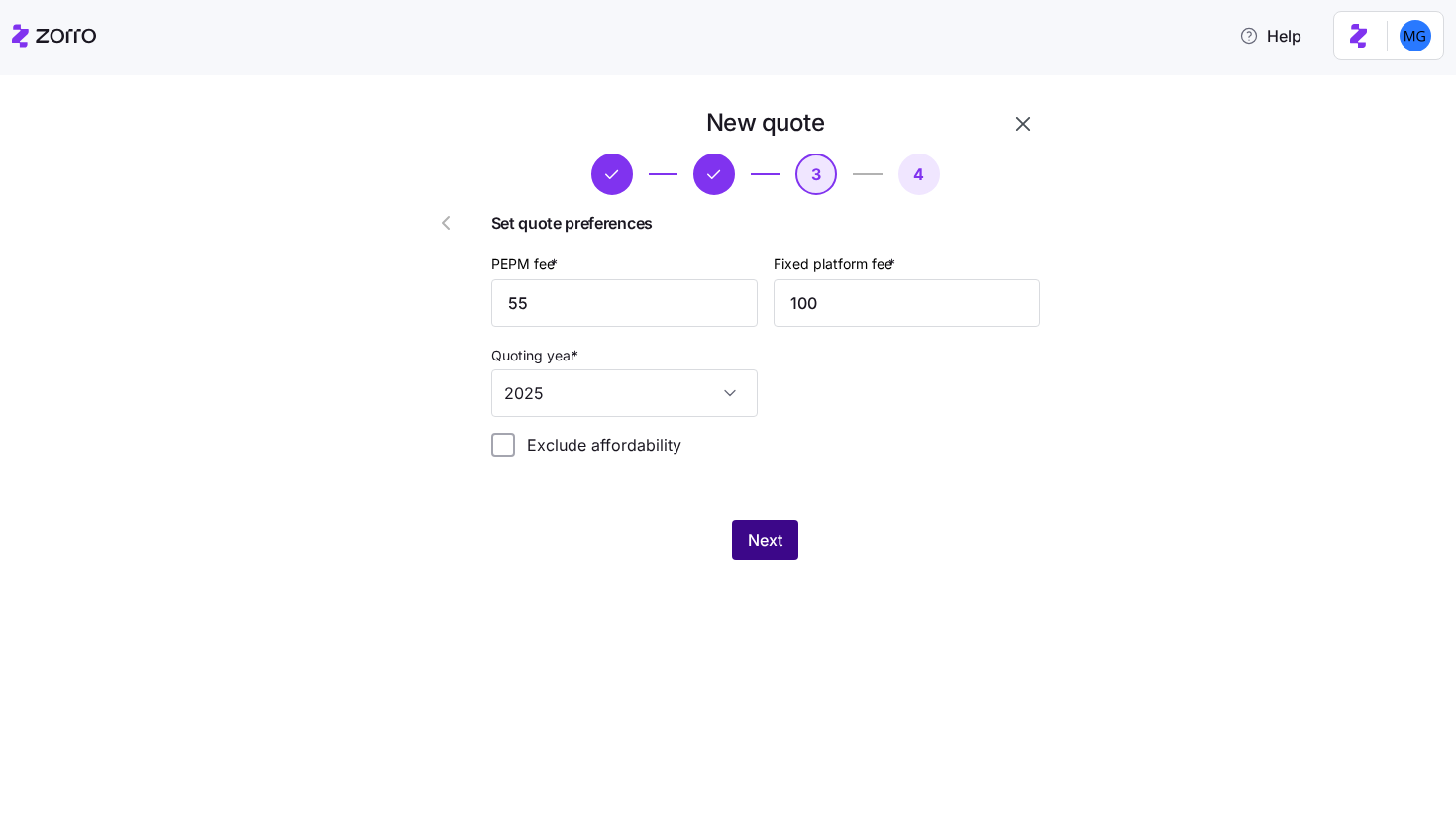 click on "Next" at bounding box center (765, 540) 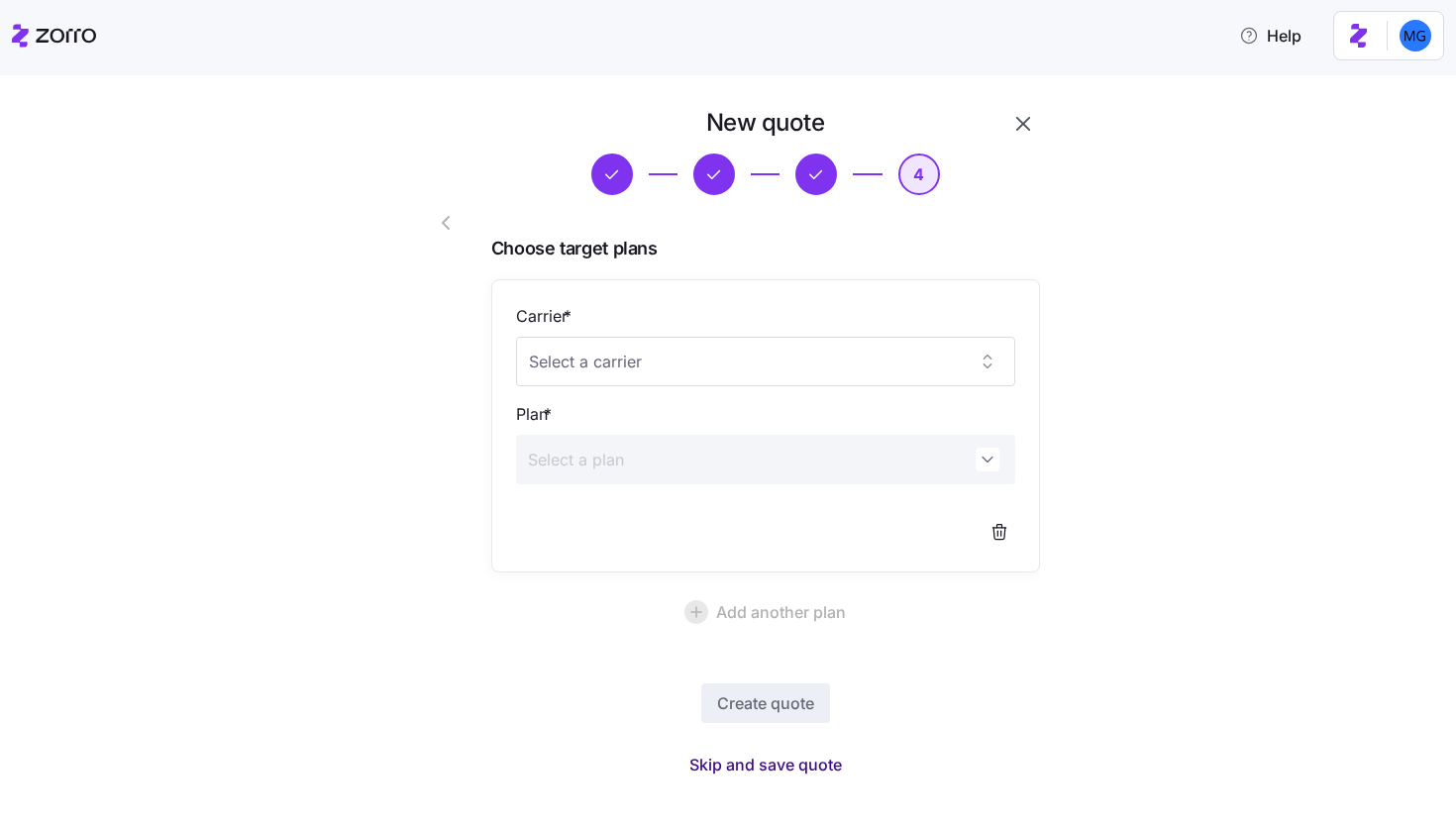 click on "Skip and save quote" at bounding box center [766, 765] 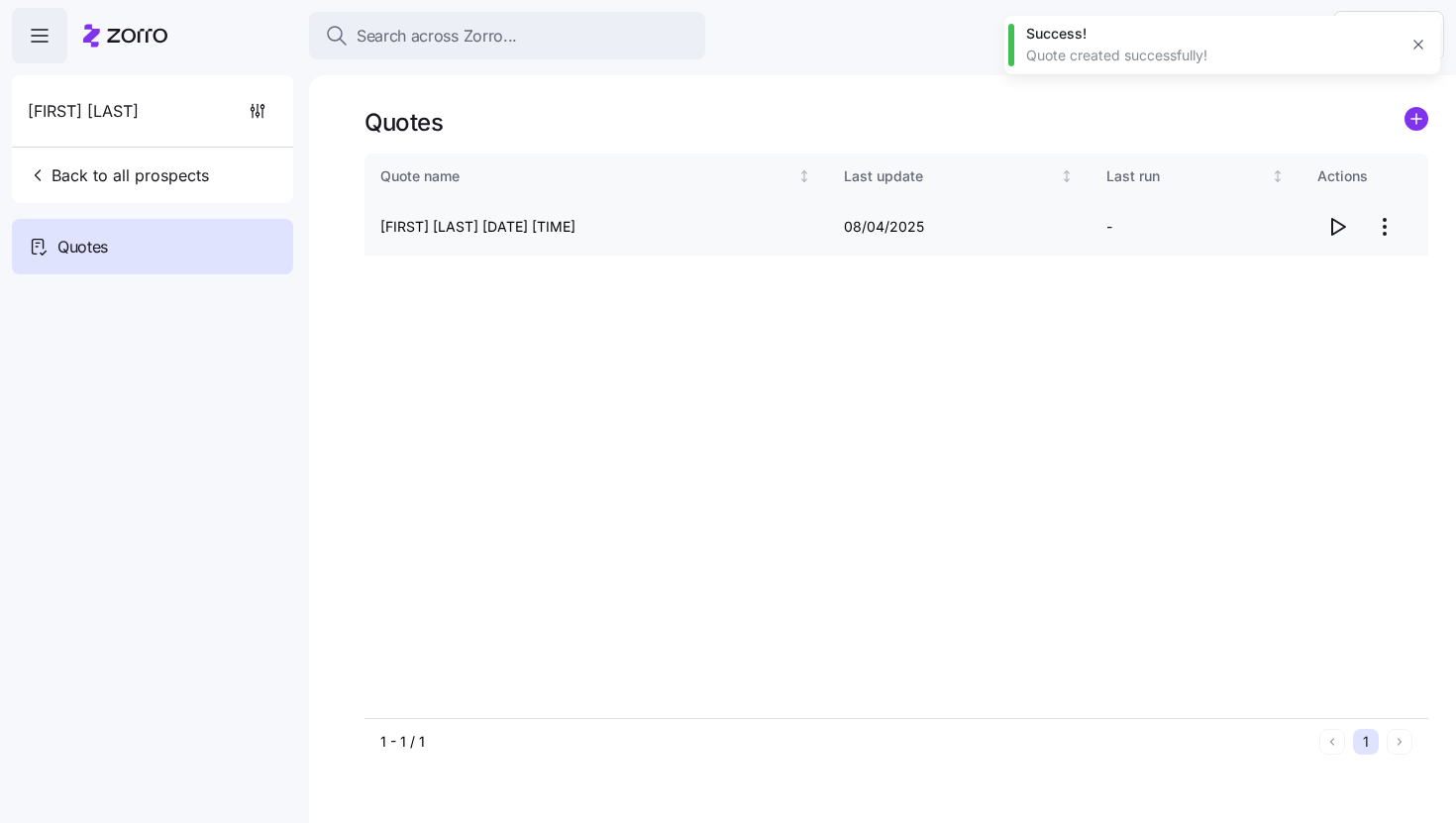 click 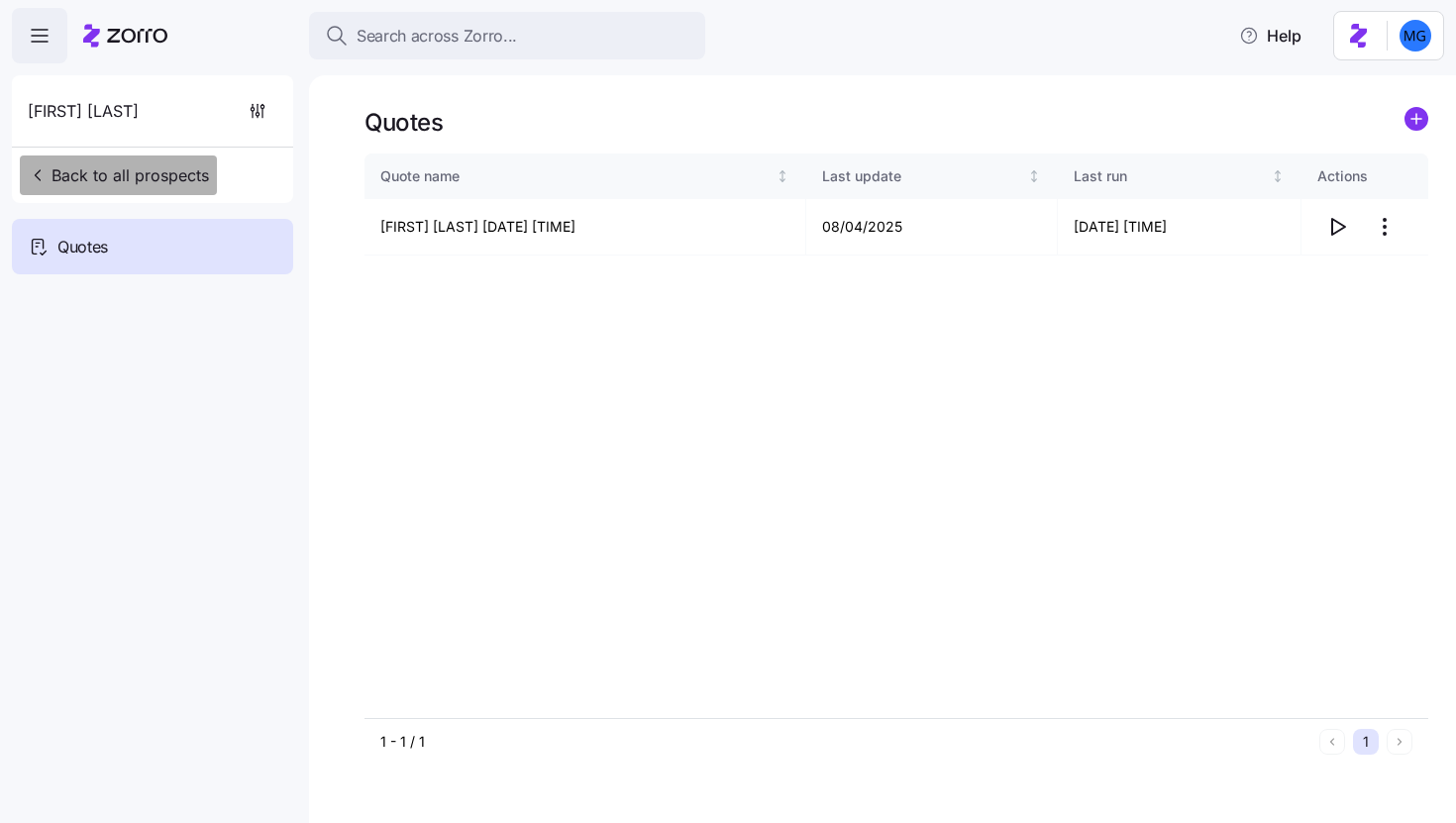 click on "Back to all prospects" at bounding box center [118, 175] 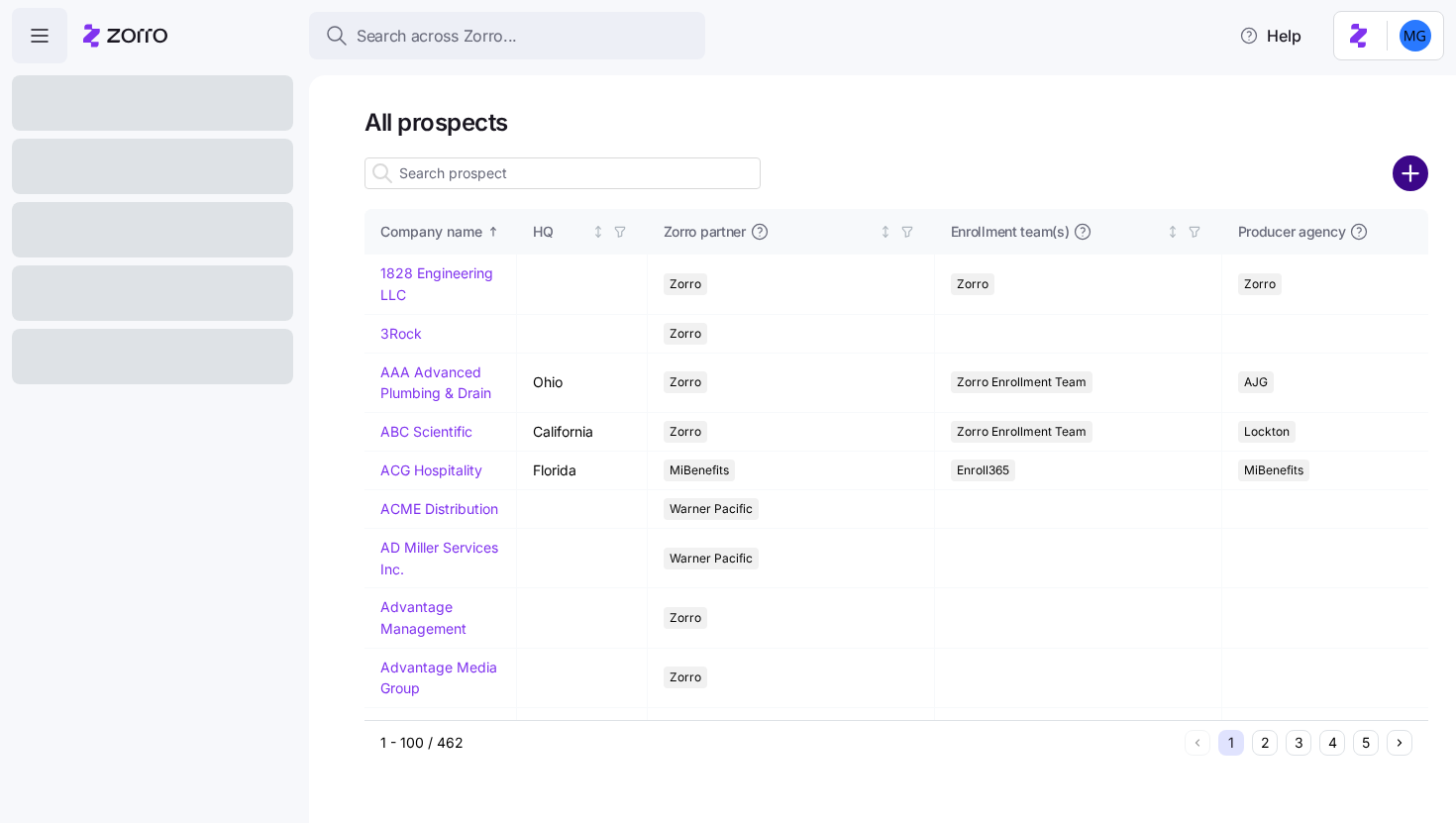 click 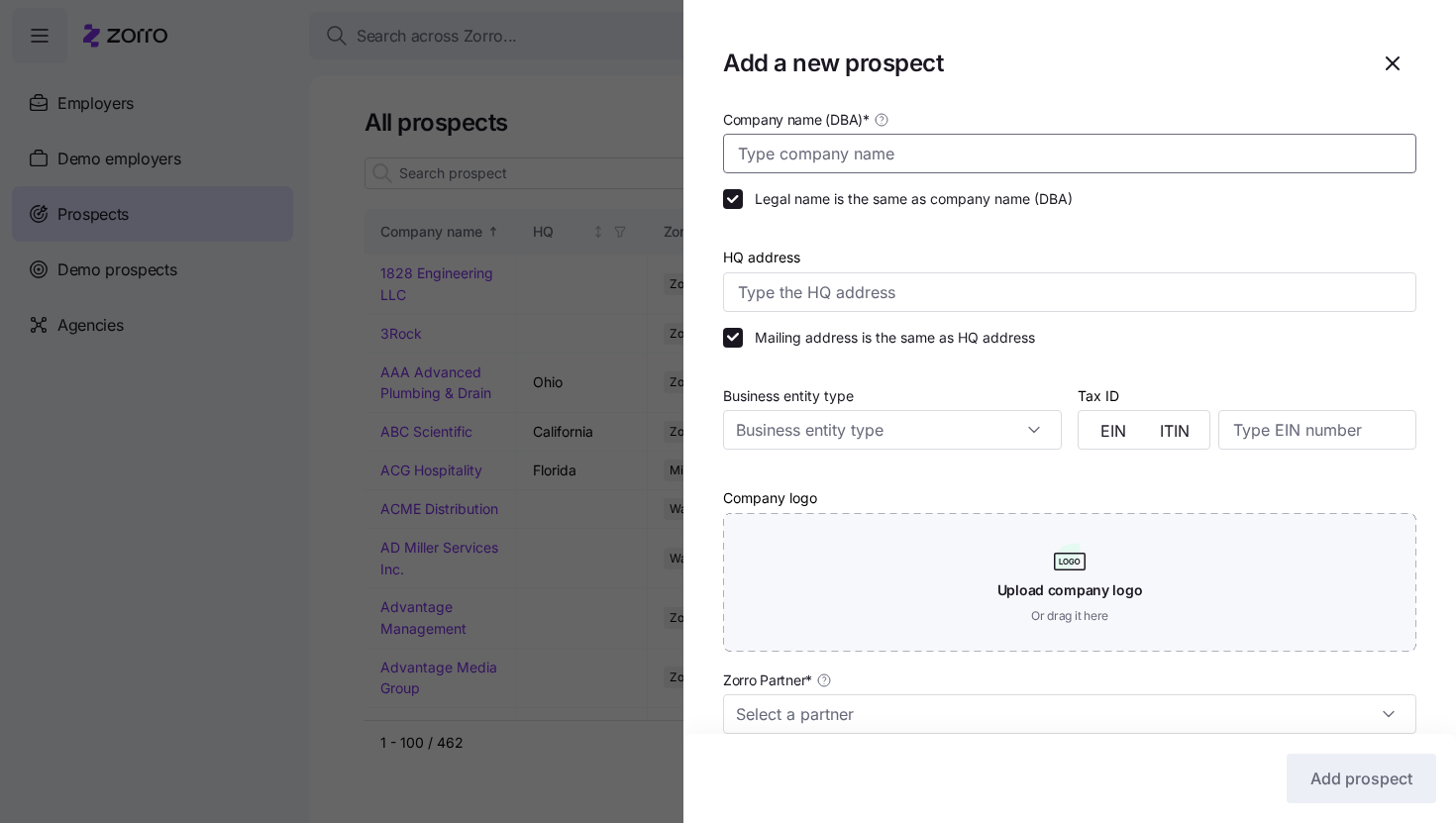 click on "Company name (DBA)  *" at bounding box center [1070, 154] 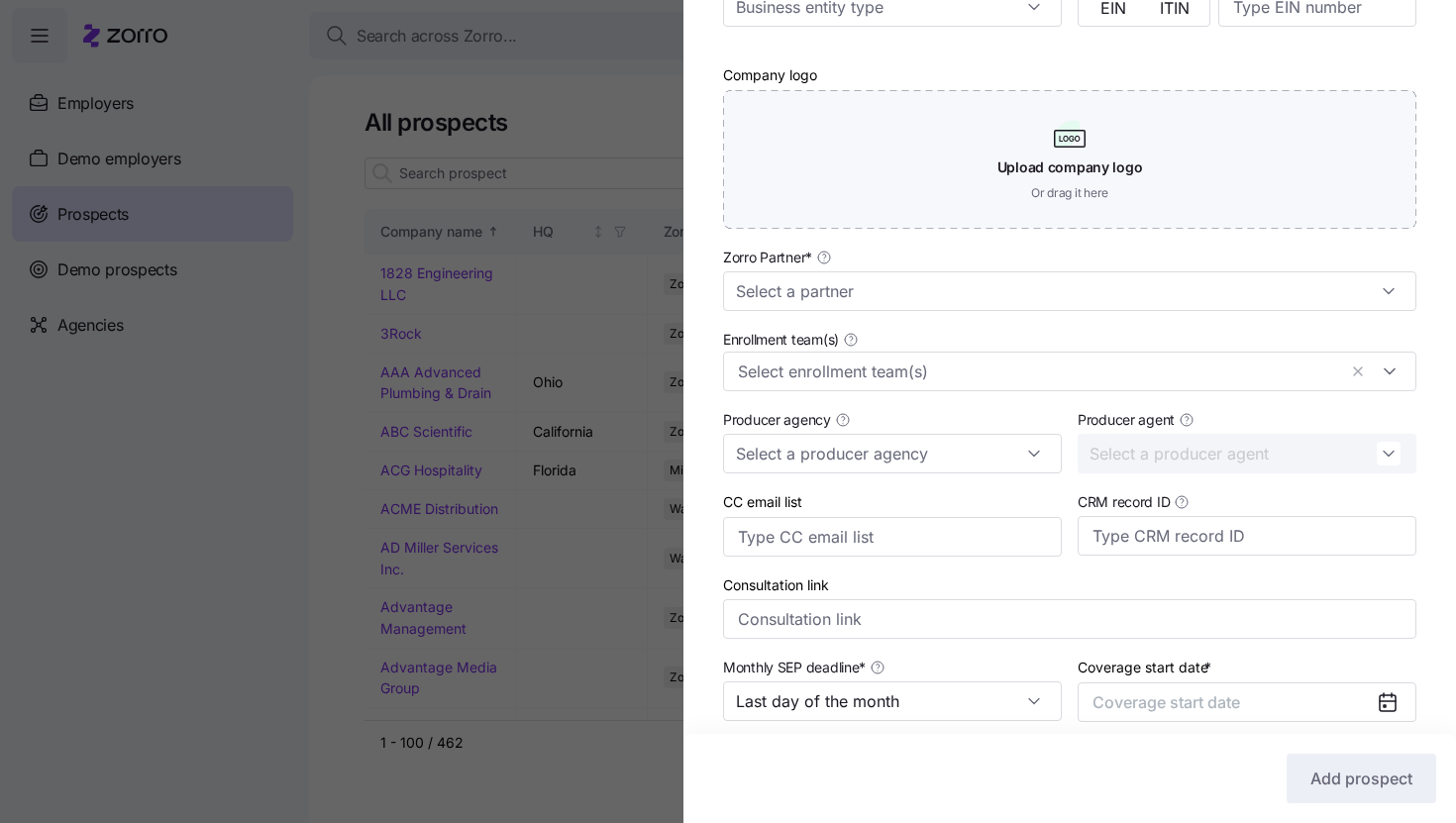 scroll, scrollTop: 438, scrollLeft: 0, axis: vertical 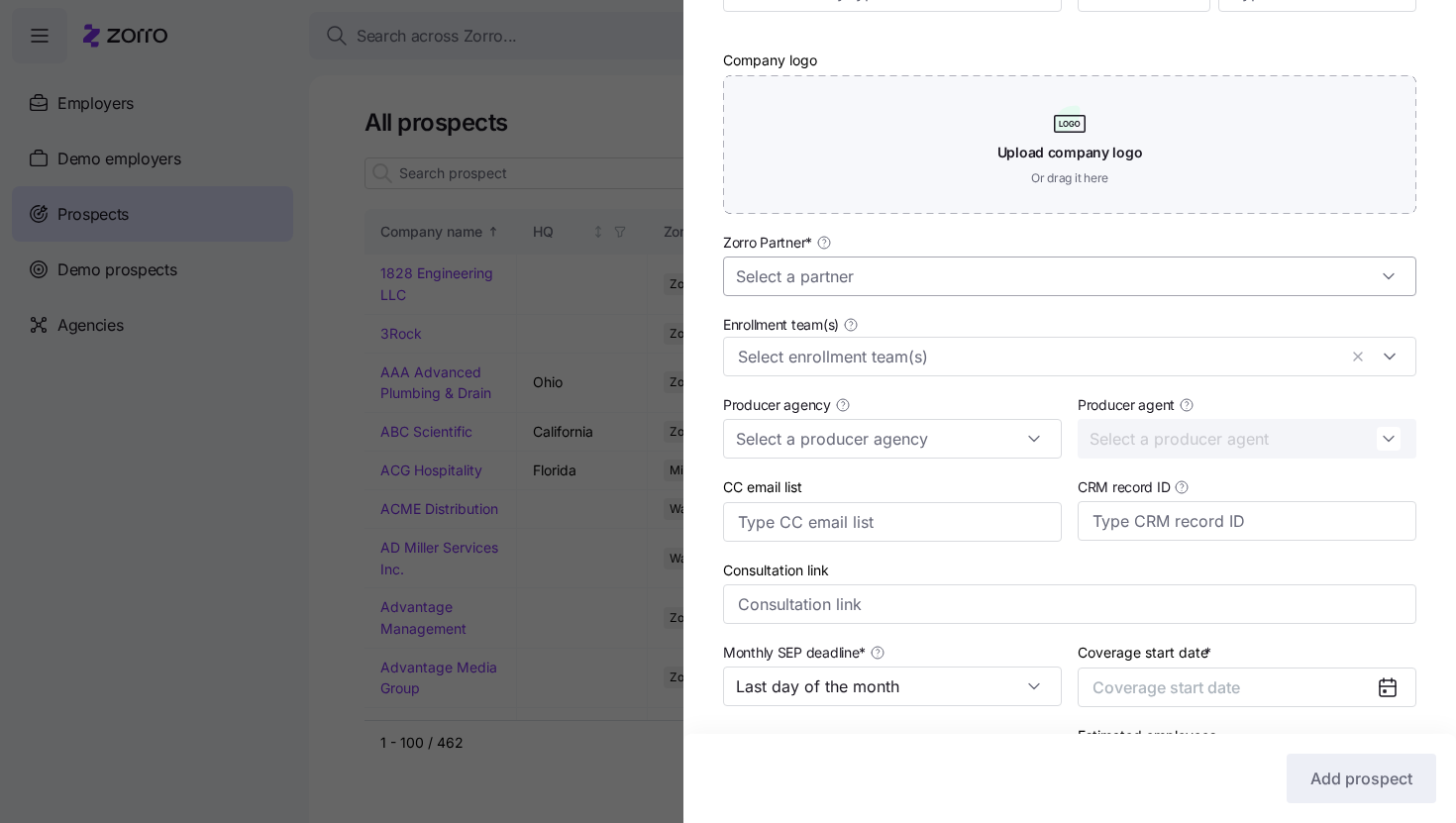 type on "UPH" 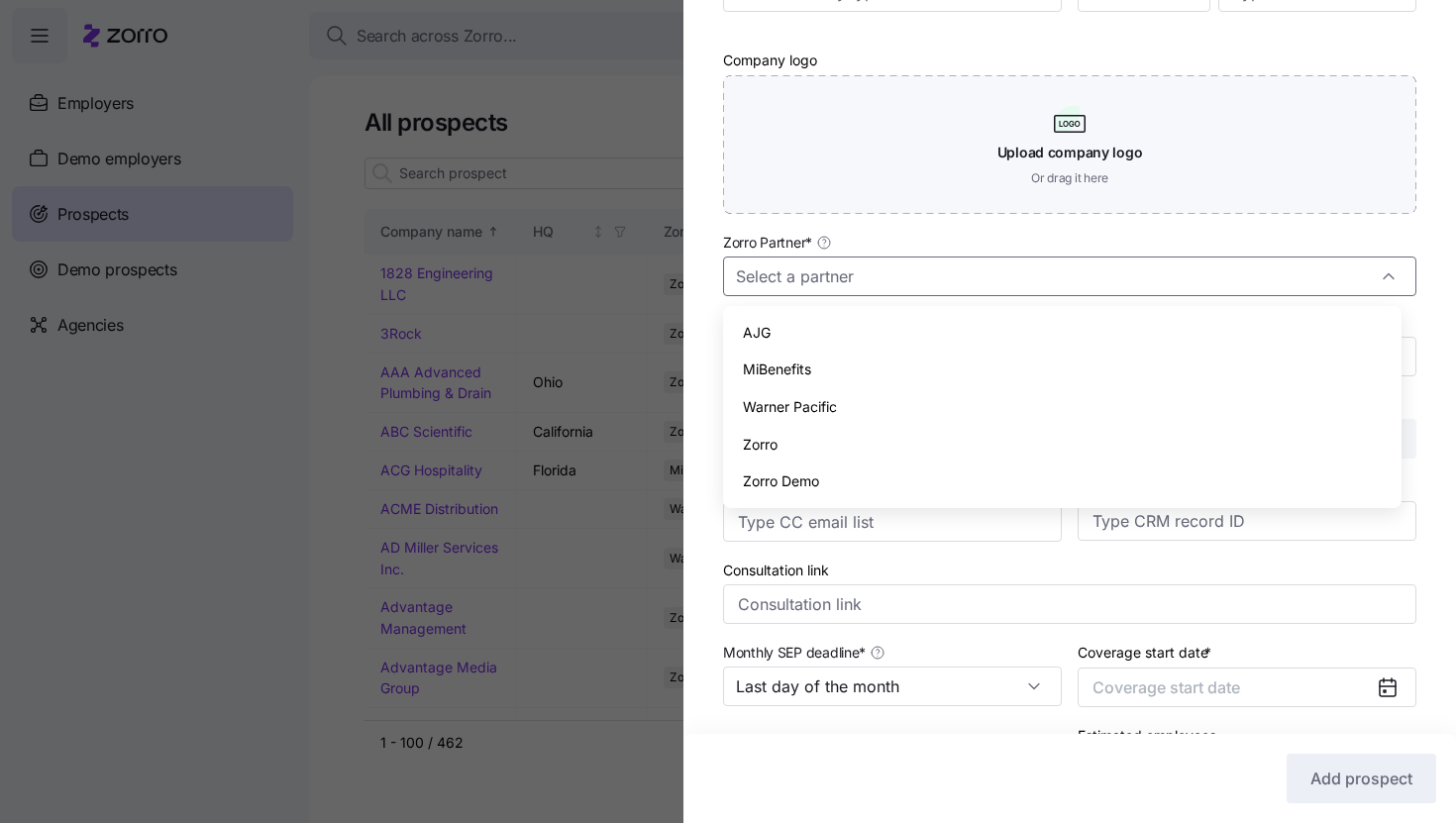 click on "Zorro" at bounding box center [1062, 445] 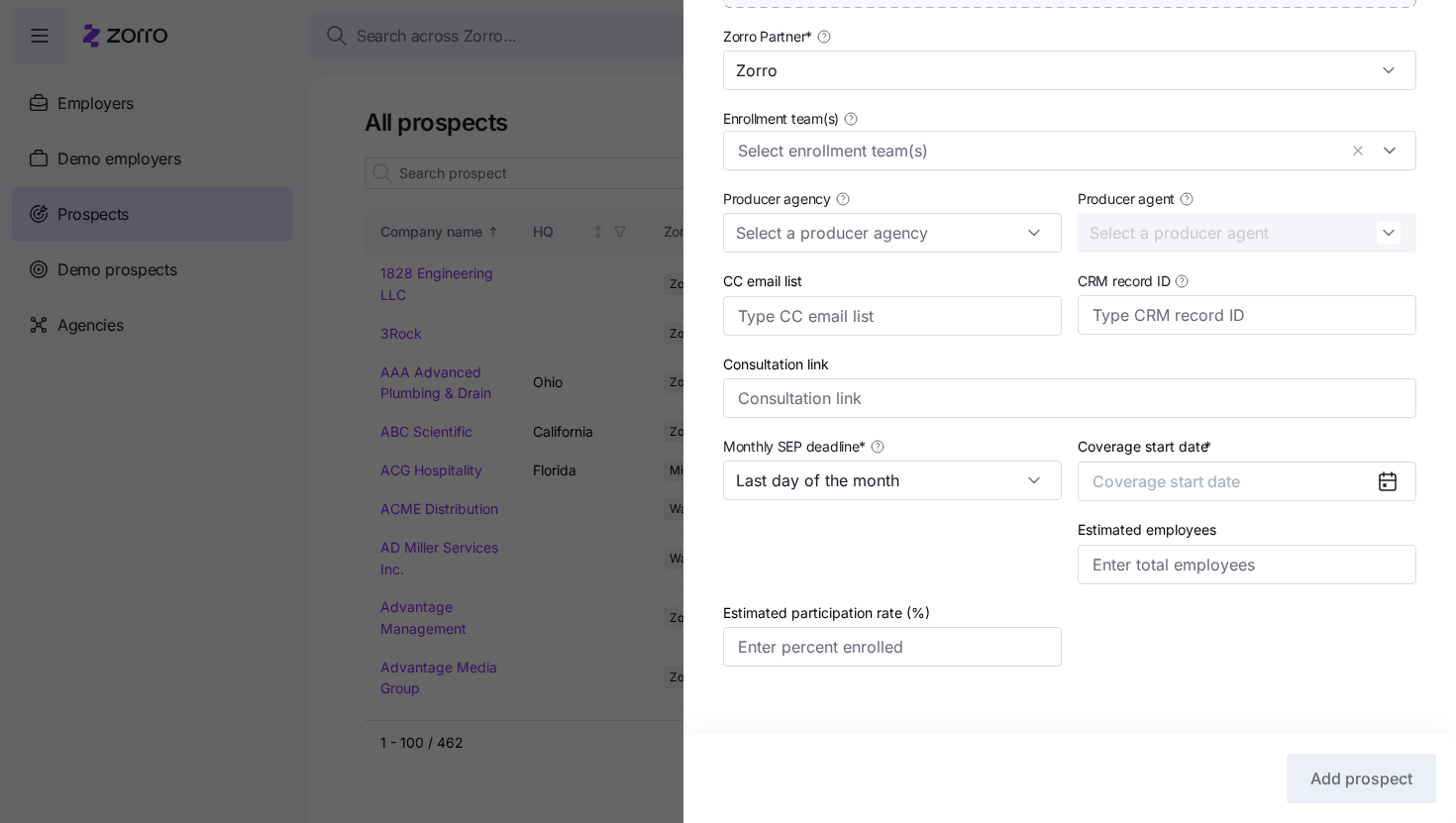 scroll, scrollTop: 668, scrollLeft: 0, axis: vertical 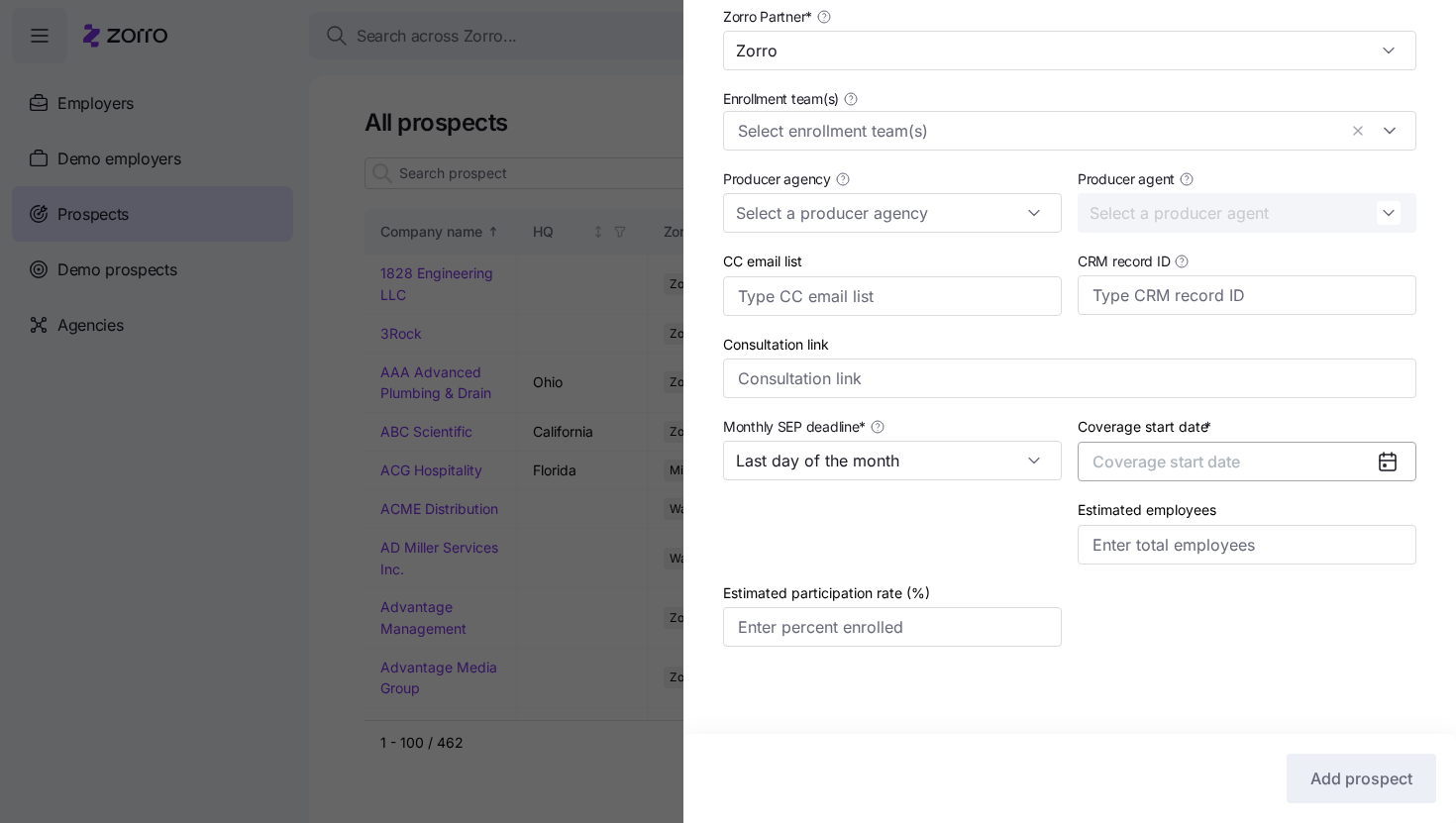 click on "Coverage start date" at bounding box center (1247, 462) 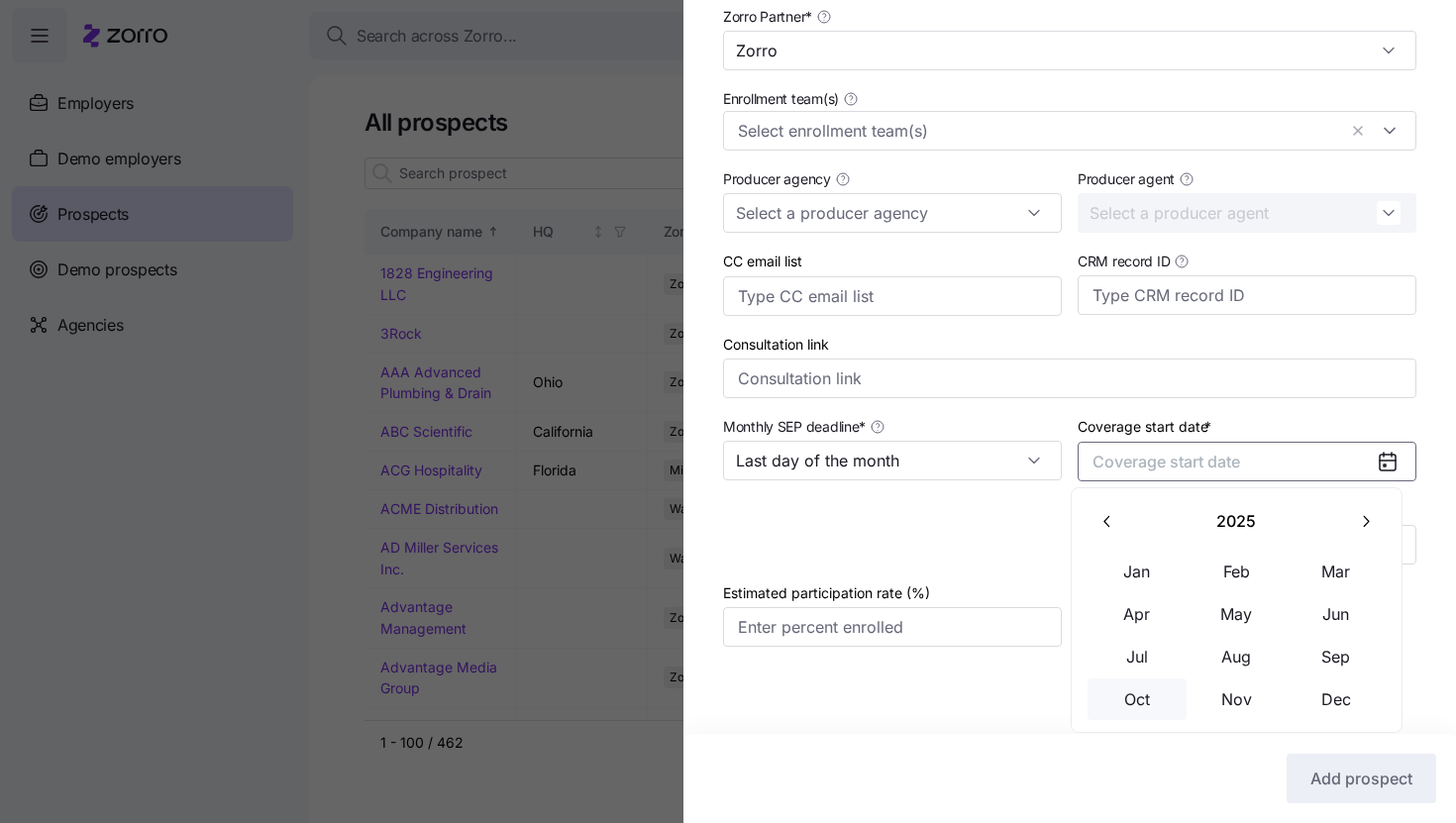click on "Oct" at bounding box center [1137, 699] 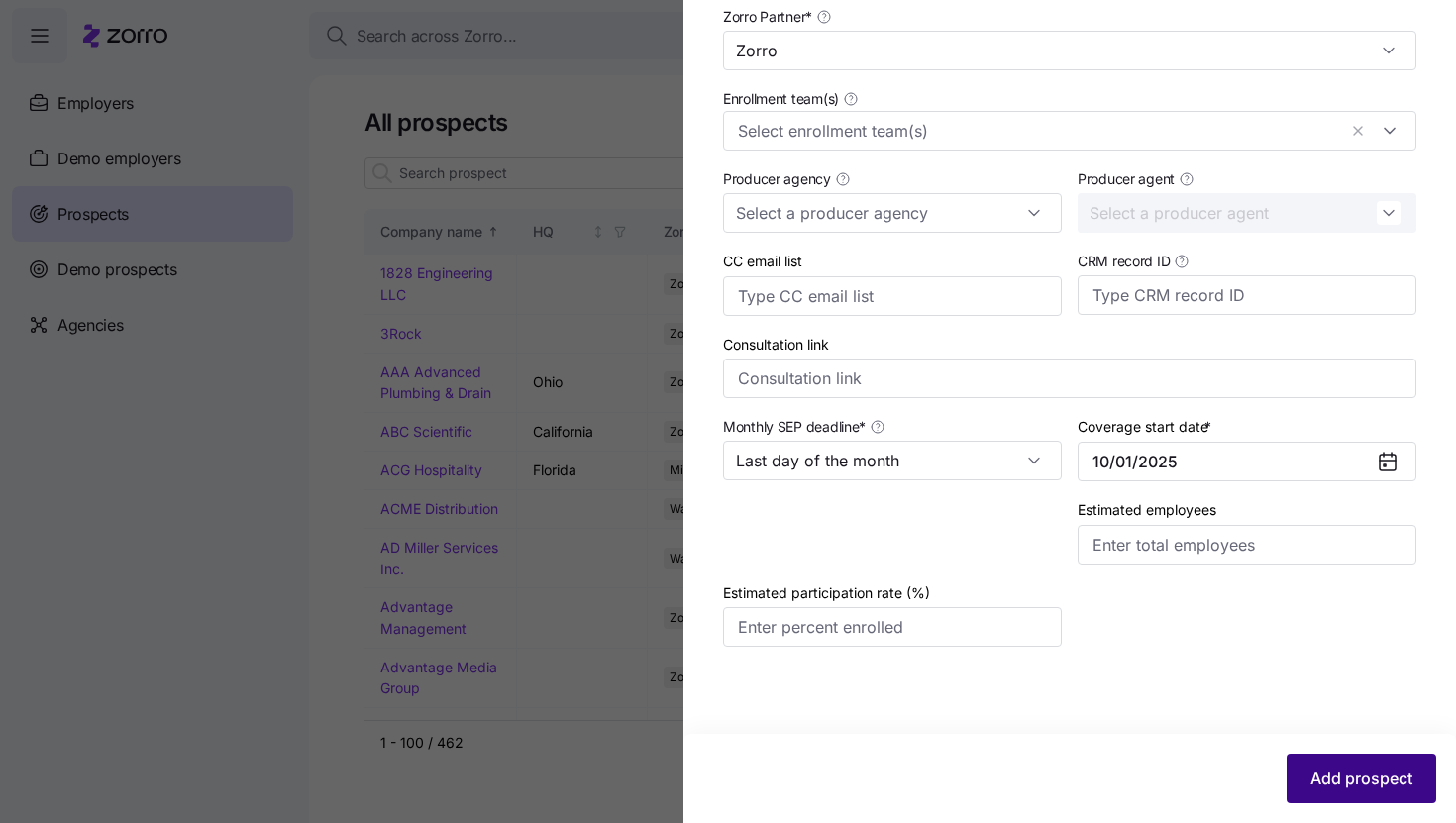 click on "Add prospect" at bounding box center [1361, 778] 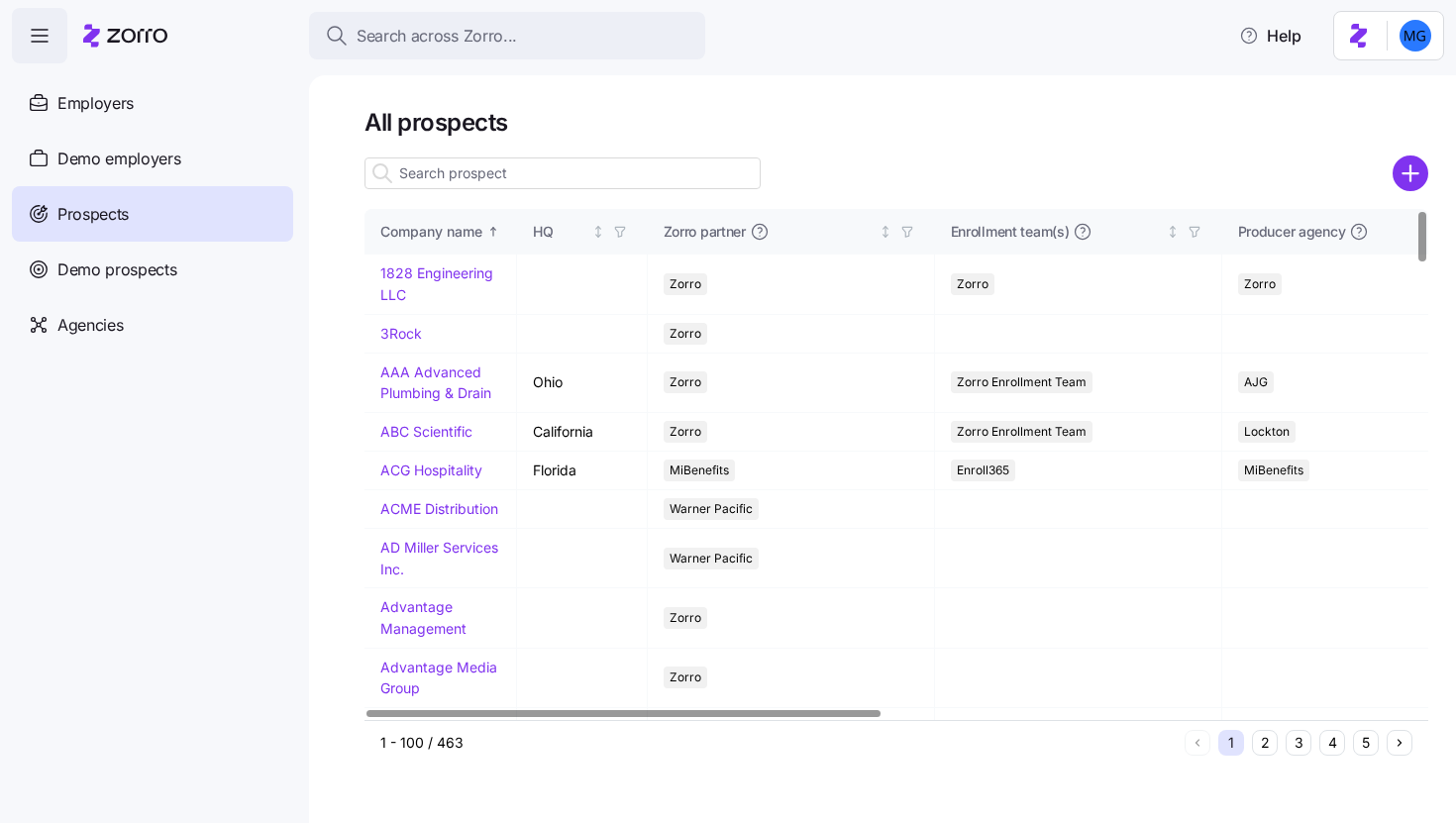 click at bounding box center [563, 173] 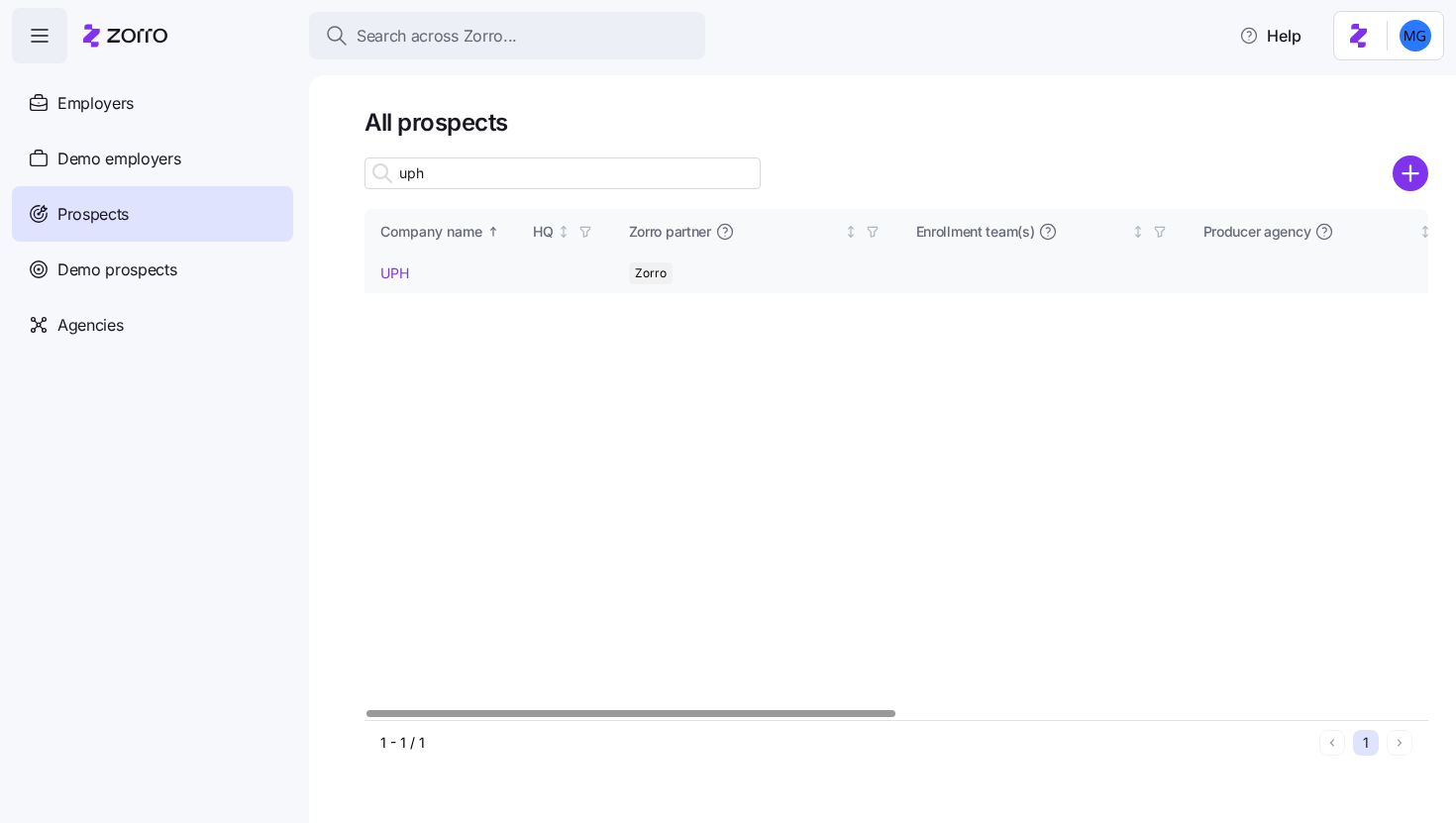 type on "uph" 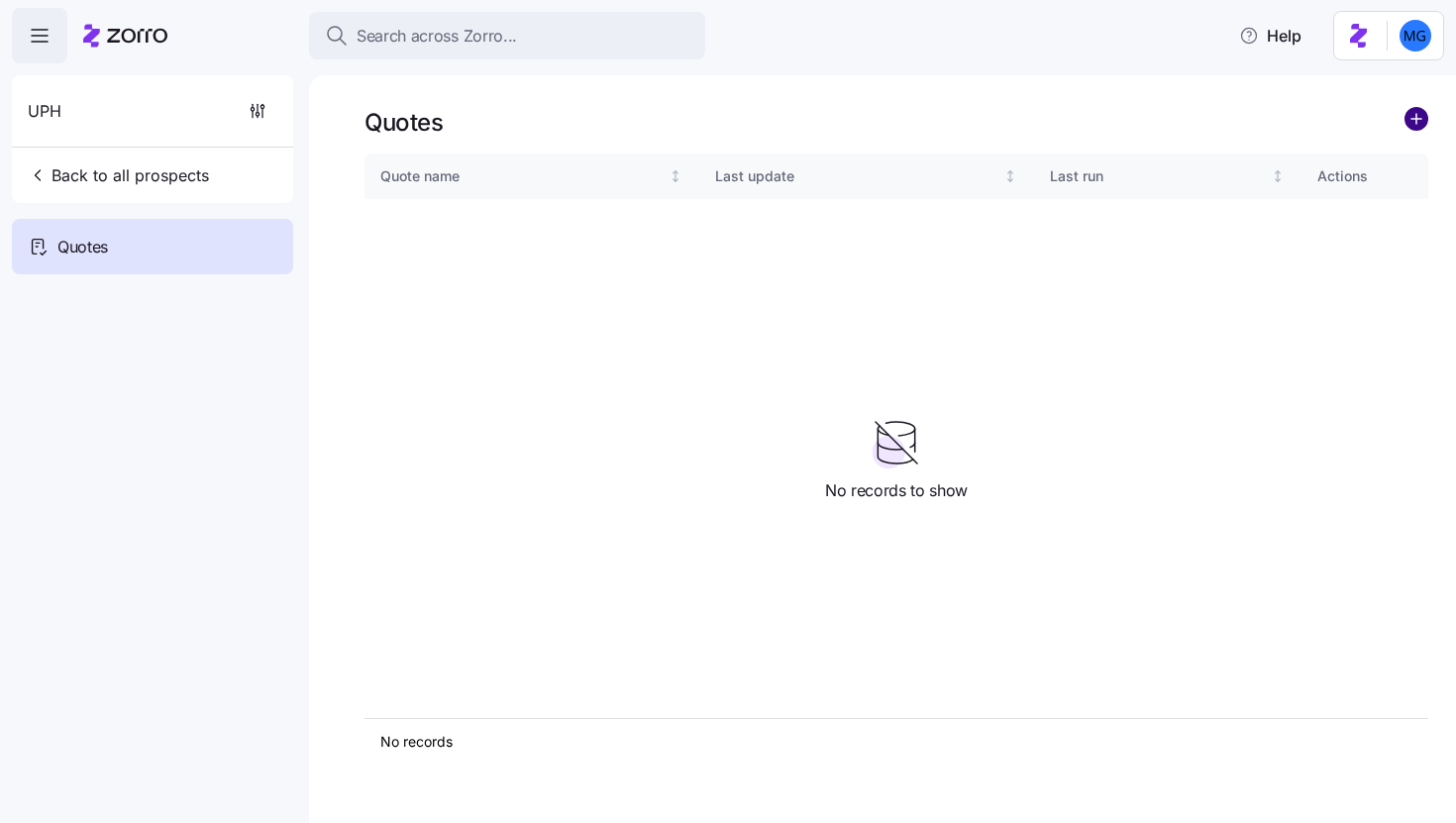 click 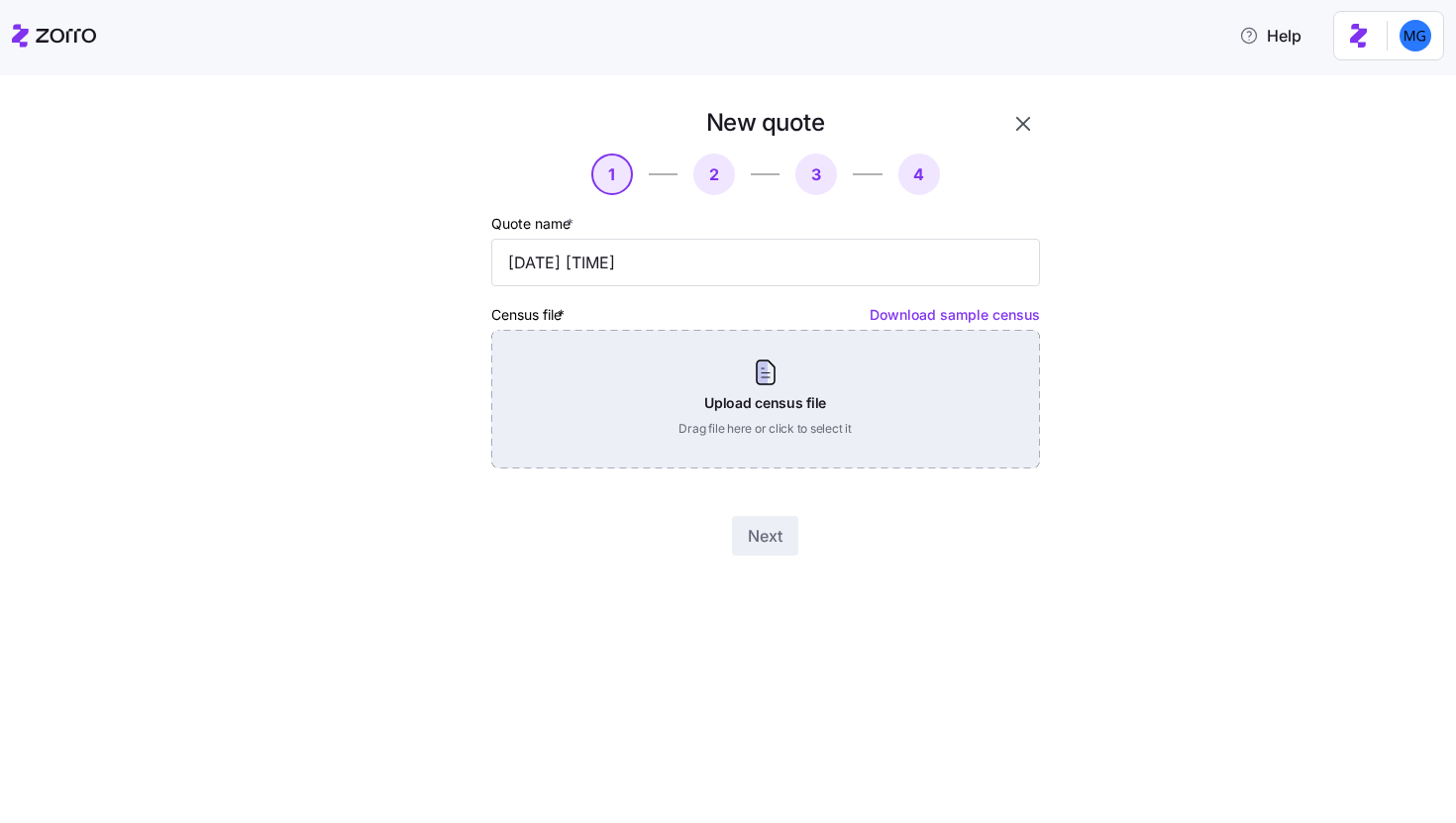 click on "Upload census file Drag file here or click to select it" at bounding box center (766, 399) 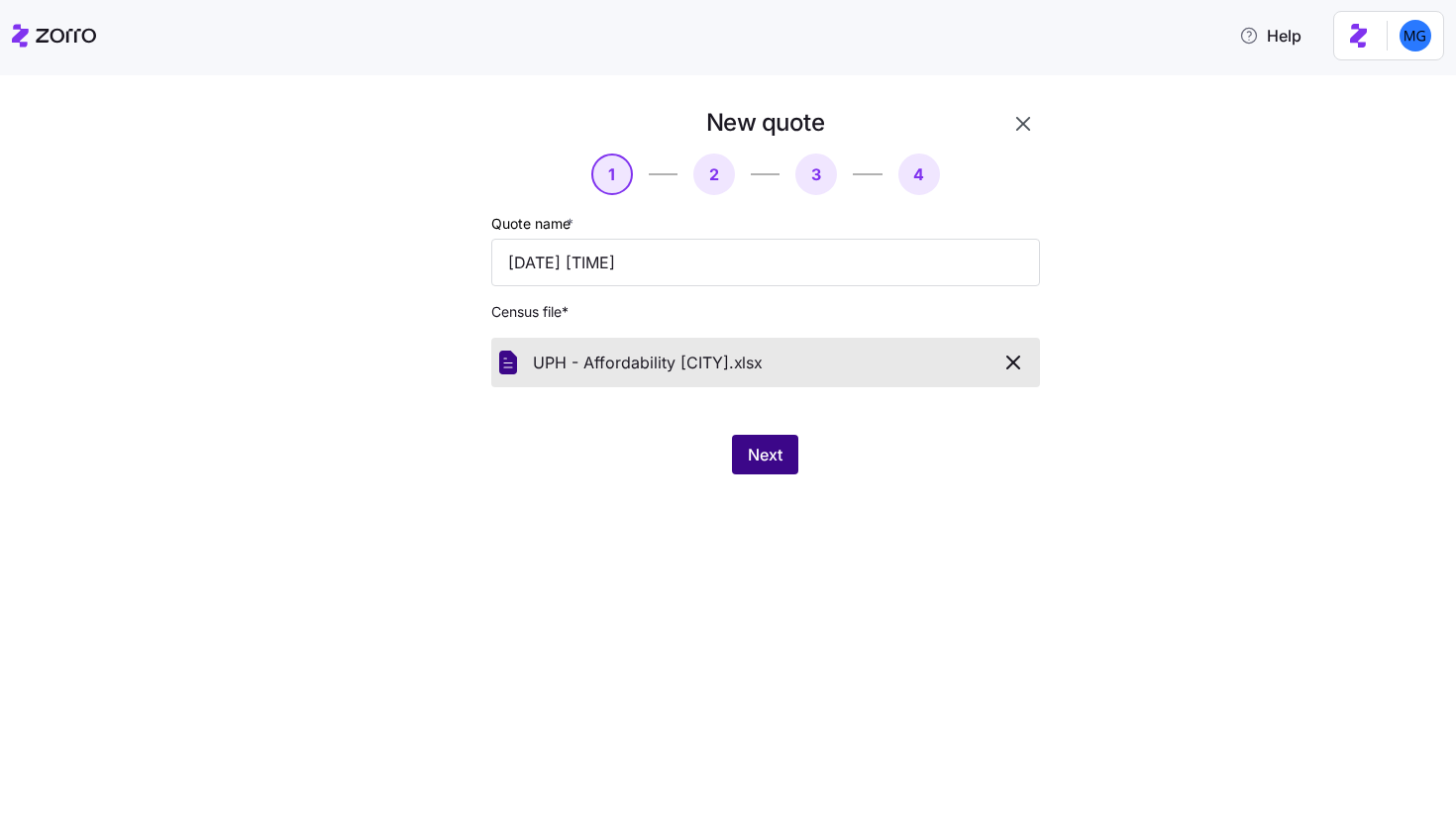 click on "Next" at bounding box center [765, 455] 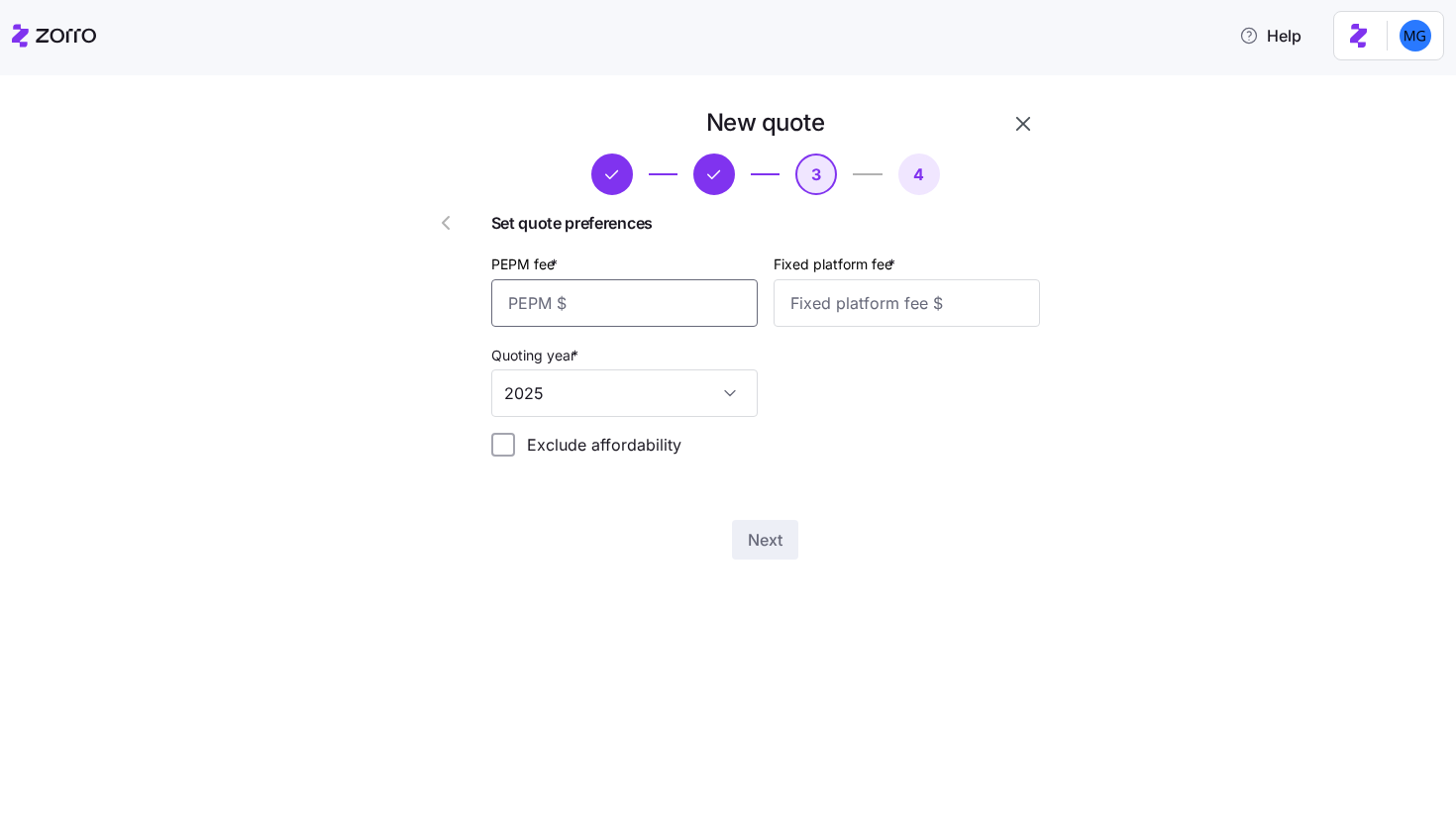 click on "PEPM fee  *" at bounding box center [624, 303] 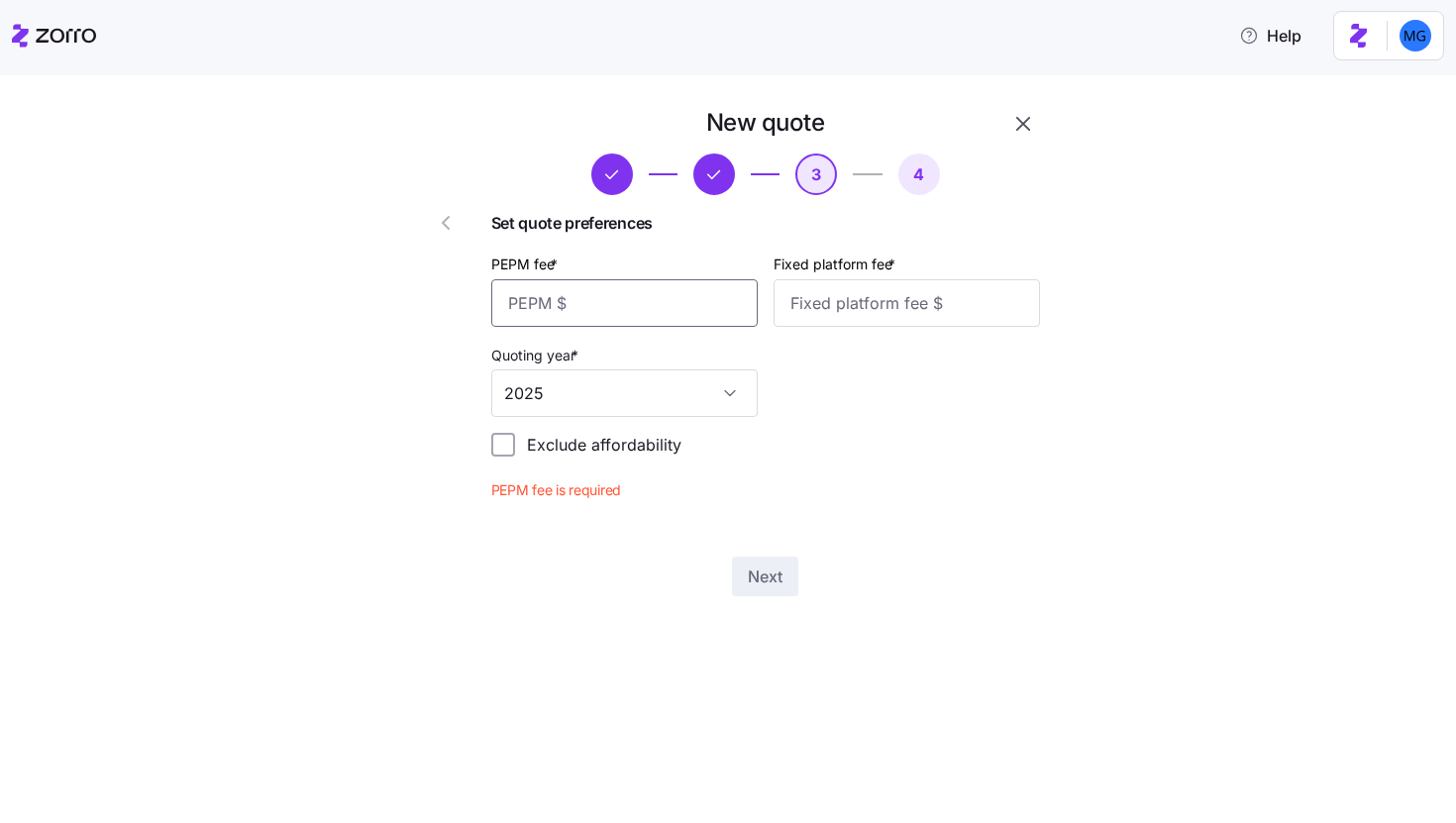 click on "PEPM fee  *" at bounding box center (624, 303) 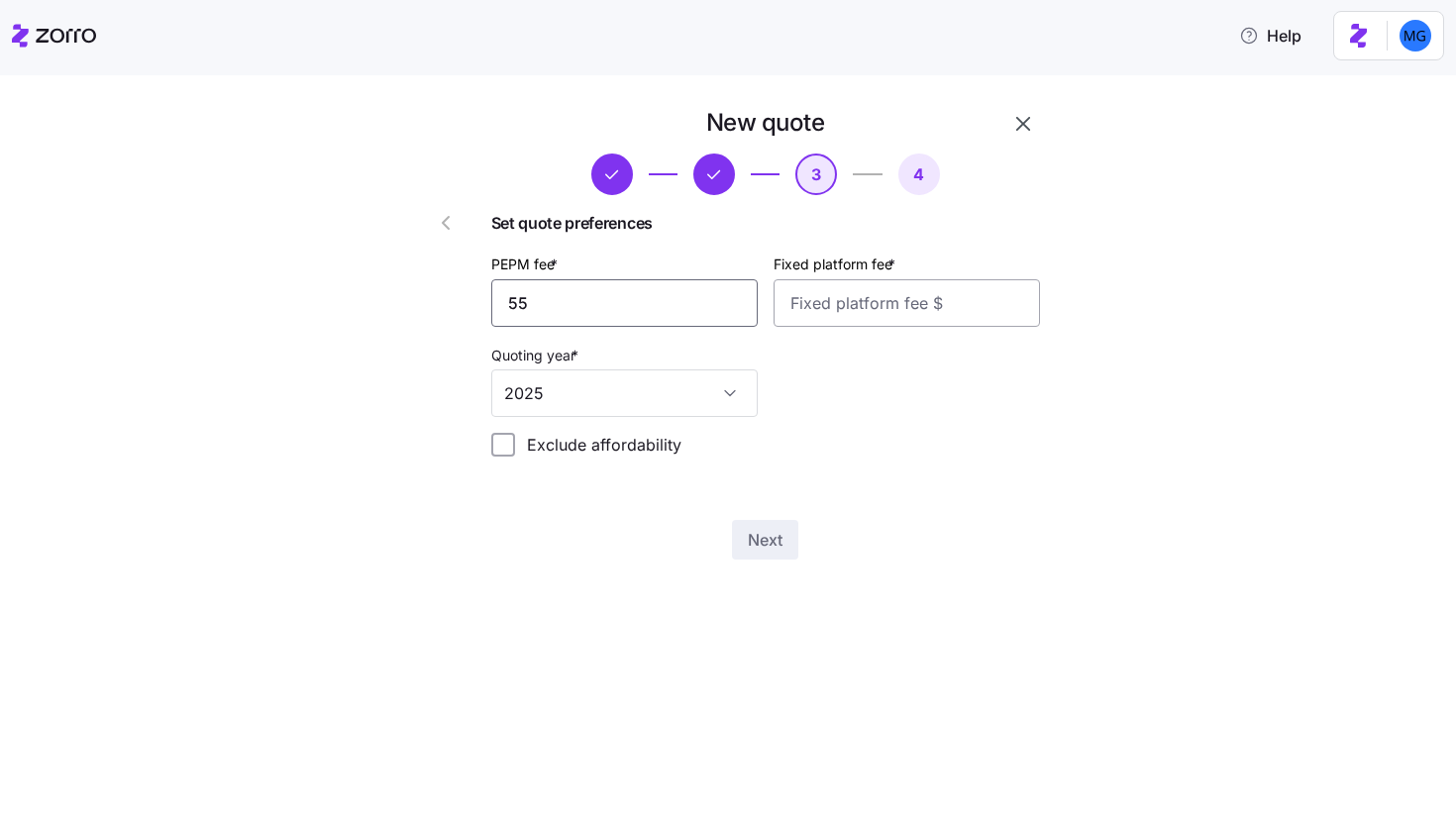 type on "55" 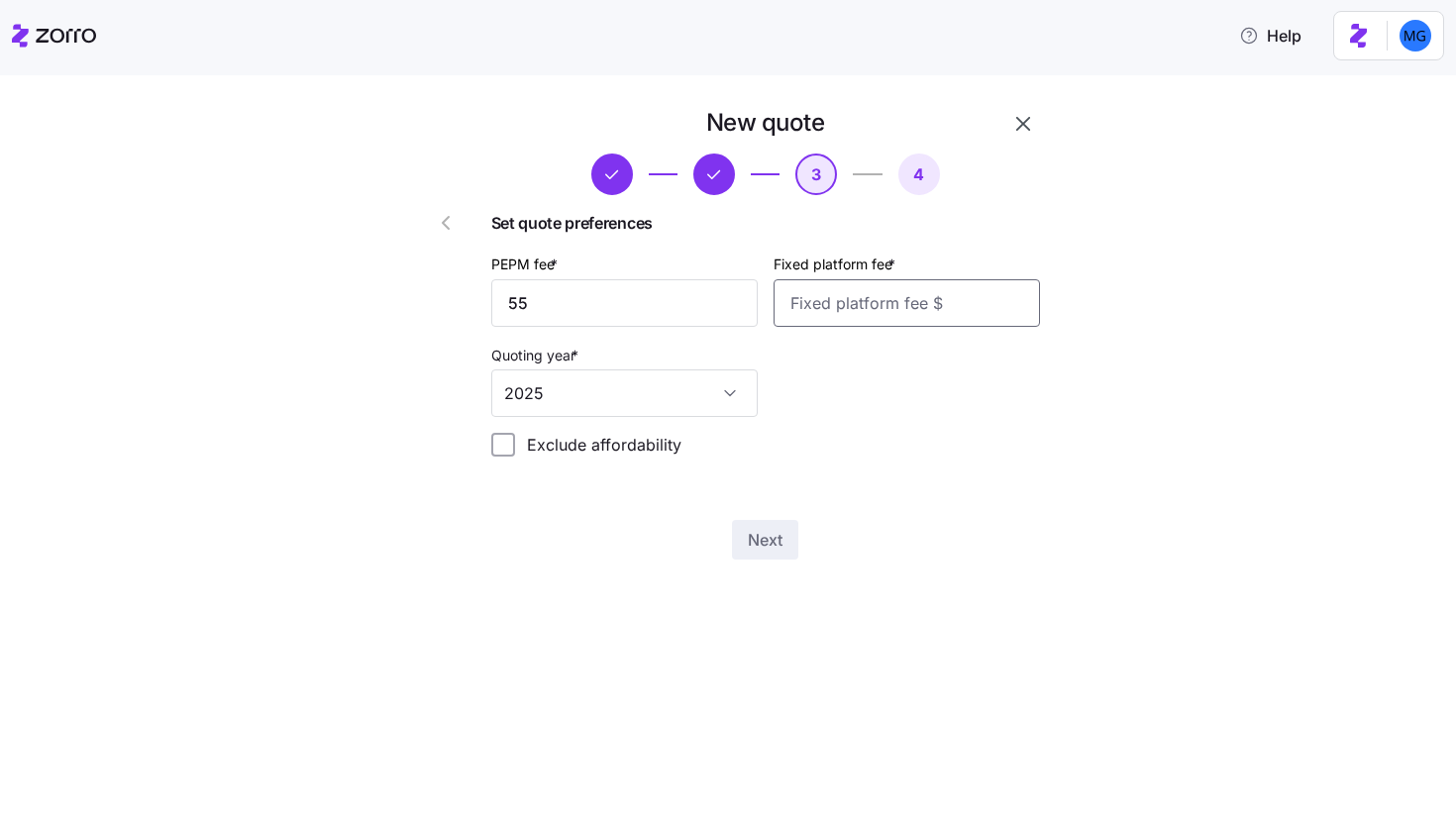 click on "Fixed platform fee  *" at bounding box center [906, 303] 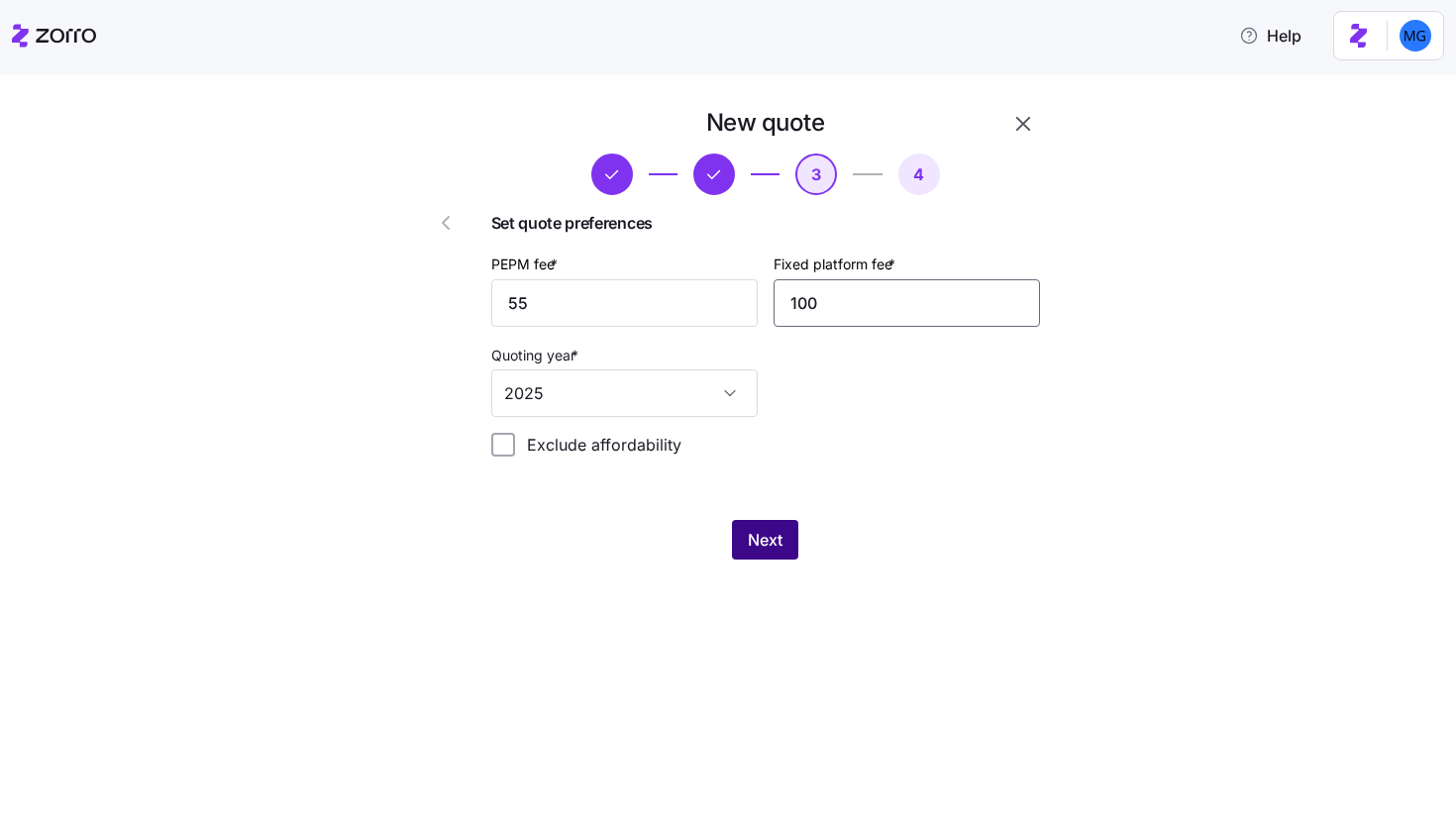 type on "100" 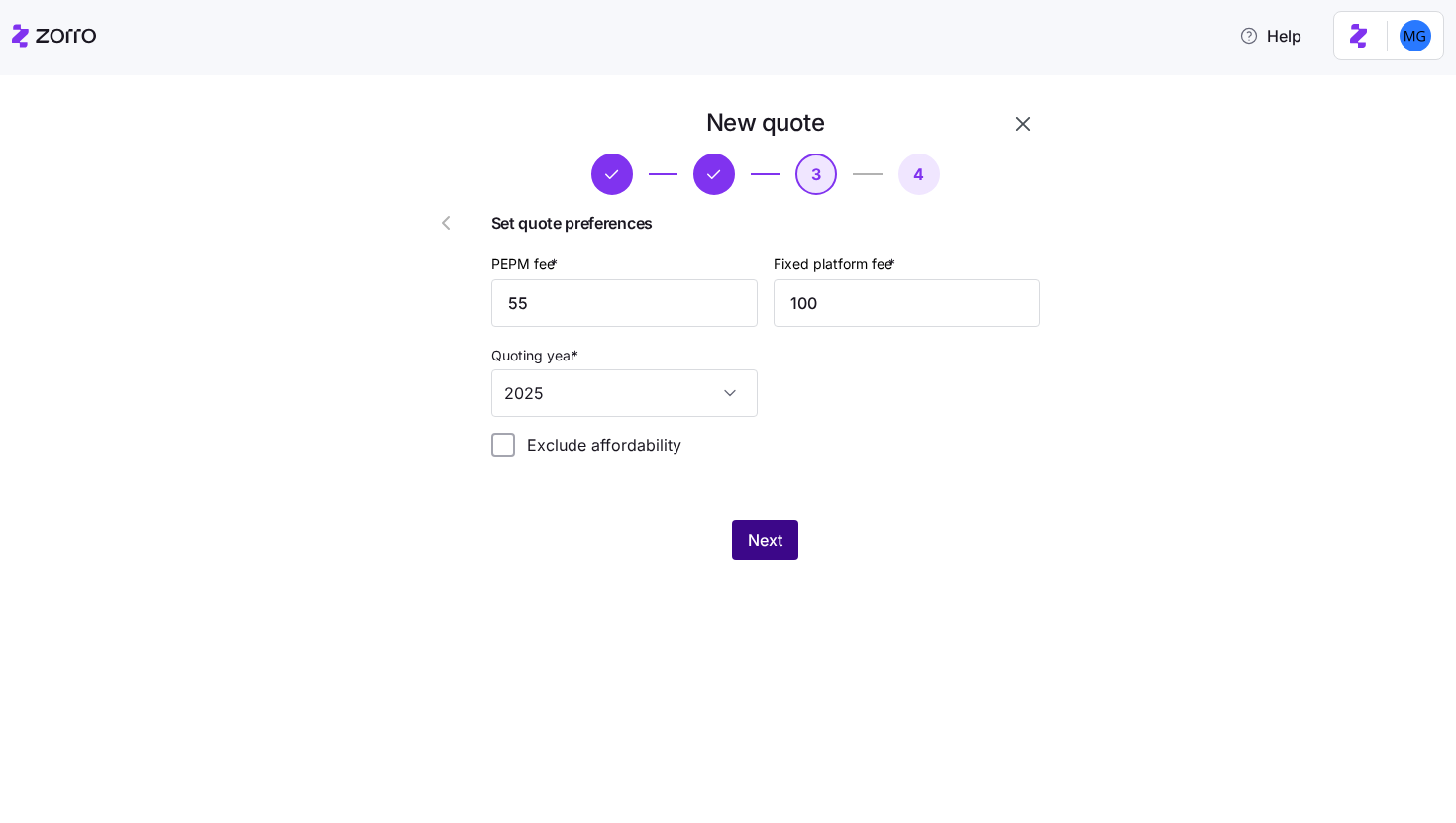 click on "Next" at bounding box center [765, 540] 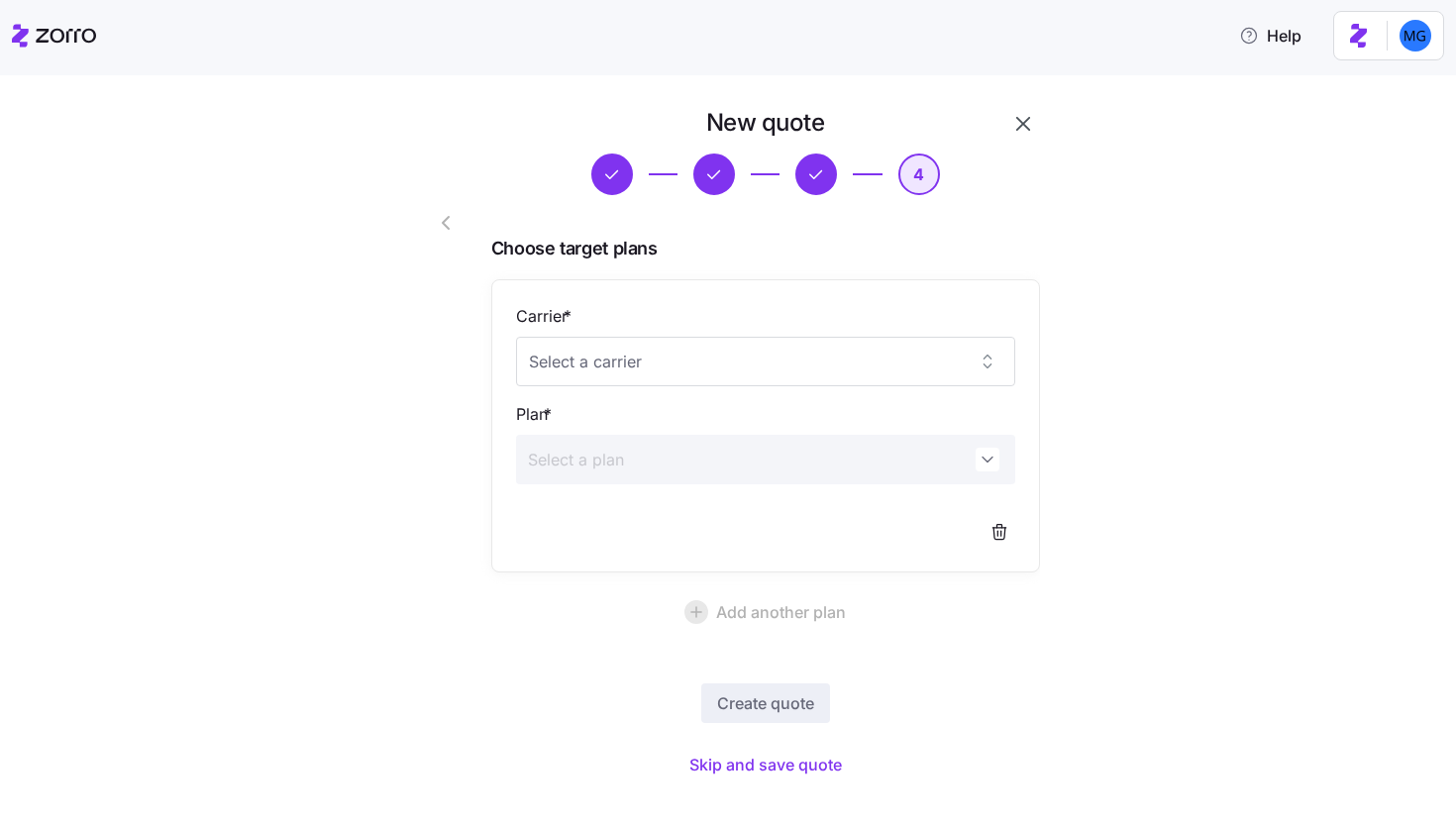 scroll, scrollTop: 30, scrollLeft: 0, axis: vertical 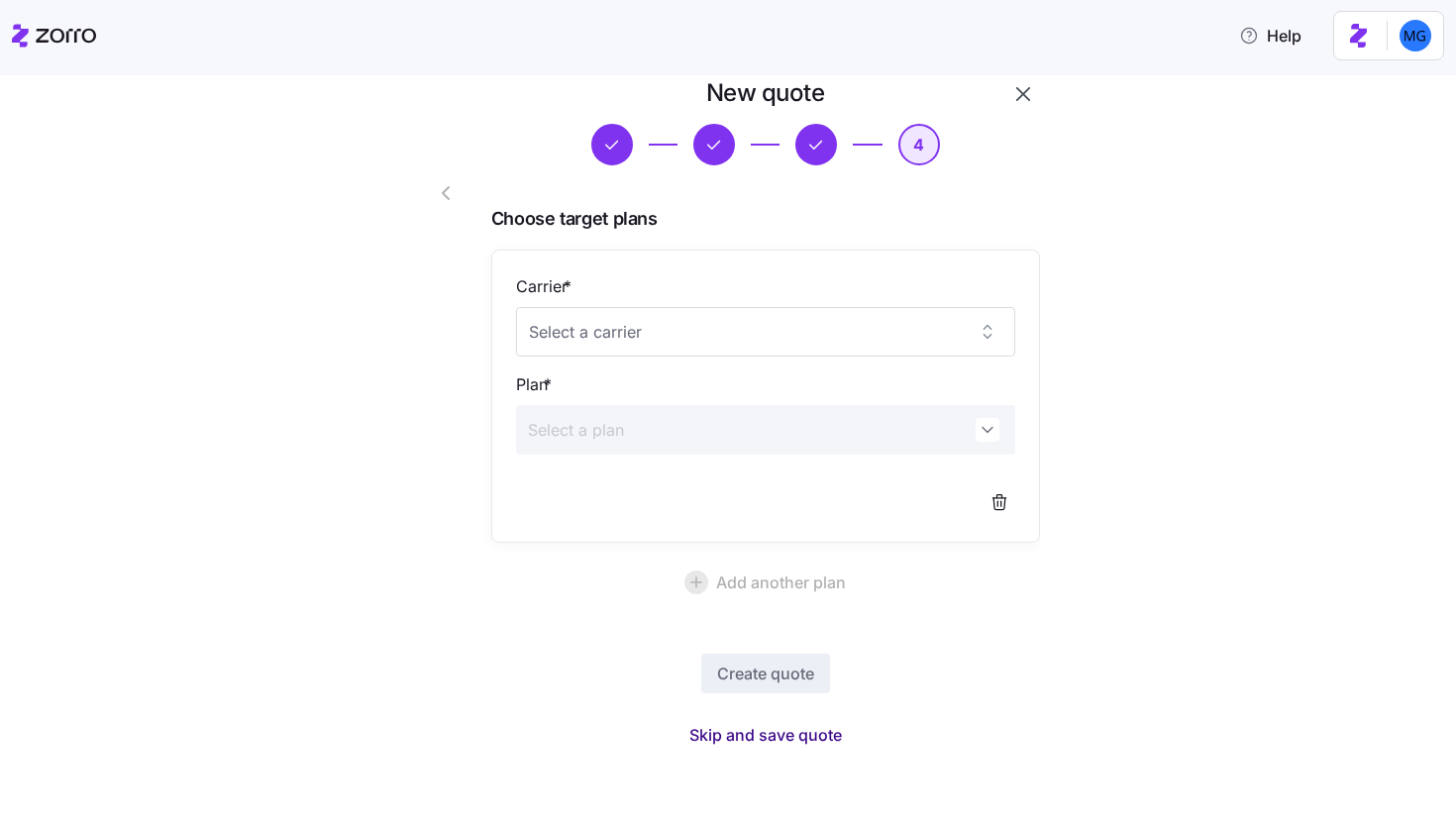 click on "Skip and save quote" at bounding box center [766, 735] 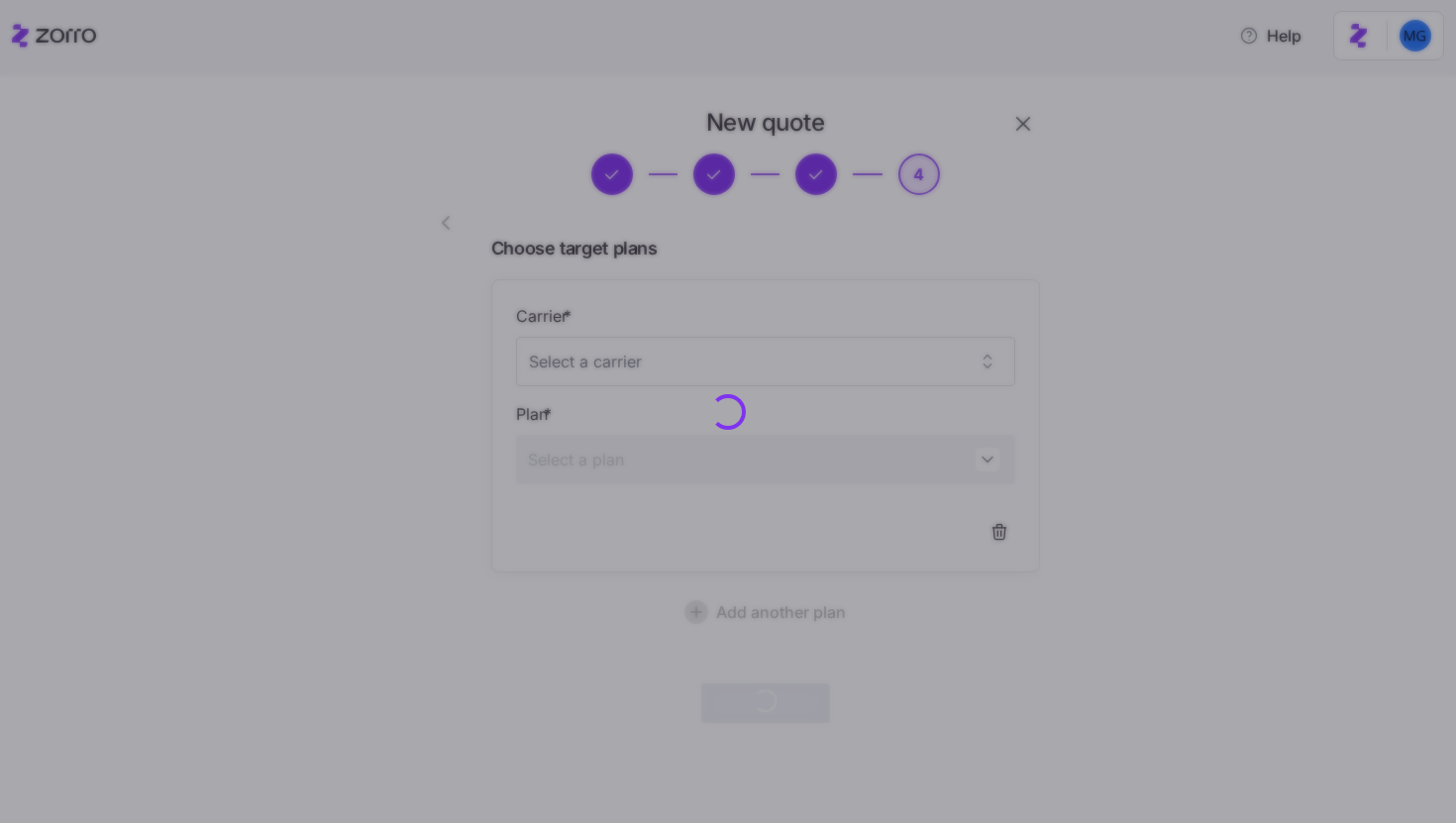 scroll, scrollTop: 0, scrollLeft: 0, axis: both 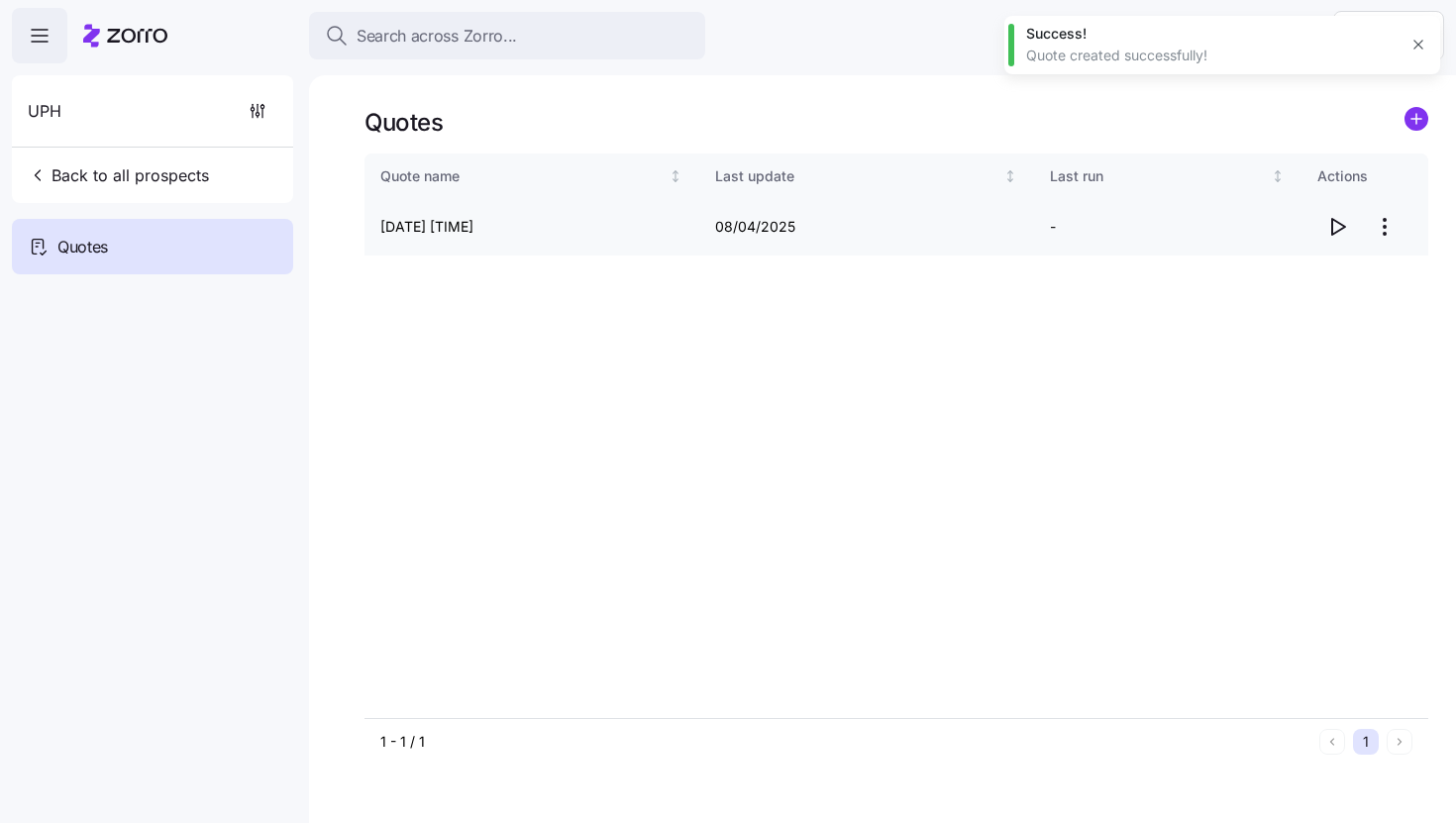 click 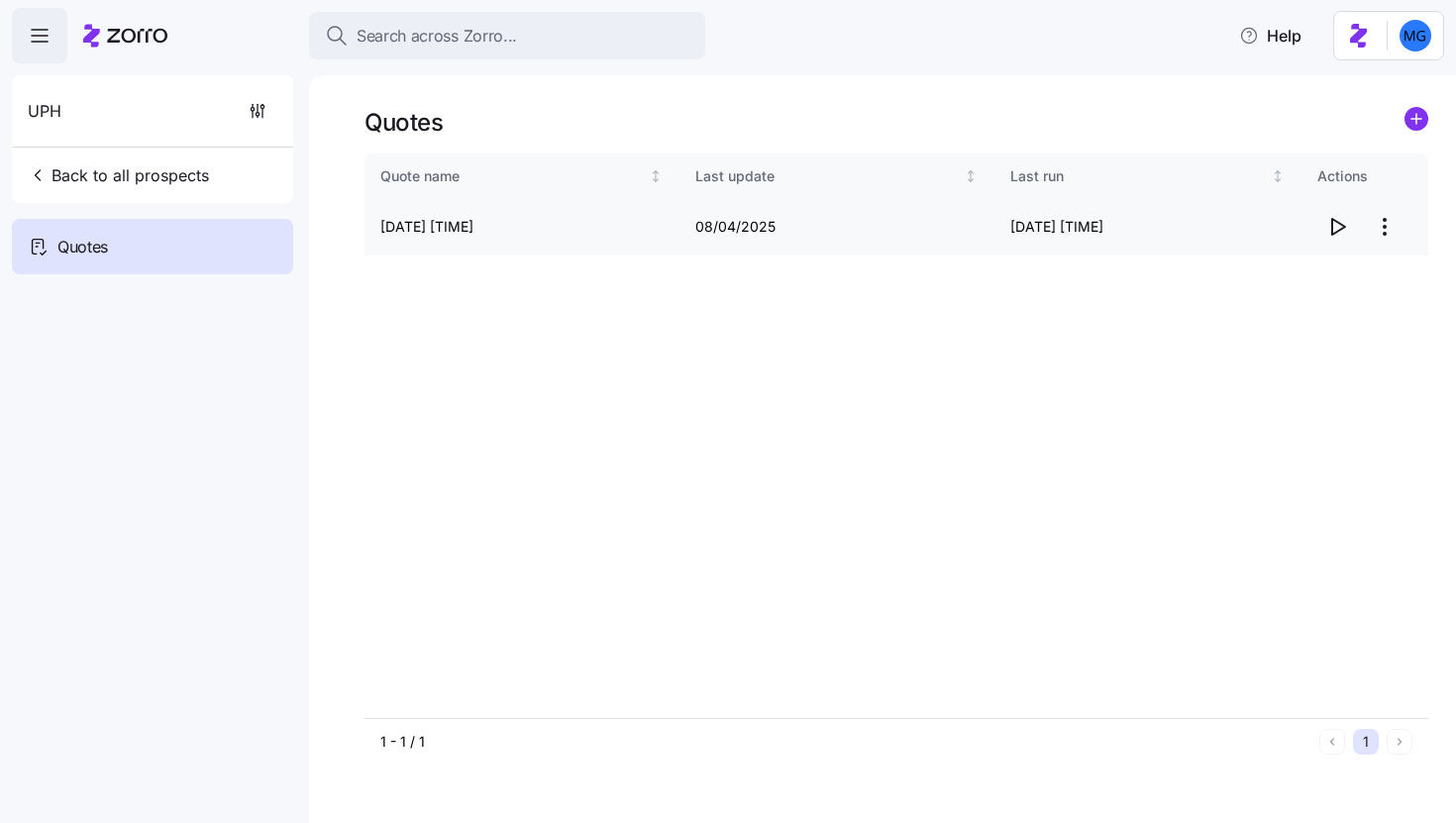 click on "Search across Zorro... Help UPH Back to all prospects Quotes Quotes Quote name Last update Last run Actions UPH Quote 08/04/2025 9:15 PM 08/04/2025 08/04/2025 4:16 PM 1 - 1 / 1 1 Quotes" at bounding box center (728, 405) 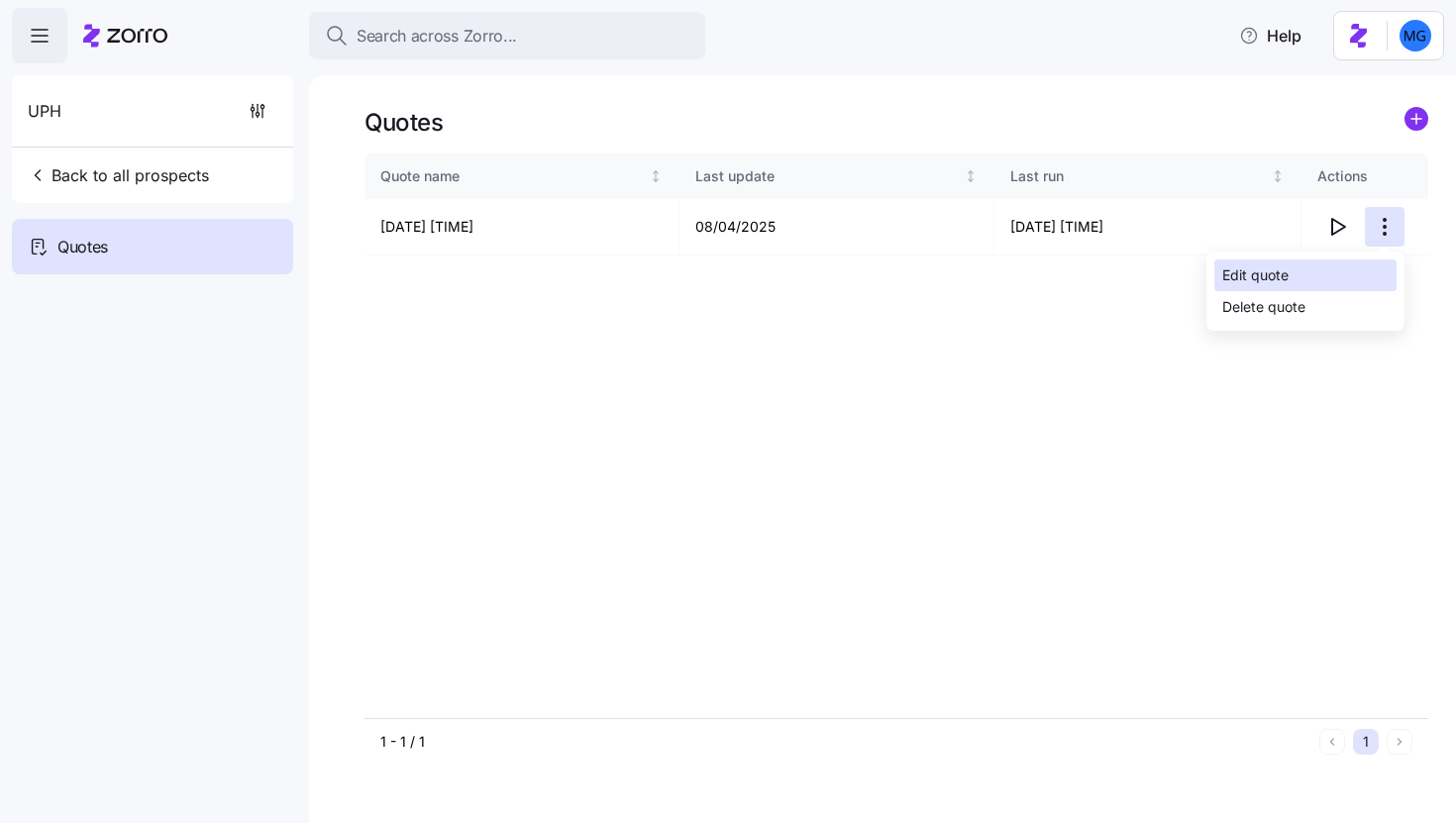click on "Edit quote" at bounding box center (1305, 275) 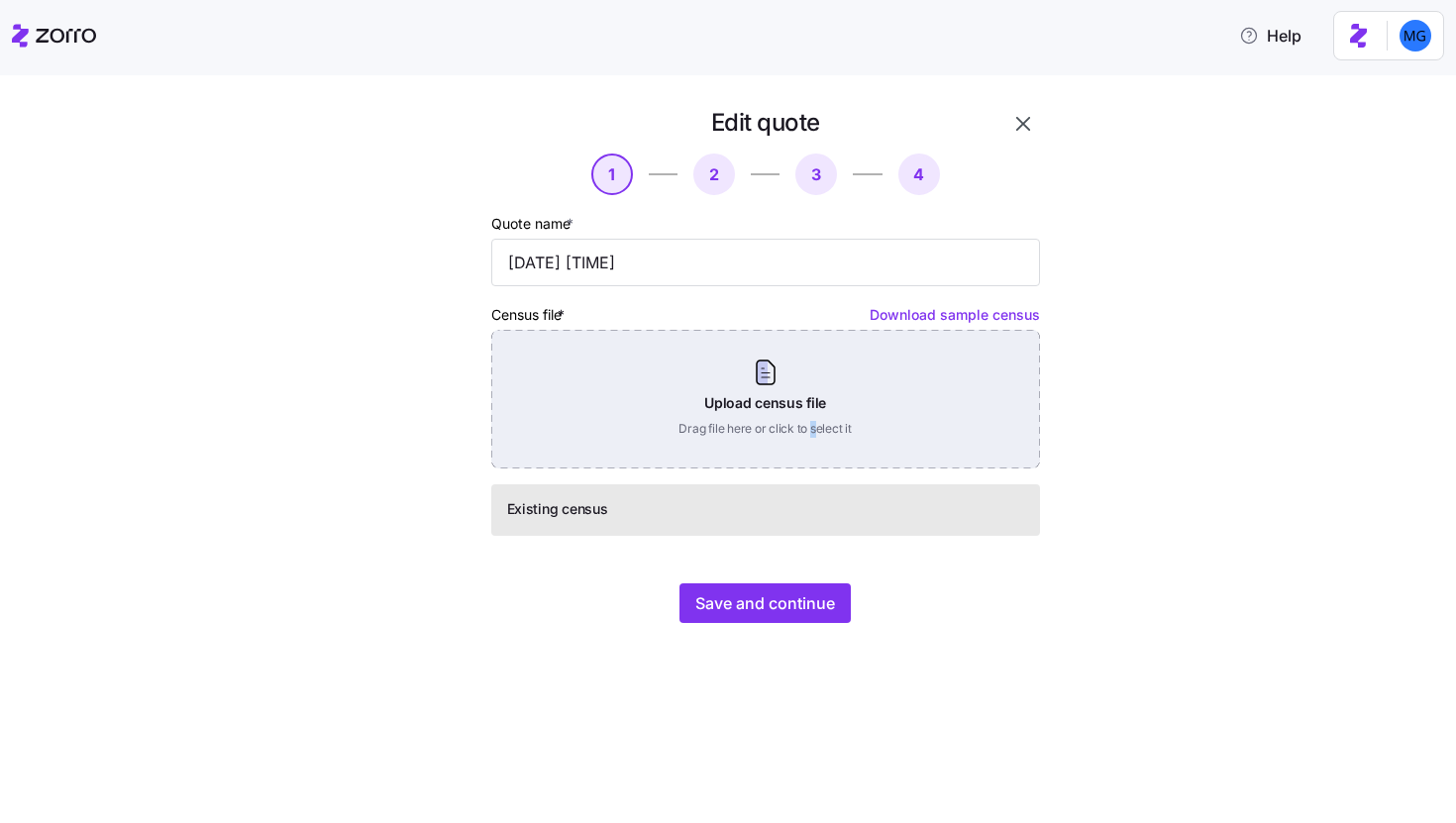 click on "Upload census file Drag file here or click to select it" at bounding box center [766, 399] 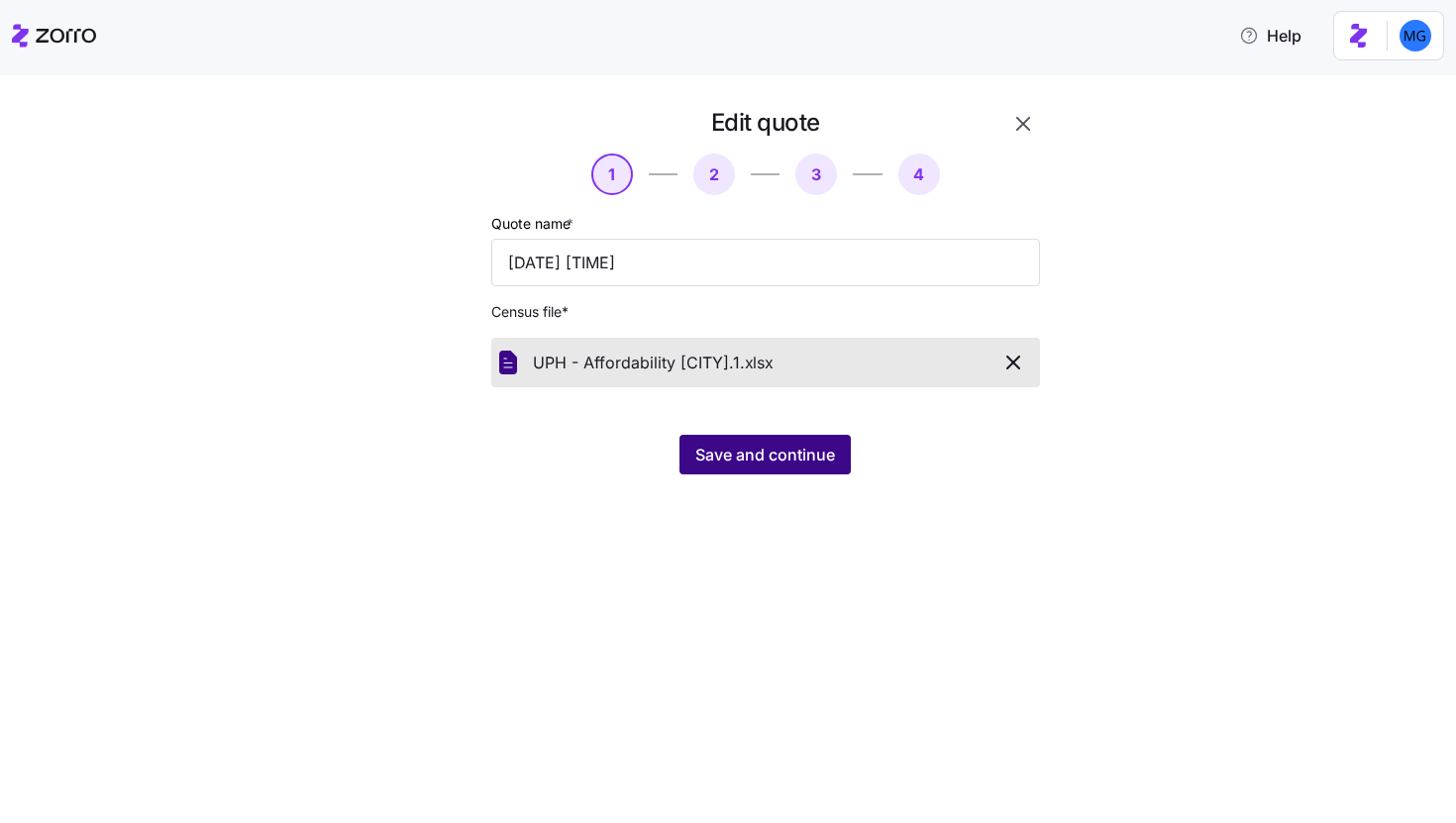 click on "Save and continue" at bounding box center (765, 455) 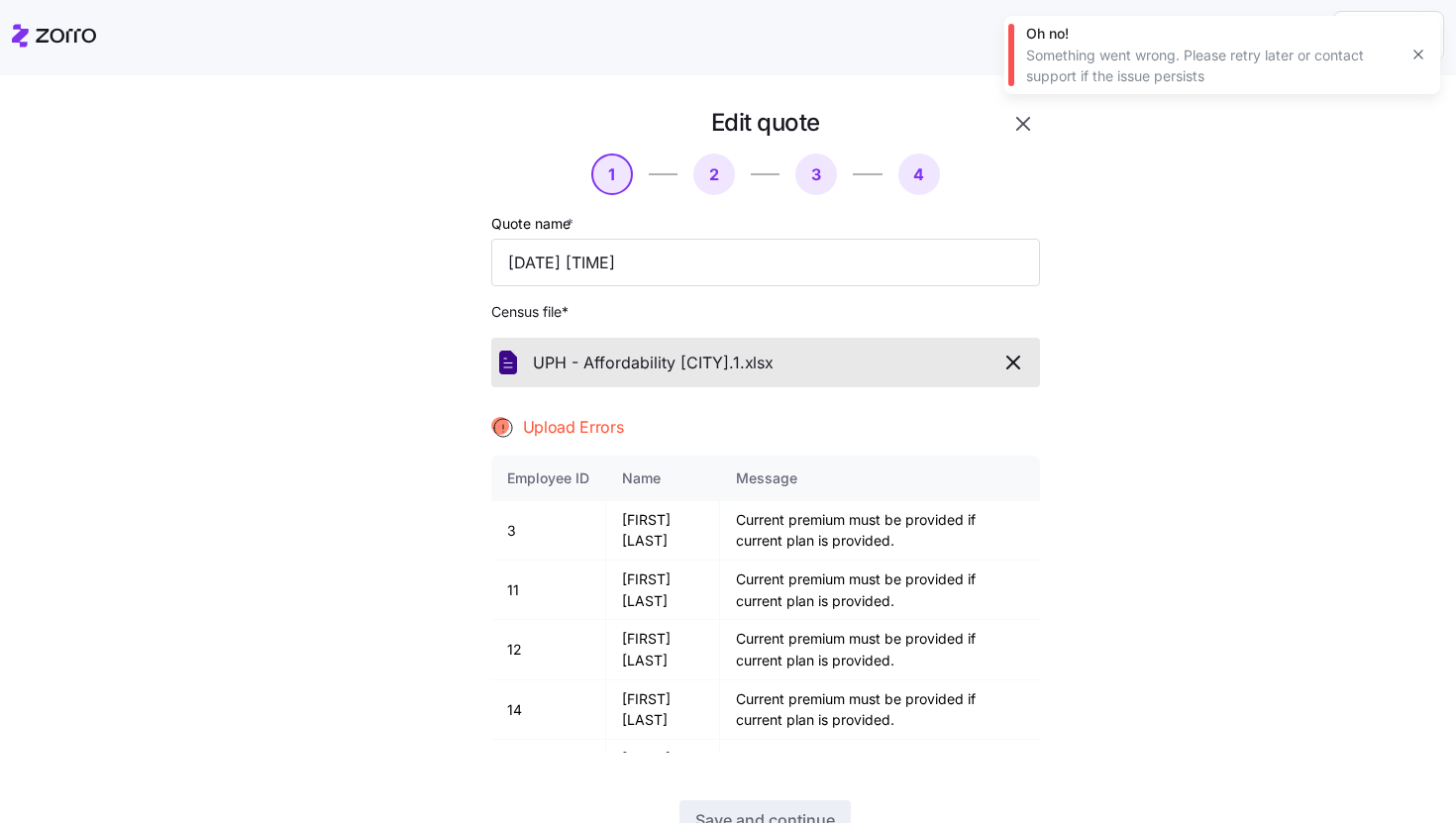 scroll, scrollTop: 58, scrollLeft: 0, axis: vertical 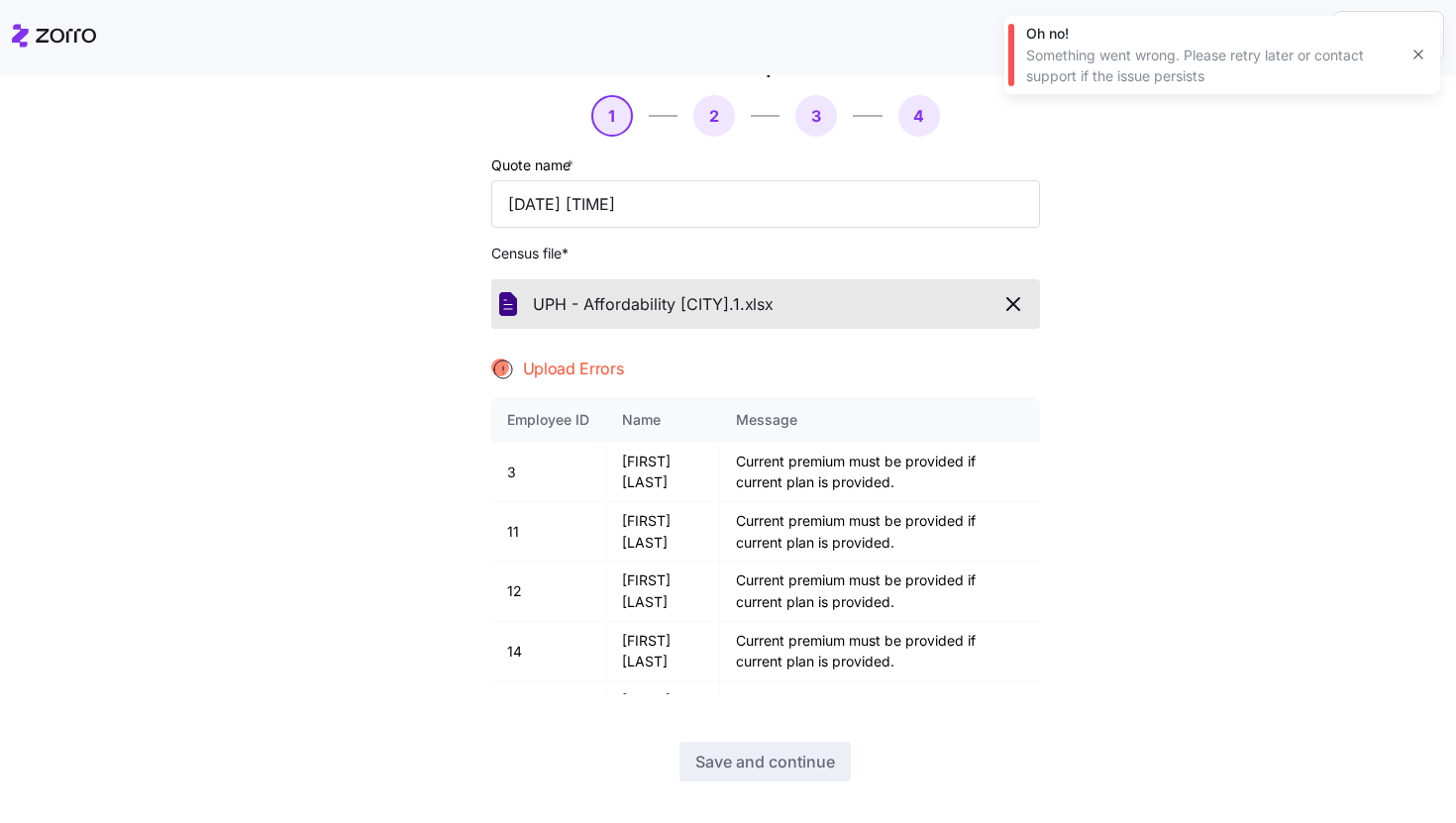 click 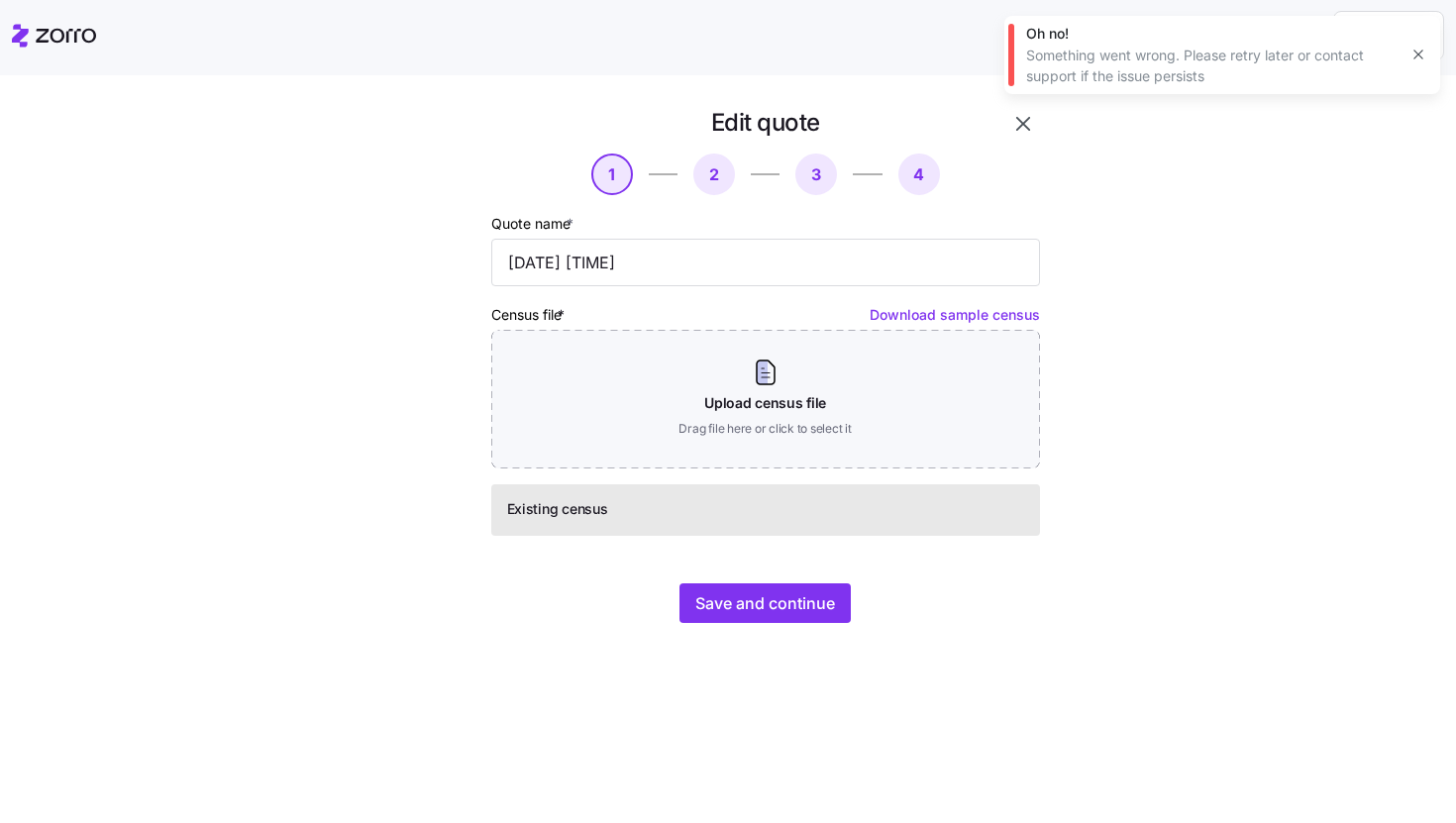 click at bounding box center (1418, 54) 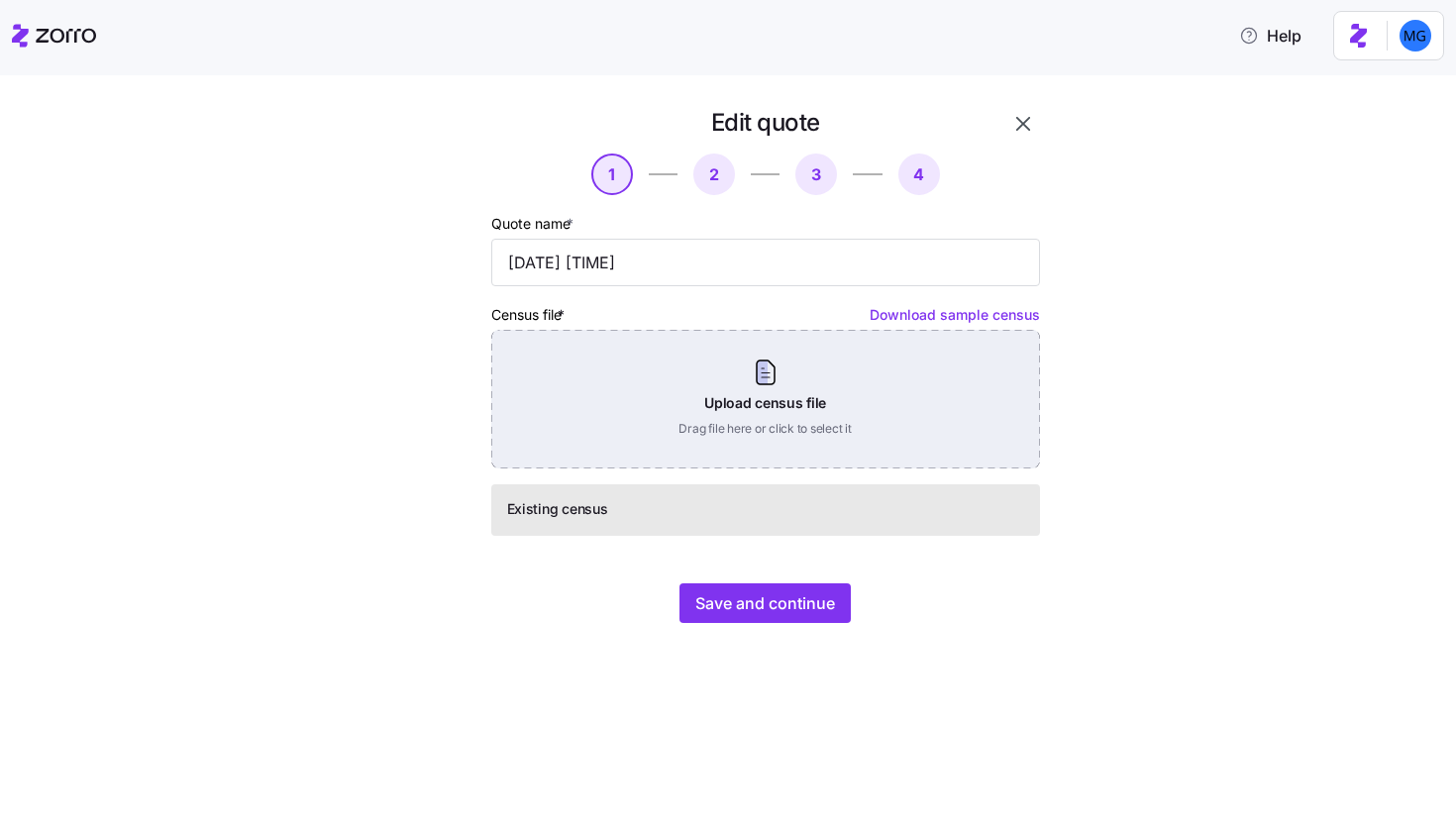 click on "Upload census file Drag file here or click to select it" at bounding box center (766, 399) 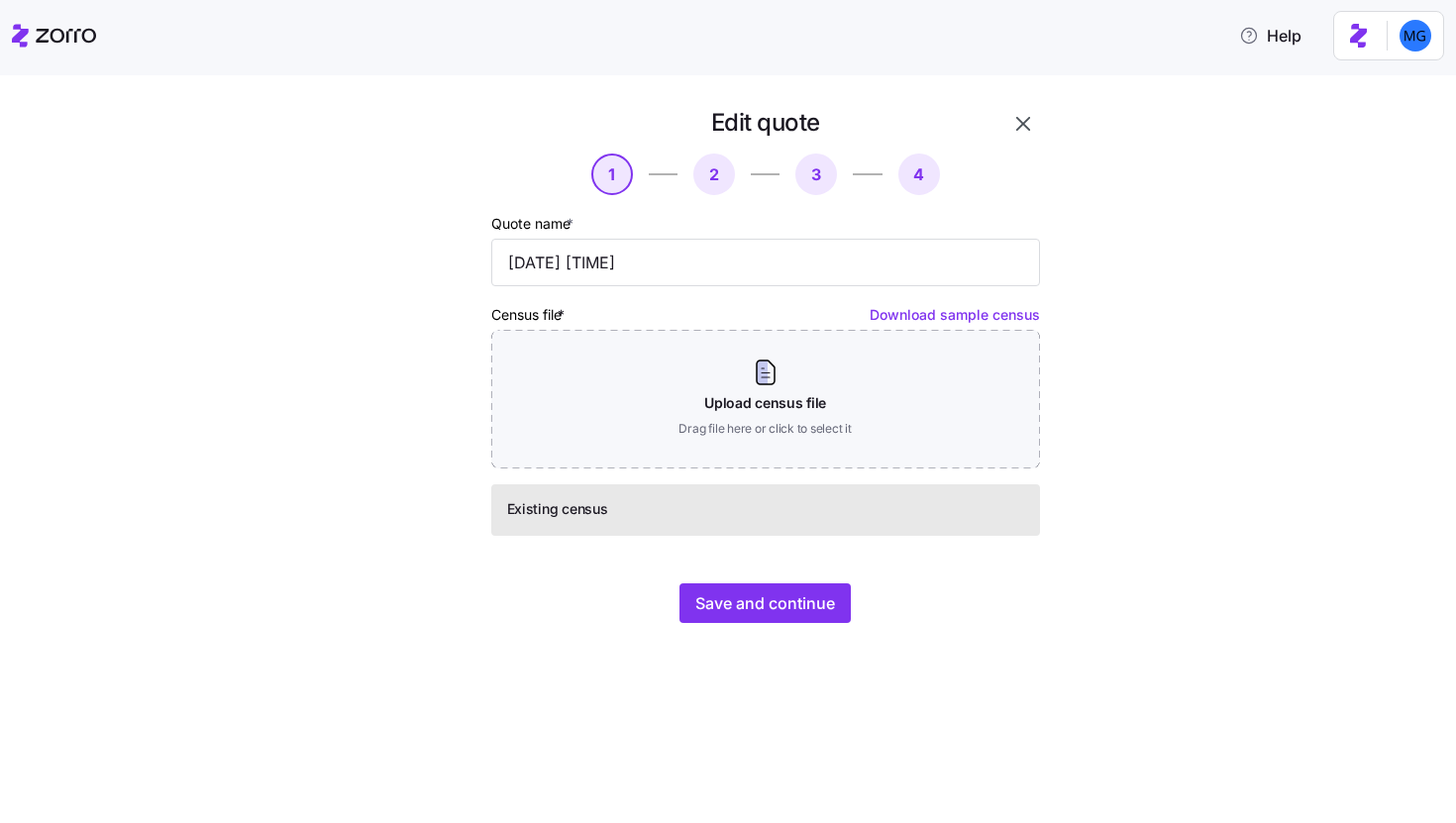 click on "Edit quote 1 2 3 4 Quote name  * UPH Quote 08/04/2025 9:15 PM Census file  * Download sample census Upload census file Drag file here or click to select it Existing census Save and continue" at bounding box center (742, 376) 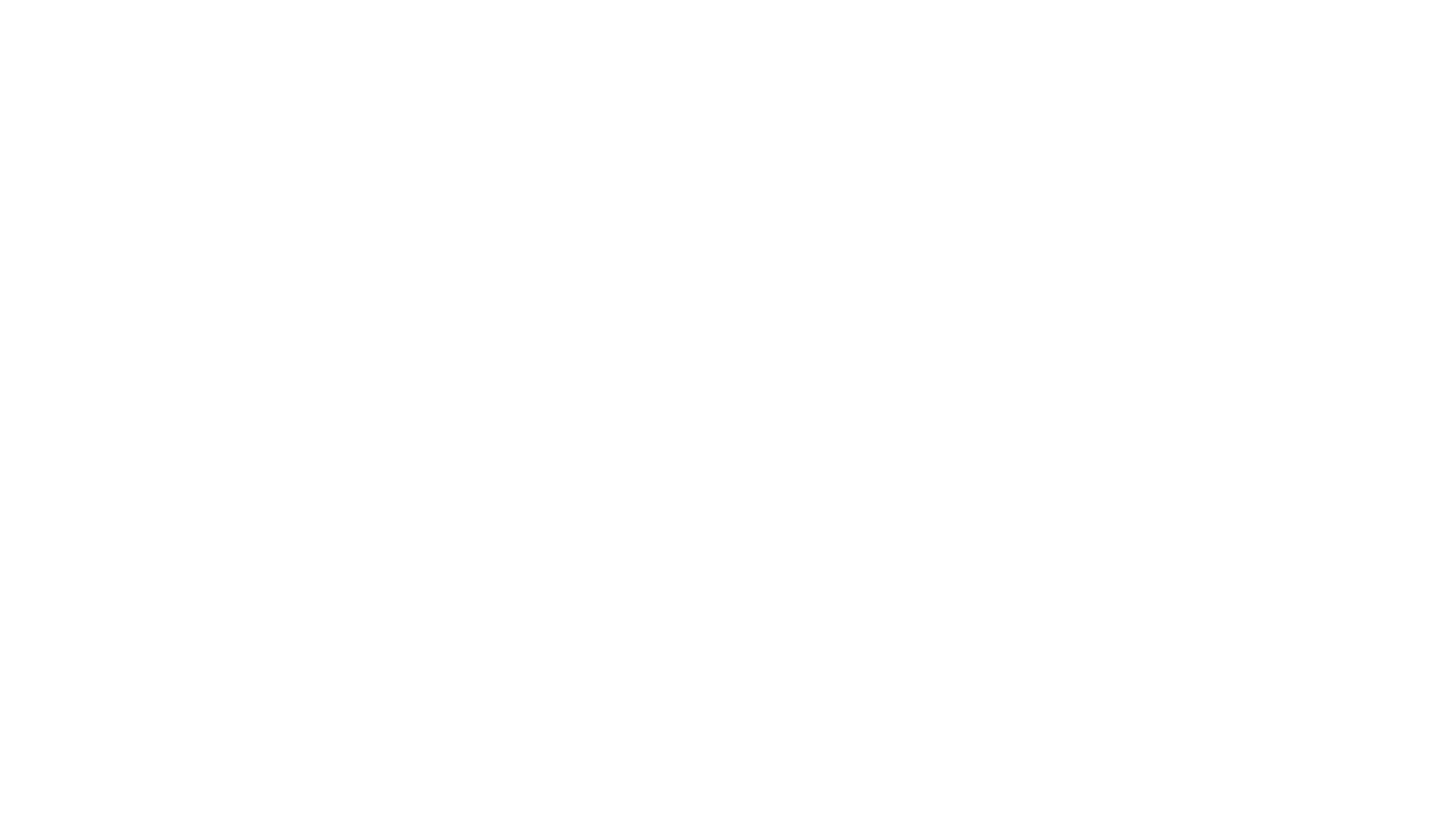 scroll, scrollTop: 0, scrollLeft: 0, axis: both 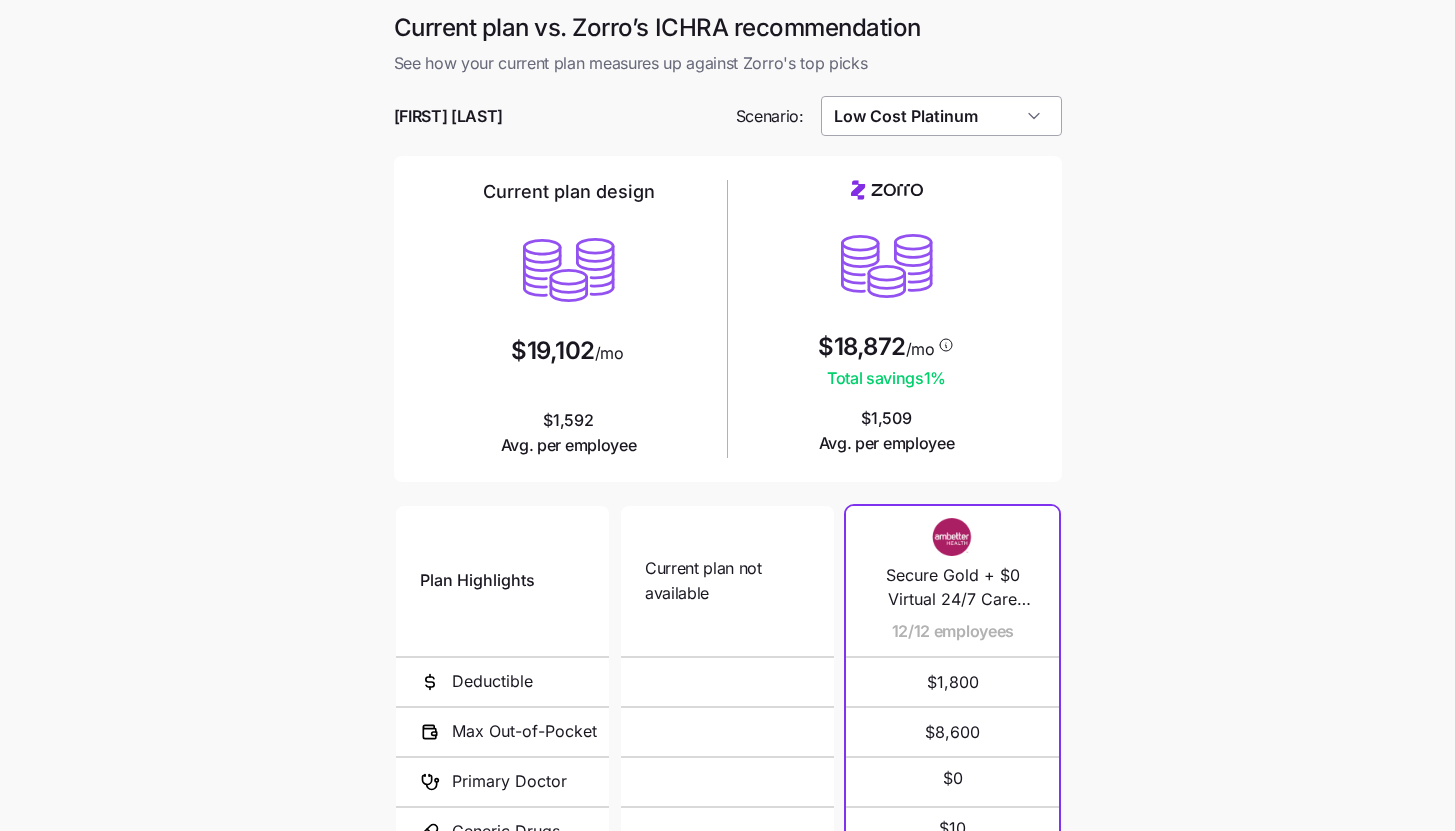 click on "Low Cost Platinum" at bounding box center (941, 116) 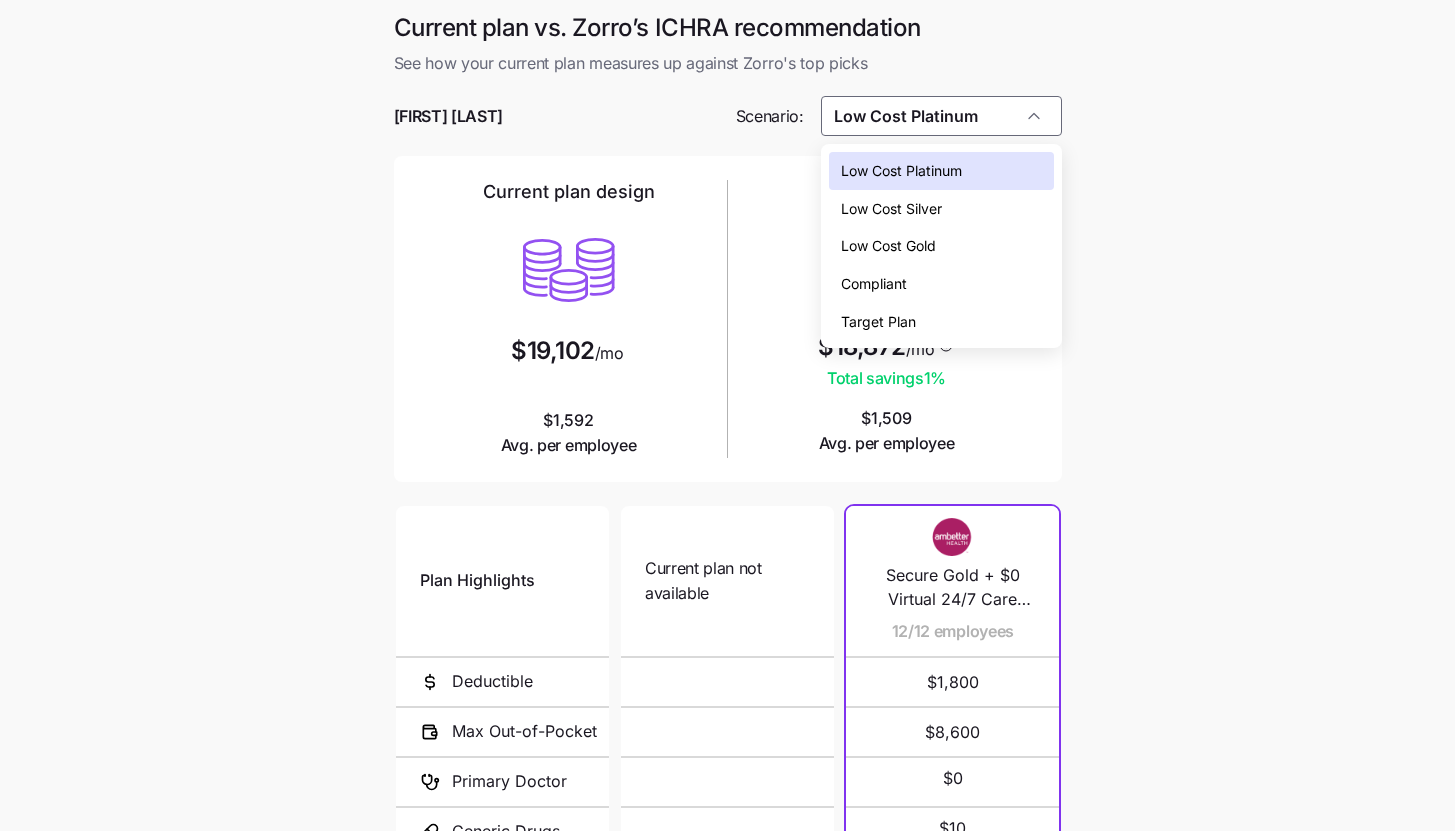 click on "Low Cost Gold" at bounding box center (941, 246) 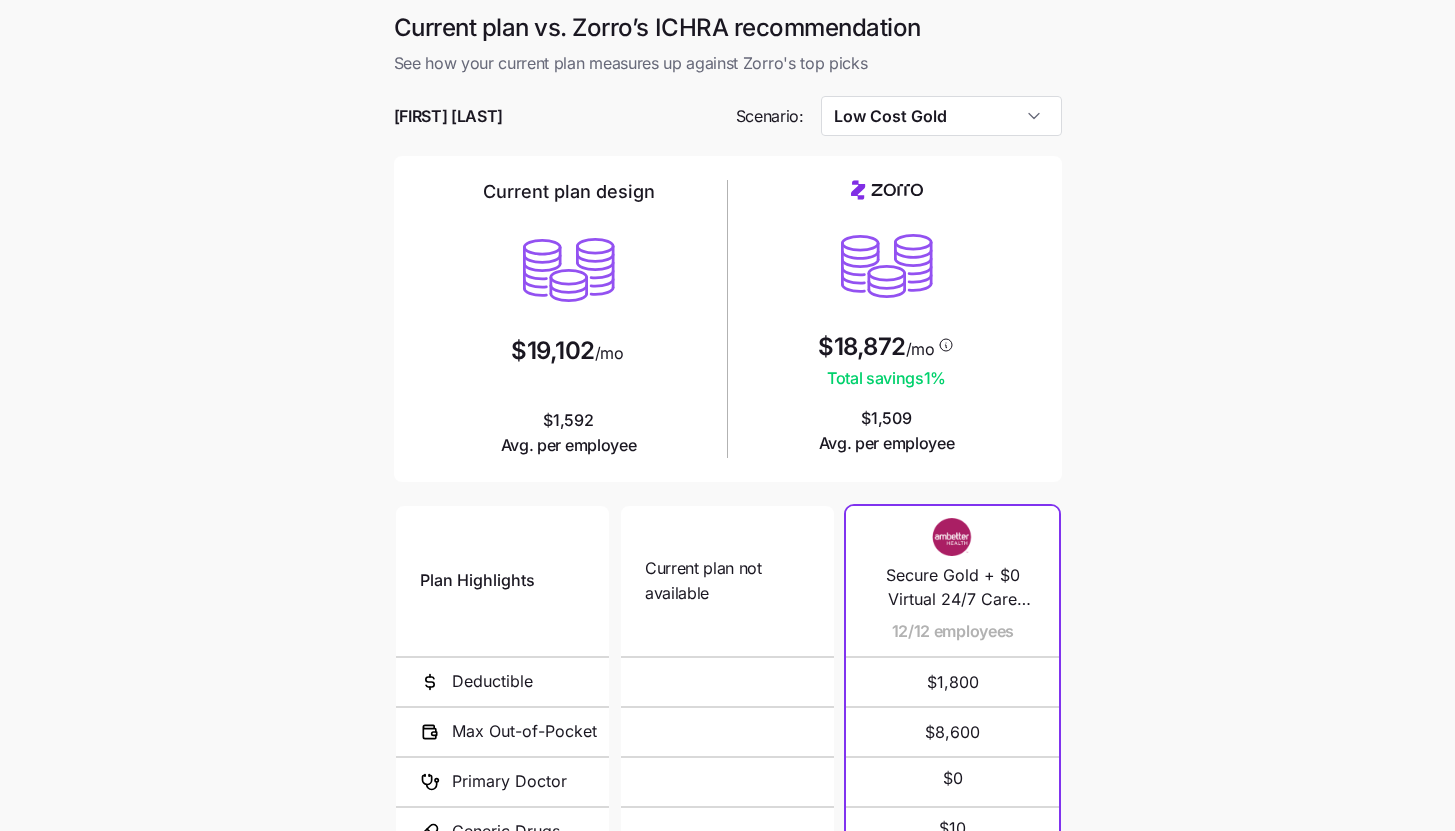 click on "Current plan vs. Zorro’s ICHRA recommendation See how your current plan measures up against Zorro's top picks Erika Record Scenario: Low Cost Gold Current plan design $19,102 /mo $1,592 Avg. per employee $18,872 /mo Total savings  1 % $1,509 Avg. per employee Plan Highlights Deductible Max Out-of-Pocket Primary Doctor Generic Drugs Specialist Visit Current plan not available N/A N/A Secure Gold + $0 Virtual 24/7 Care Visits 12/12 employees $1,800 $8,600 $0 $10 $50 Next" at bounding box center [727, 546] 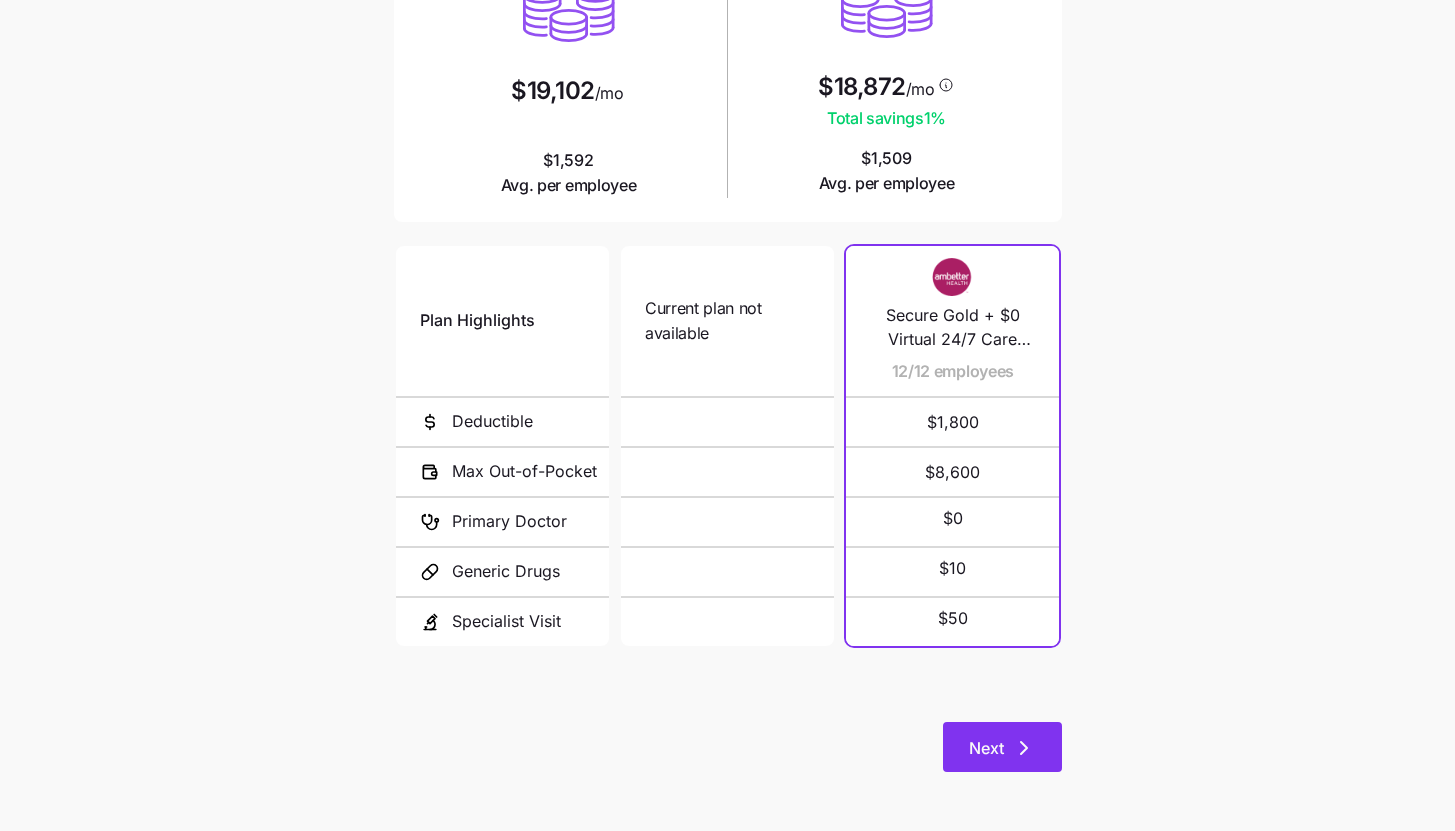 click 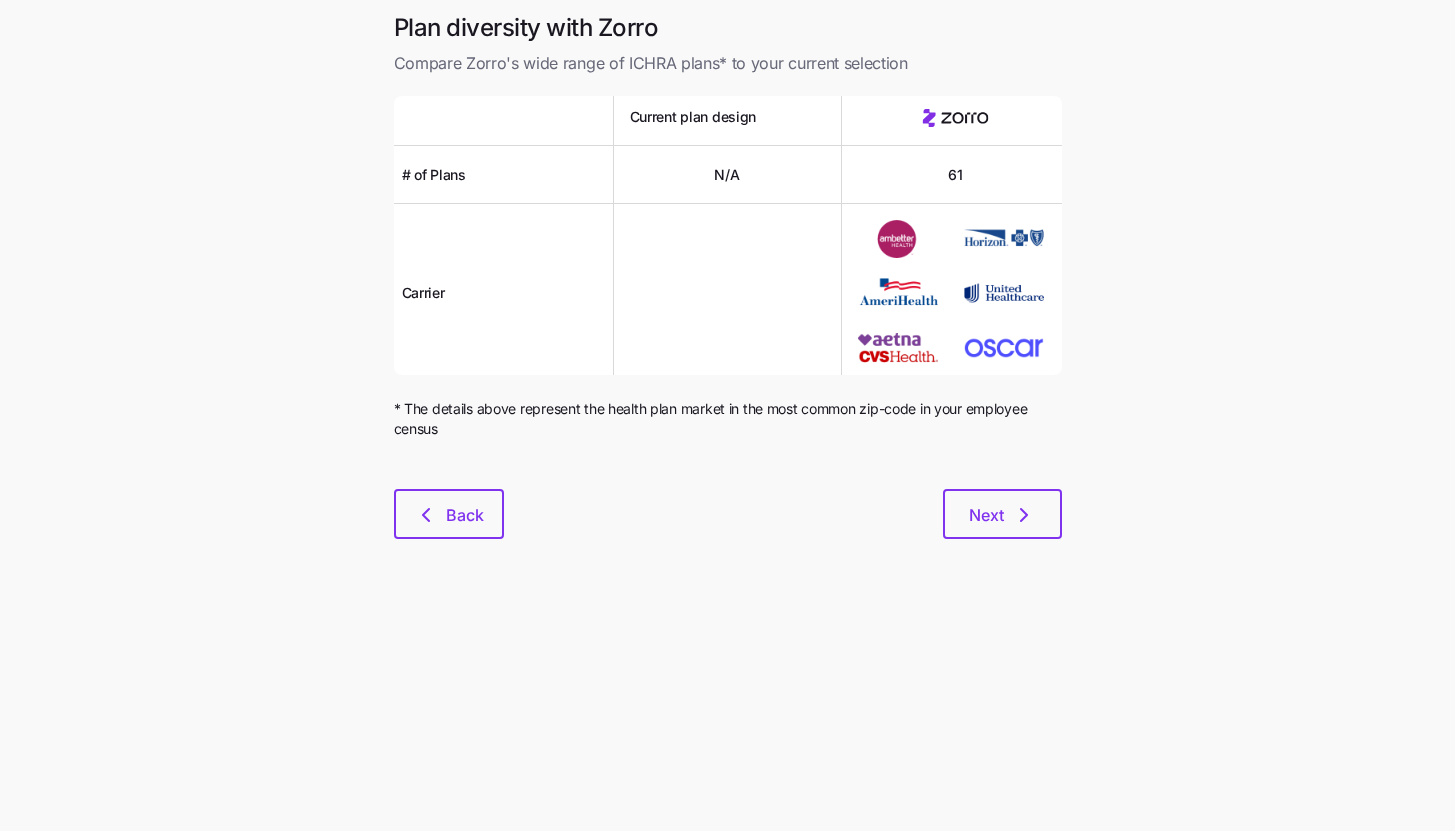 scroll, scrollTop: 0, scrollLeft: 0, axis: both 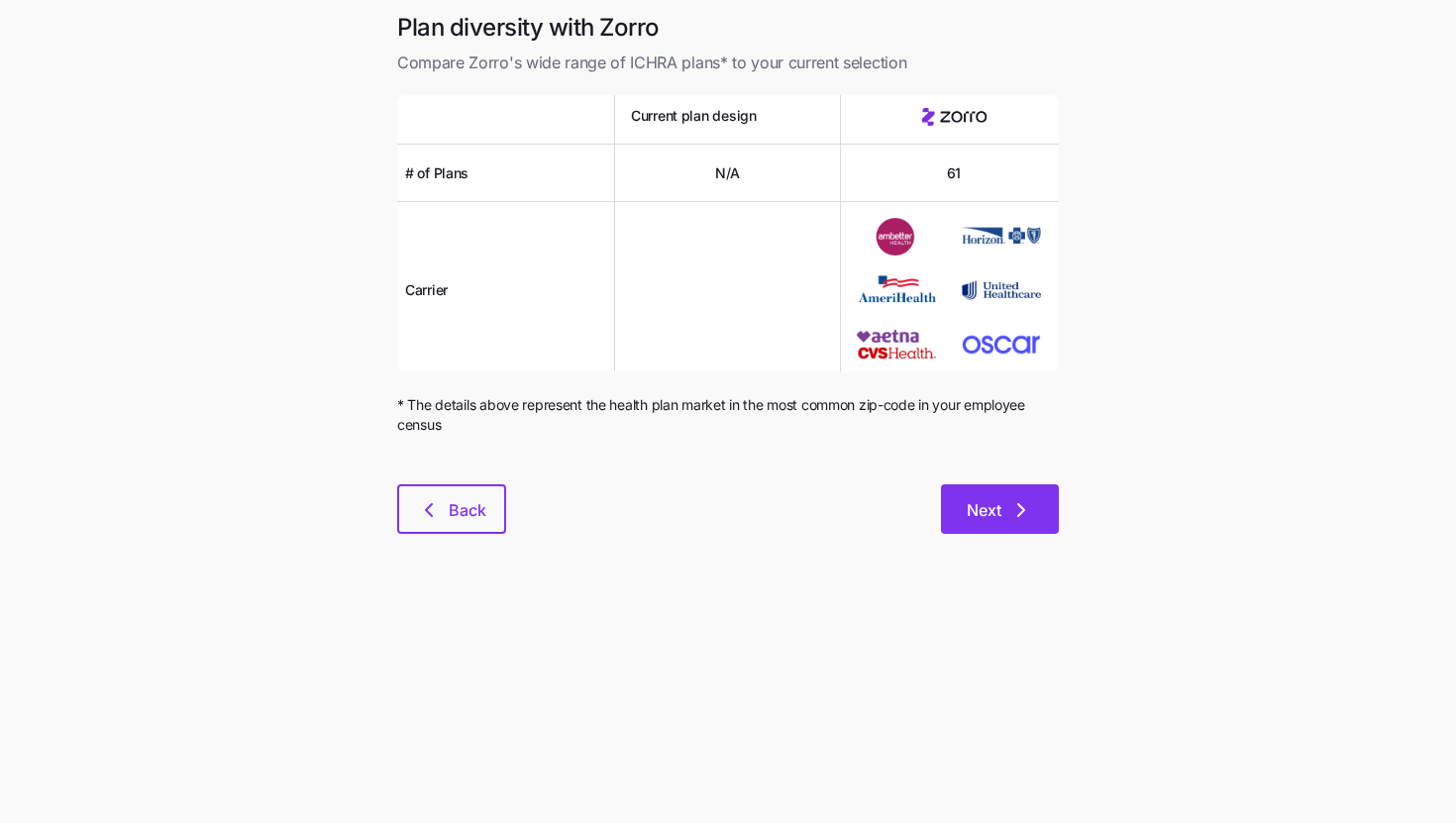 click on "Next" at bounding box center (999, 509) 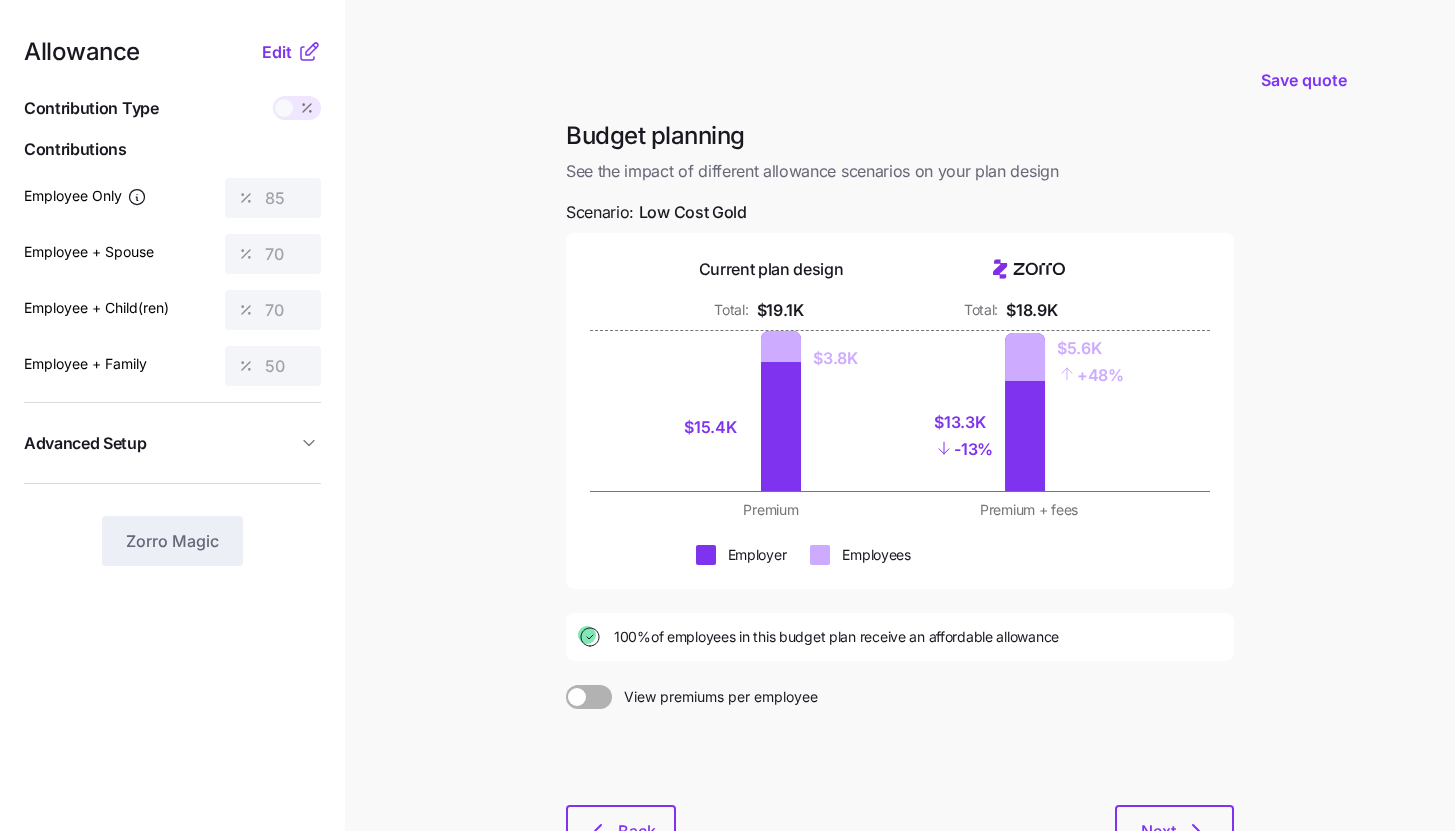 click 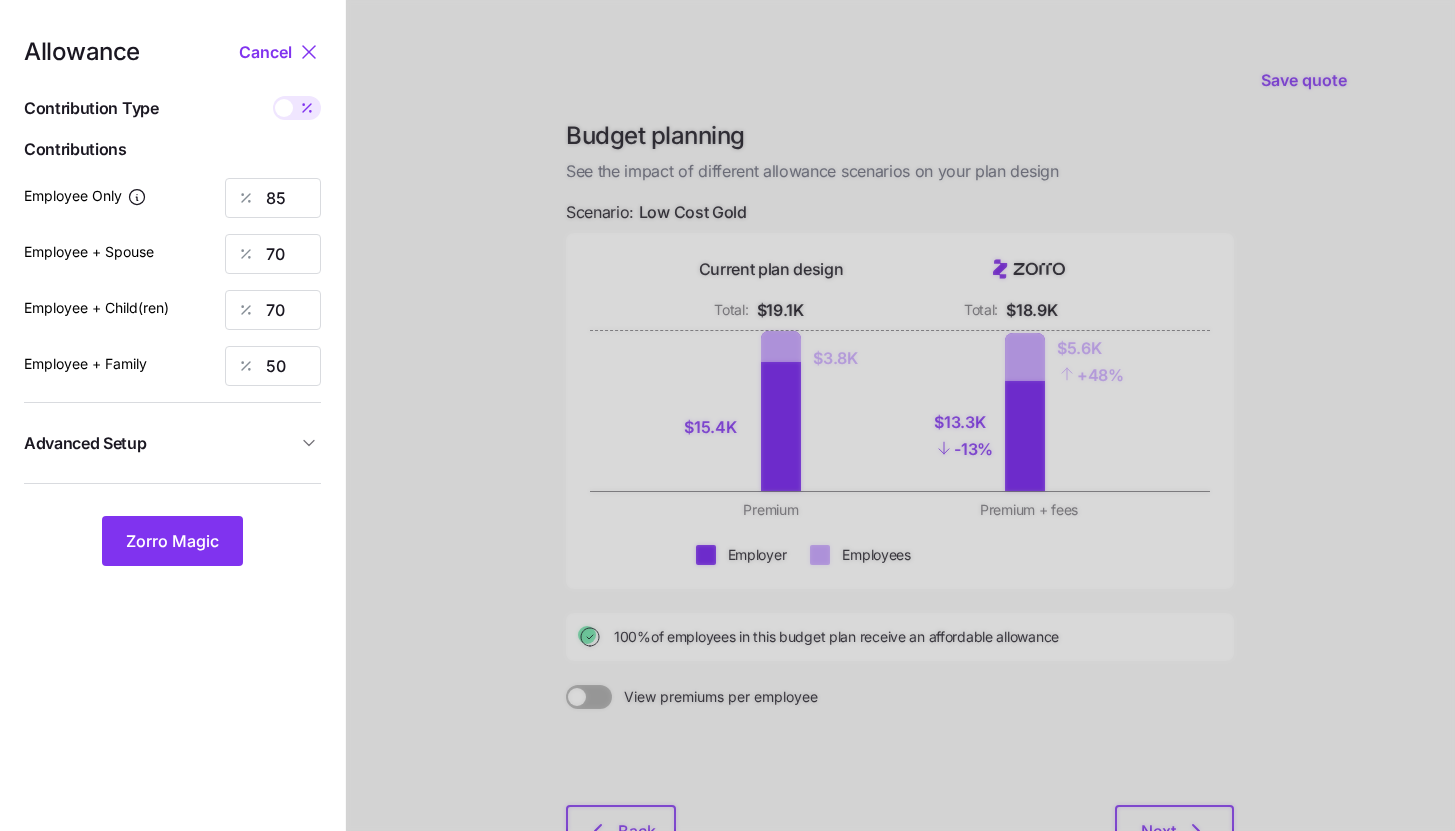 click on "Advanced Setup" at bounding box center [160, 443] 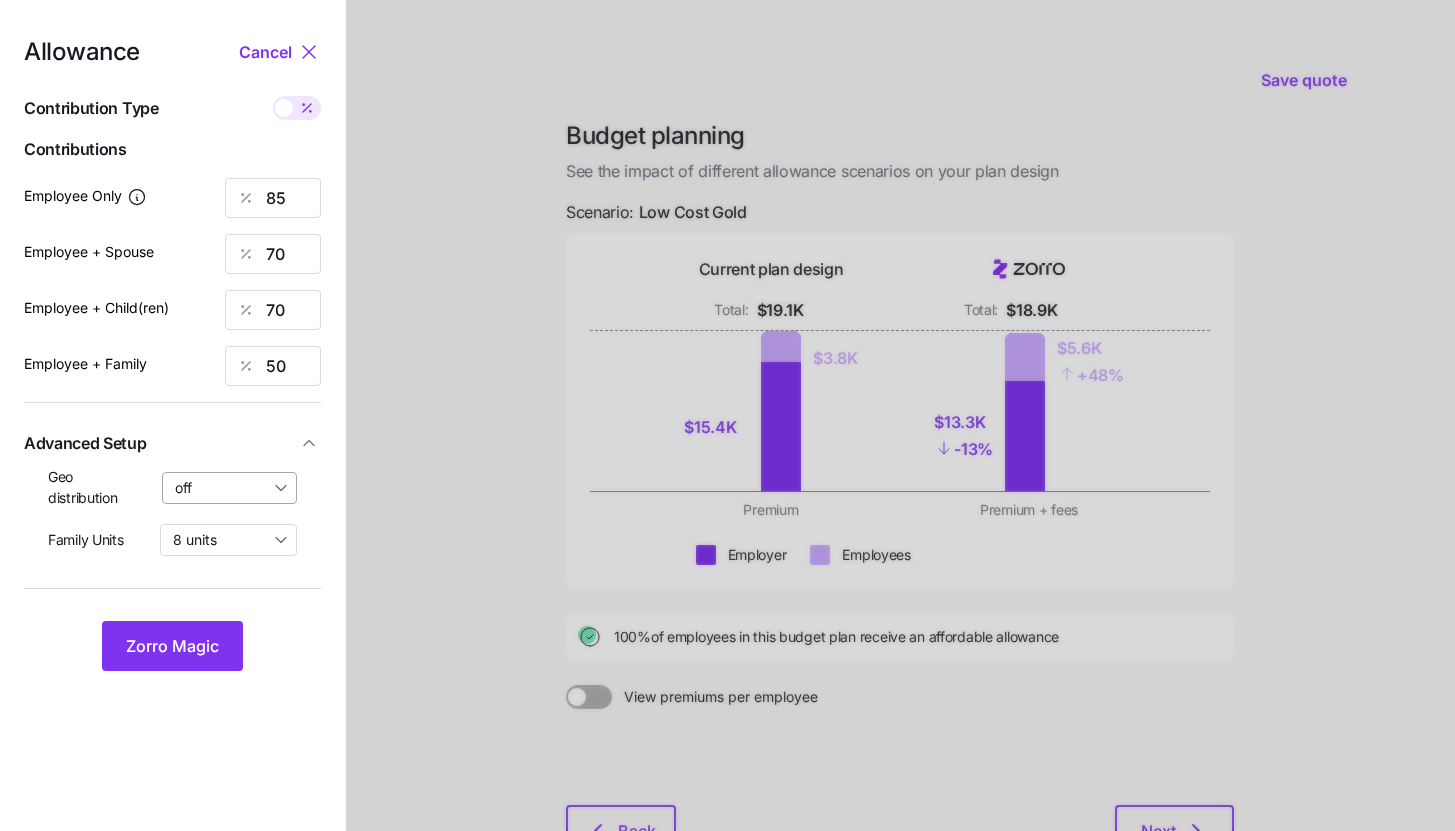 click on "off" at bounding box center [230, 488] 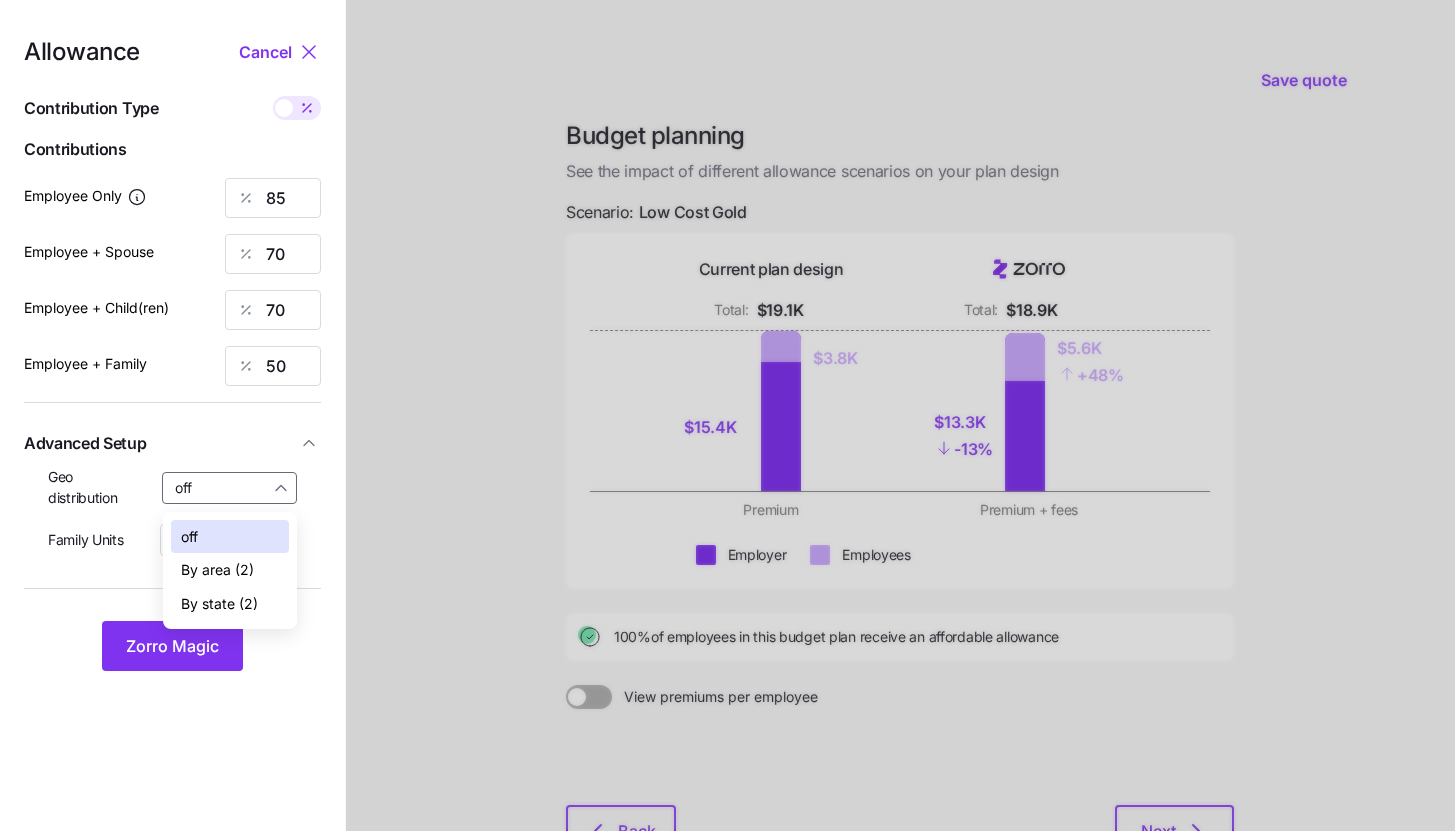 click on "By state (2)" at bounding box center [219, 604] 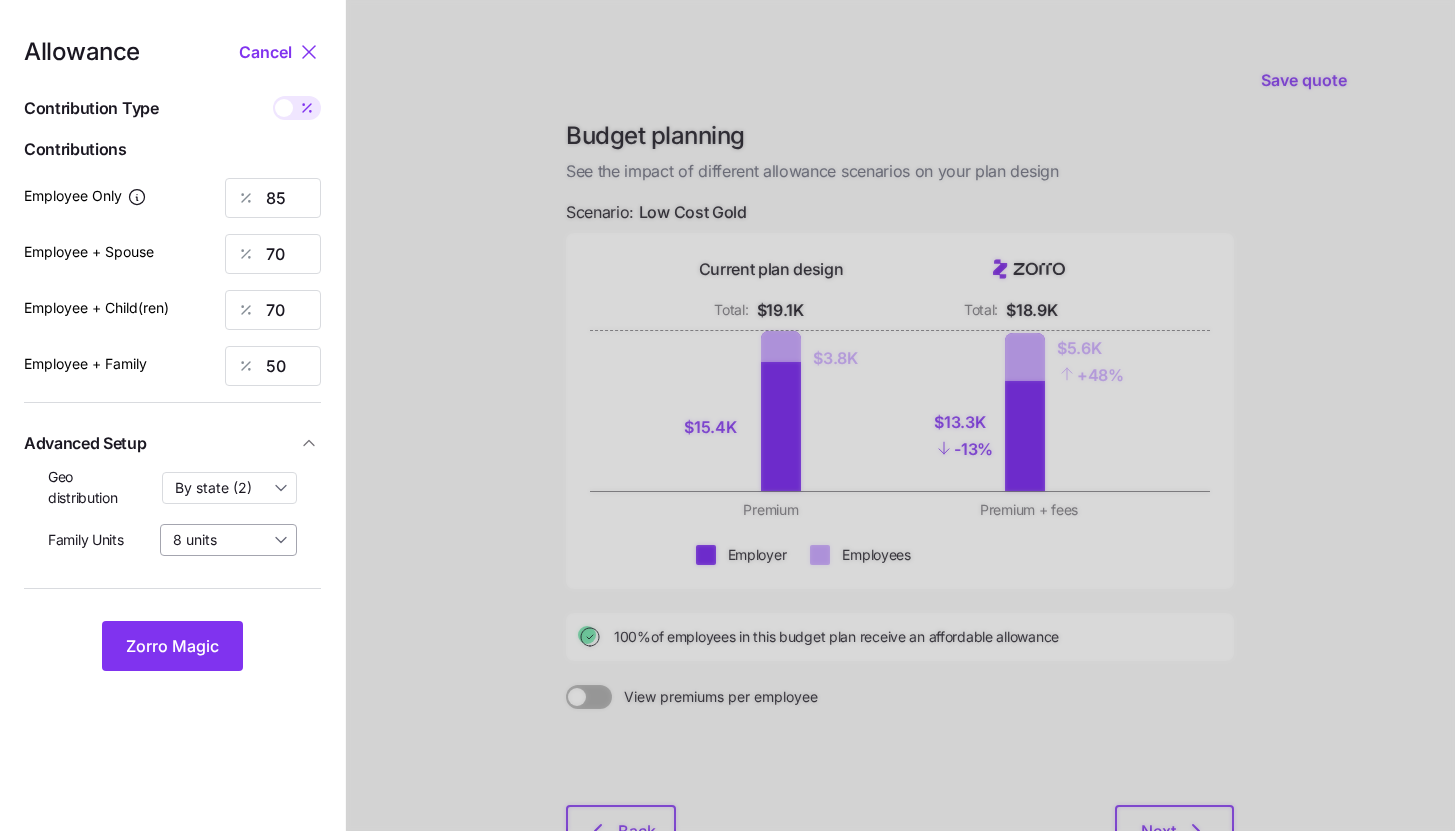 click on "8 units" at bounding box center [228, 540] 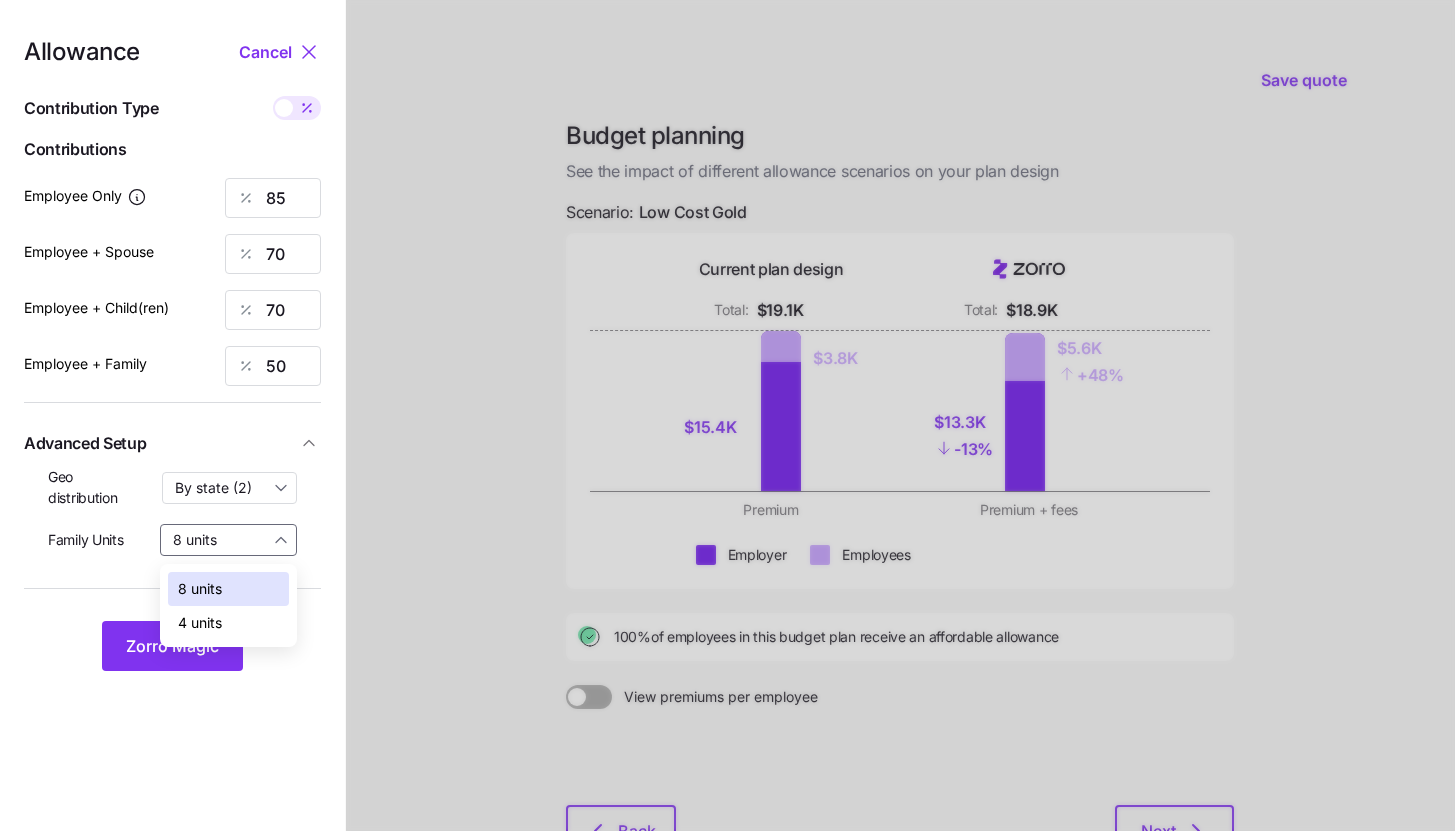 click on "4 units" at bounding box center (228, 623) 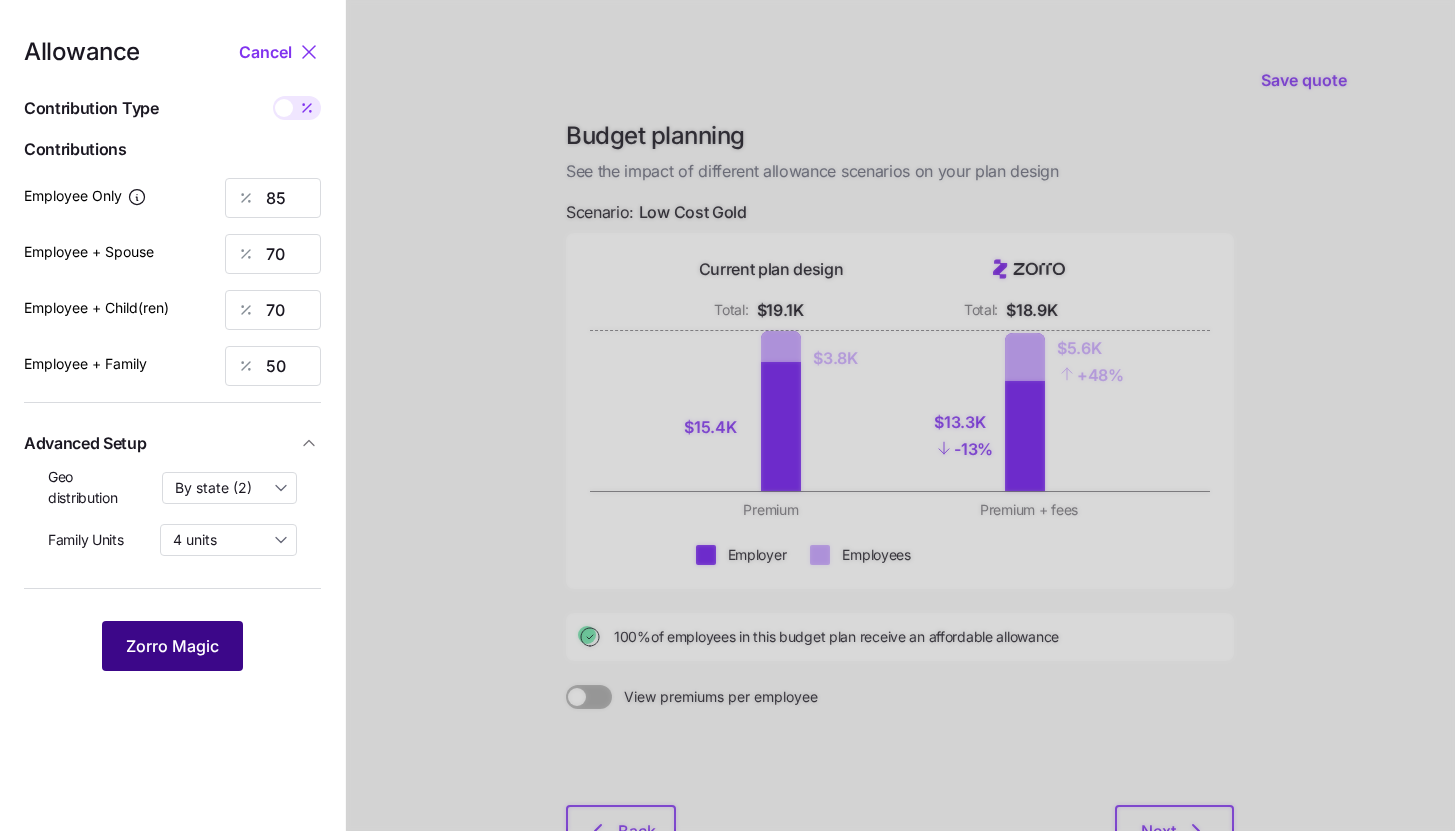 click on "Zorro Magic" at bounding box center [172, 646] 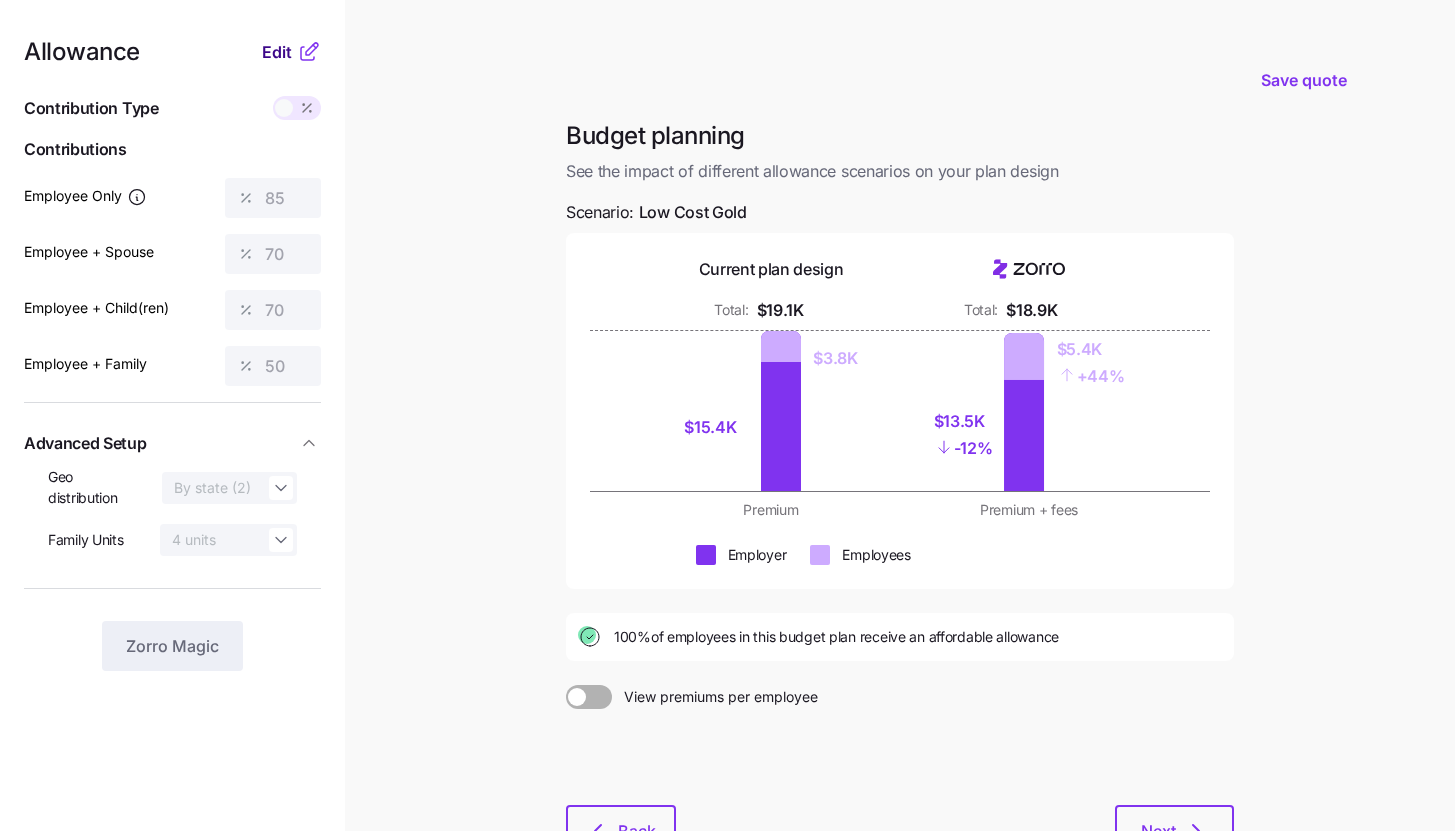 click on "Edit" at bounding box center [277, 52] 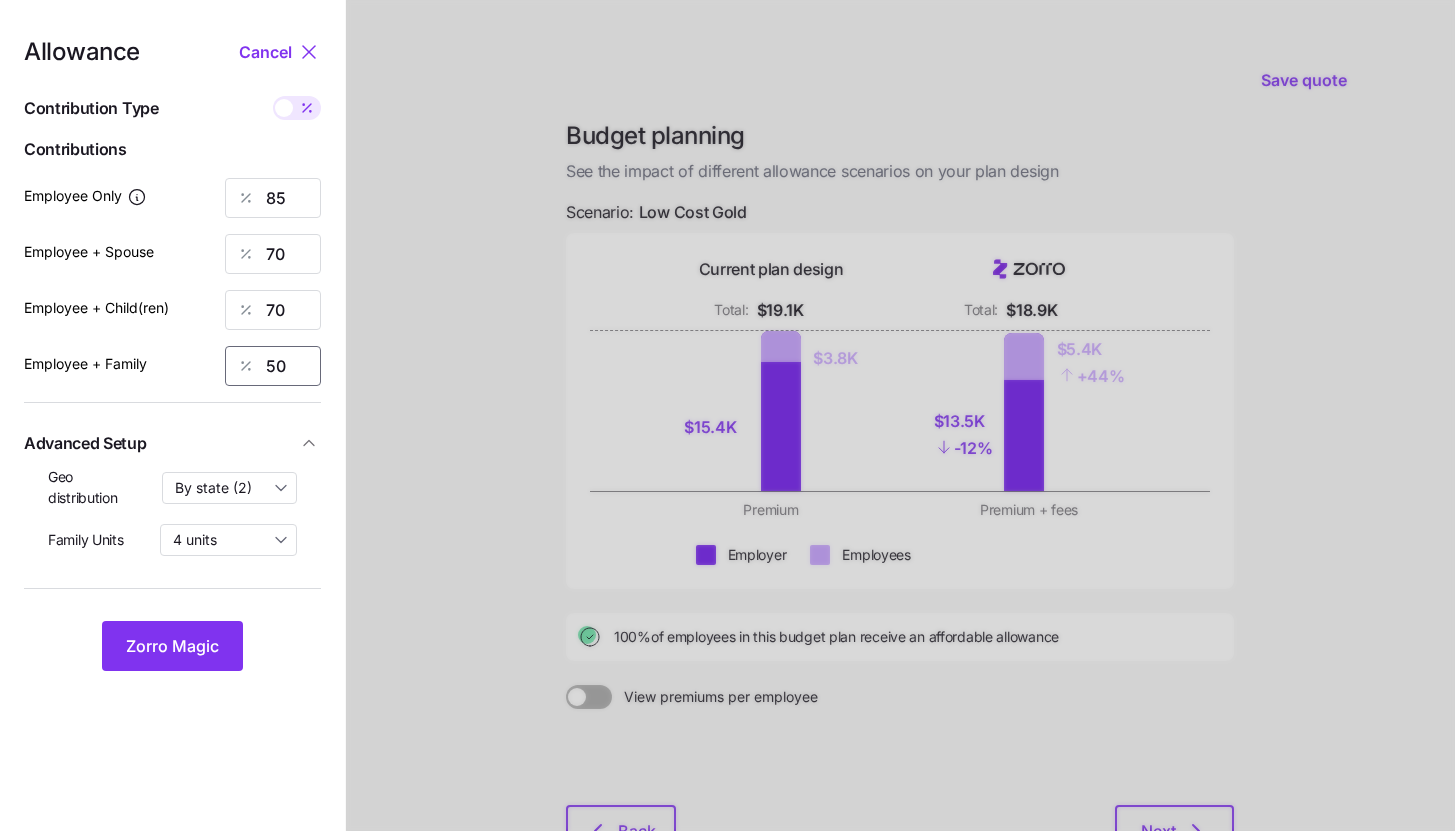 drag, startPoint x: 297, startPoint y: 355, endPoint x: 222, endPoint y: 358, distance: 75.059975 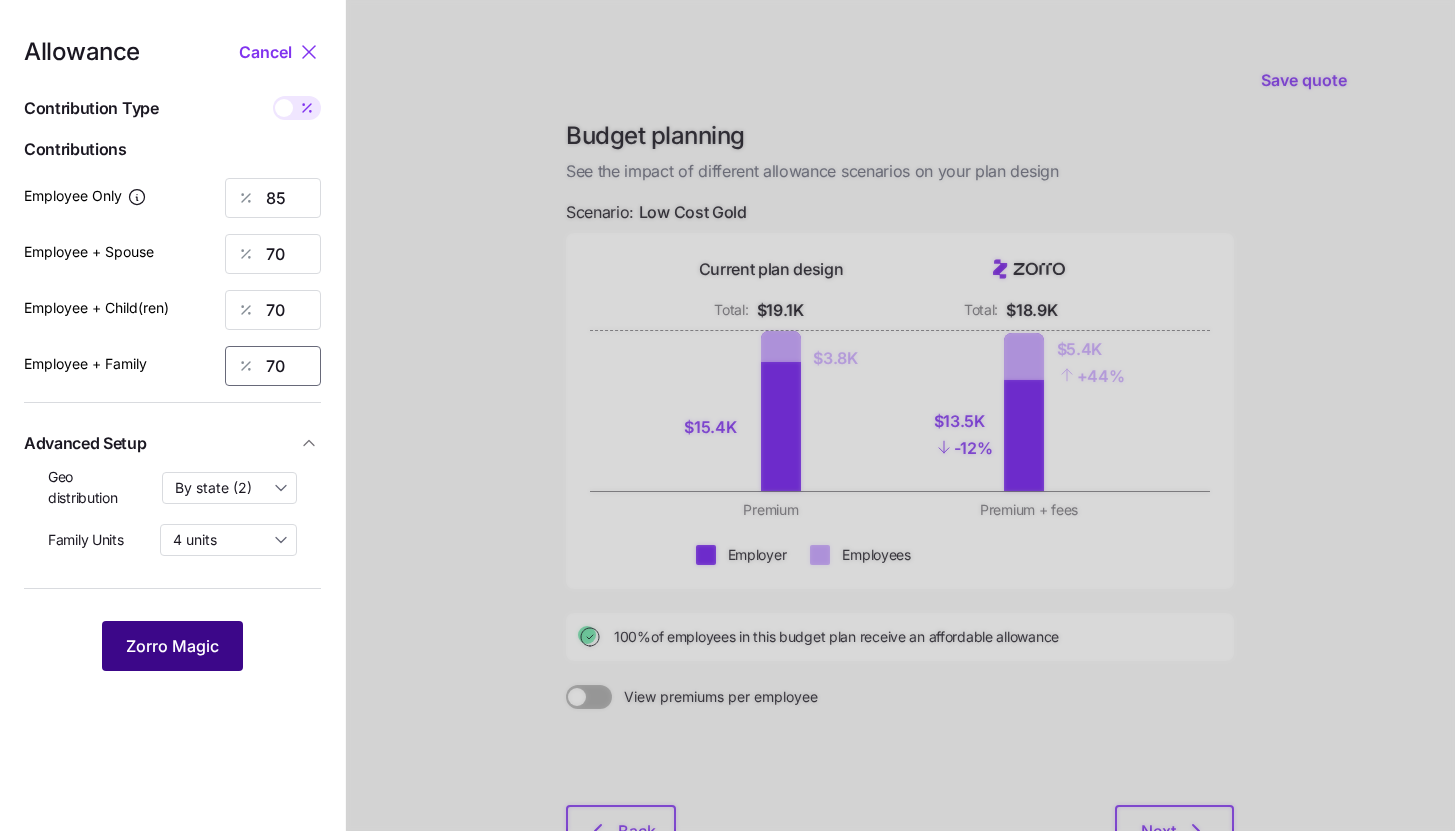 type on "70" 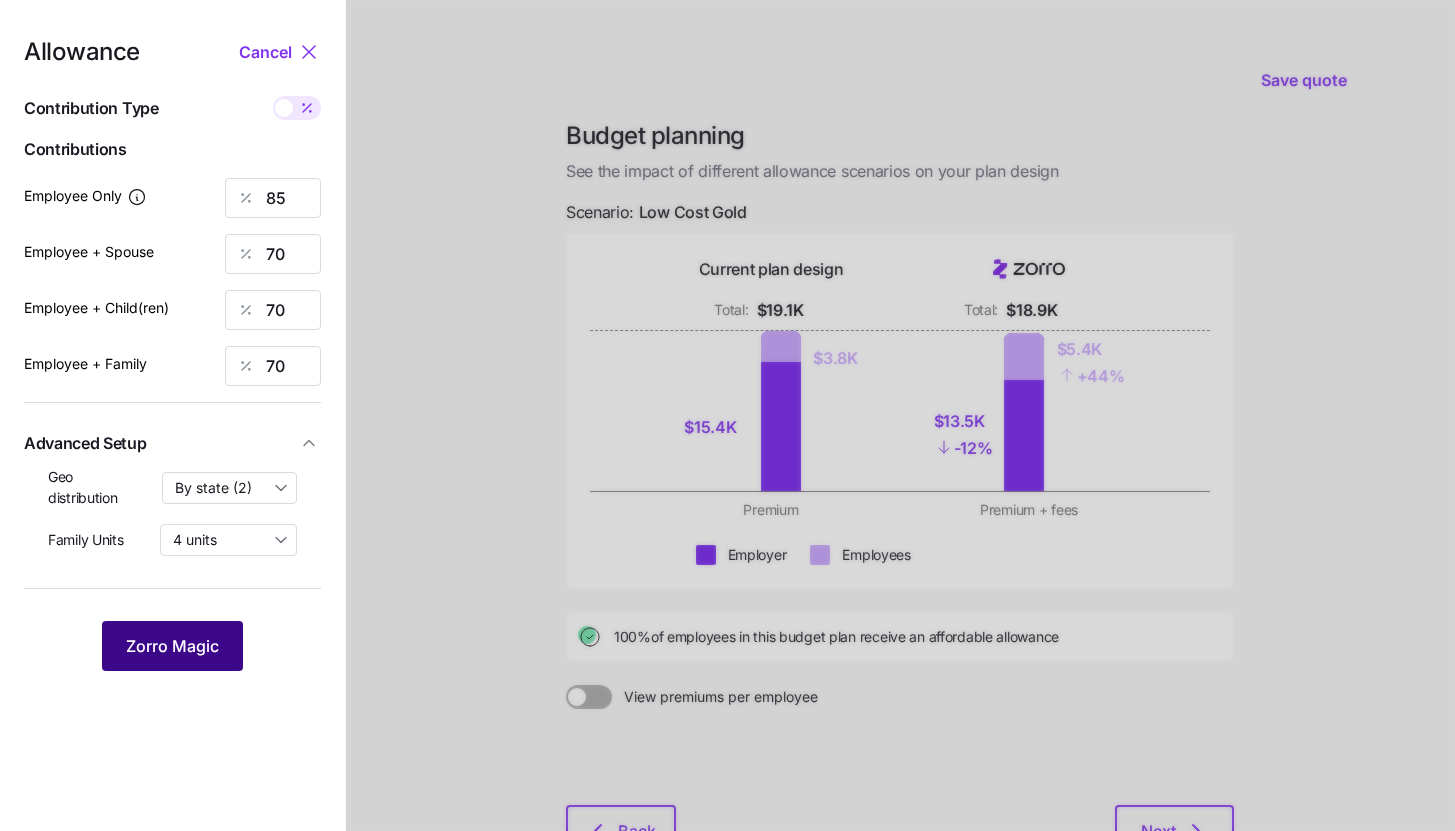click on "Zorro Magic" at bounding box center [172, 646] 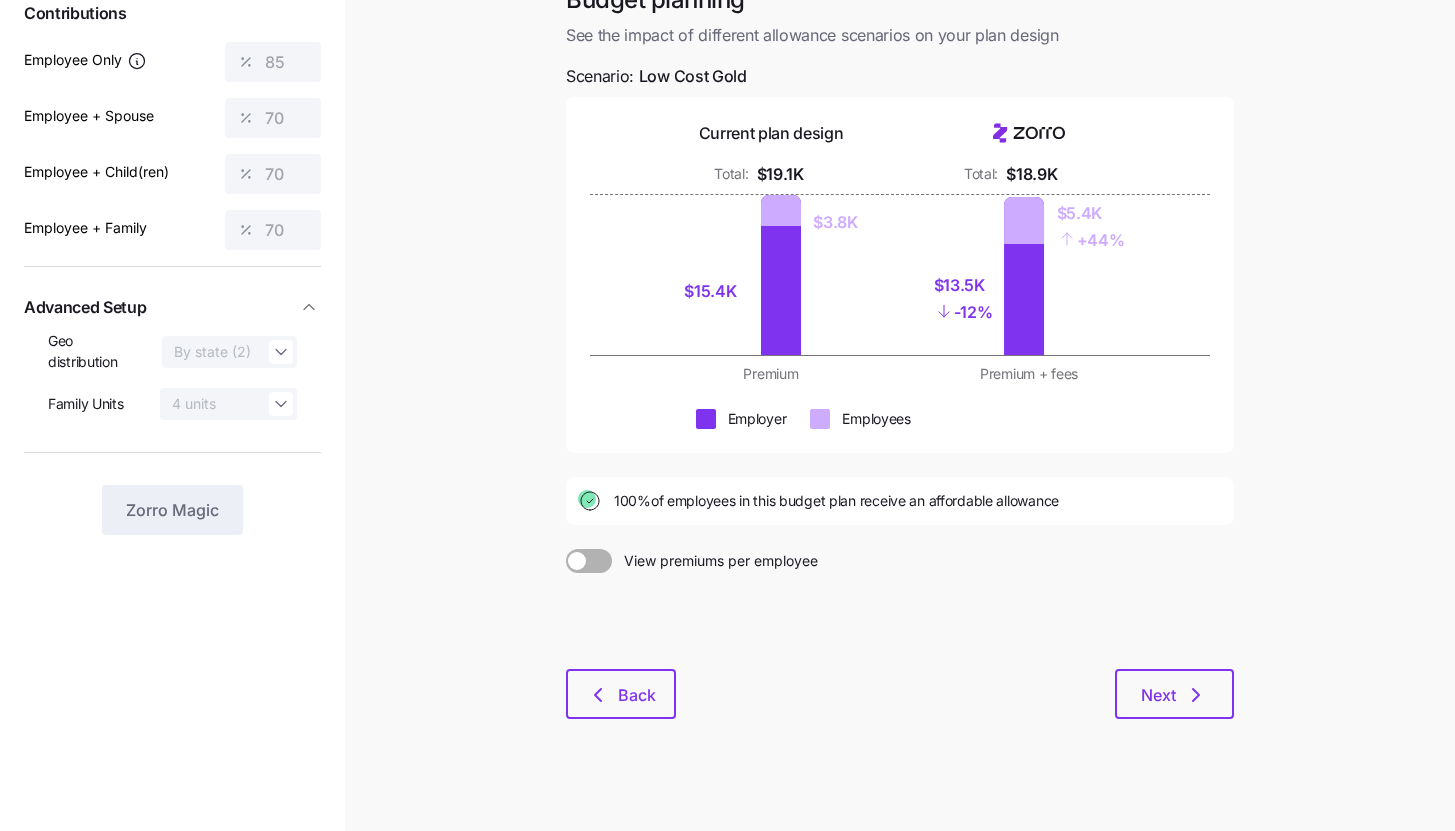 scroll, scrollTop: 152, scrollLeft: 0, axis: vertical 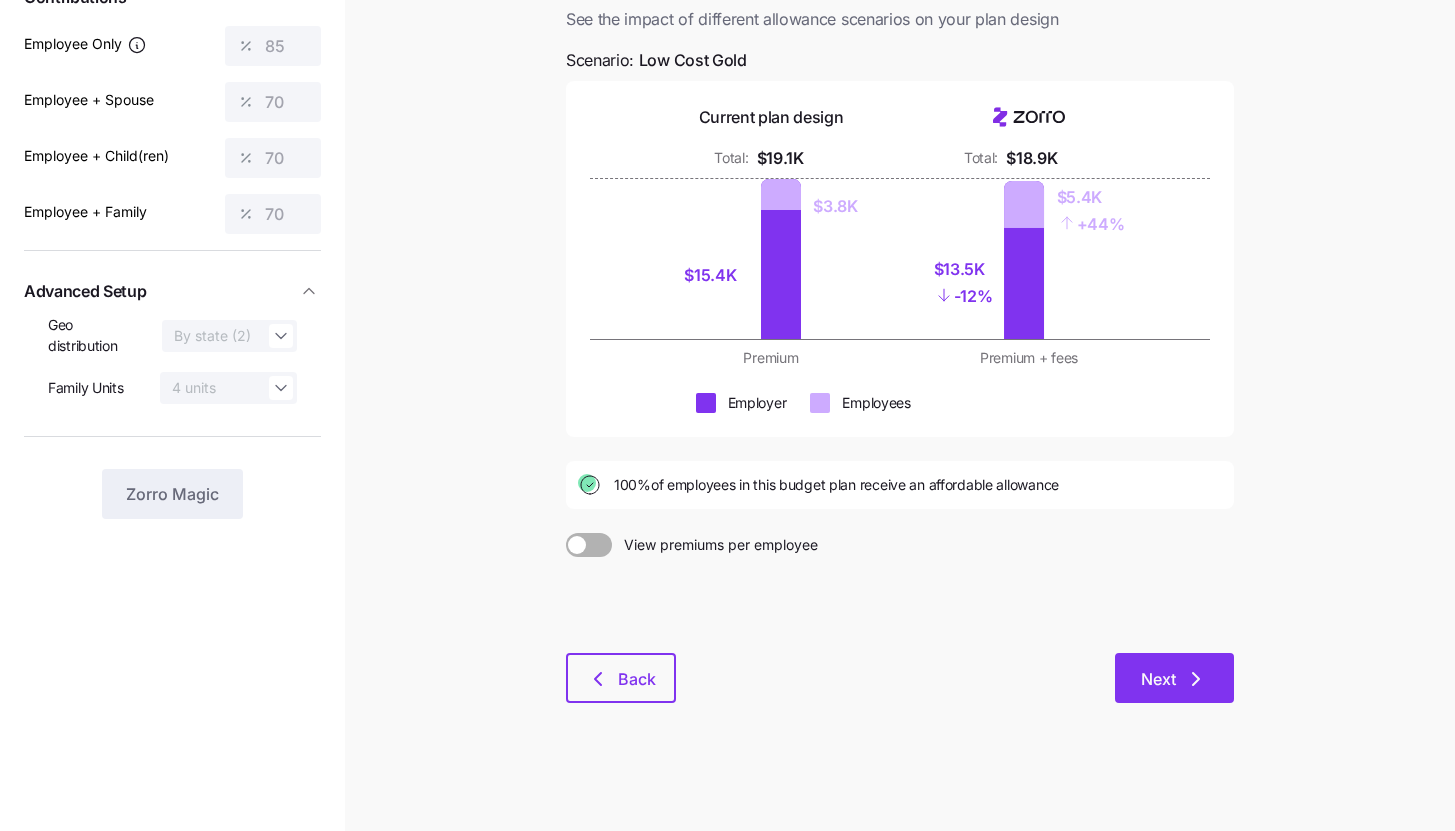 click on "Next" at bounding box center [1174, 678] 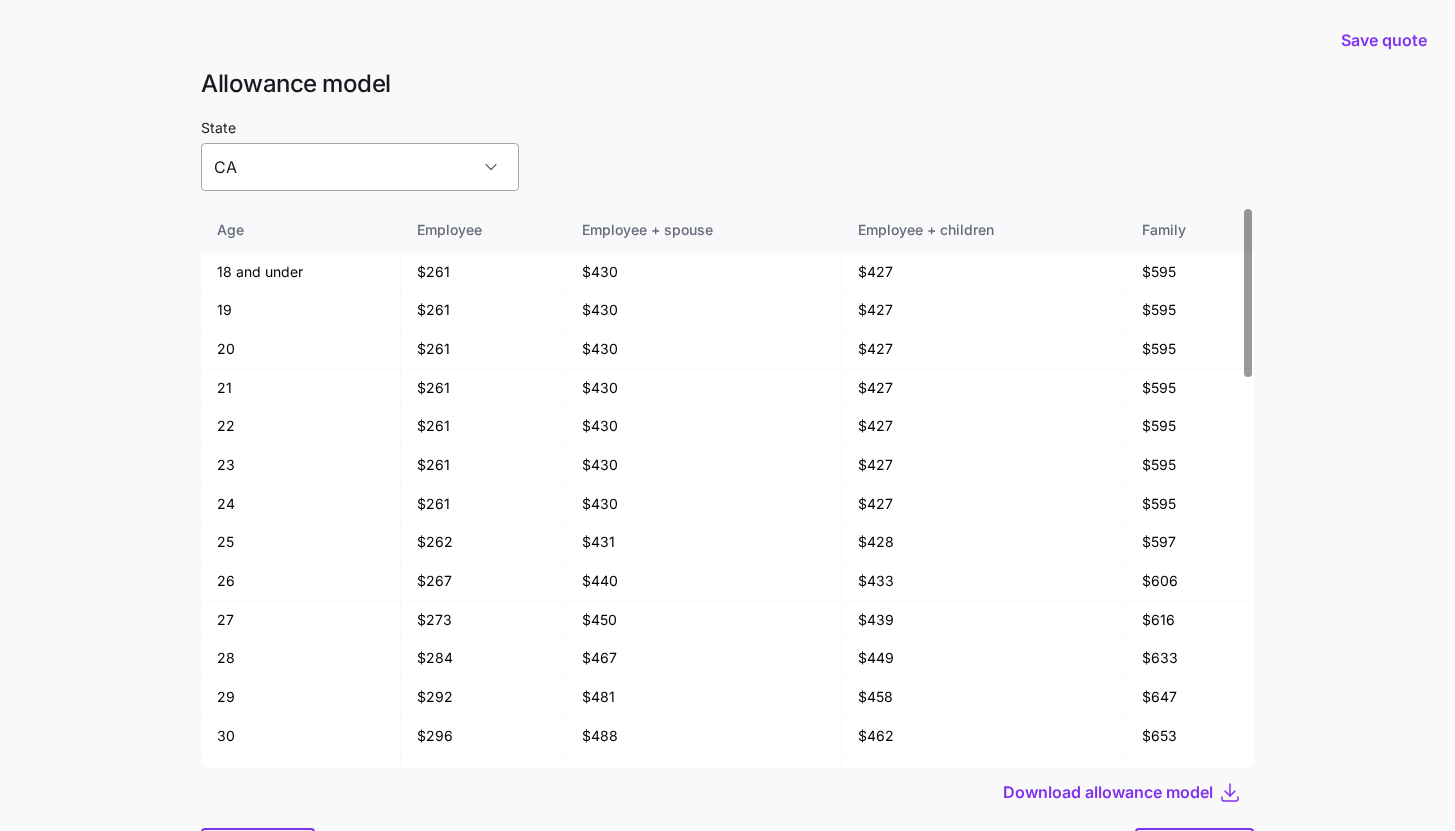 click on "CA" at bounding box center [360, 167] 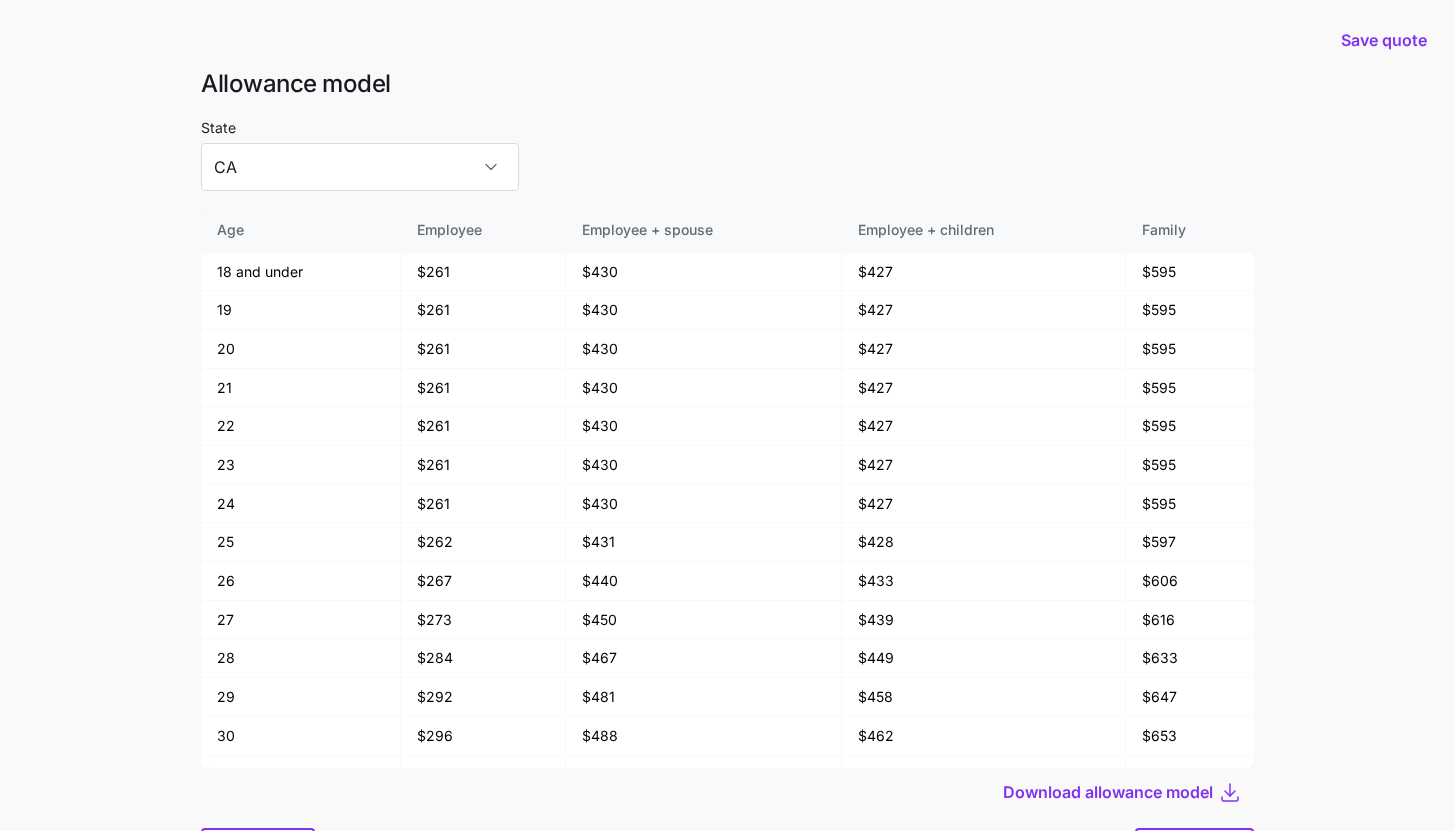 click on "State CA" at bounding box center (727, 153) 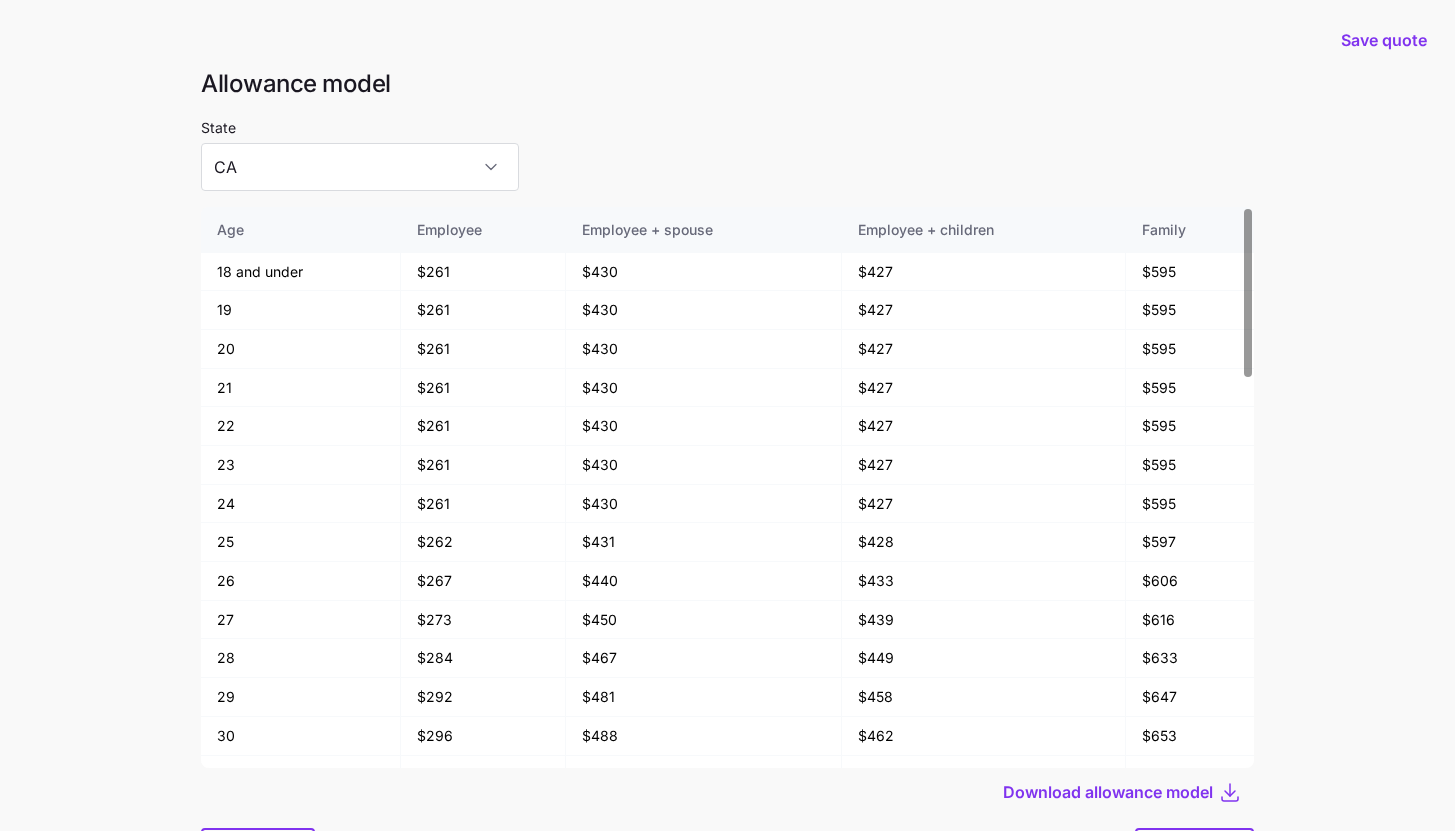 scroll, scrollTop: 107, scrollLeft: 0, axis: vertical 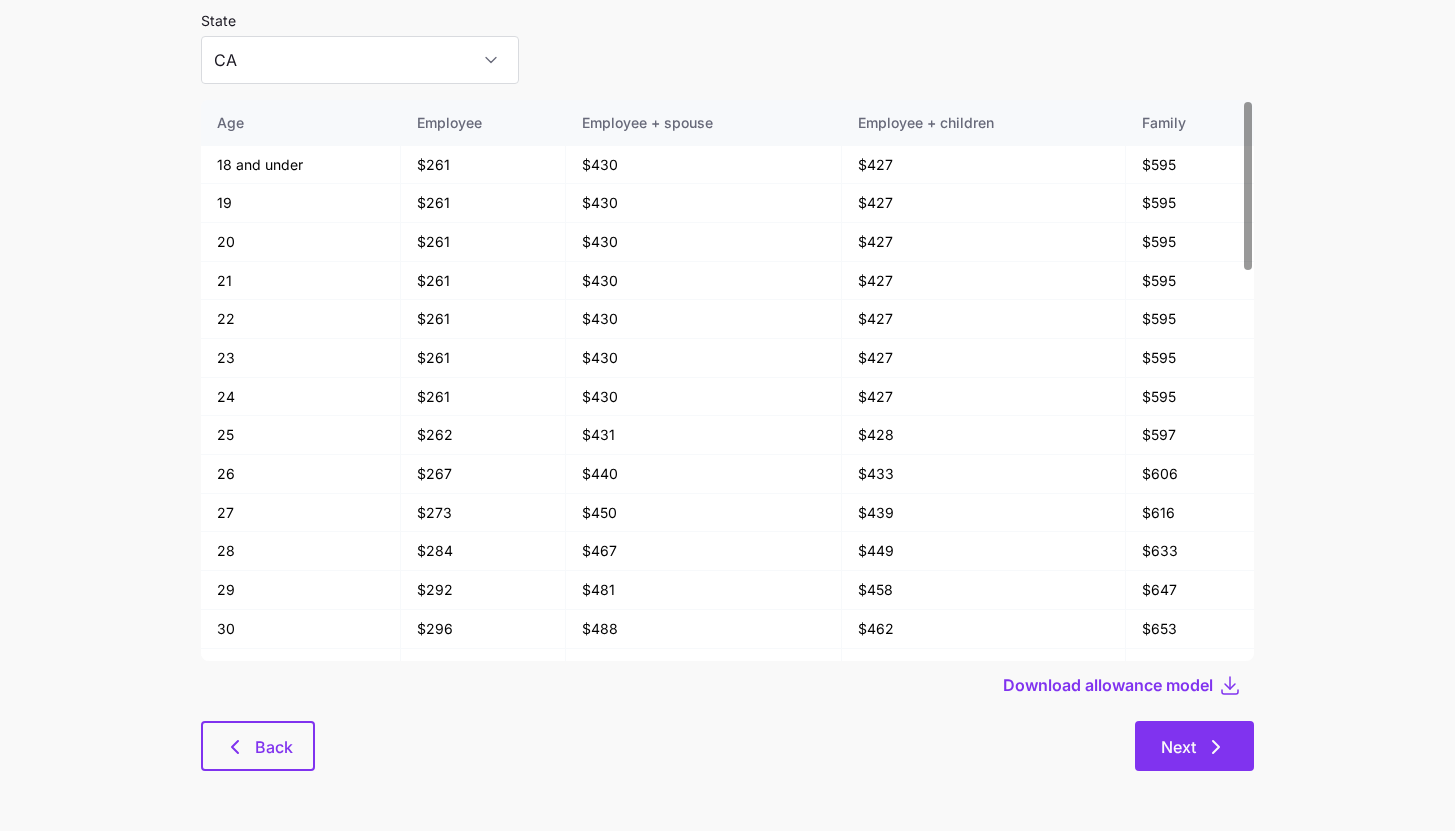 click on "Next" at bounding box center (1194, 746) 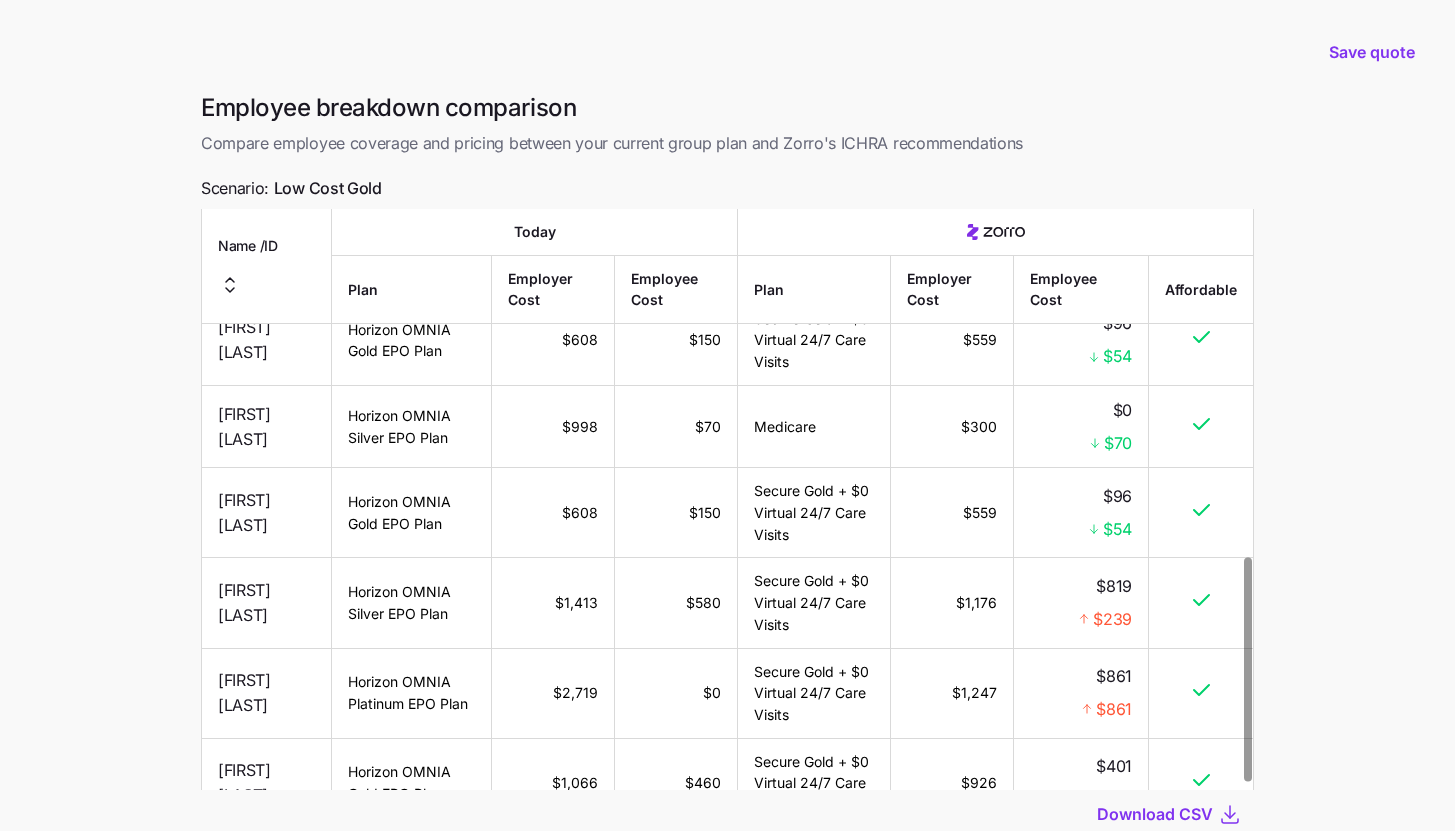 scroll, scrollTop: 918, scrollLeft: 0, axis: vertical 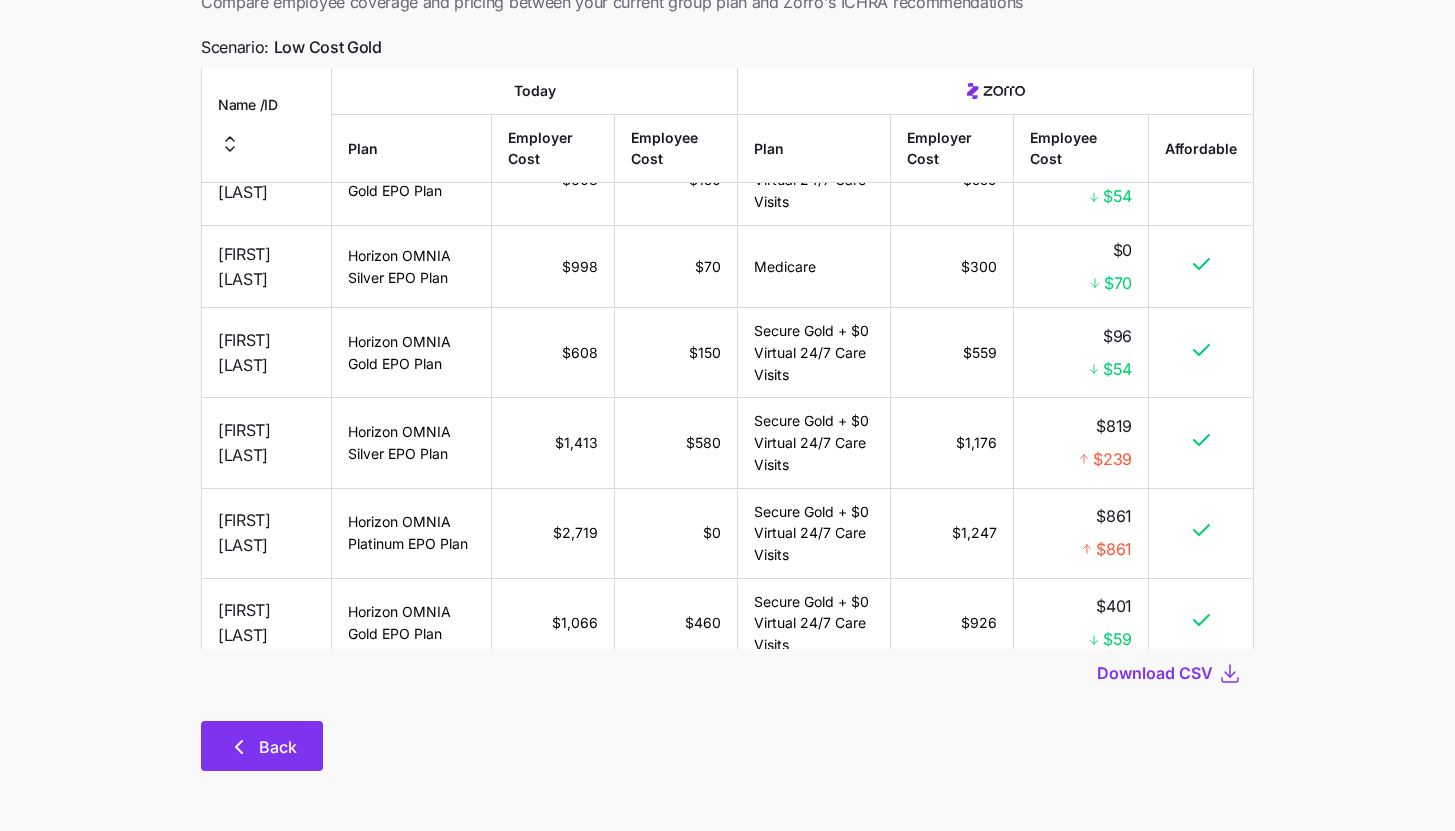 click on "Back" at bounding box center [262, 746] 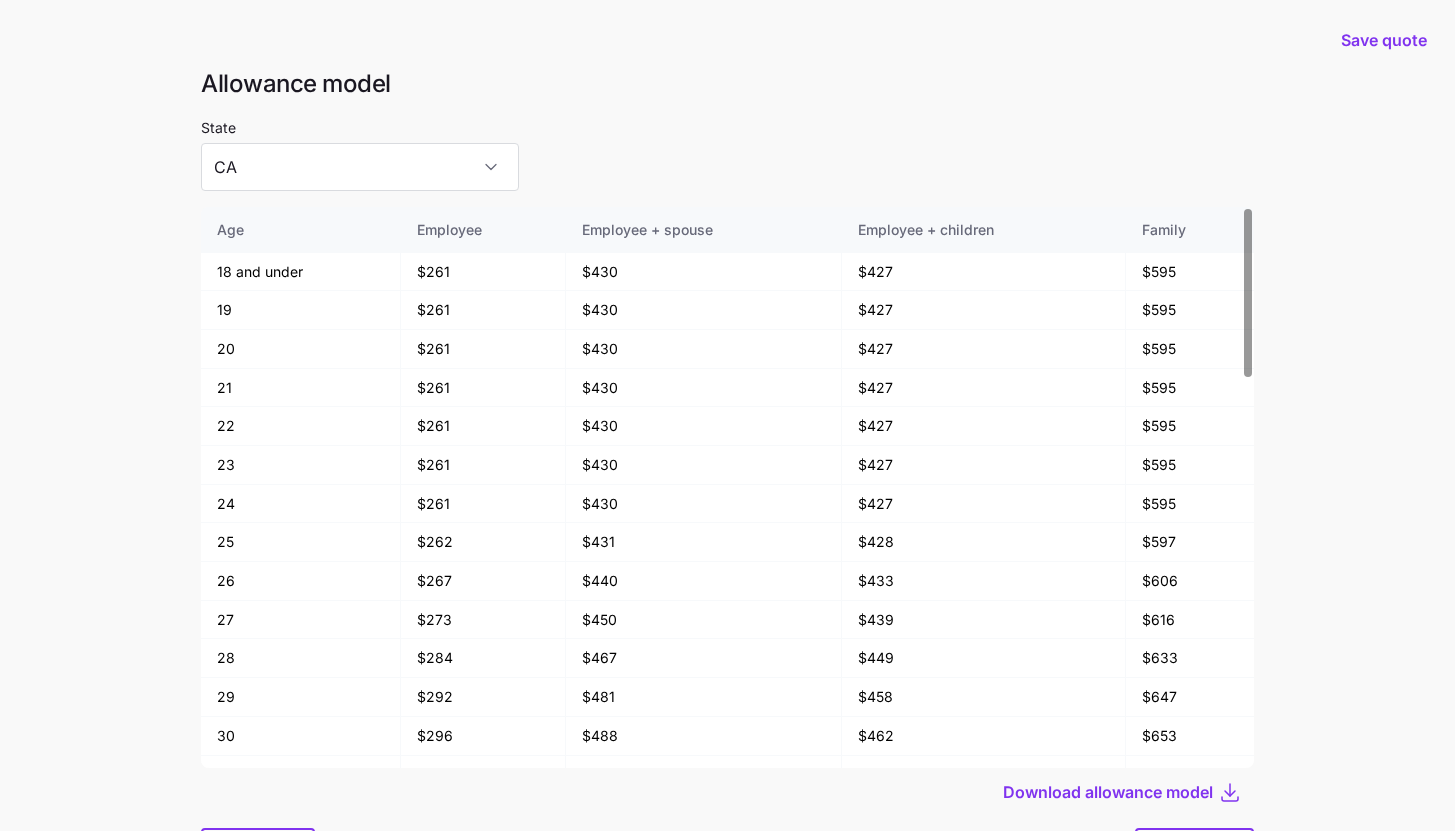 scroll, scrollTop: 107, scrollLeft: 0, axis: vertical 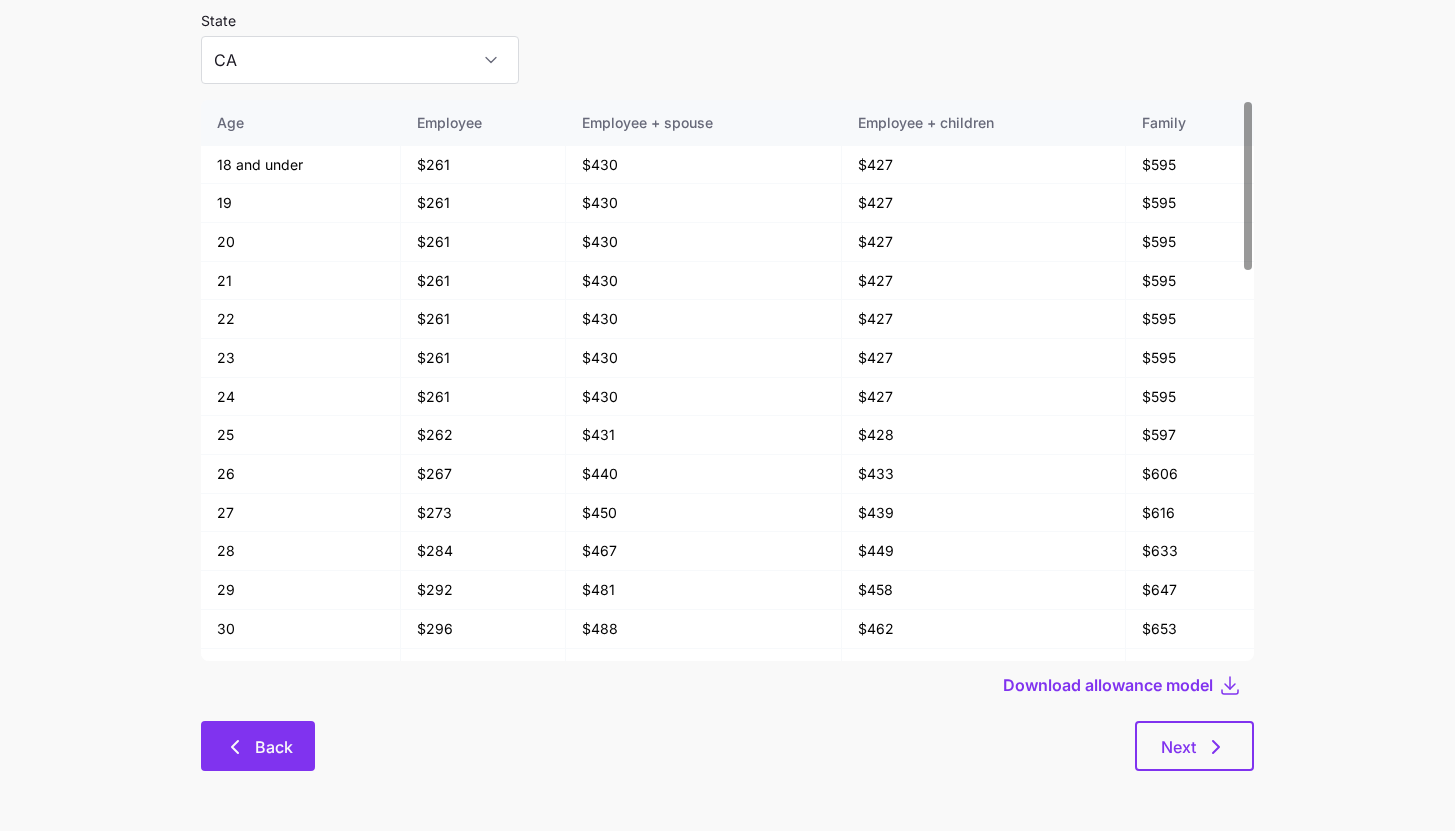 click 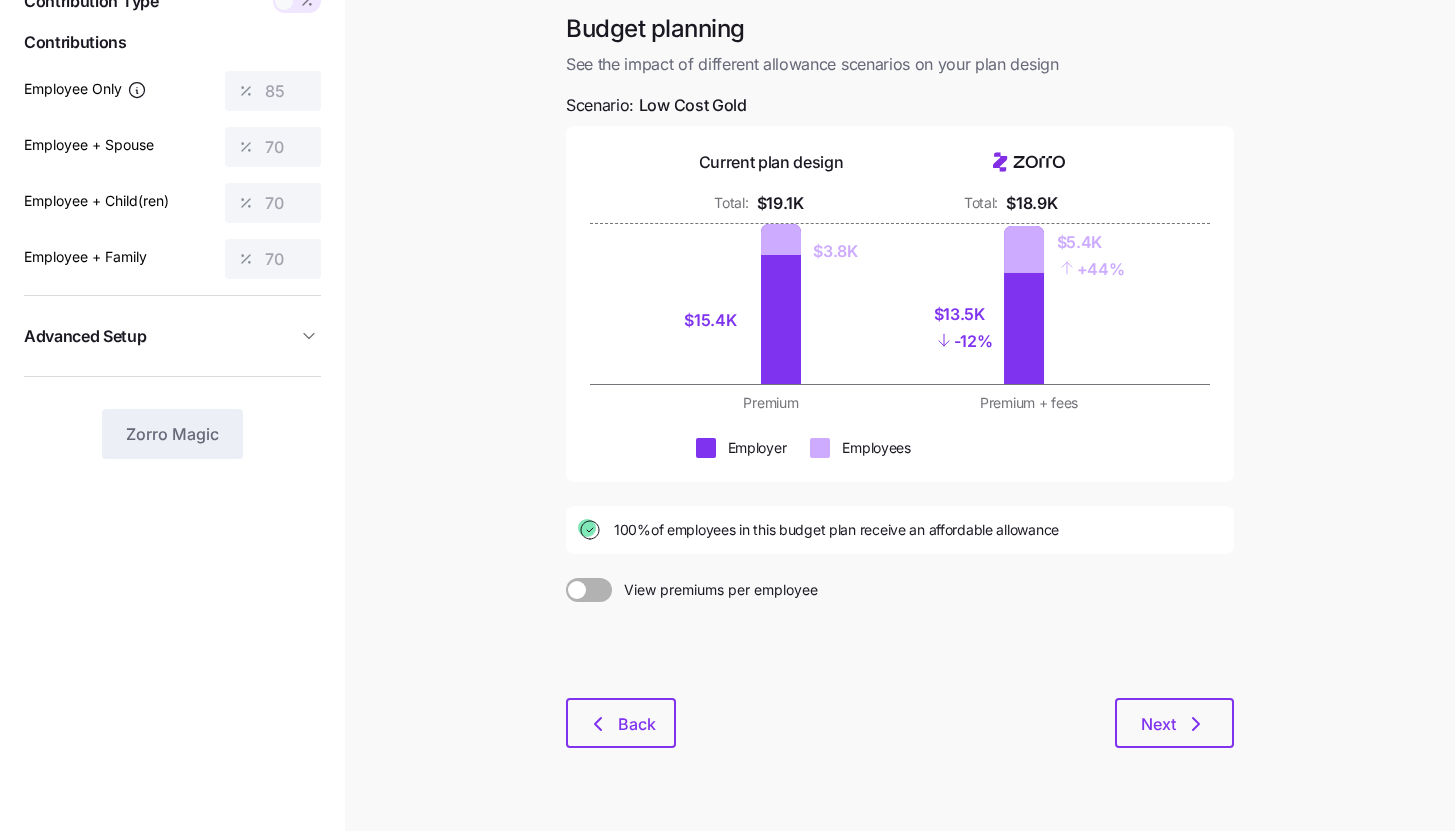scroll, scrollTop: 0, scrollLeft: 0, axis: both 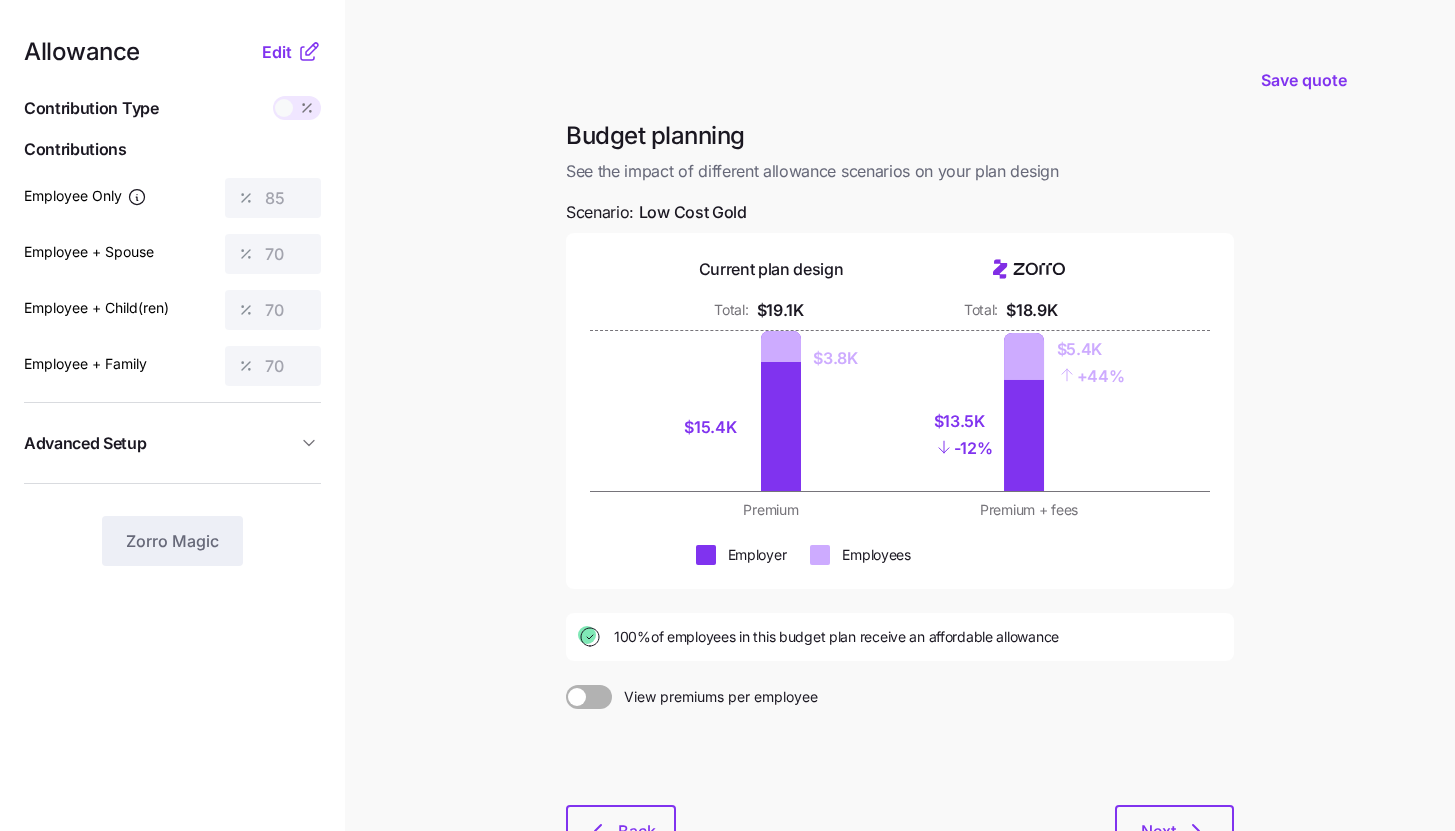 click 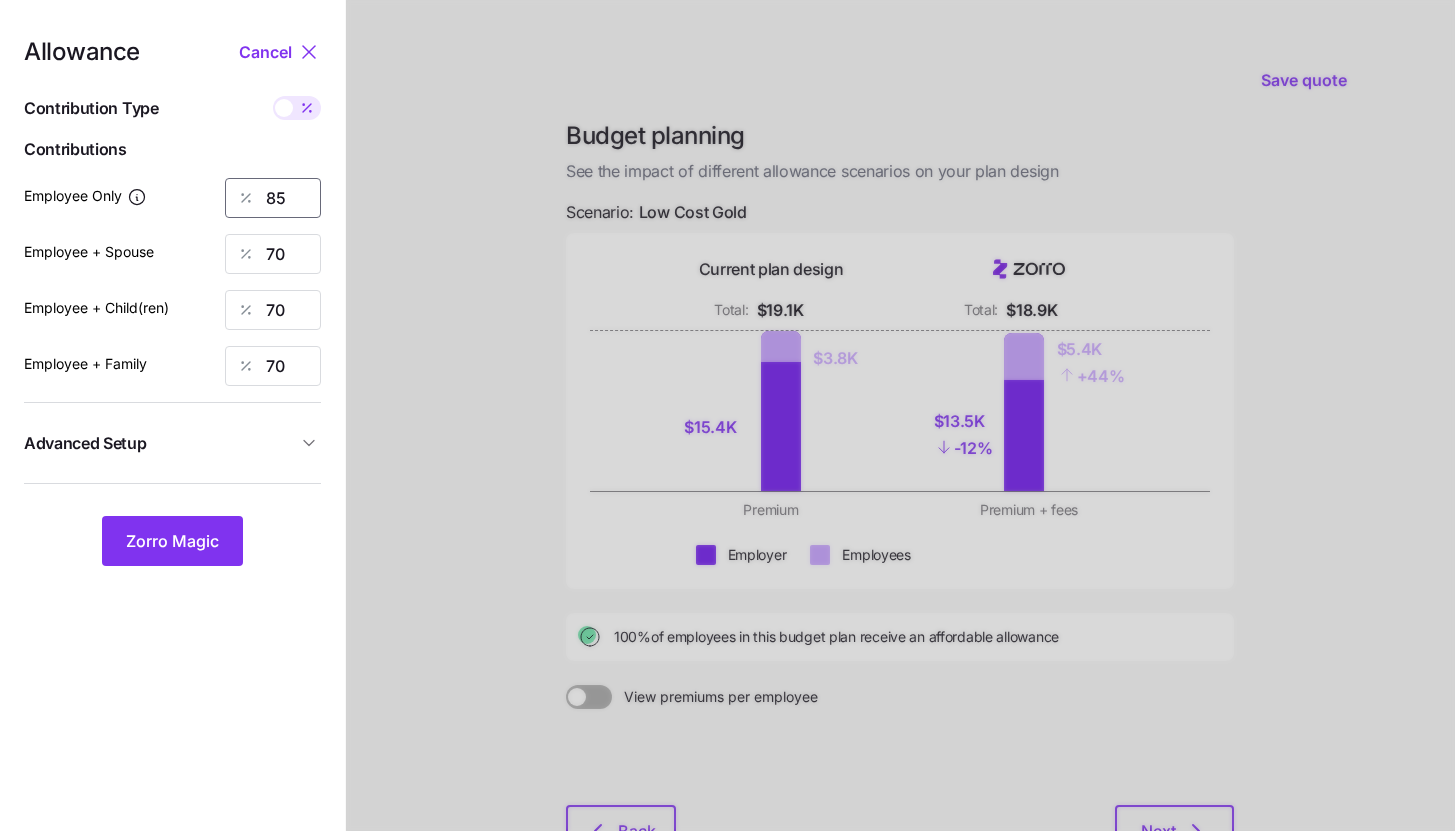 drag, startPoint x: 298, startPoint y: 203, endPoint x: 252, endPoint y: 202, distance: 46.010868 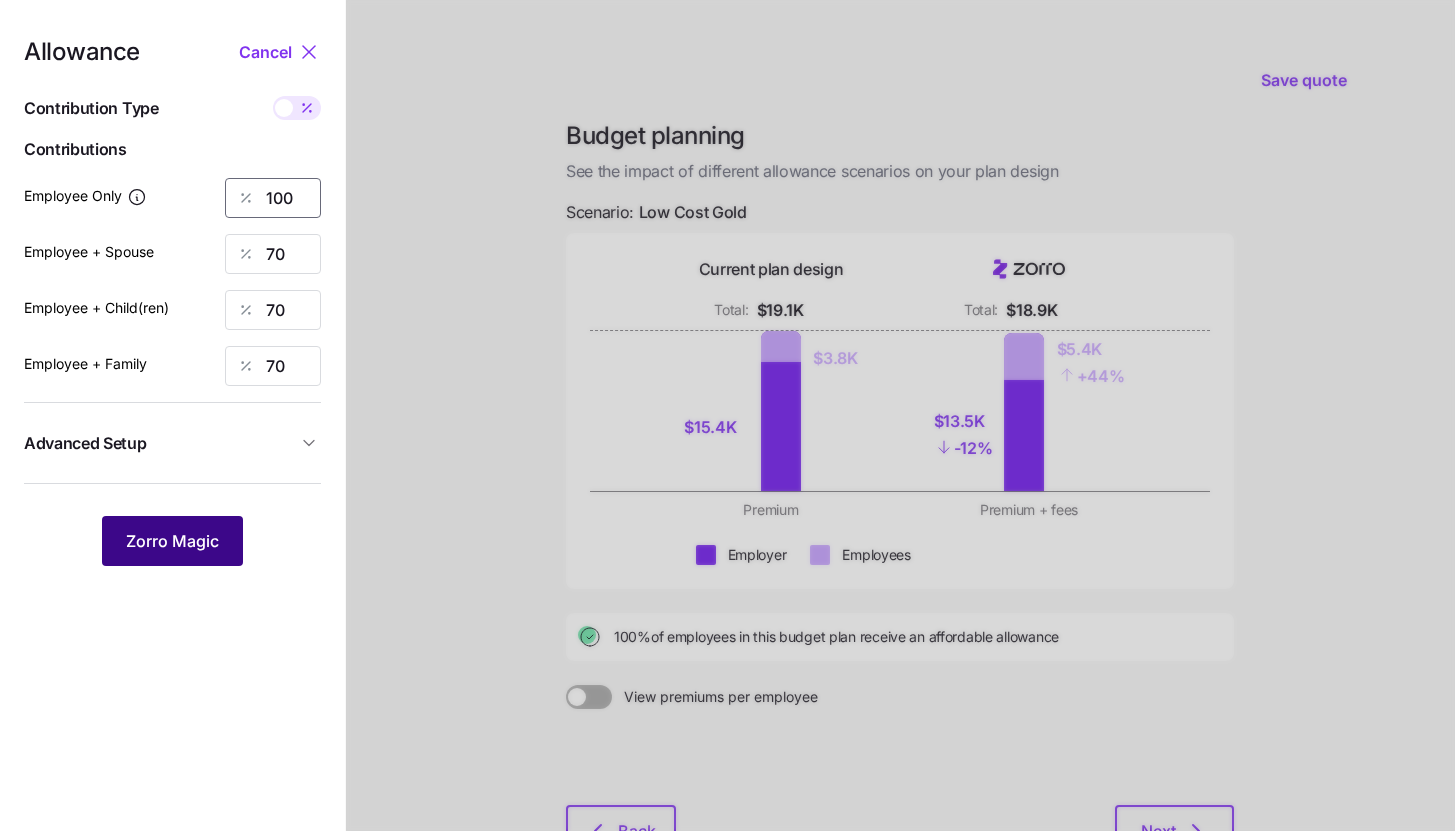 type on "100" 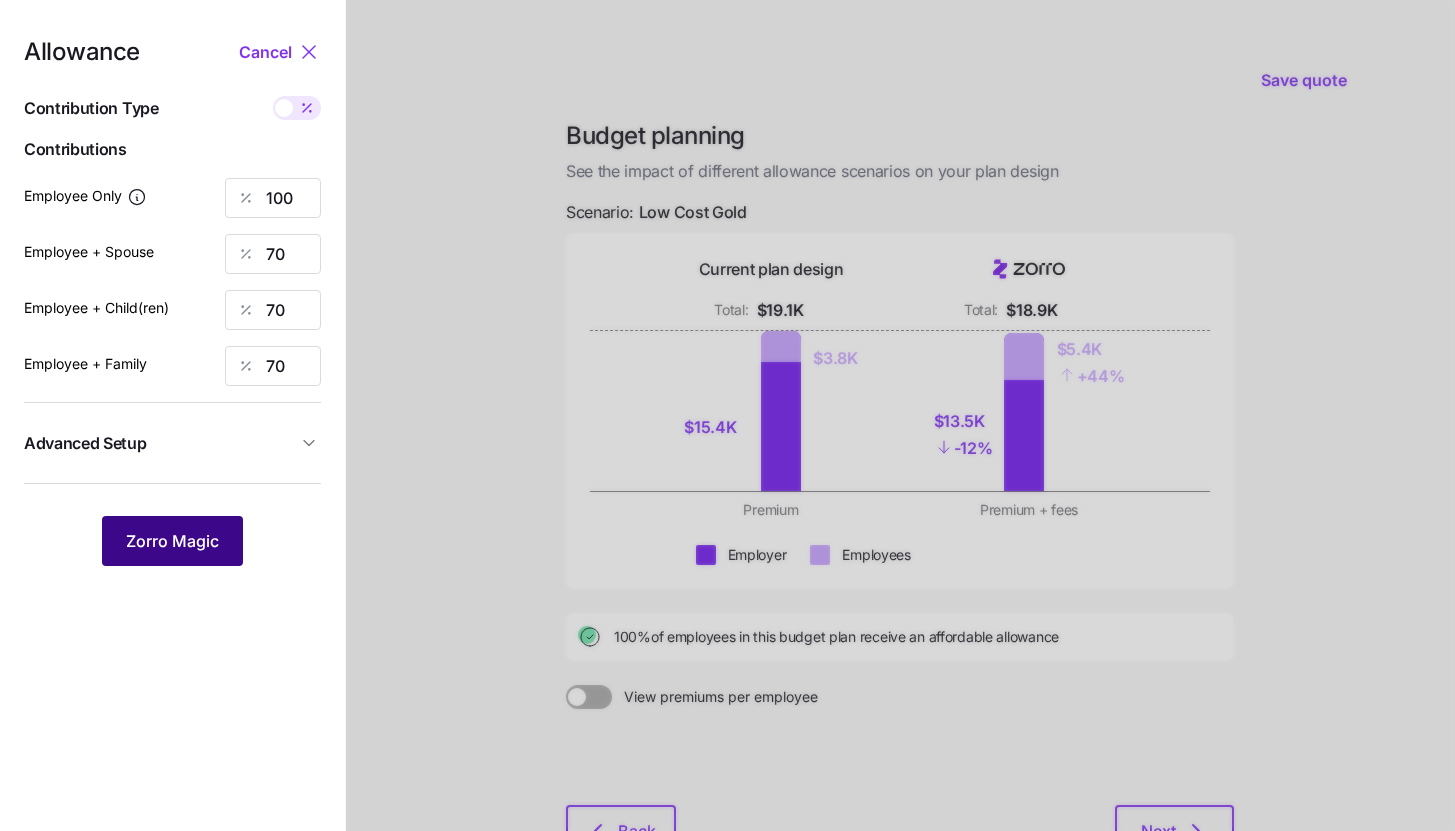 click on "Zorro Magic" at bounding box center (172, 541) 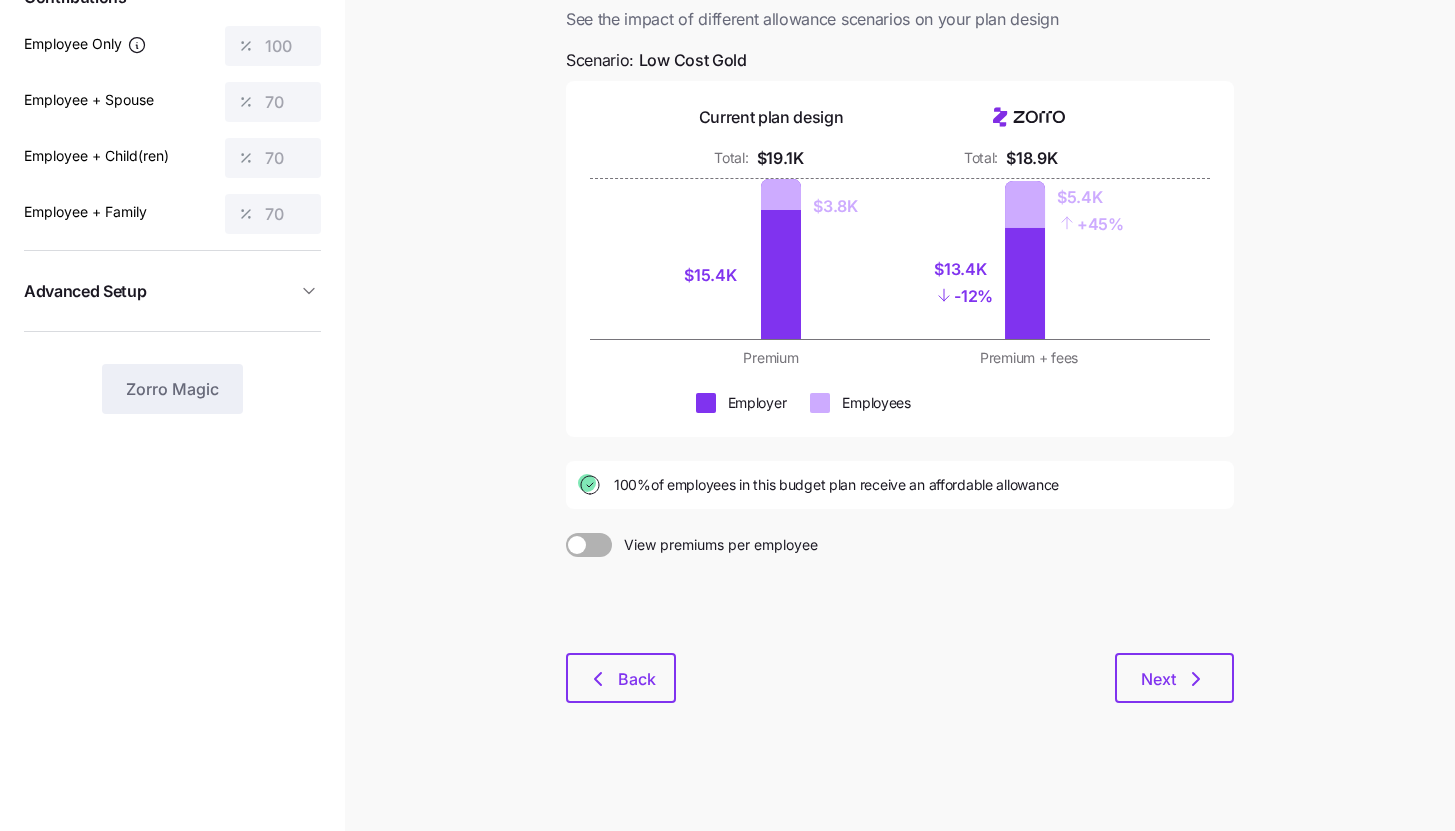scroll, scrollTop: 0, scrollLeft: 0, axis: both 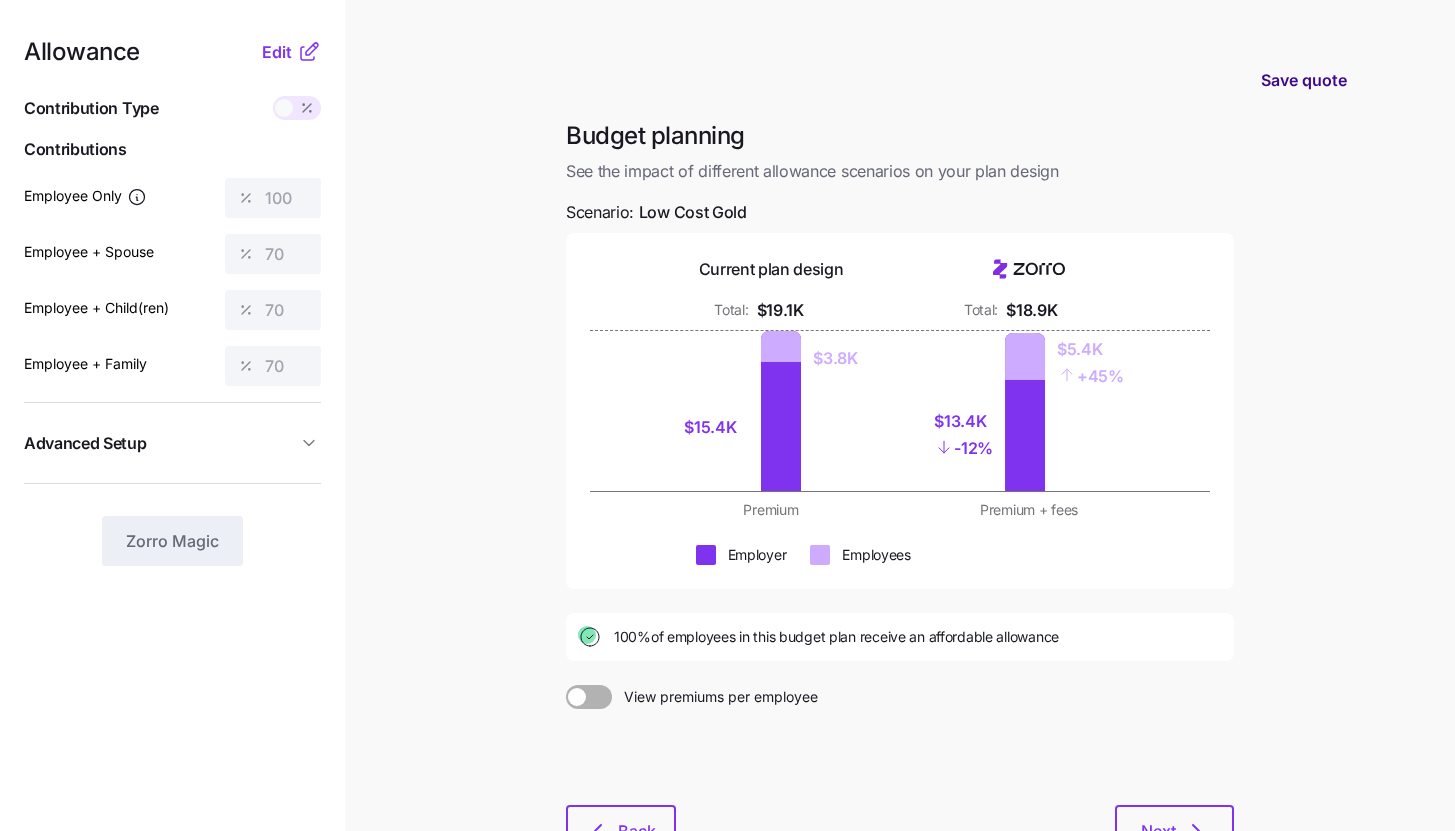 click on "Save quote" at bounding box center (1304, 80) 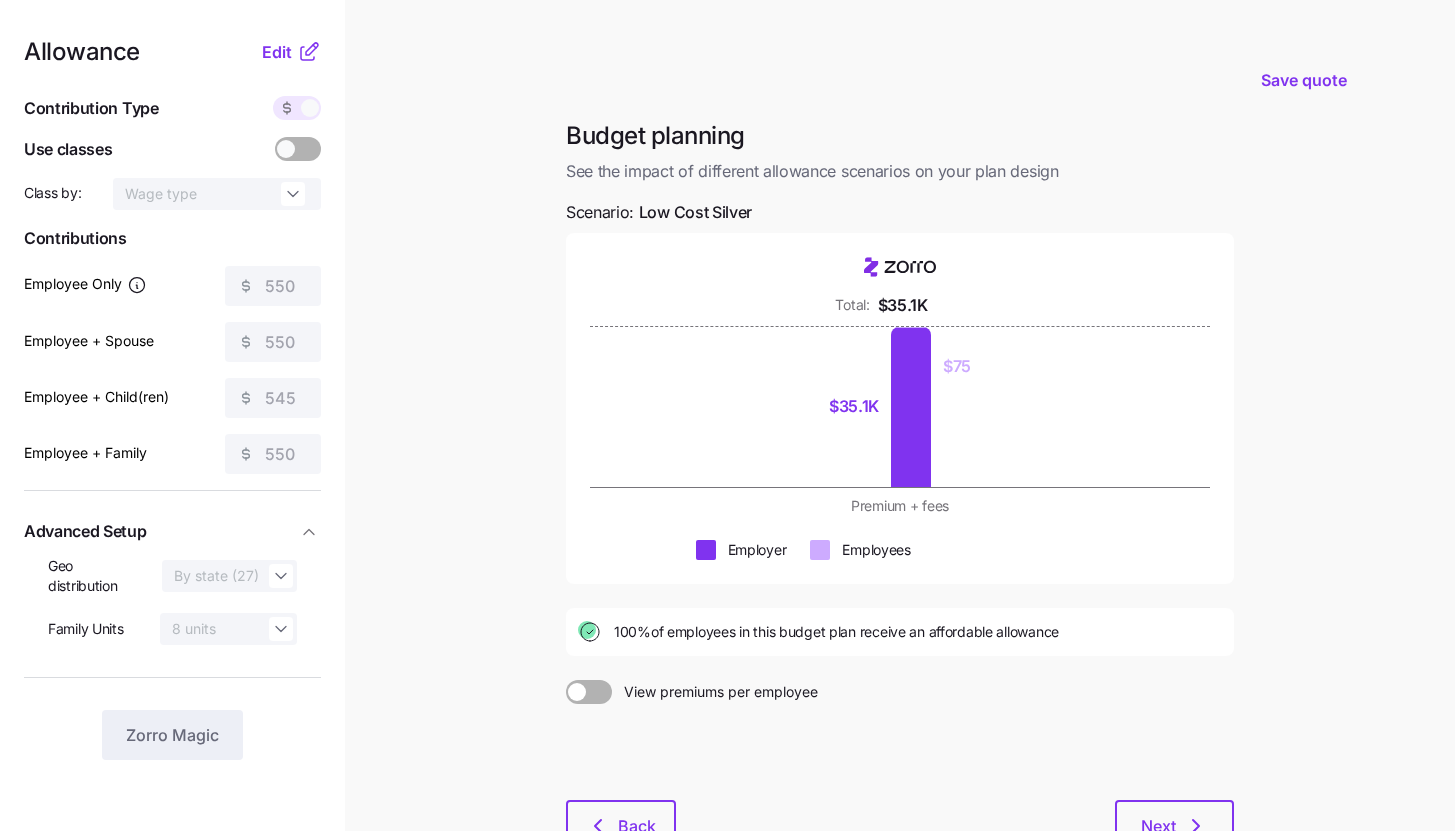 scroll, scrollTop: 0, scrollLeft: 0, axis: both 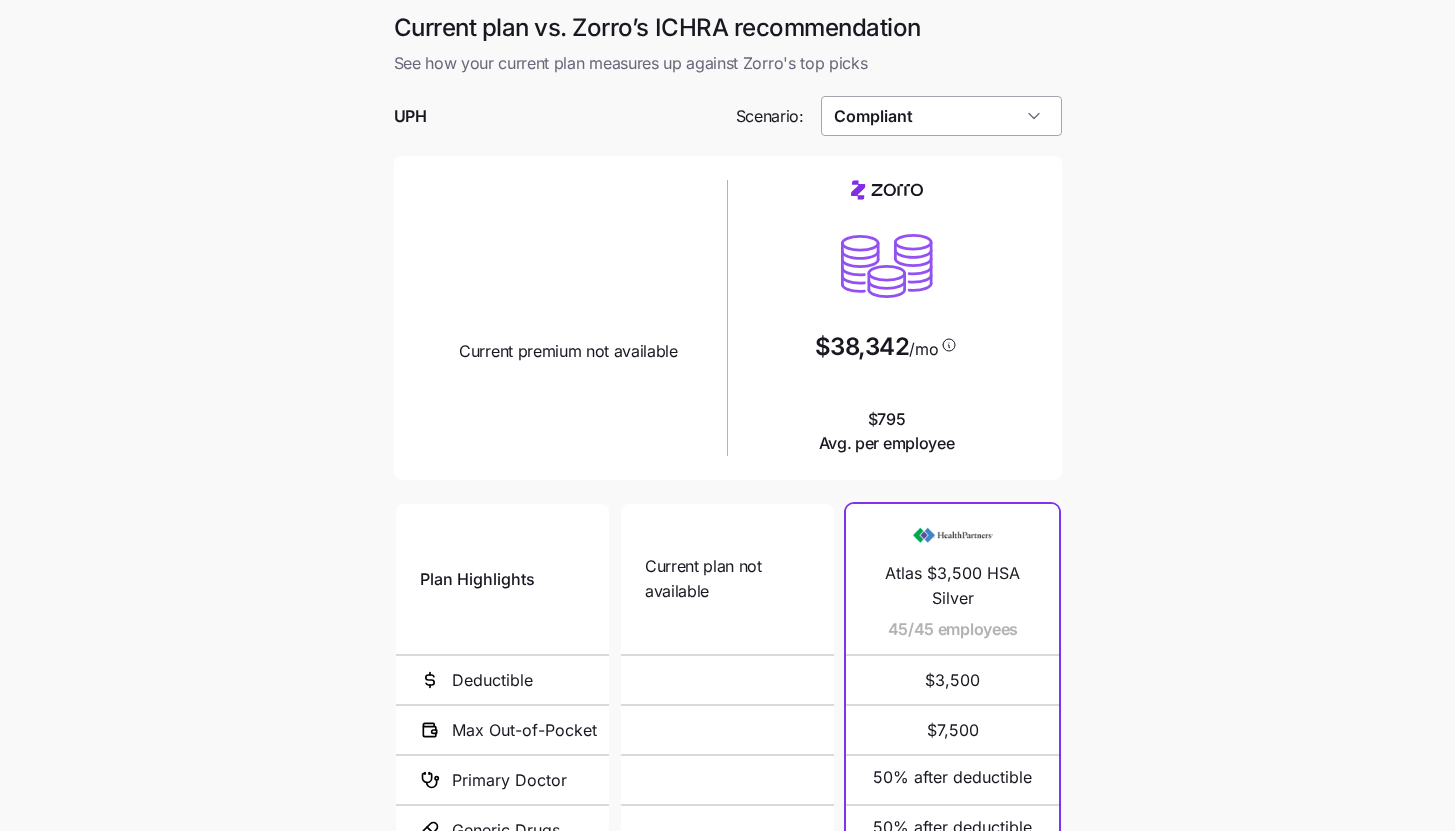 click on "Compliant" at bounding box center [941, 116] 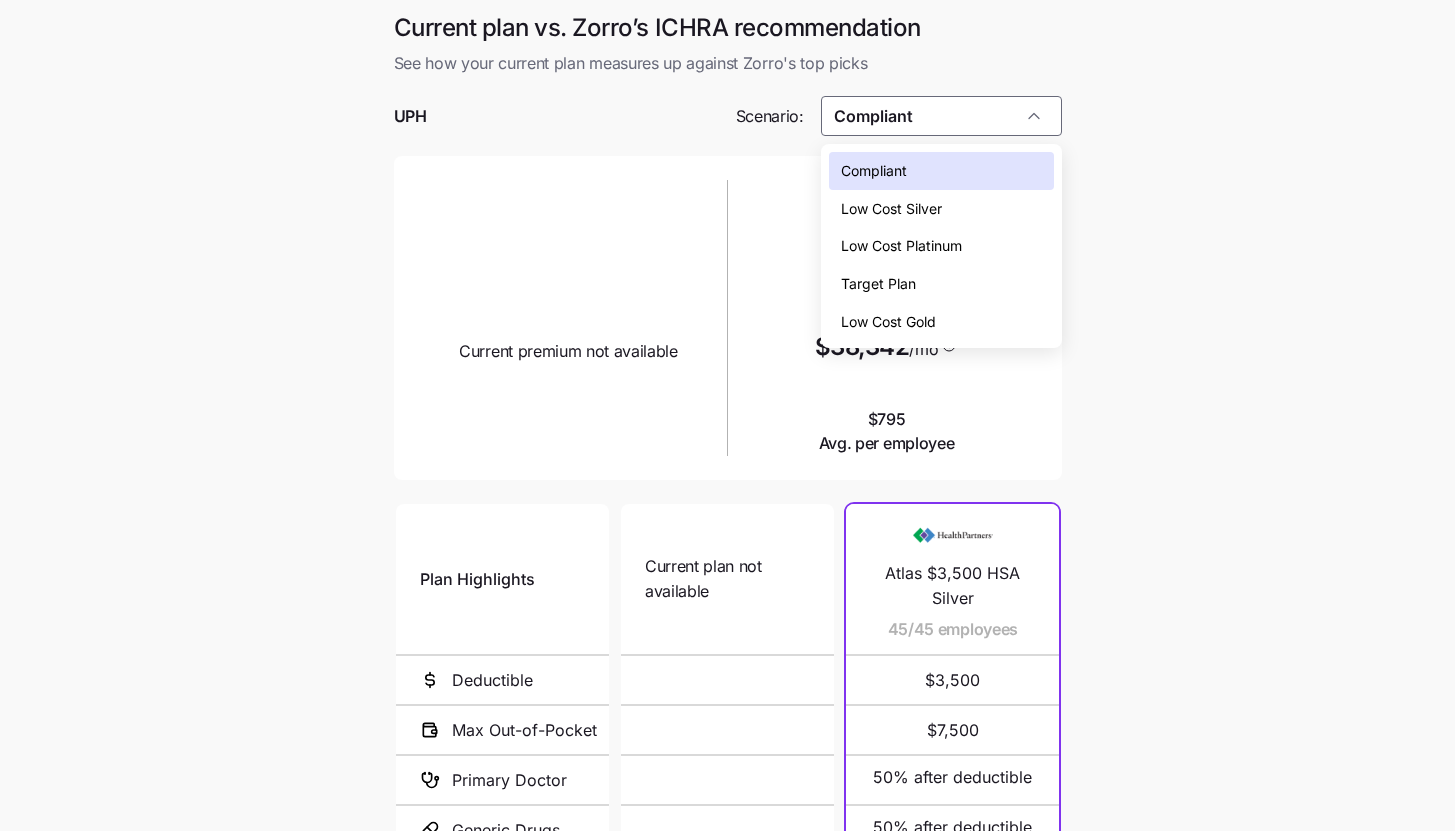 click on "Low Cost Silver" at bounding box center [941, 209] 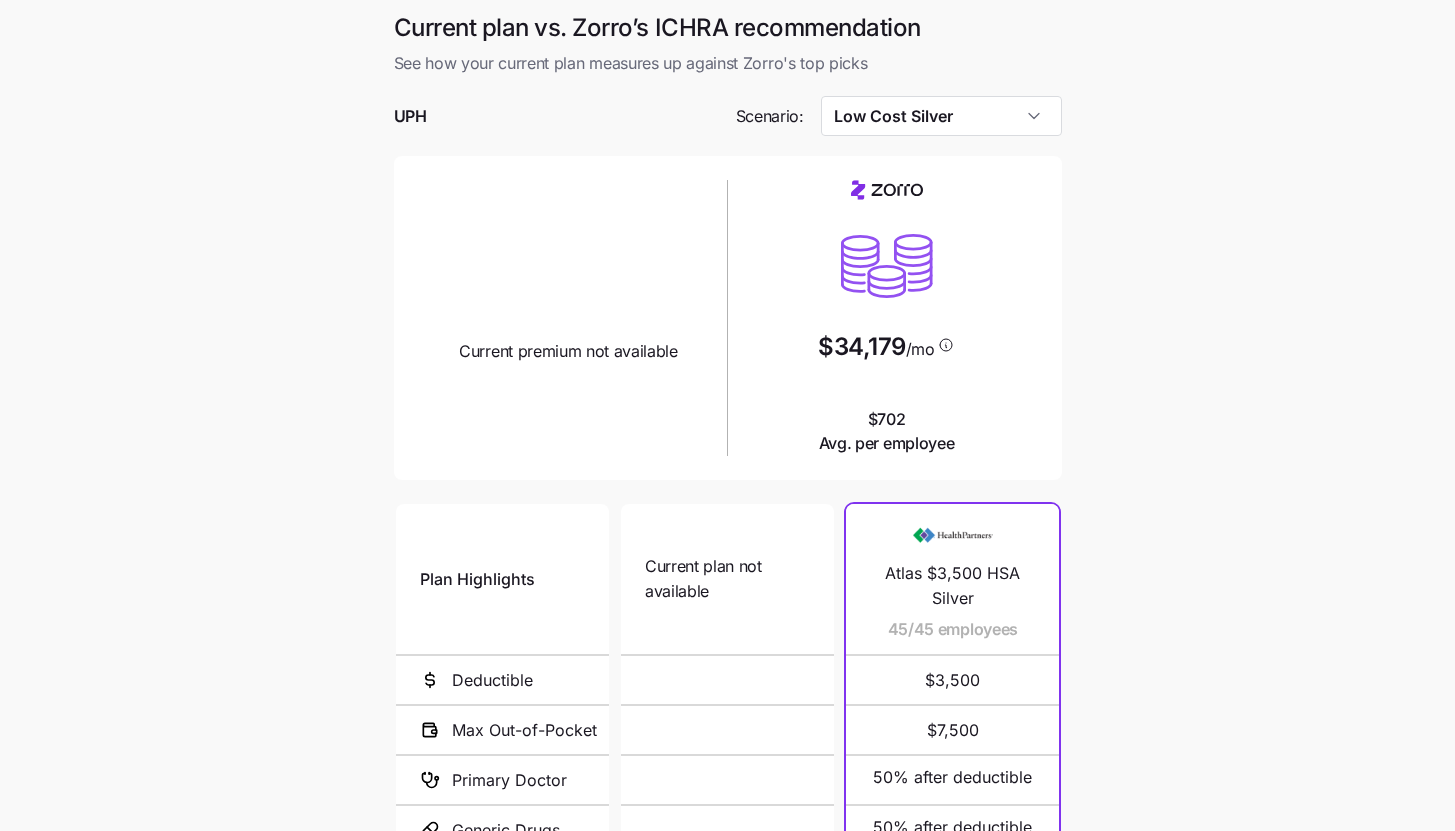 scroll, scrollTop: 259, scrollLeft: 0, axis: vertical 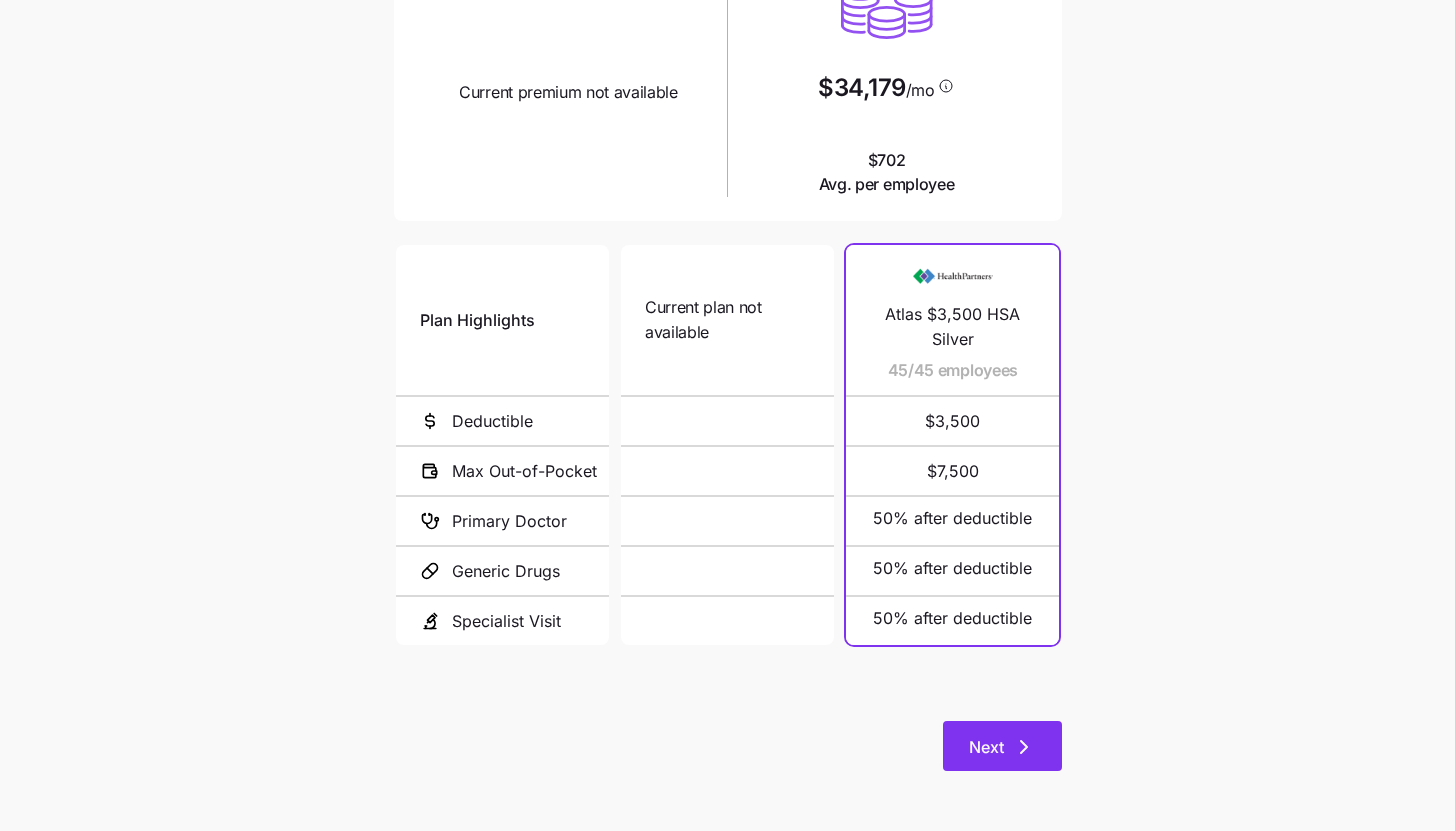 click on "Next" at bounding box center [1002, 746] 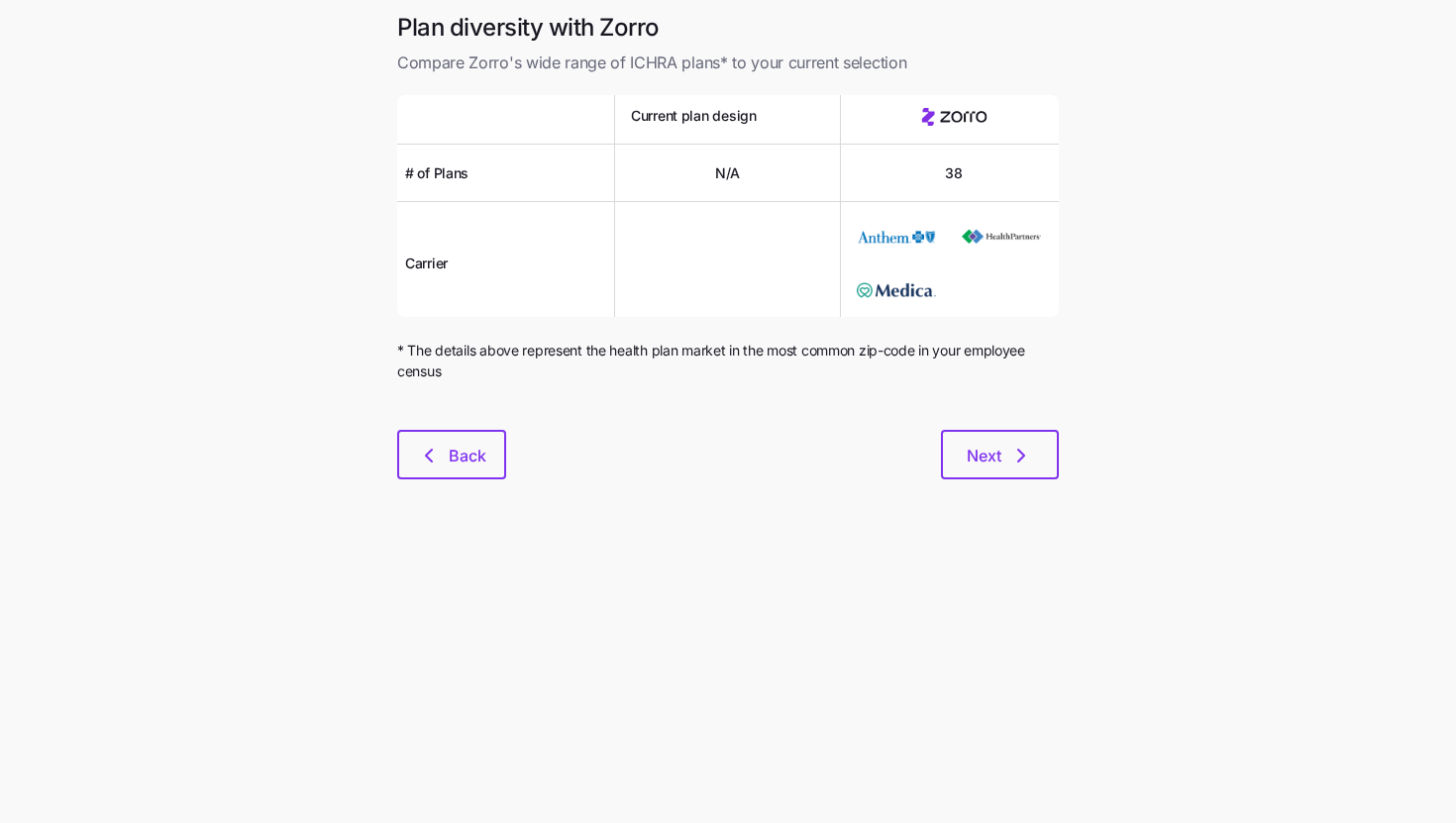 click on "Plan diversity with Zorro Compare Zorro's wide range of ICHRA plans* to your current selection   Current plan design # of Plans N/A [NUMBER] Carrier * The details above represent the health plan market in the most common zip-code in your employee census Back Next" at bounding box center (728, 257) 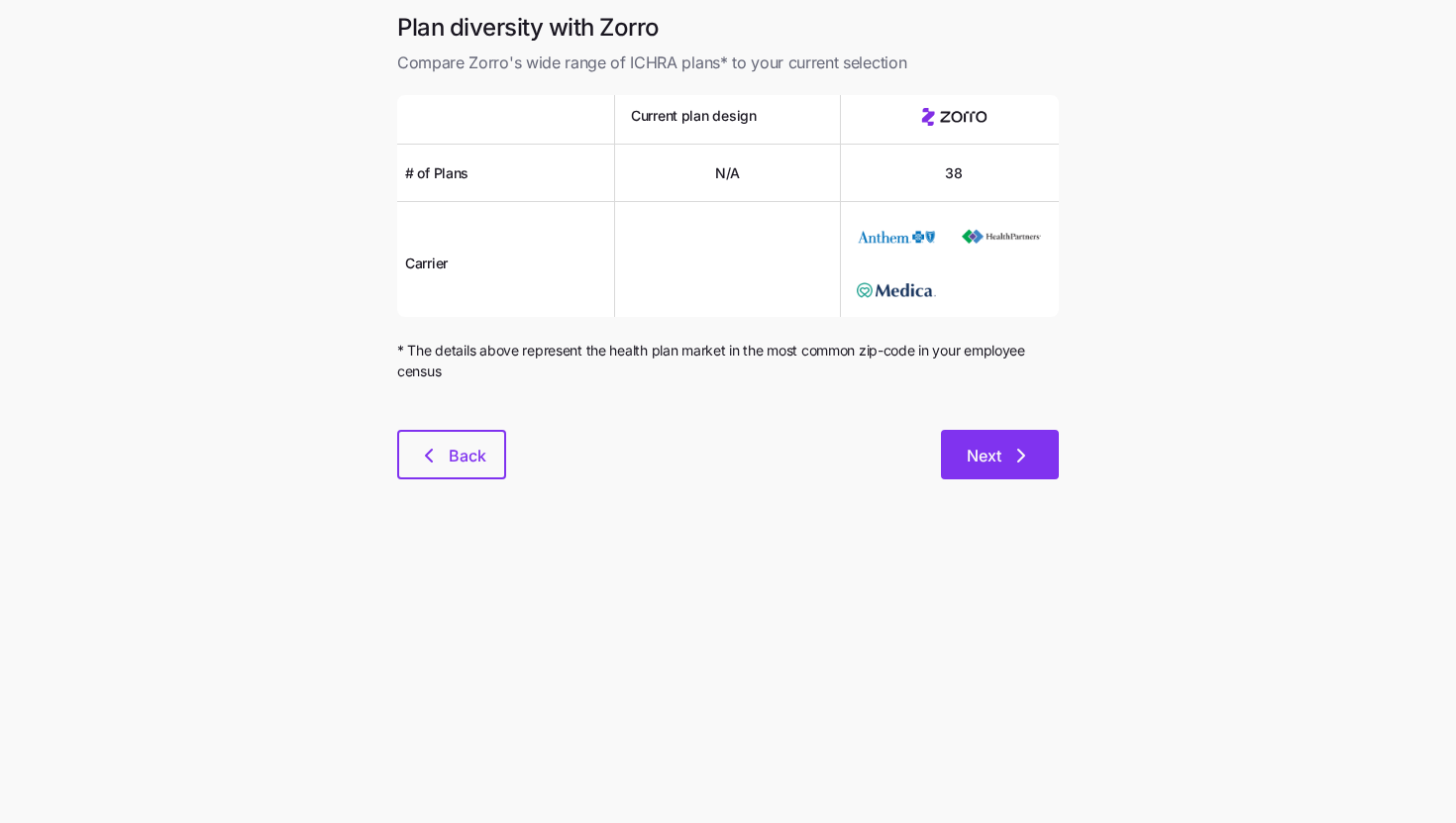 click on "Next" at bounding box center (999, 455) 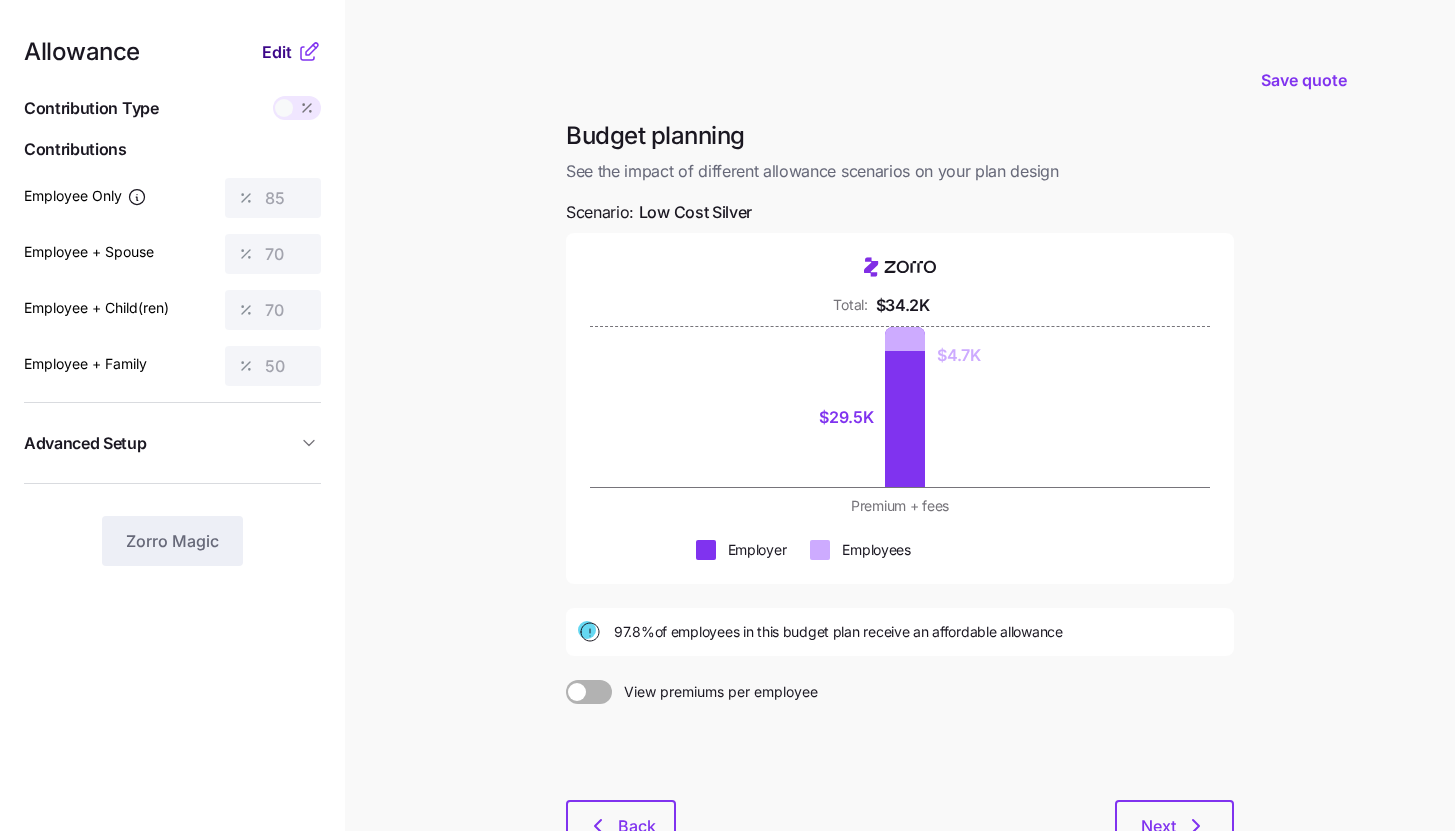 drag, startPoint x: 240, startPoint y: 48, endPoint x: 271, endPoint y: 48, distance: 31 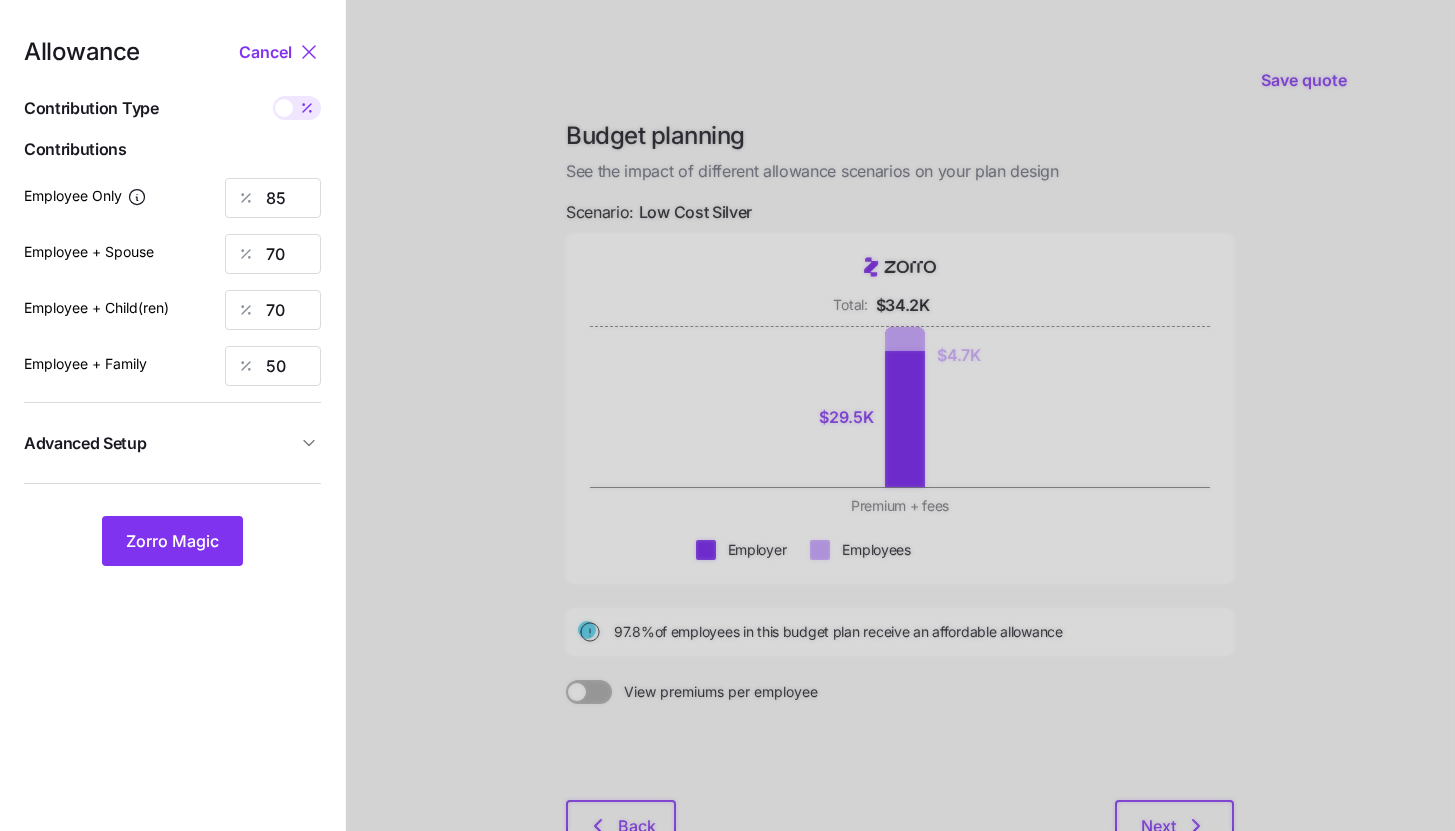 click on "Advanced Setup" at bounding box center (160, 443) 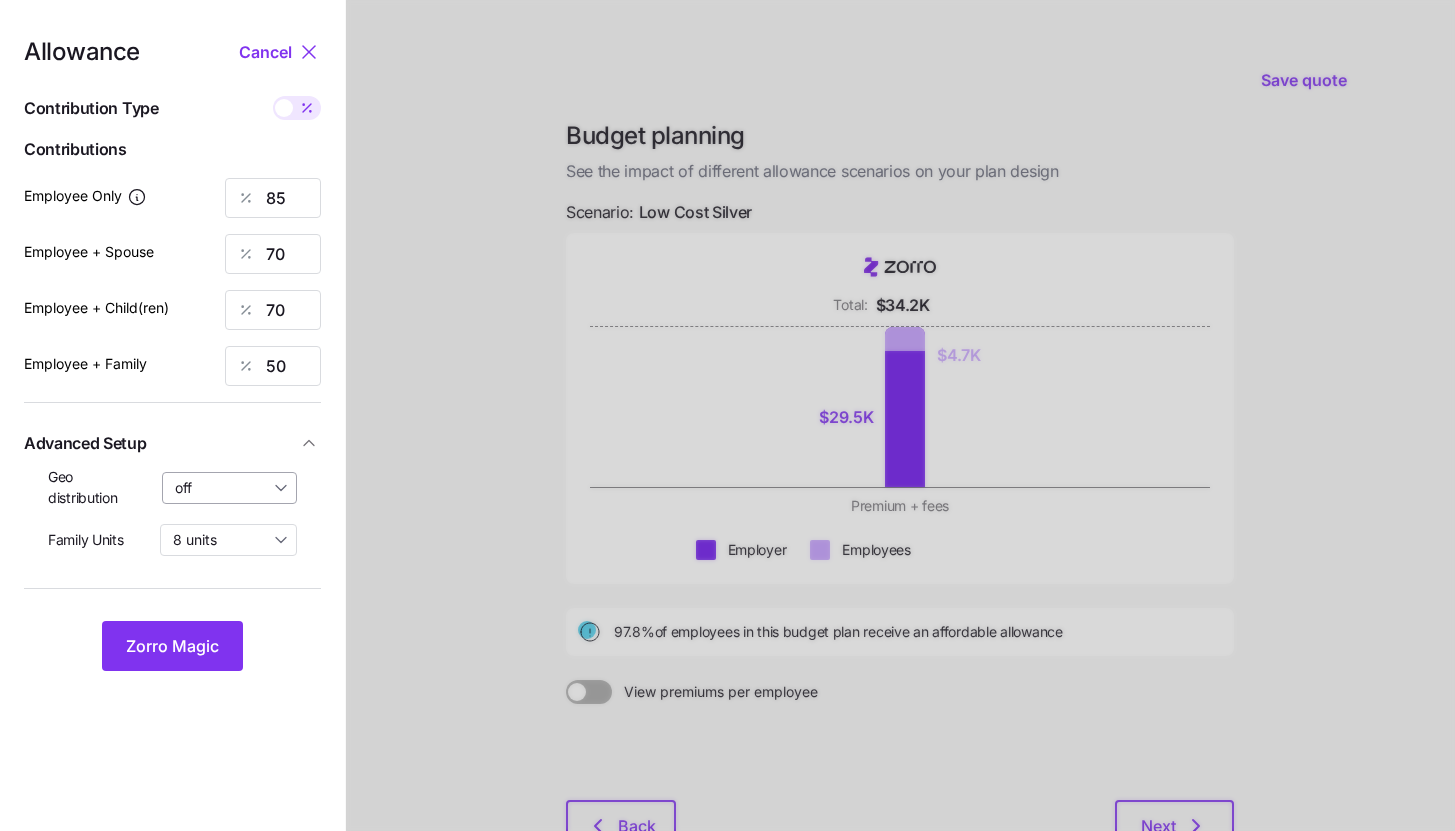 click on "off" at bounding box center (230, 488) 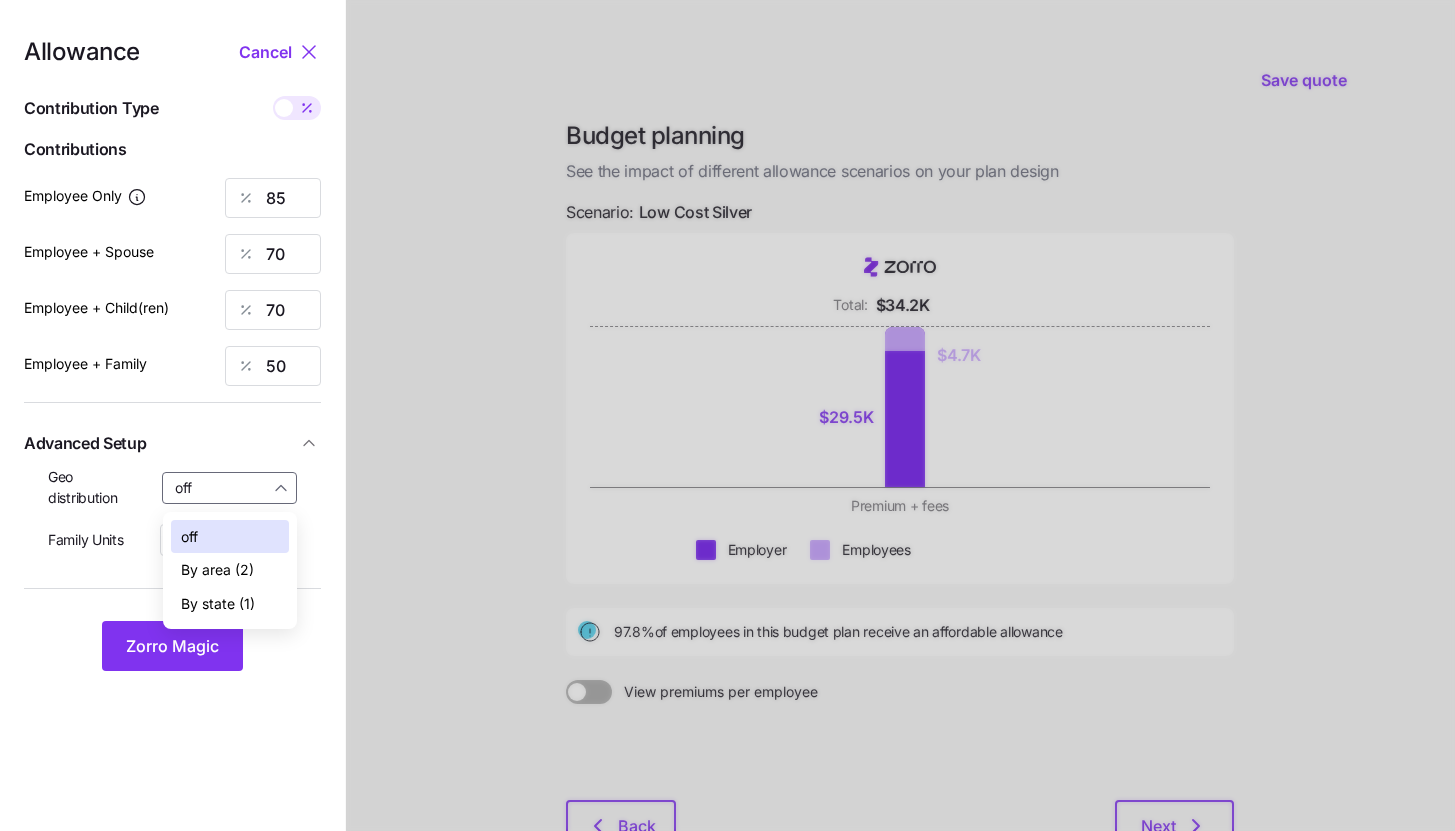 click on "By state (1)" at bounding box center (230, 604) 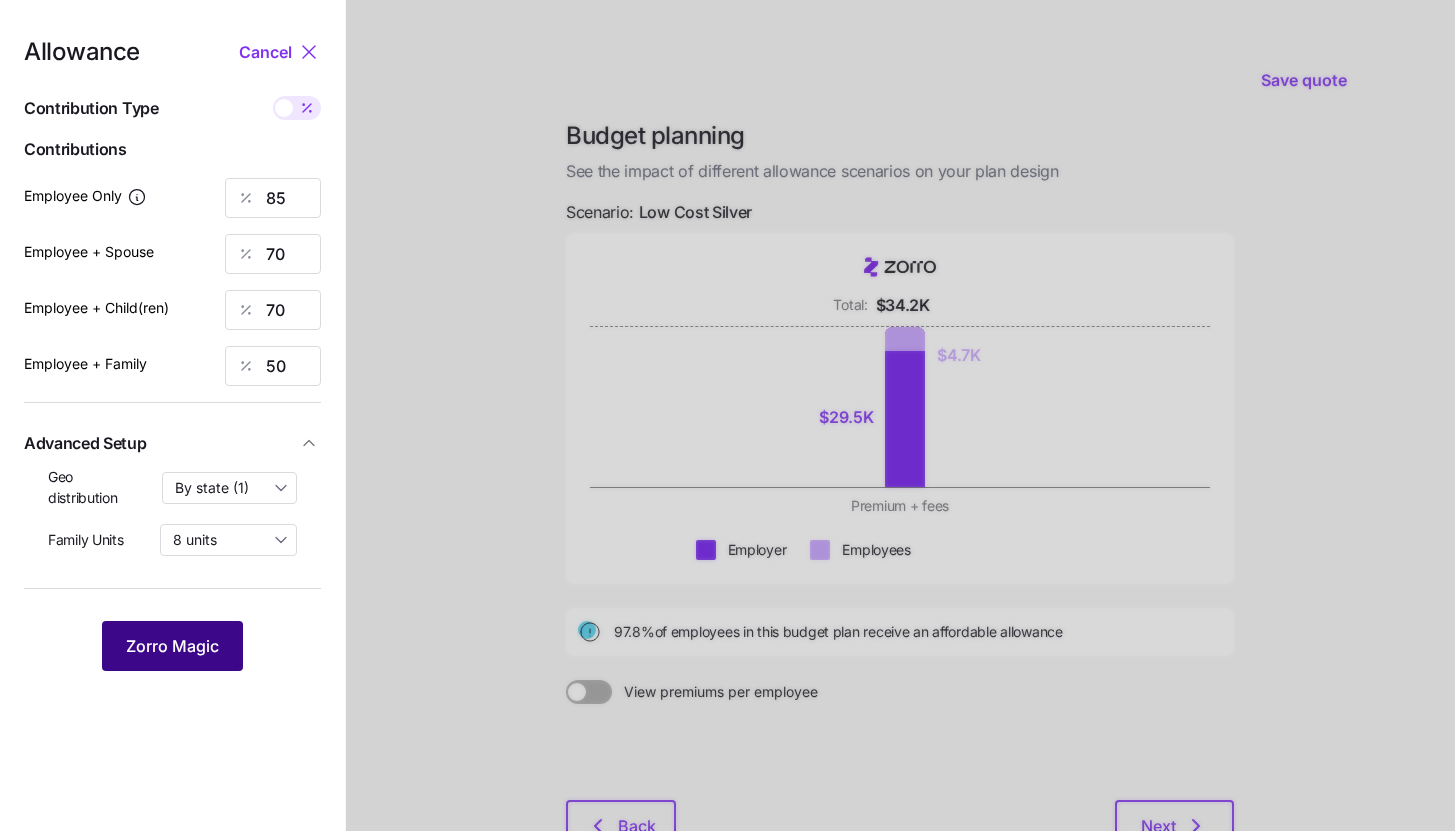 click on "Zorro Magic" at bounding box center (172, 646) 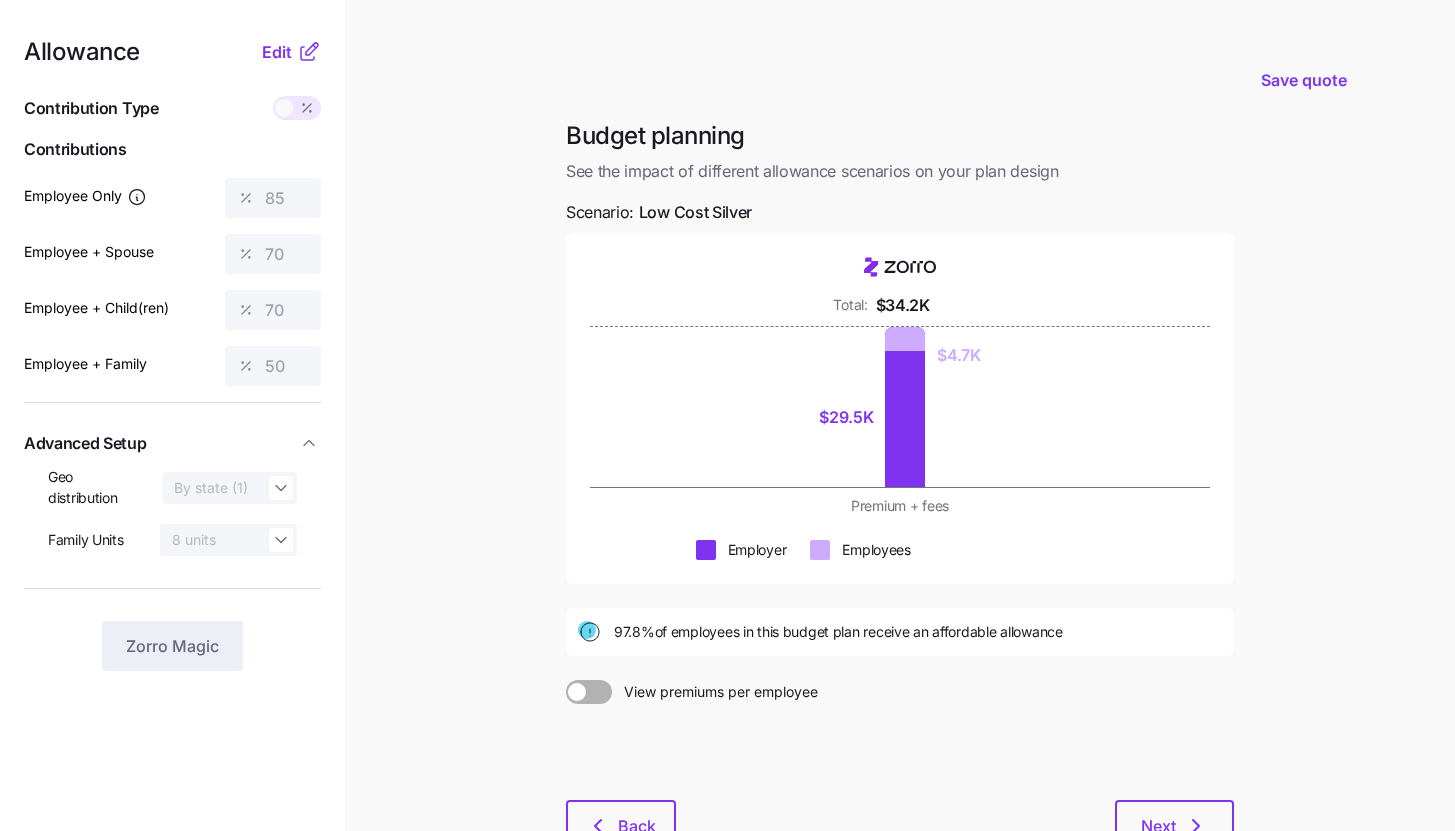 click 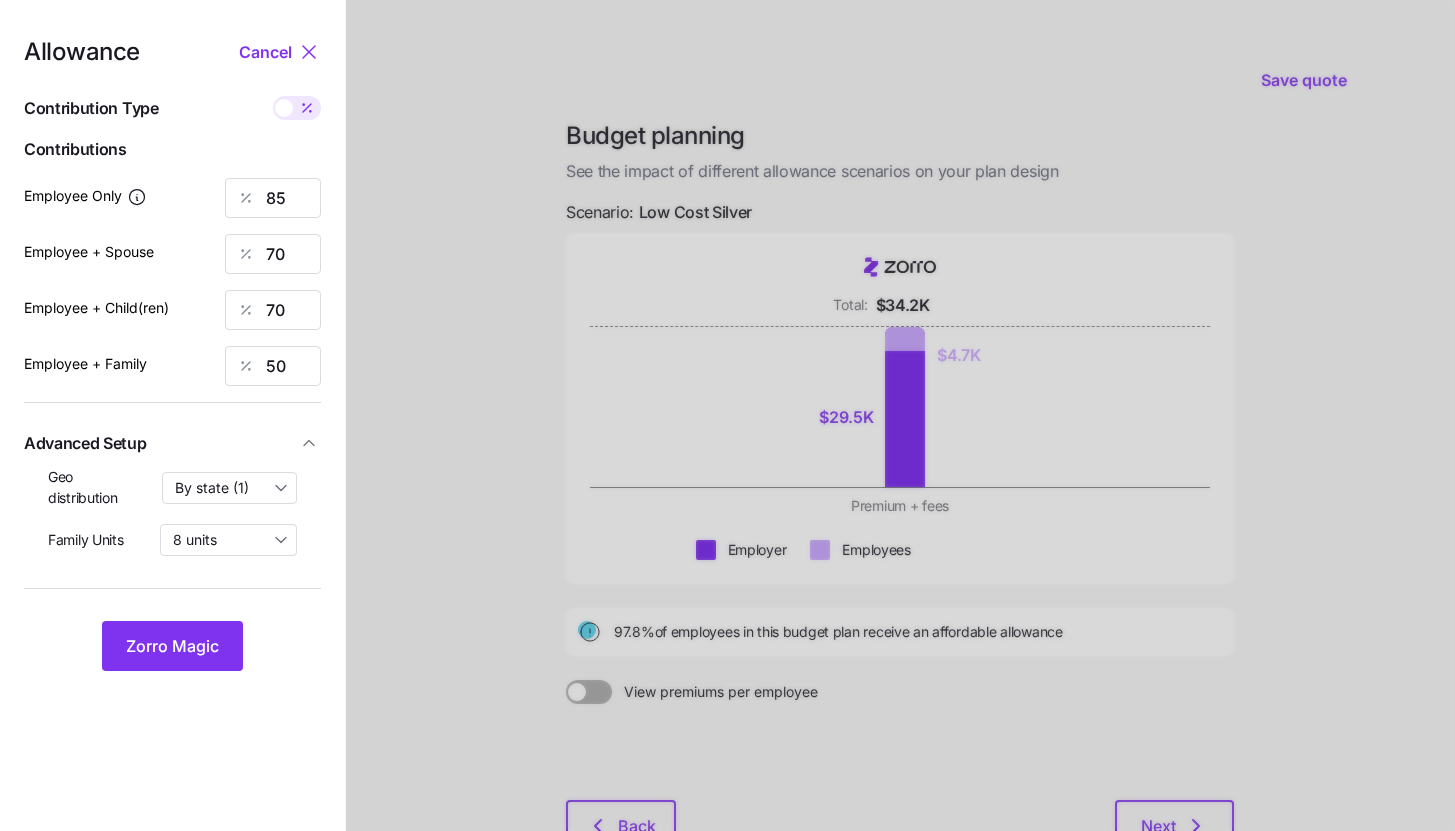 click on "Allowance Cancel Contribution Type Use classes Contributions Employee Only [NUMBER] Employee + Spouse [NUMBER] Employee + Child(ren) [NUMBER] Employee + Family [NUMBER] Advanced Setup Geo distribution By state ([NUMBER]) Family Units [NUMBER] units Zorro Magic" at bounding box center [172, 489] 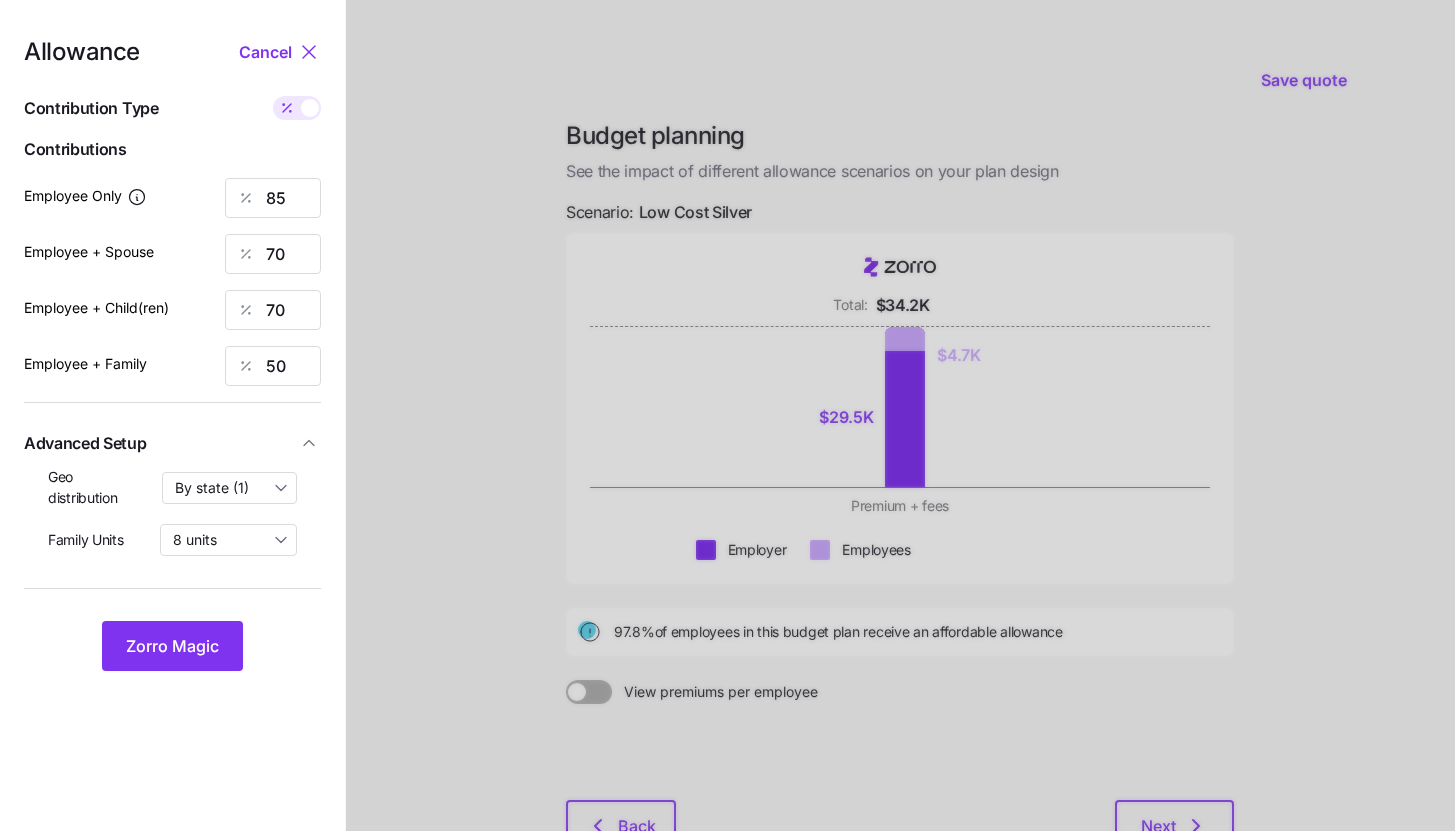 type on "628" 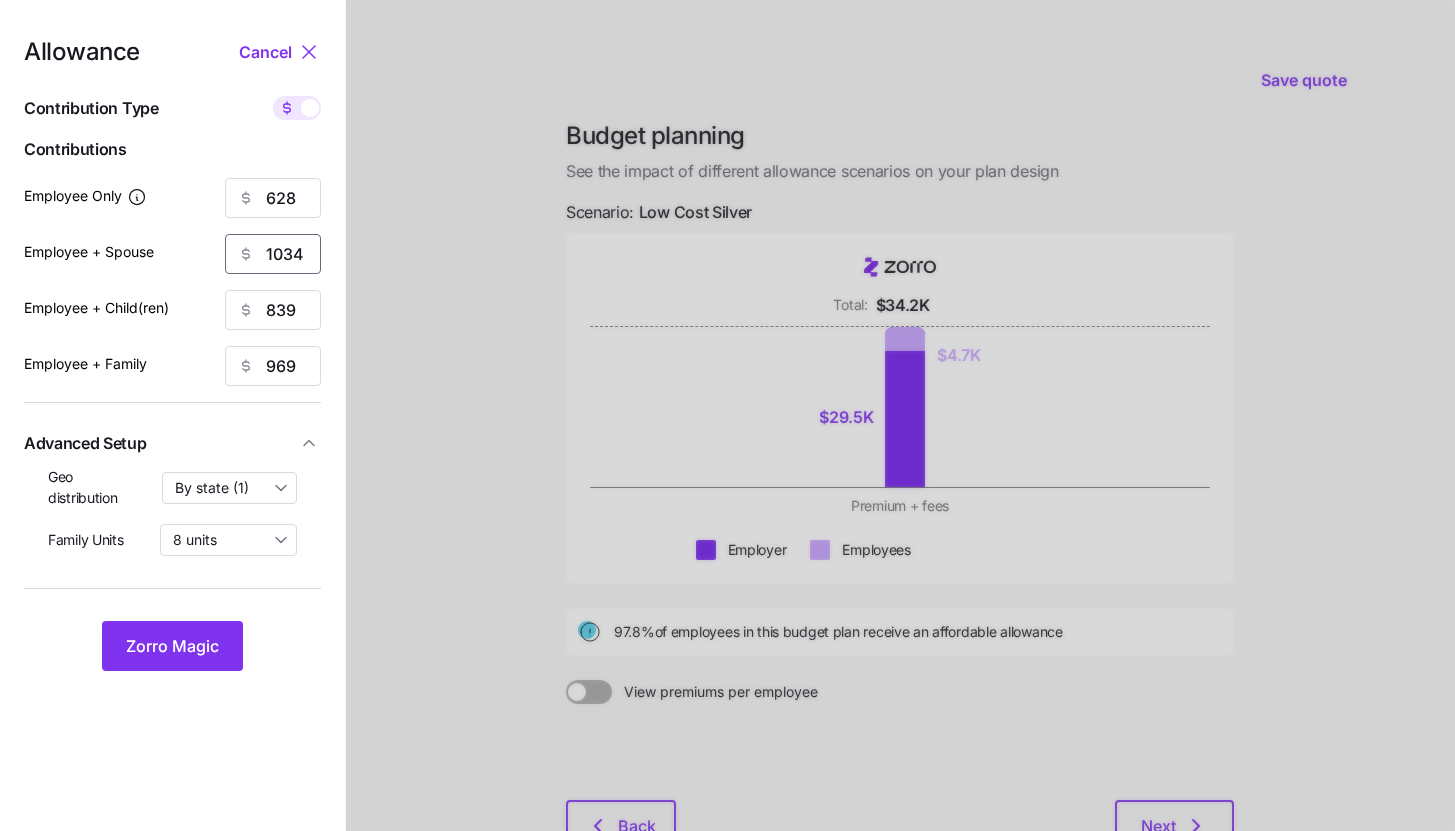 drag, startPoint x: 313, startPoint y: 257, endPoint x: 238, endPoint y: 256, distance: 75.00667 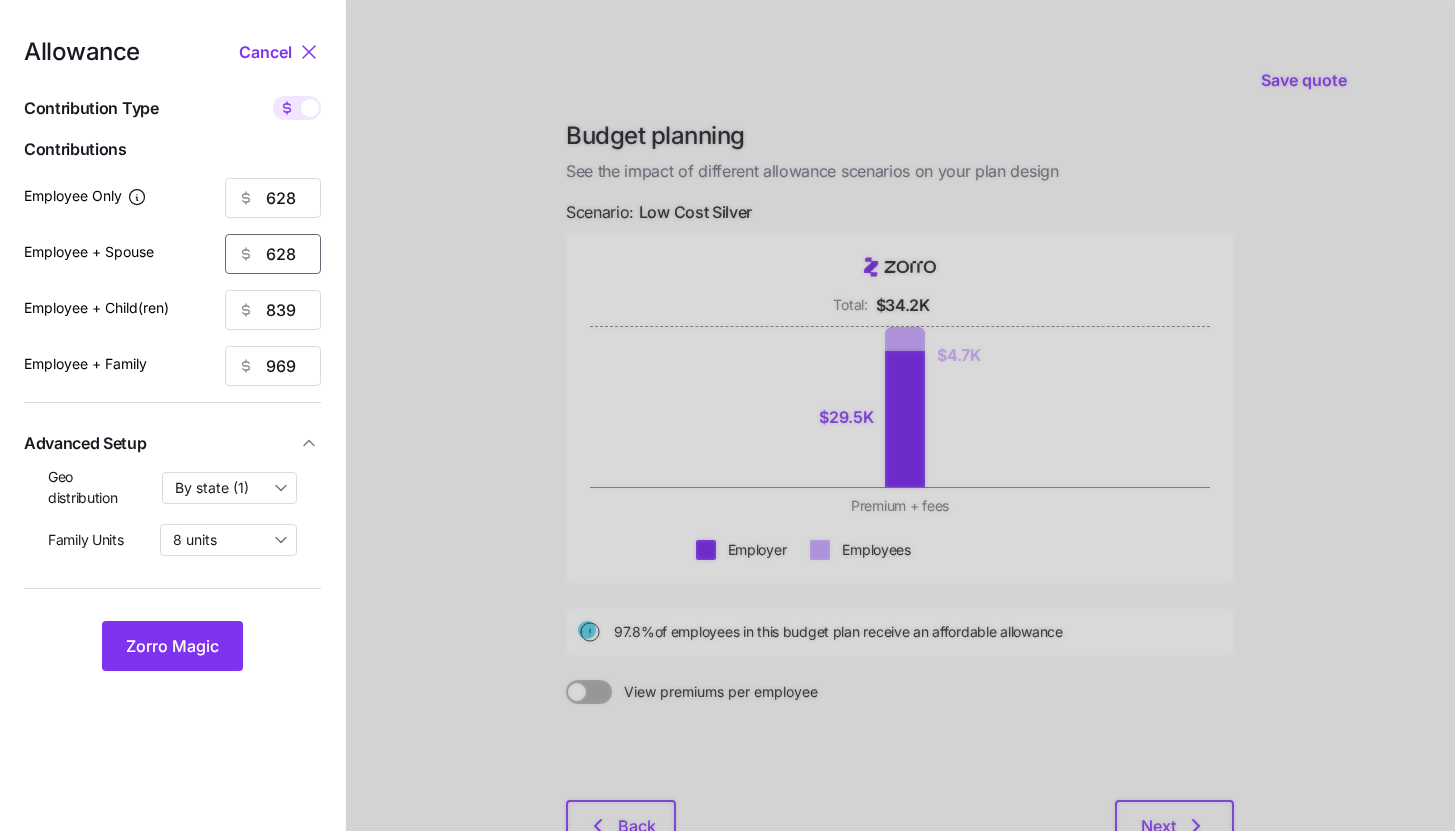 type on "628" 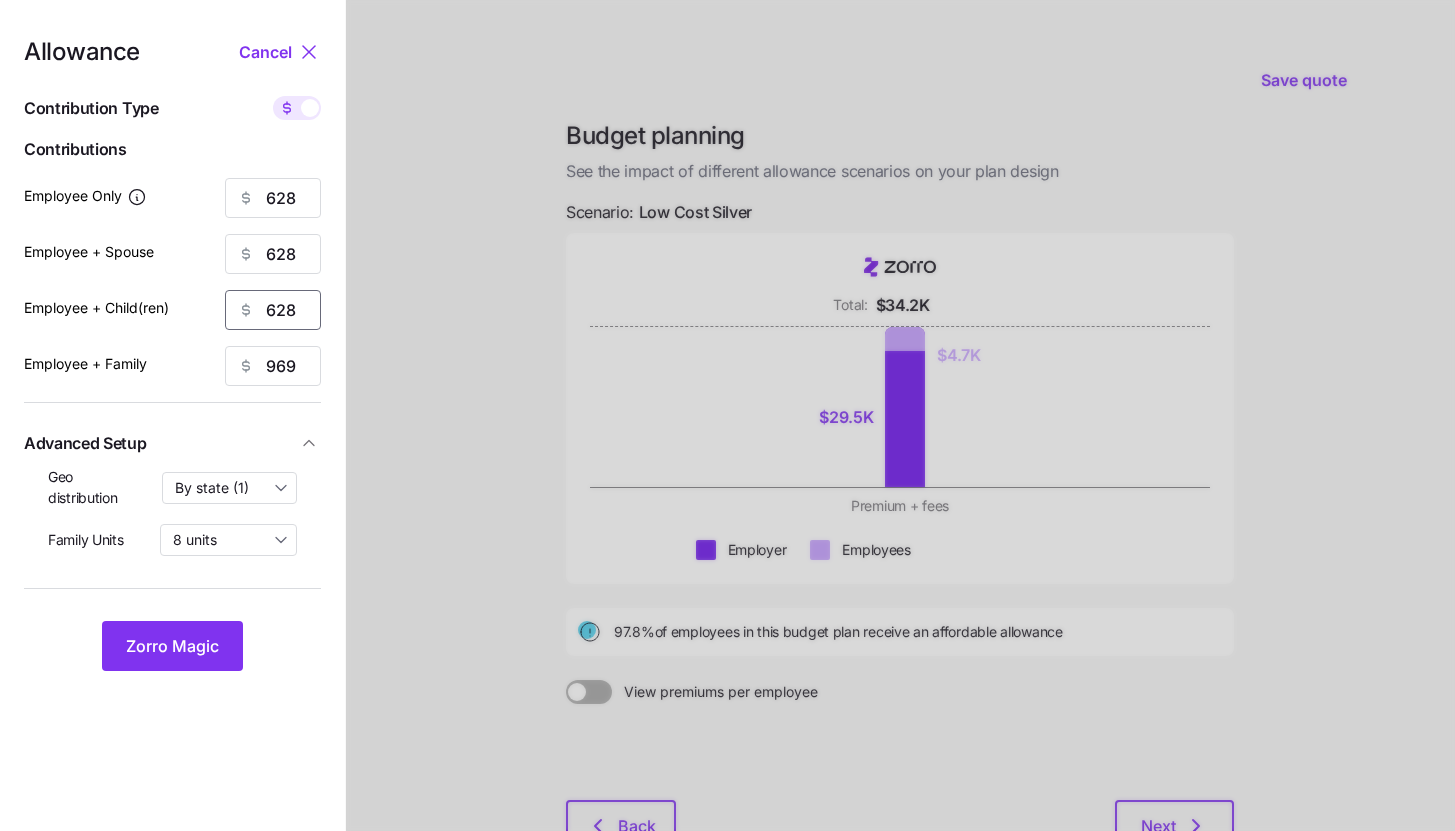 type on "628" 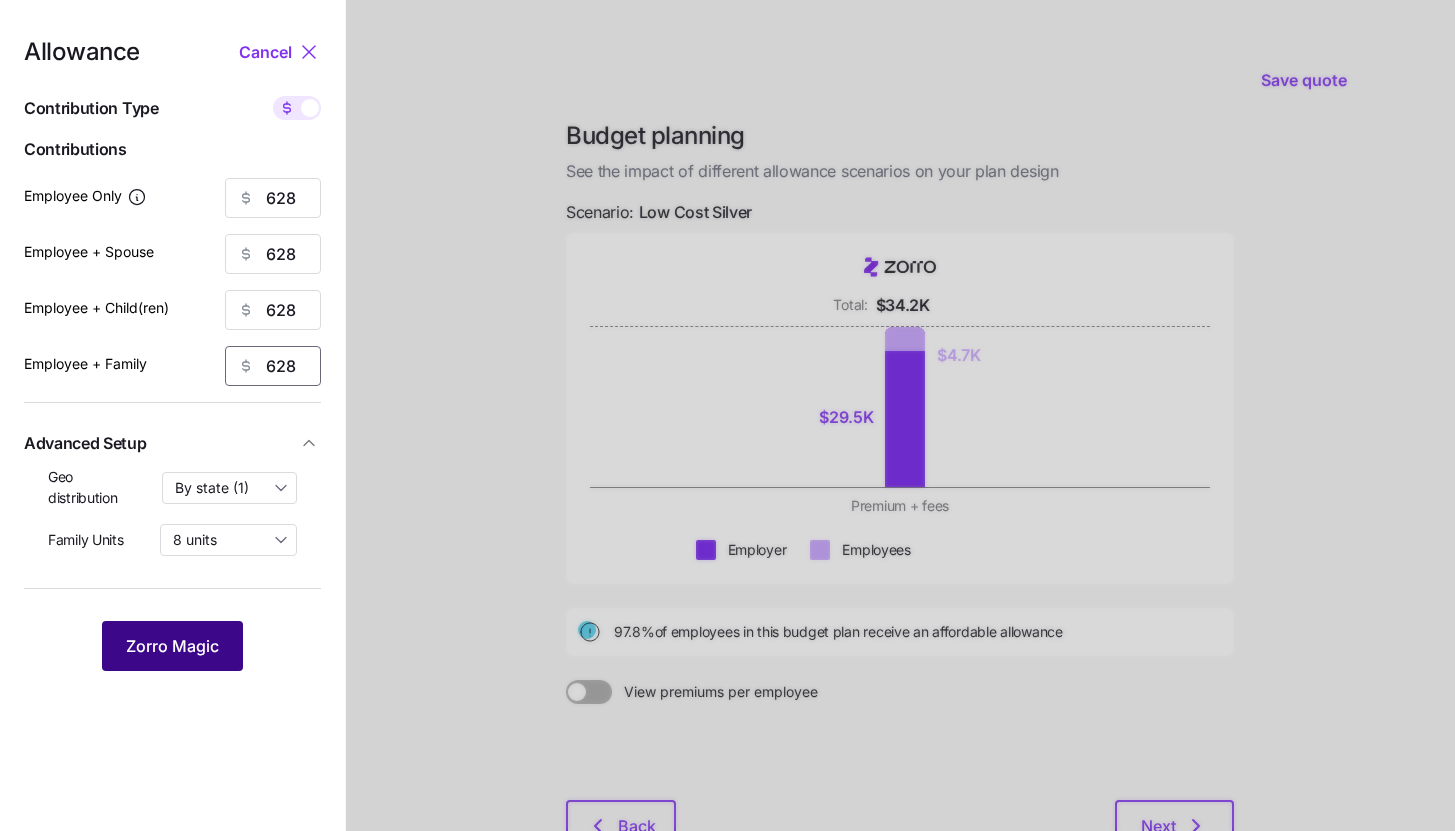 type on "628" 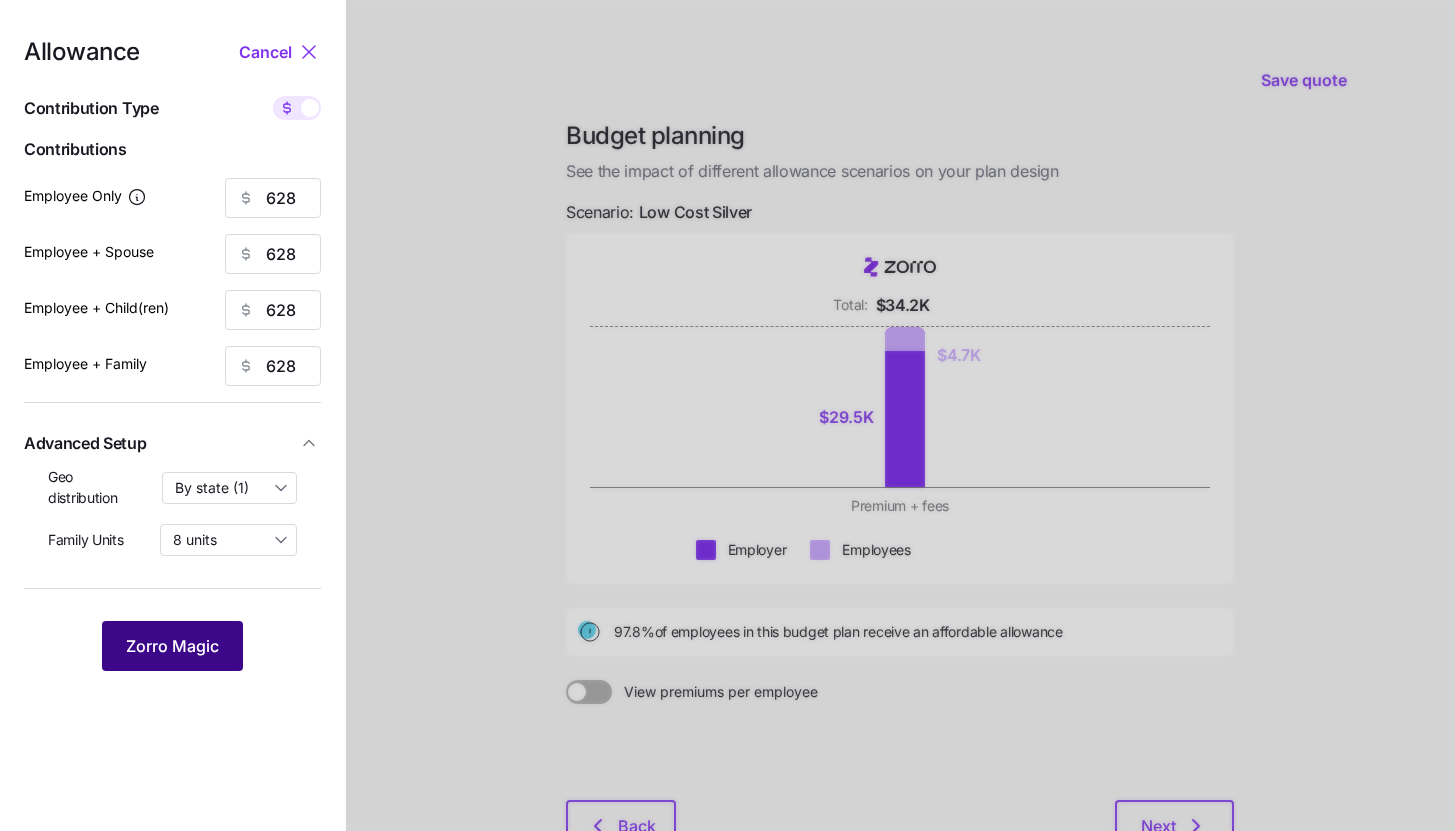 click on "Zorro Magic" at bounding box center (172, 646) 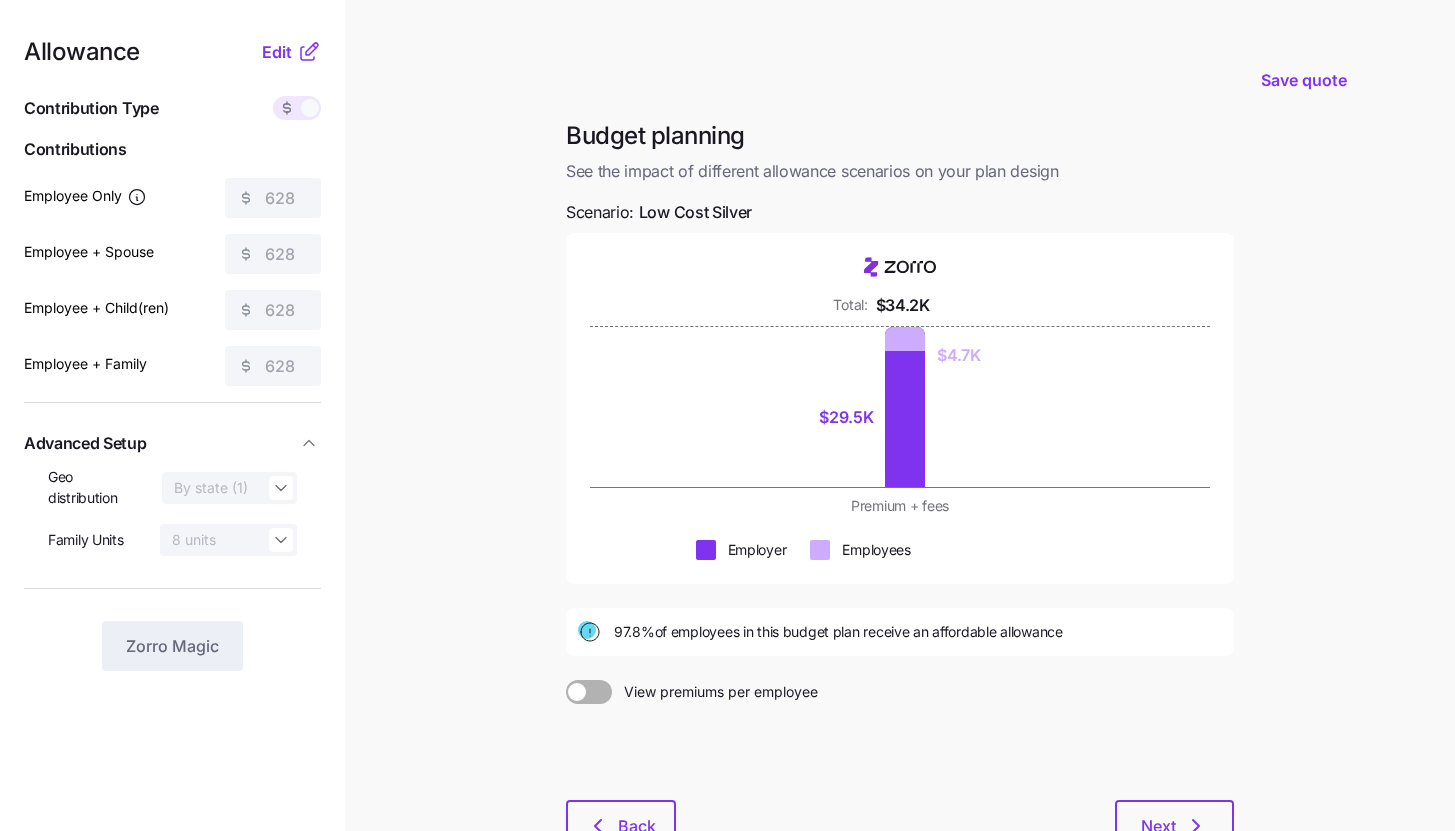 click on "Edit" at bounding box center [291, 52] 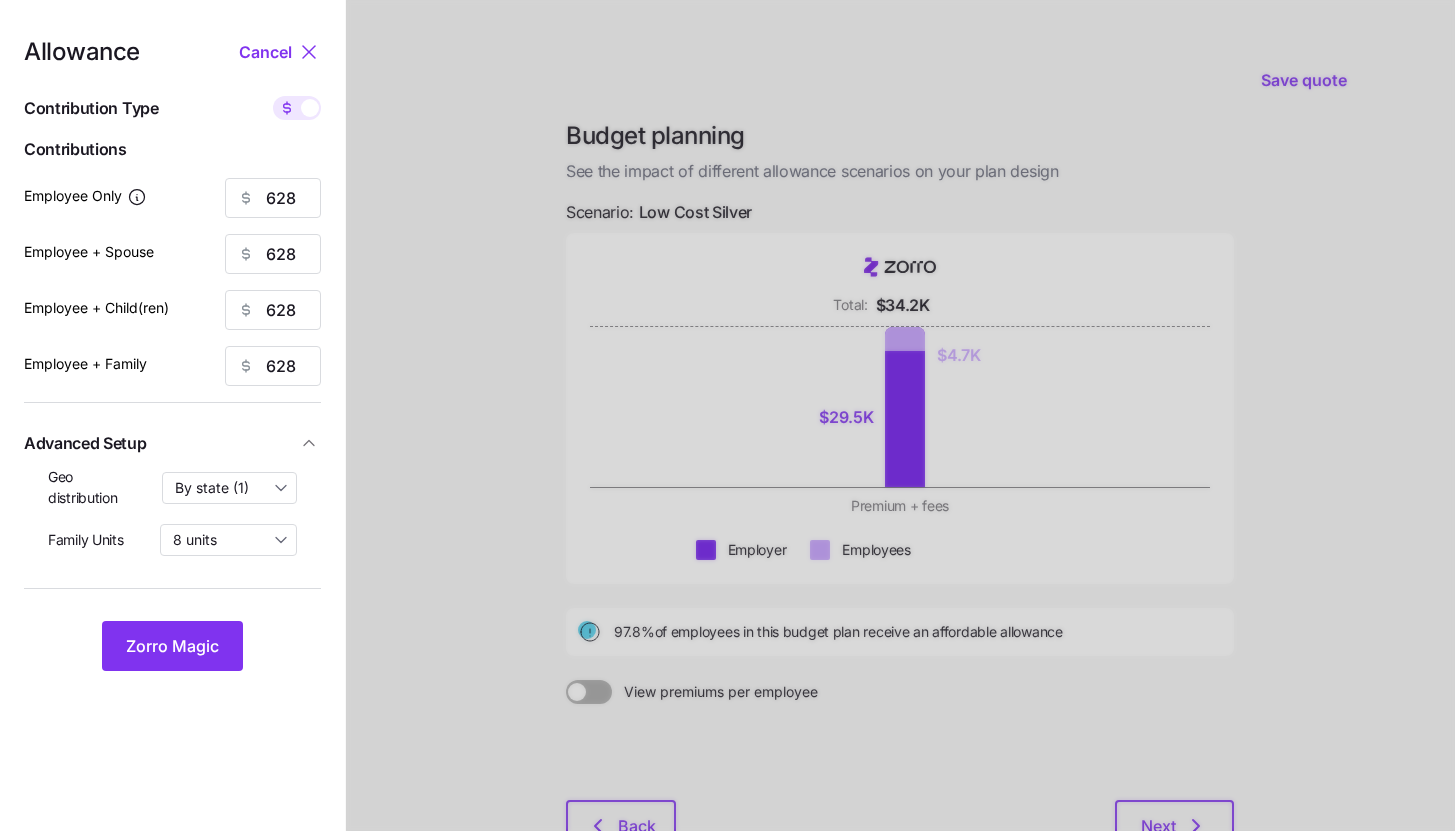click on "Allowance Cancel Contribution Type Use classes Contributions Employee Only 628 Employee + Spouse 628 Employee + Child(ren) 628 Employee + Family 628 Advanced Setup Geo distribution By state (1) Family Units 8 units Zorro Magic" at bounding box center (172, 355) 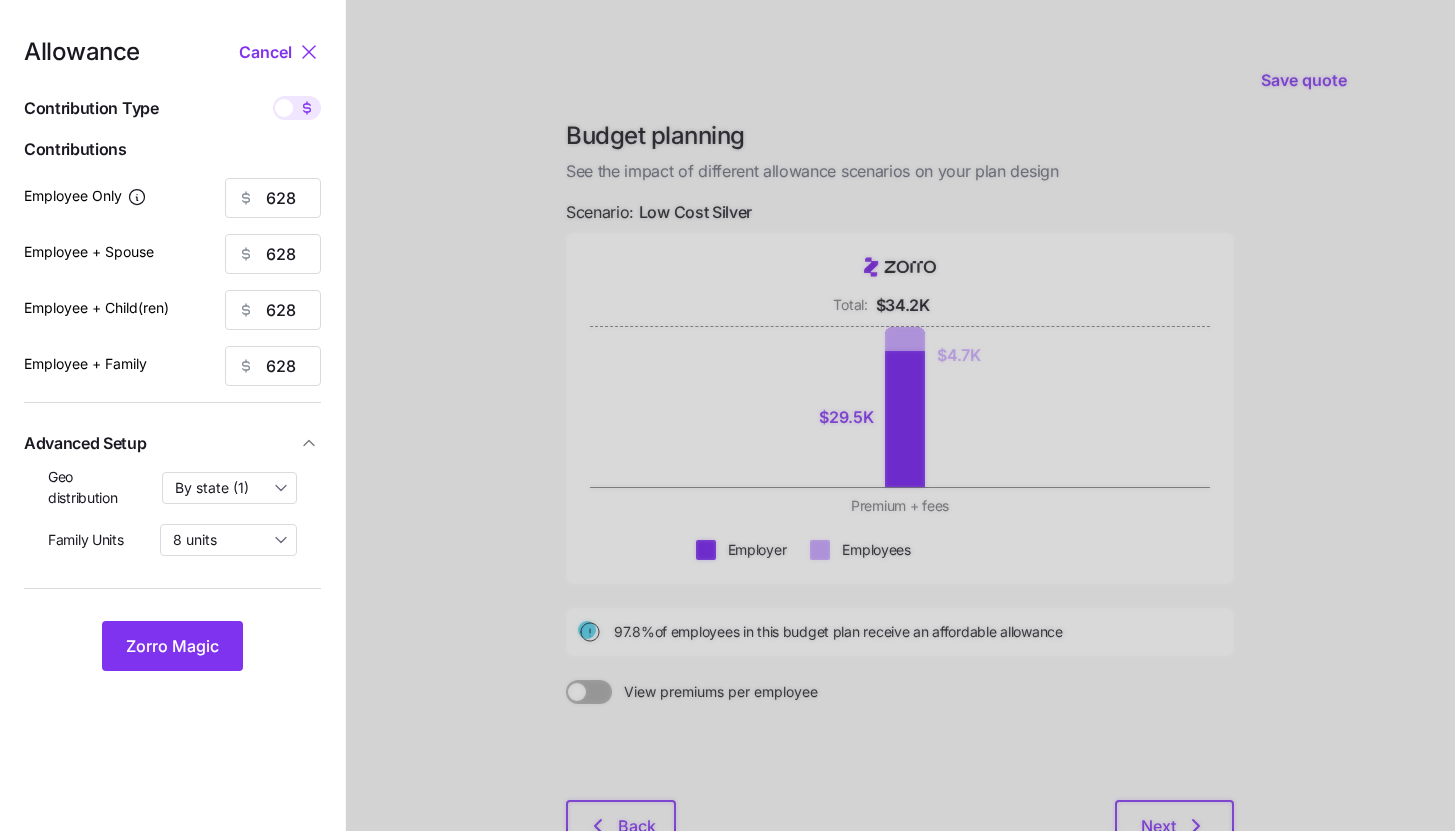 type on "85" 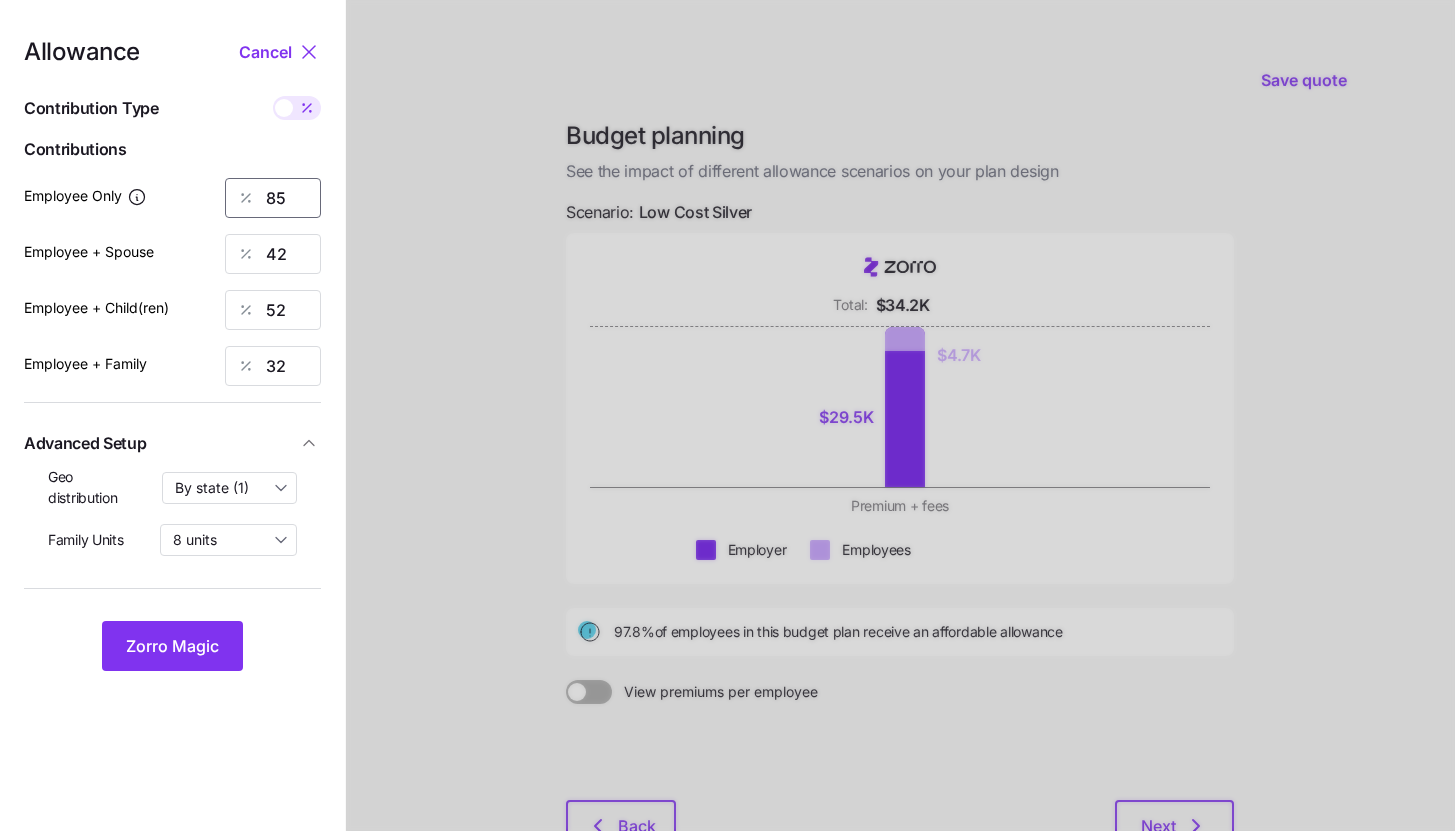 drag, startPoint x: 301, startPoint y: 197, endPoint x: 265, endPoint y: 196, distance: 36.013885 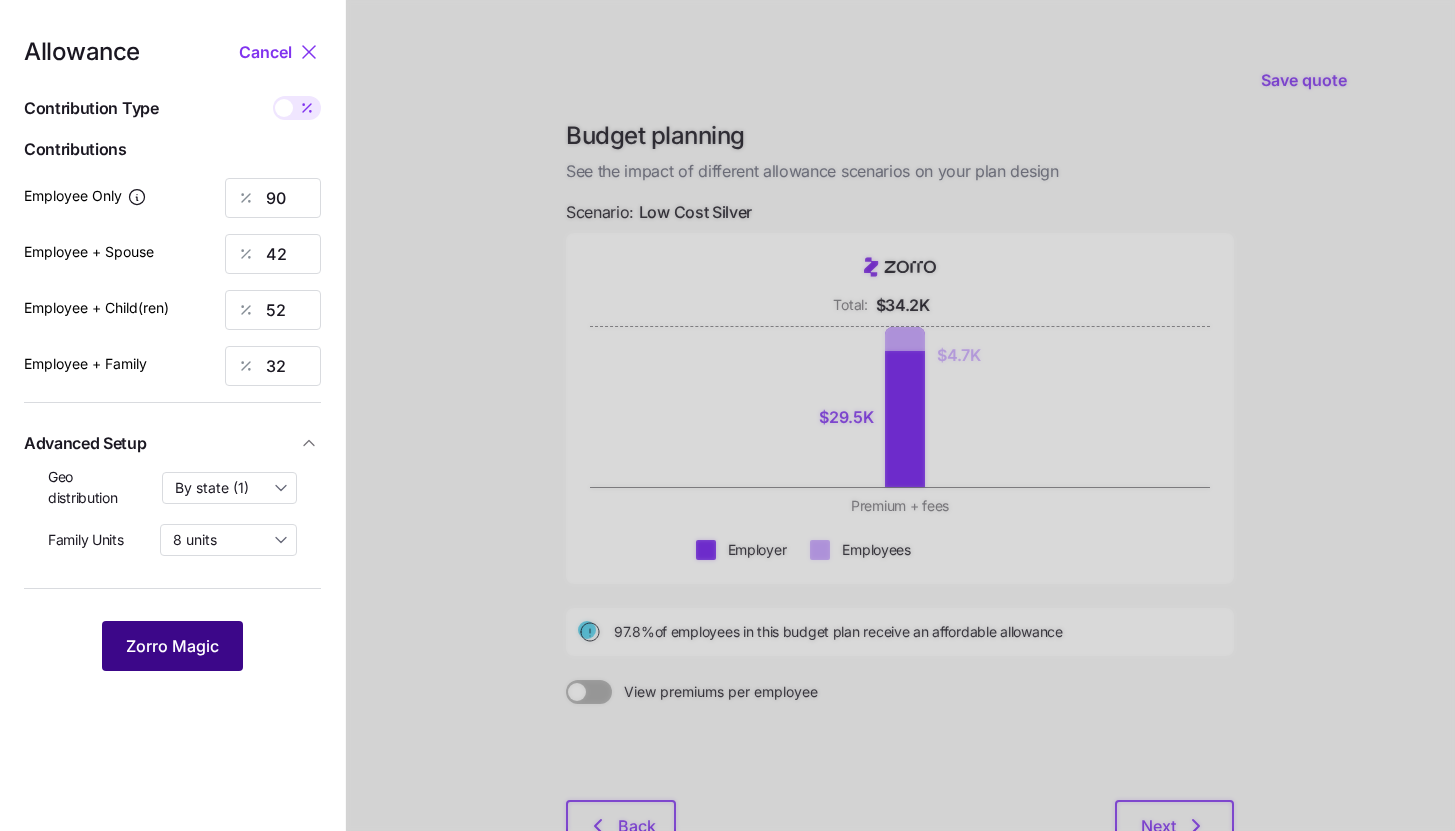 click on "Zorro Magic" at bounding box center [172, 646] 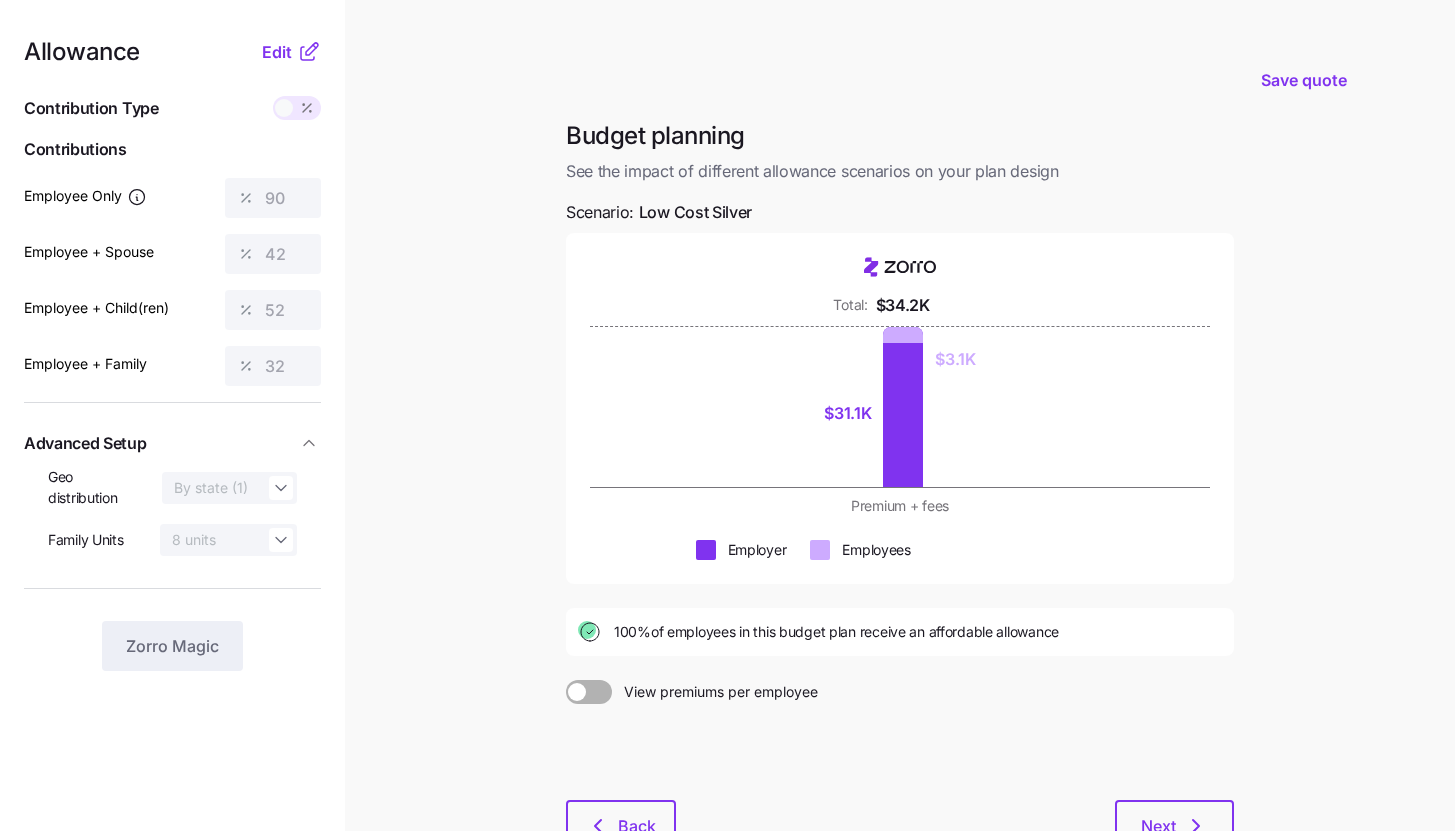 click 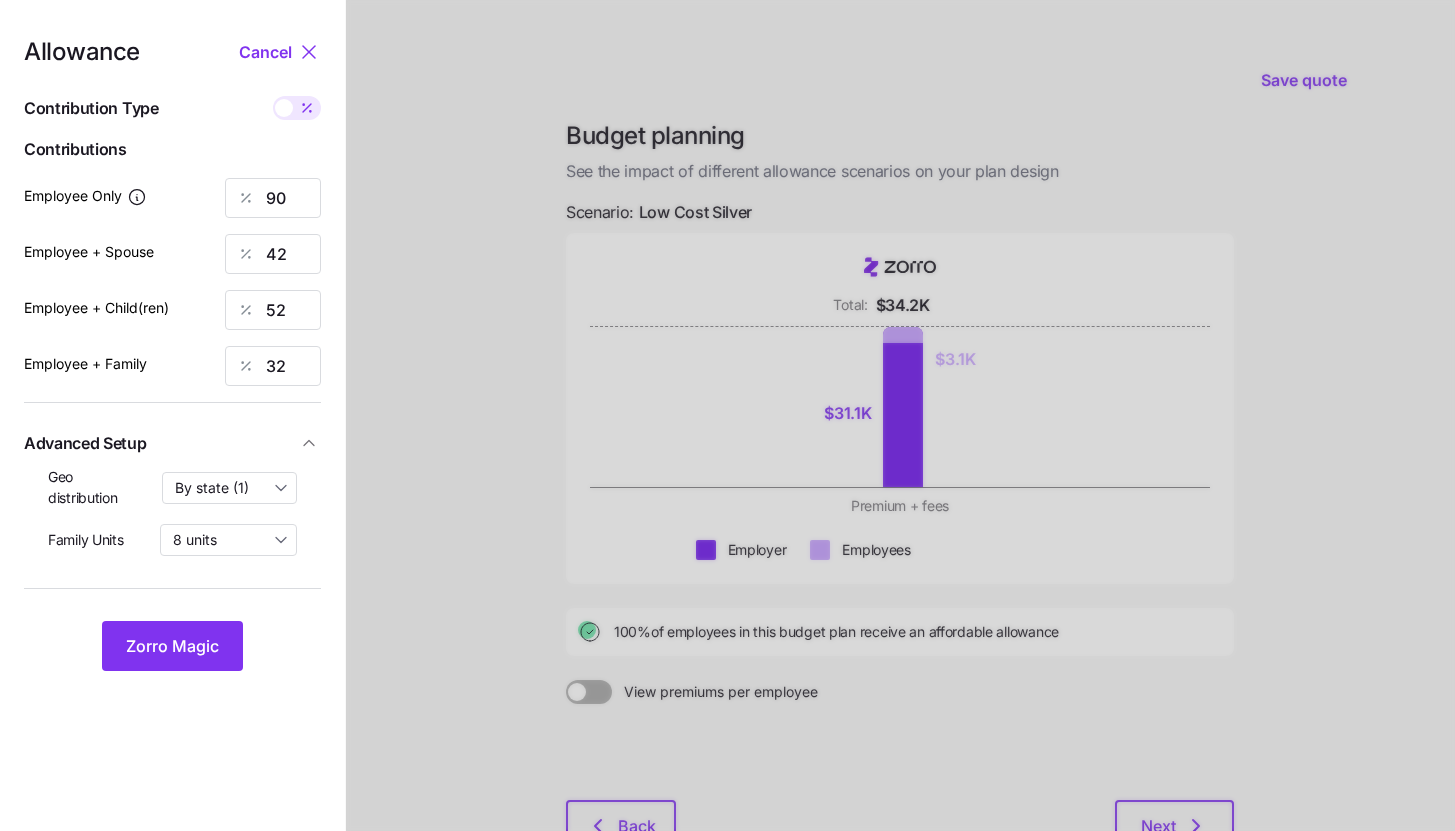 click at bounding box center [307, 108] 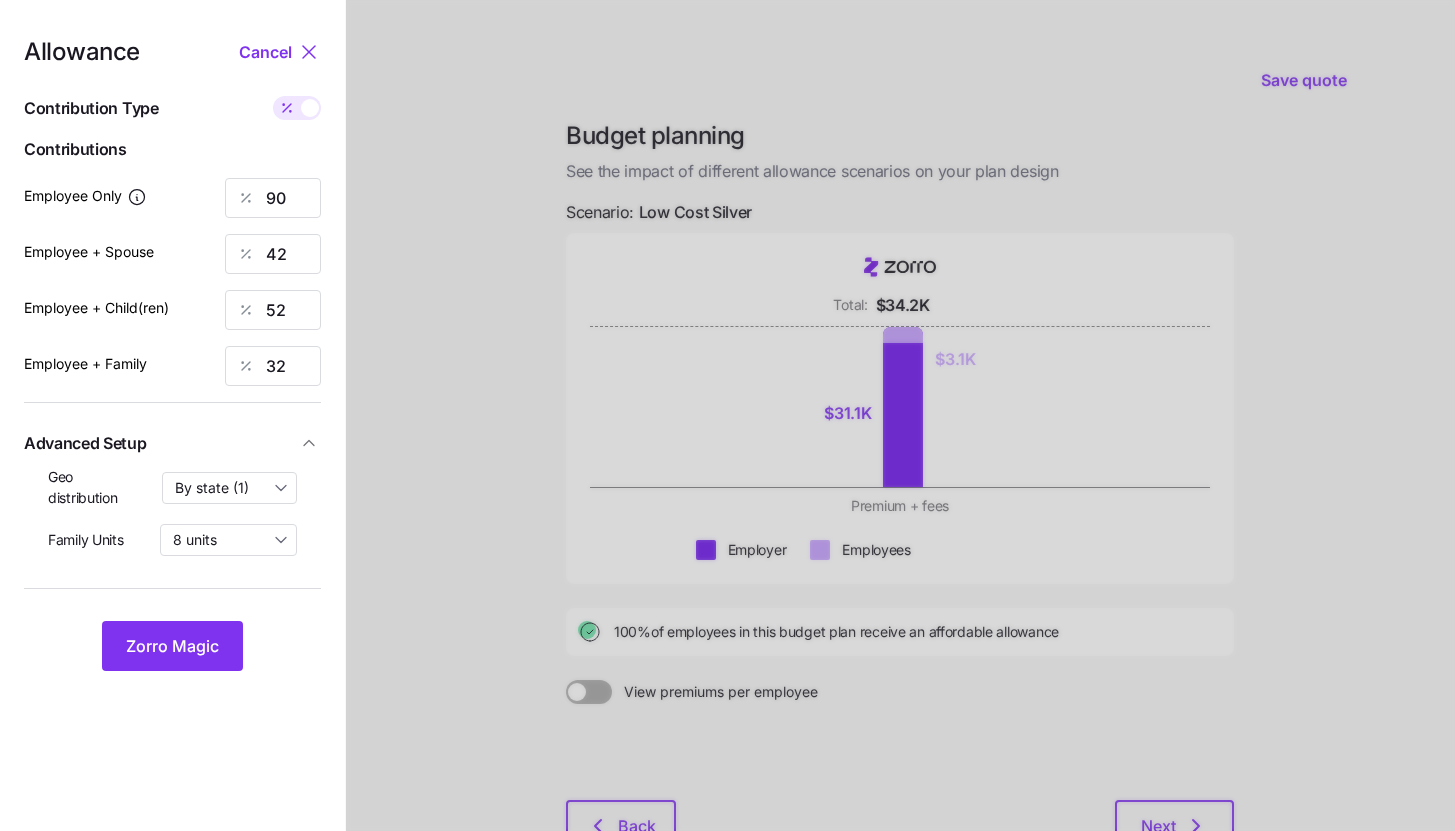 type on "665" 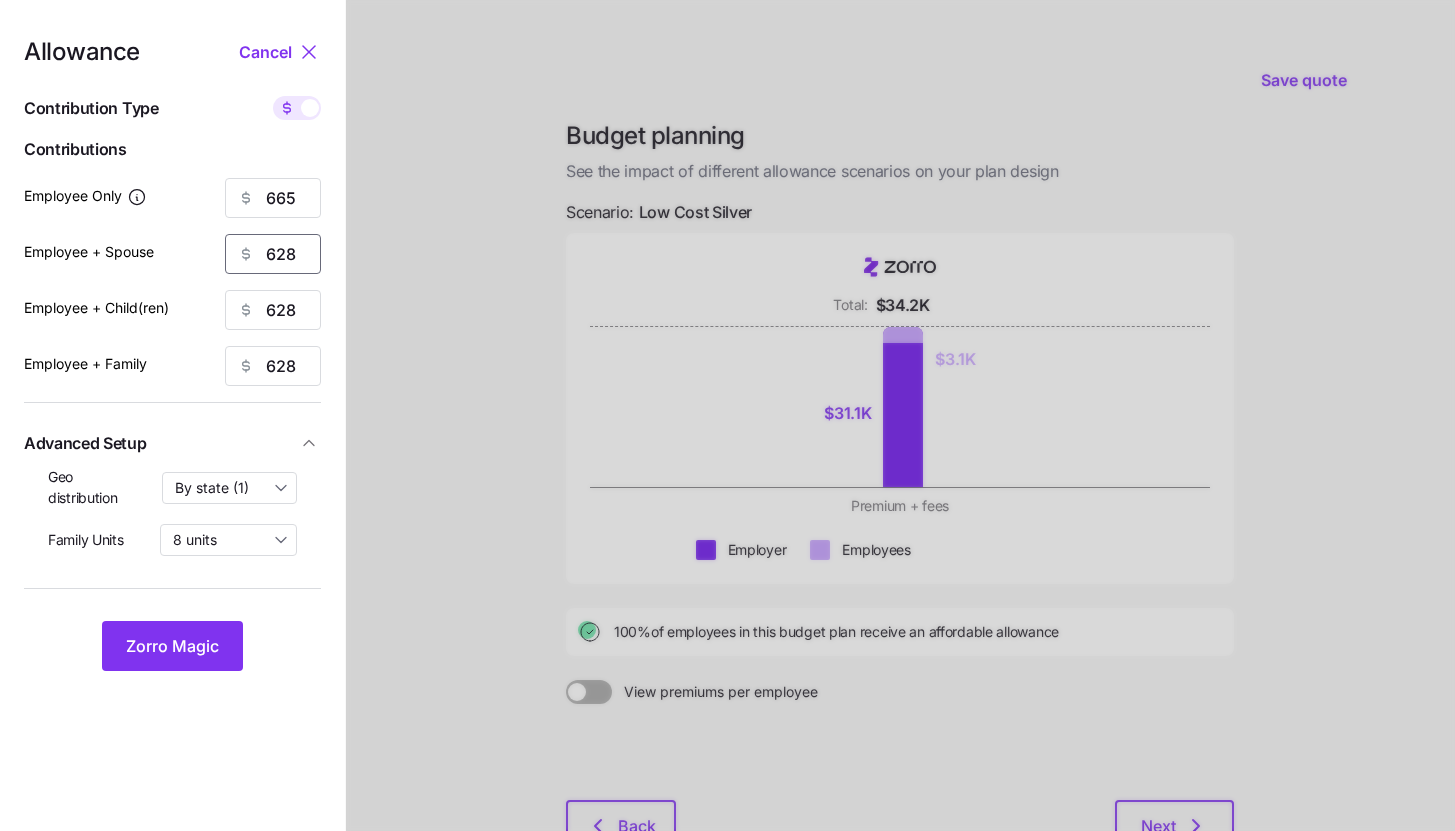 drag, startPoint x: 310, startPoint y: 255, endPoint x: 200, endPoint y: 254, distance: 110.00455 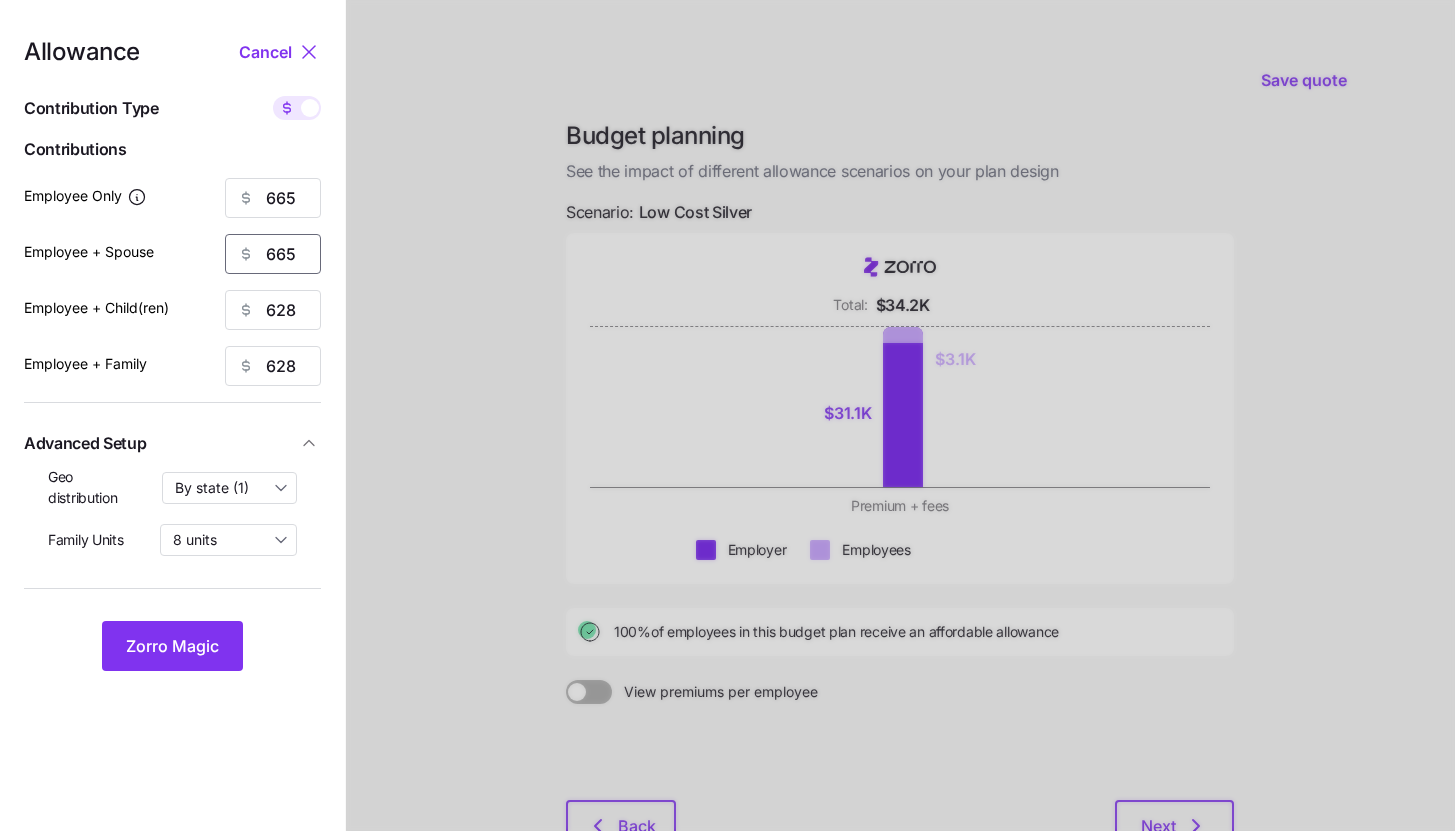 type on "665" 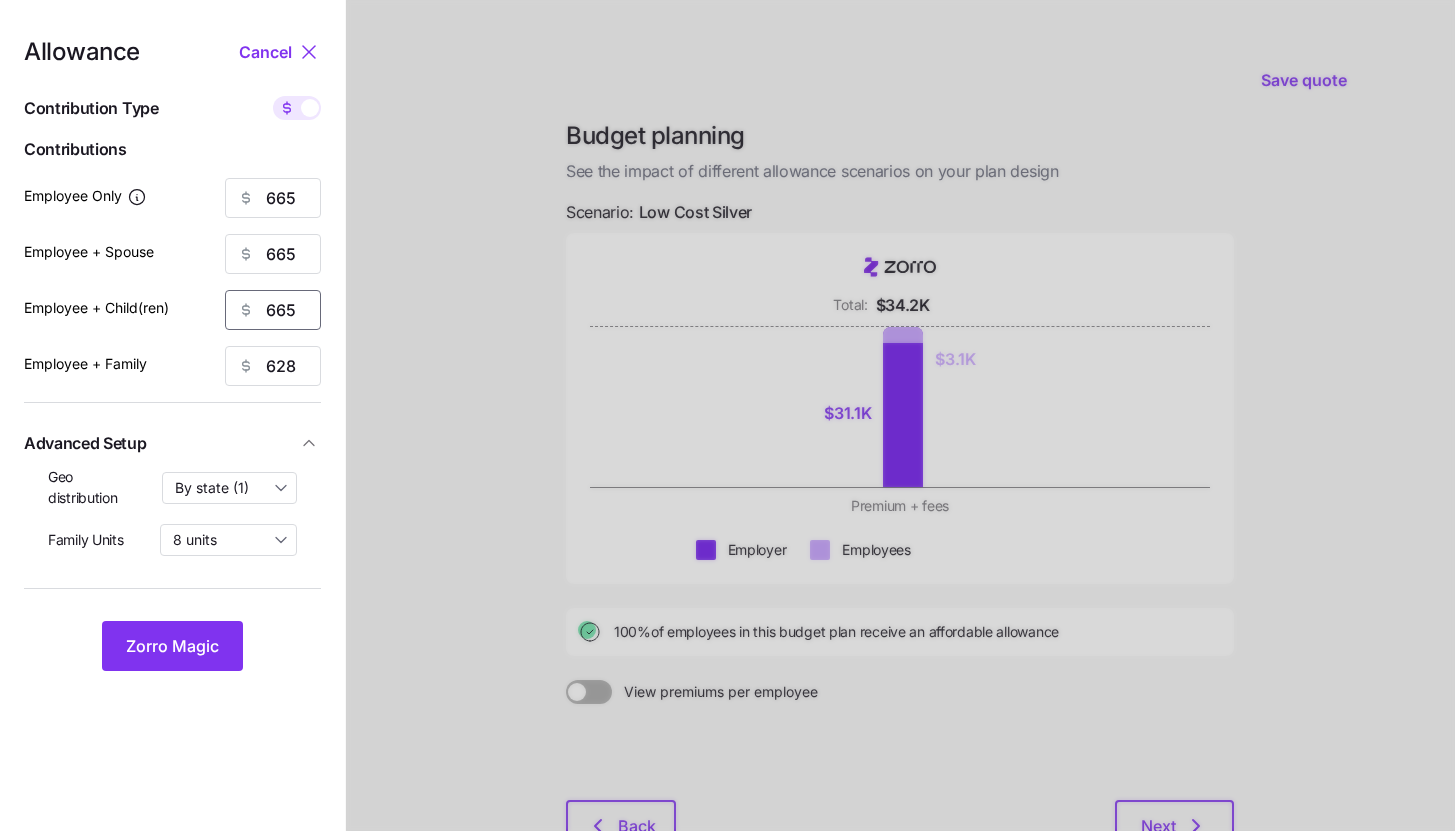 type on "665" 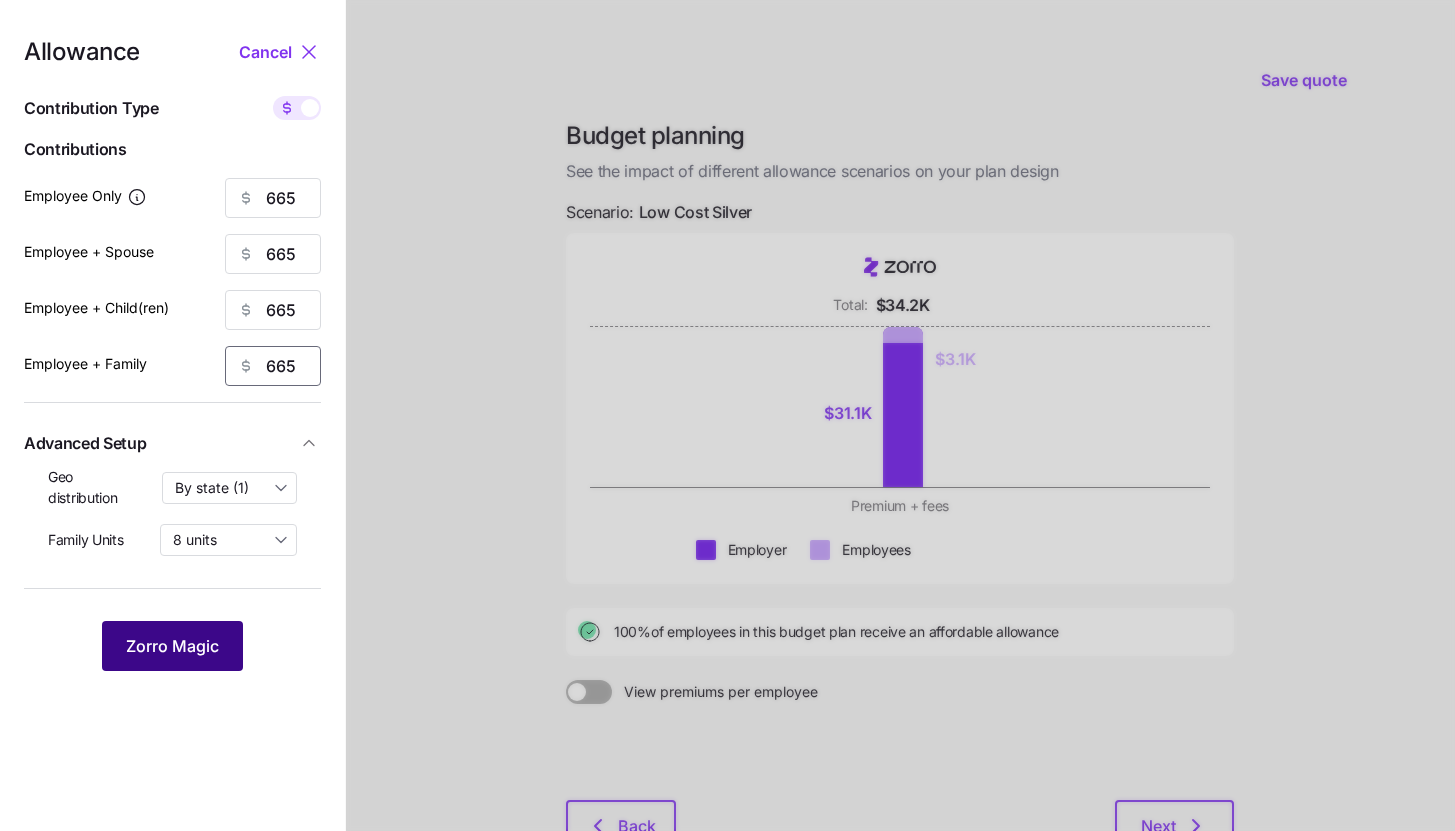 type on "665" 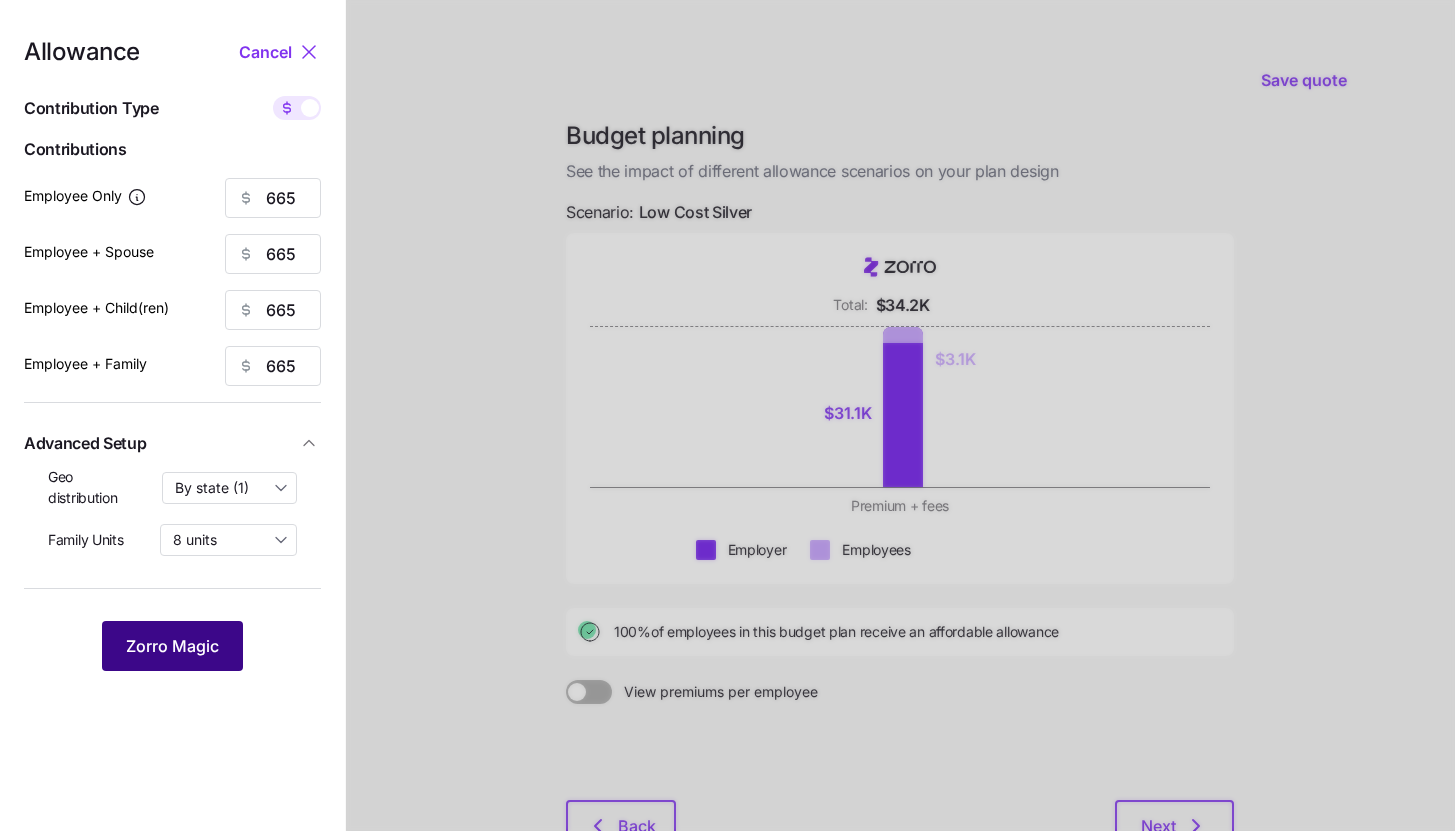 click on "Zorro Magic" at bounding box center (172, 646) 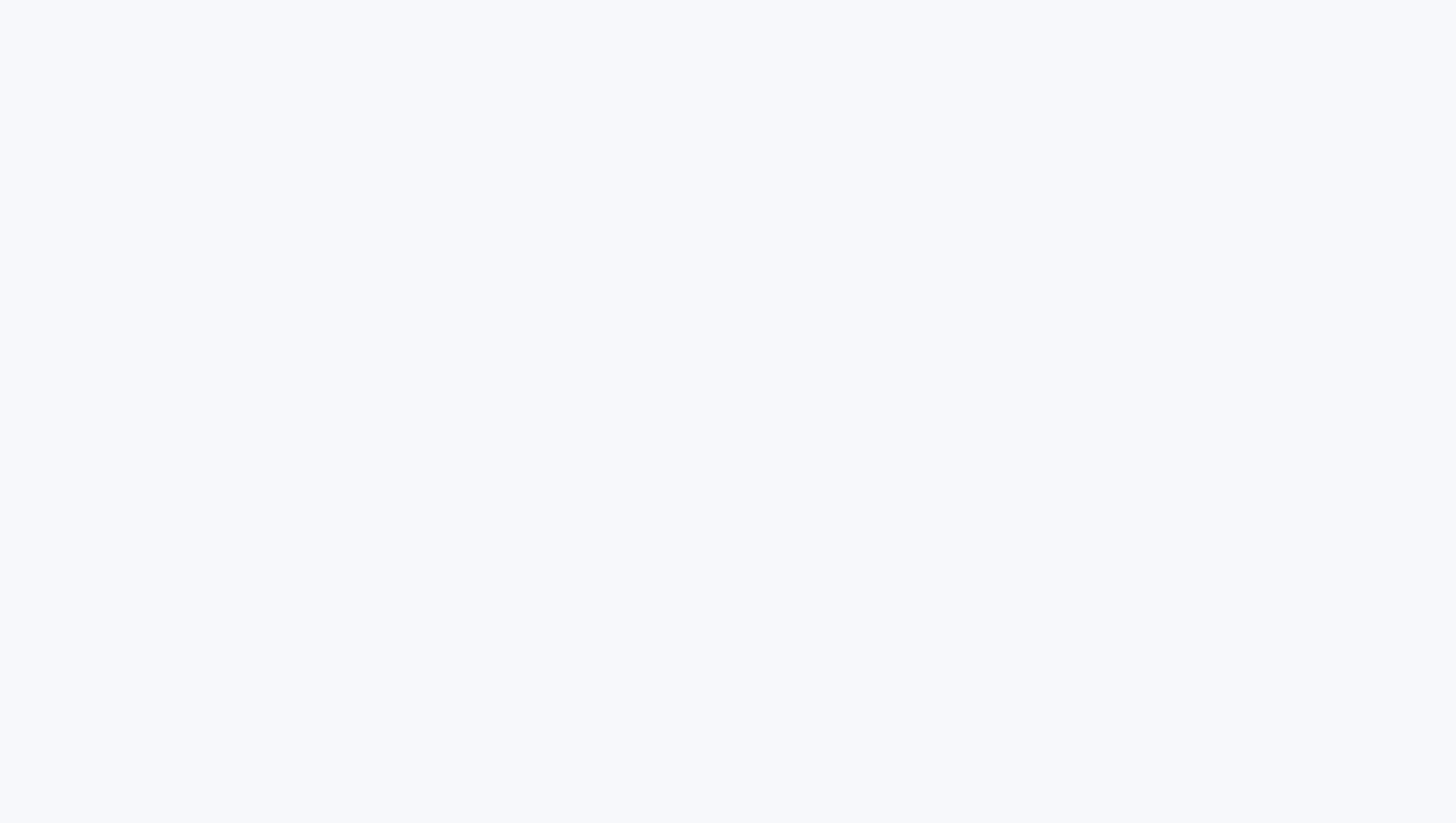 scroll, scrollTop: 0, scrollLeft: 0, axis: both 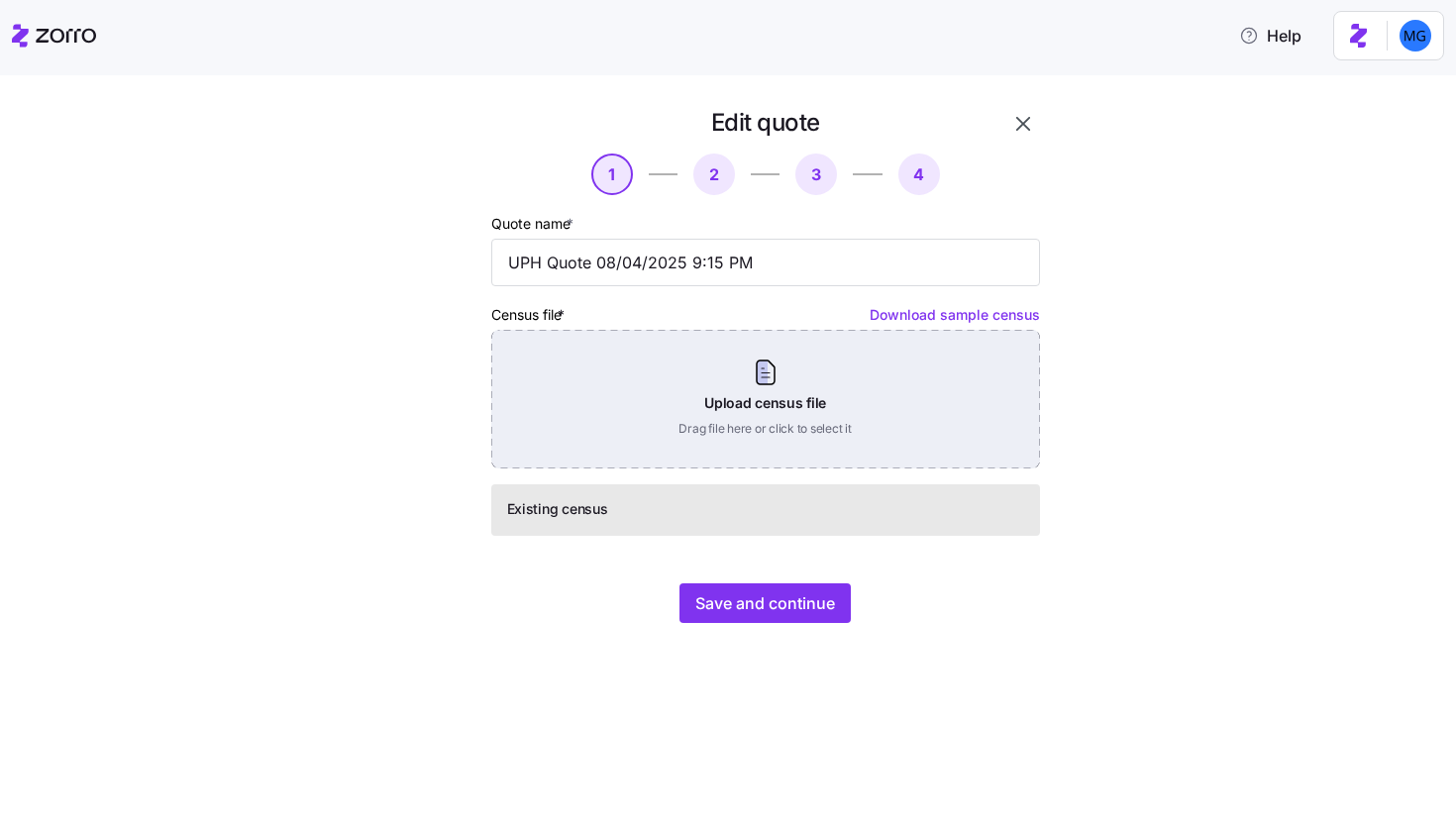 click on "Upload census file Drag file here or click to select it" at bounding box center (766, 399) 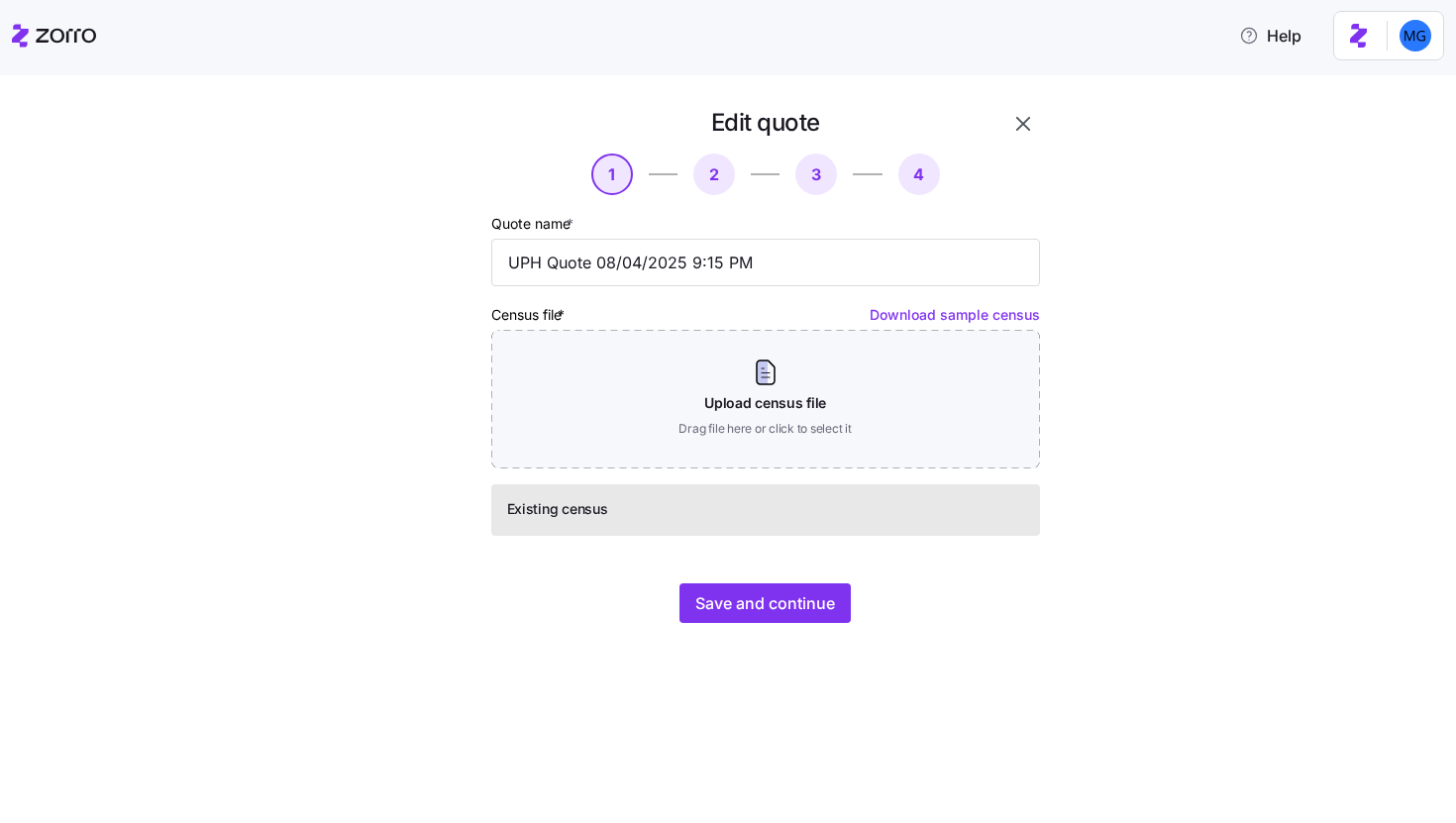 click at bounding box center [1023, 124] 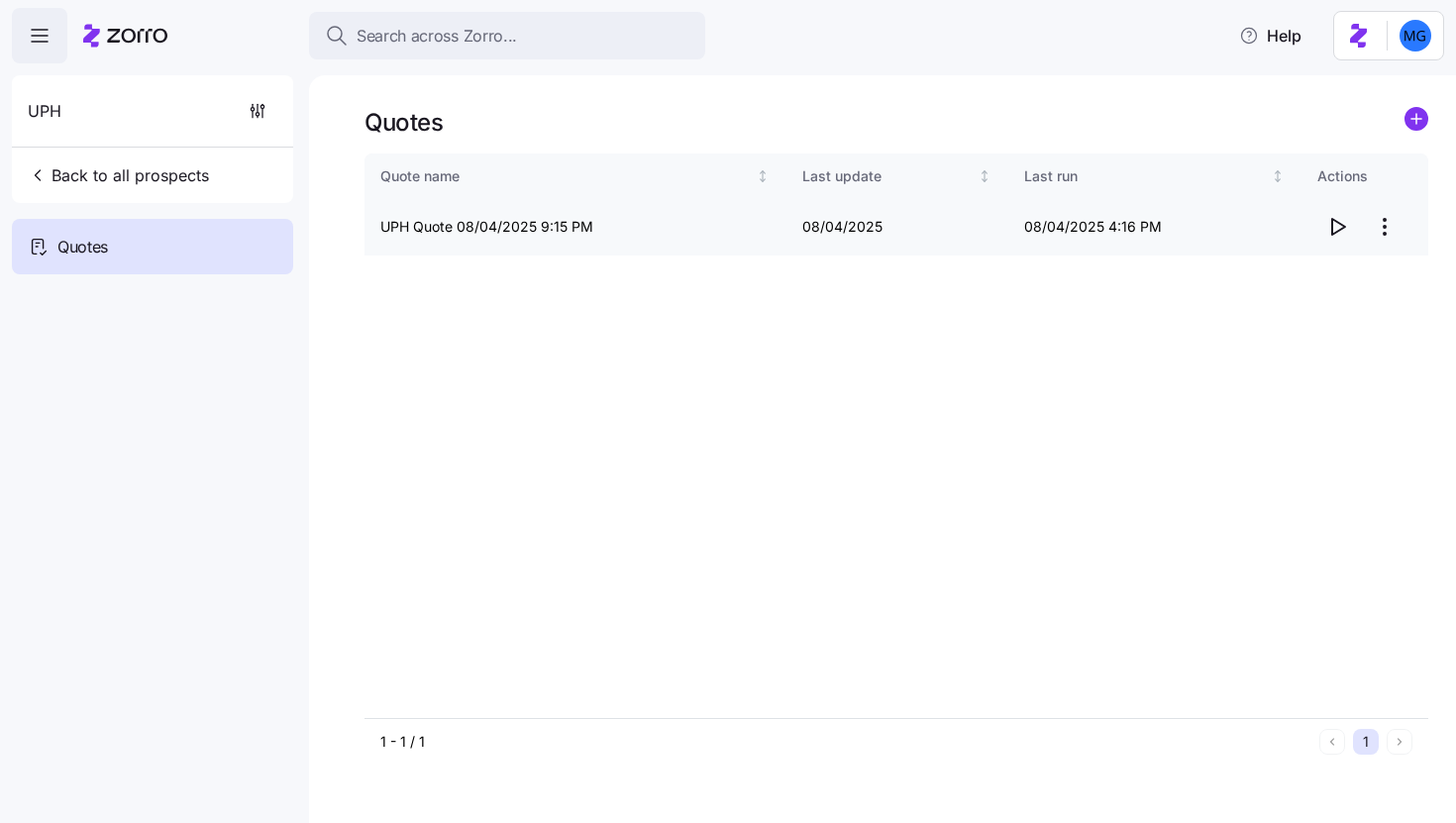 click on "Search across Zorro... Help UPH Back to all prospects Quotes Quotes Quote name Last update Last run Actions UPH Quote 08/04/2025 9:15 PM 08/04/2025 08/04/2025 4:16 PM 1 - 1 / 1 1 Quotes" at bounding box center (728, 405) 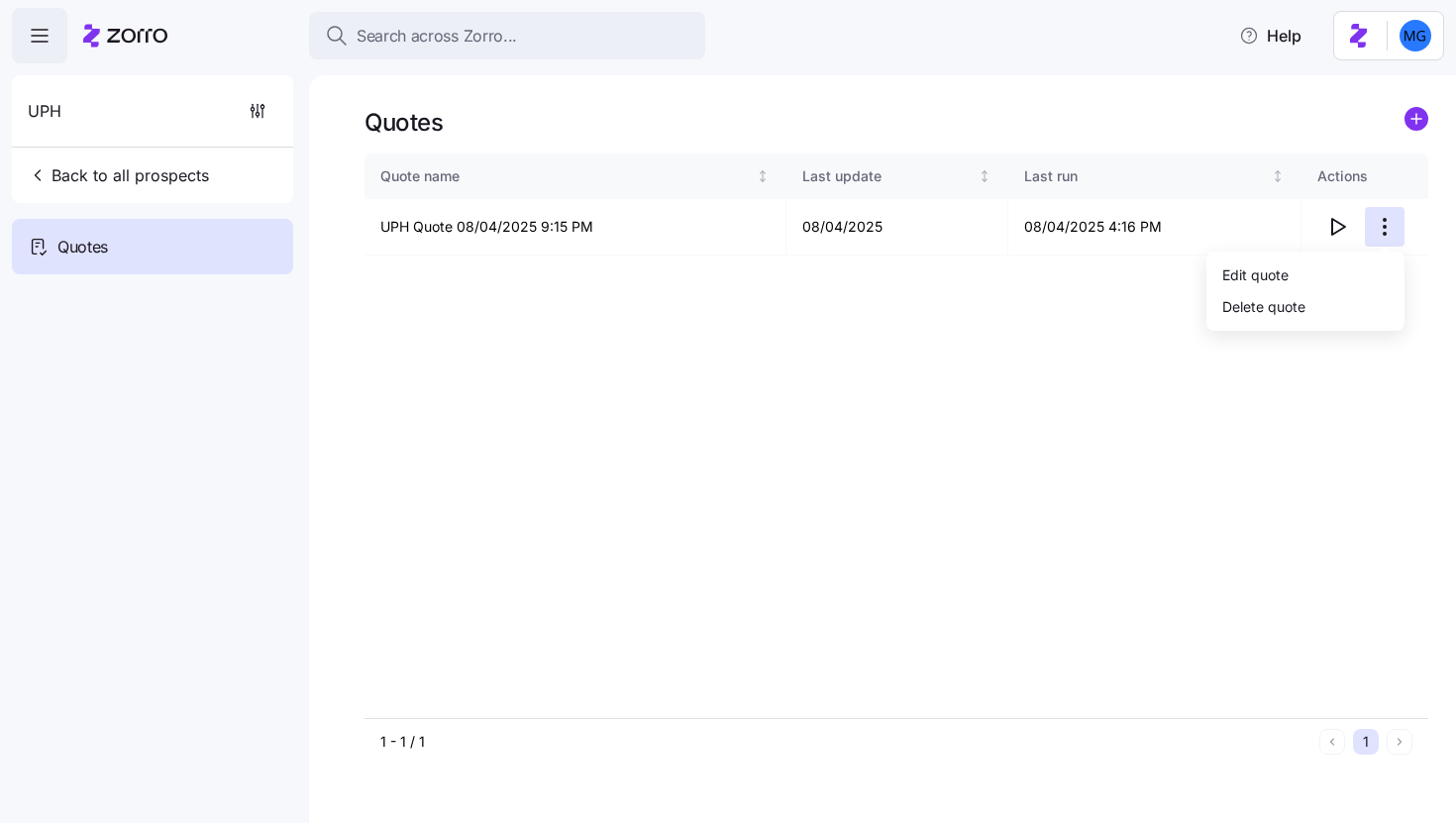 click on "Edit quote" at bounding box center (1305, 275) 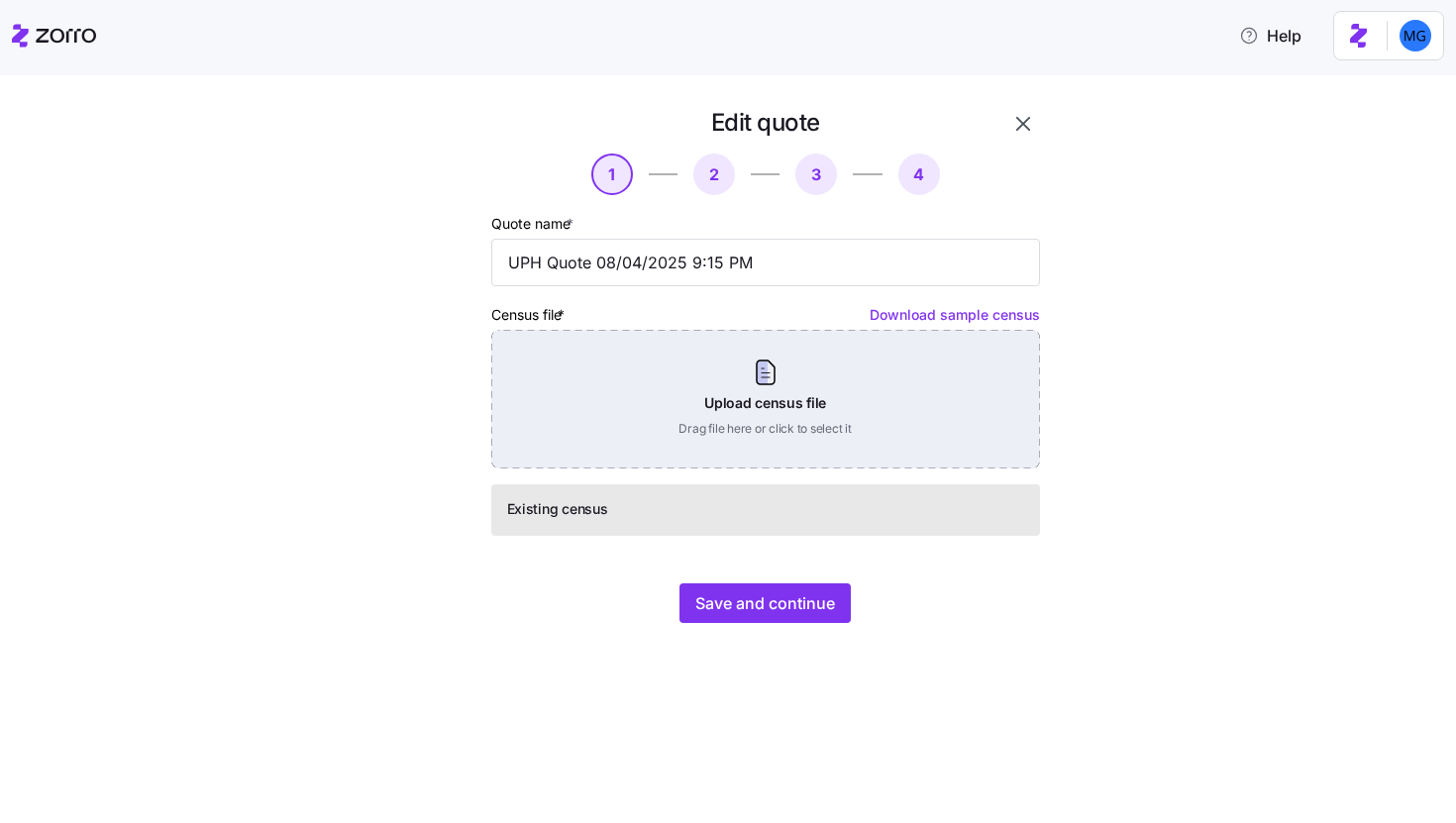 click on "Upload census file Drag file here or click to select it" at bounding box center (766, 399) 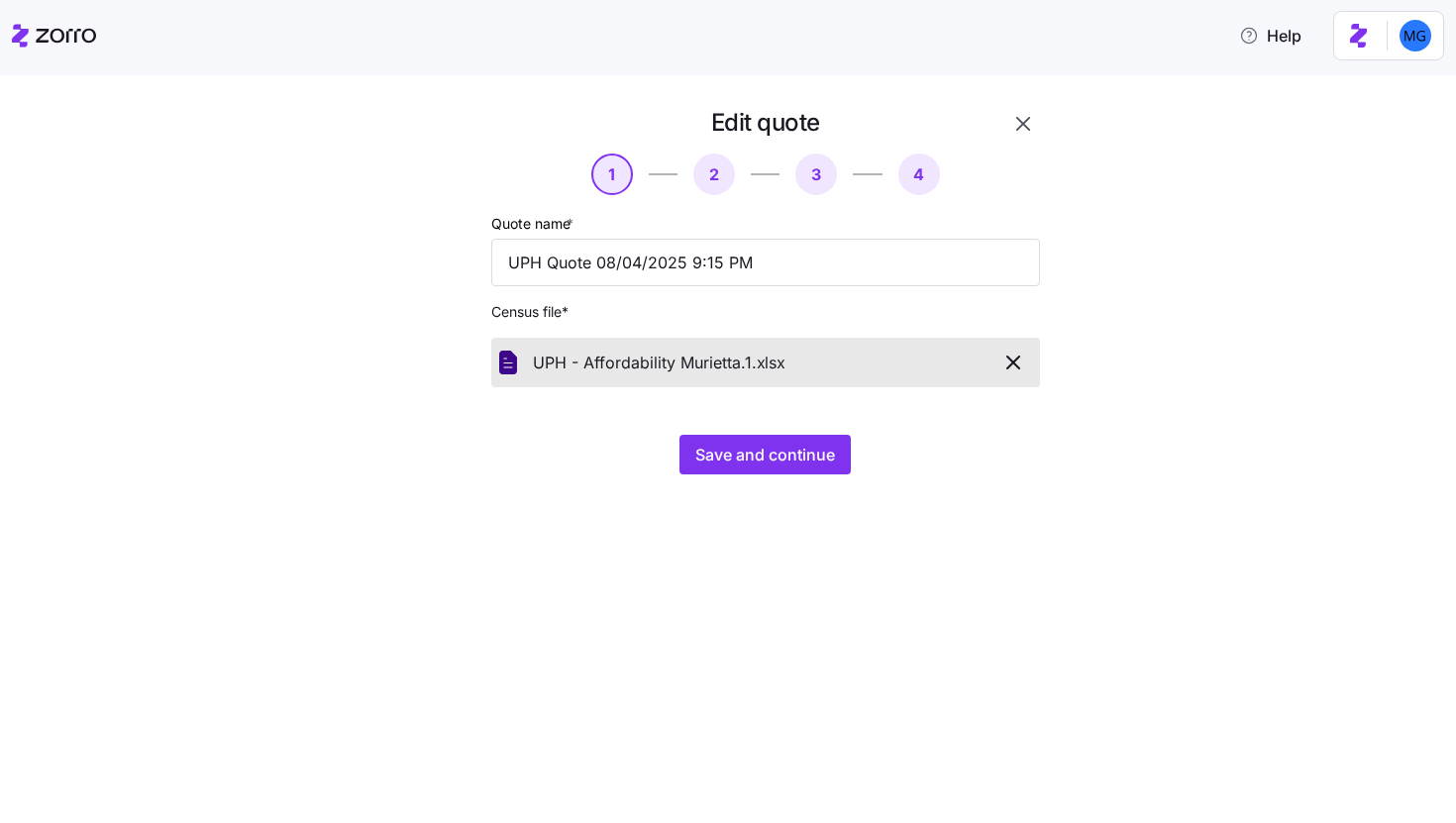 click on "Edit quote 1 2 3 4 Quote name  * UPH Quote 08/04/2025 9:15 PM Census file * UPH - Affordability [CITY].1. xlsx Save and continue" at bounding box center (742, 302) 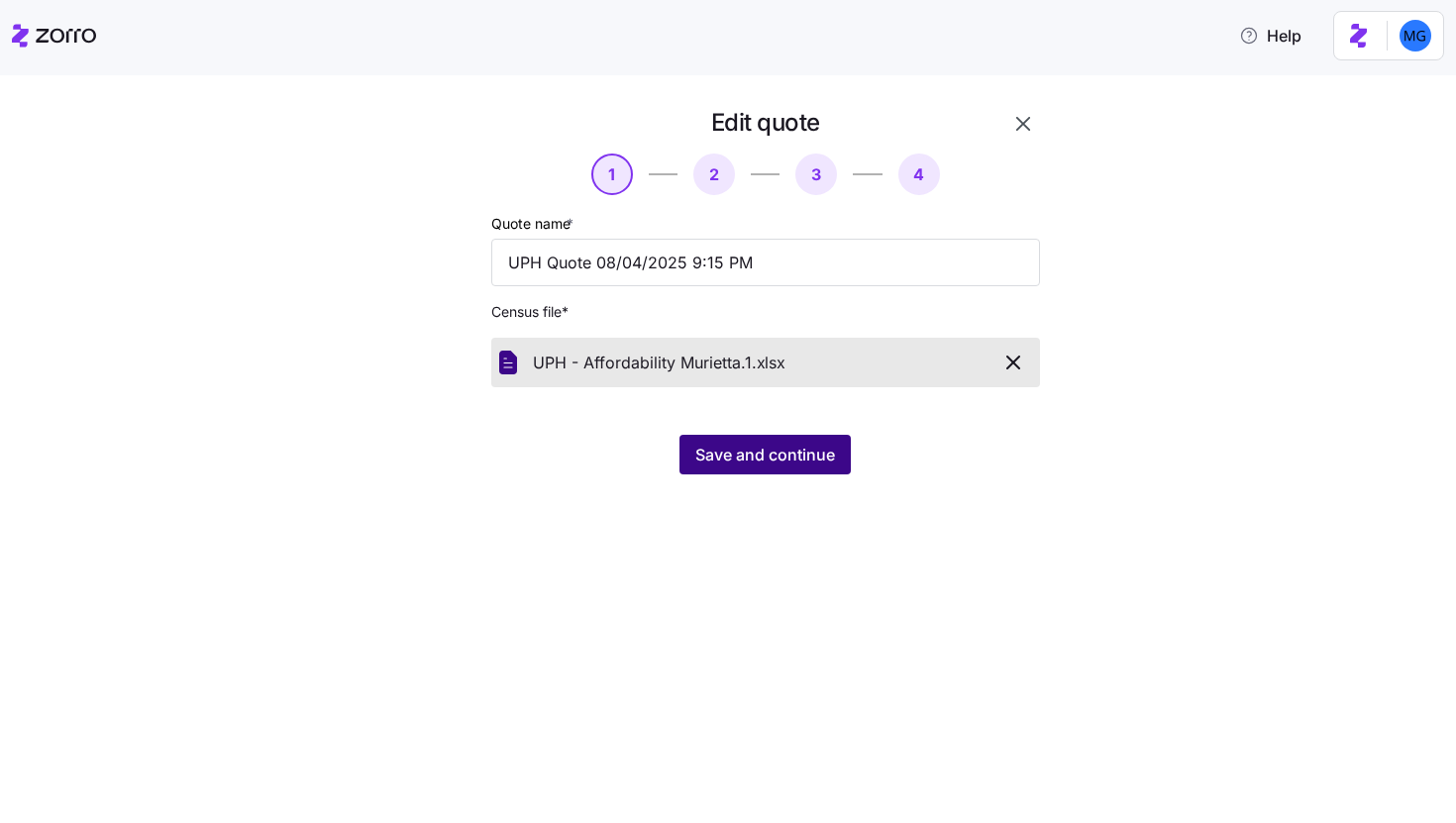 click on "Save and continue" at bounding box center (765, 455) 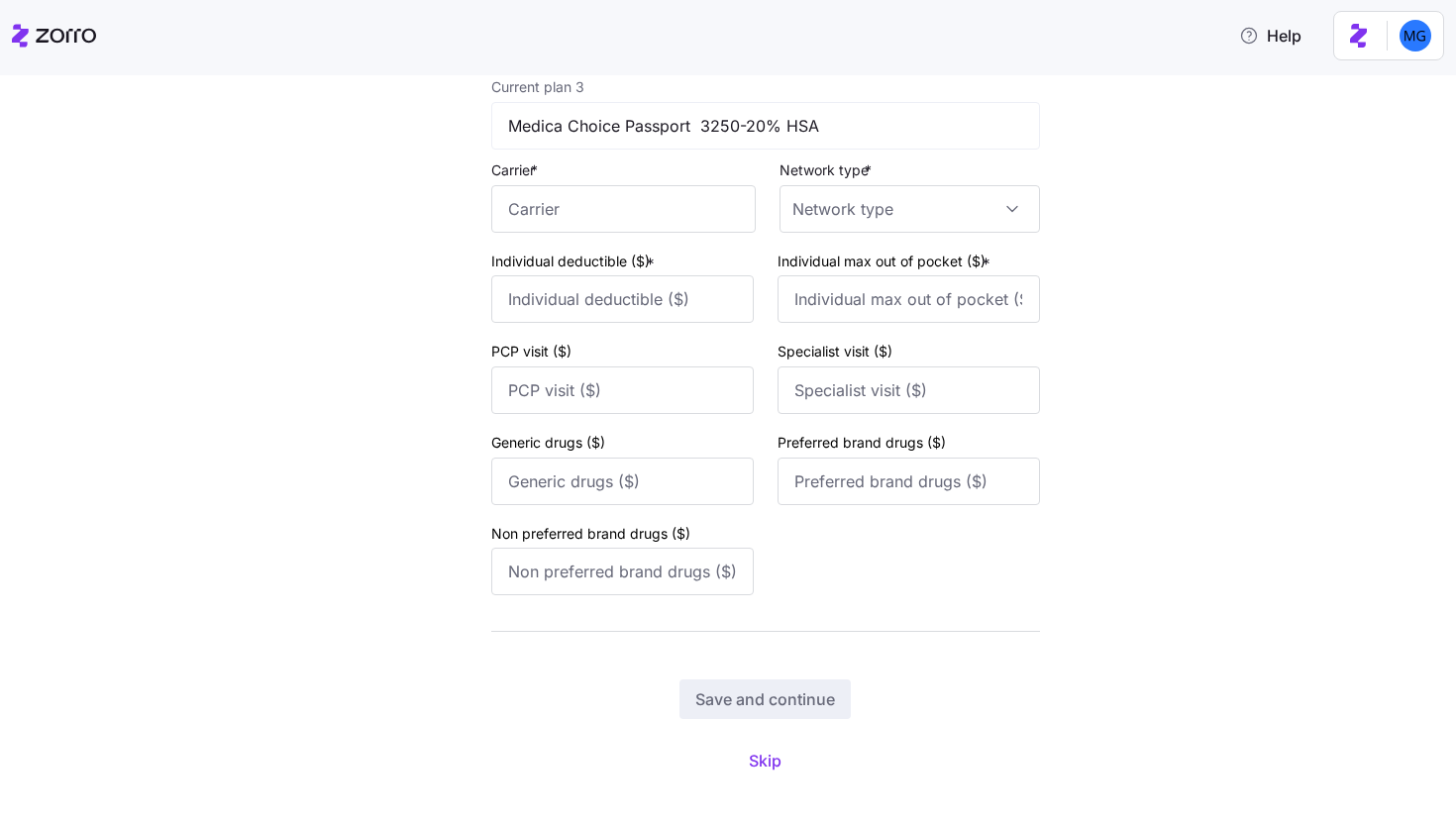 scroll, scrollTop: 1360, scrollLeft: 0, axis: vertical 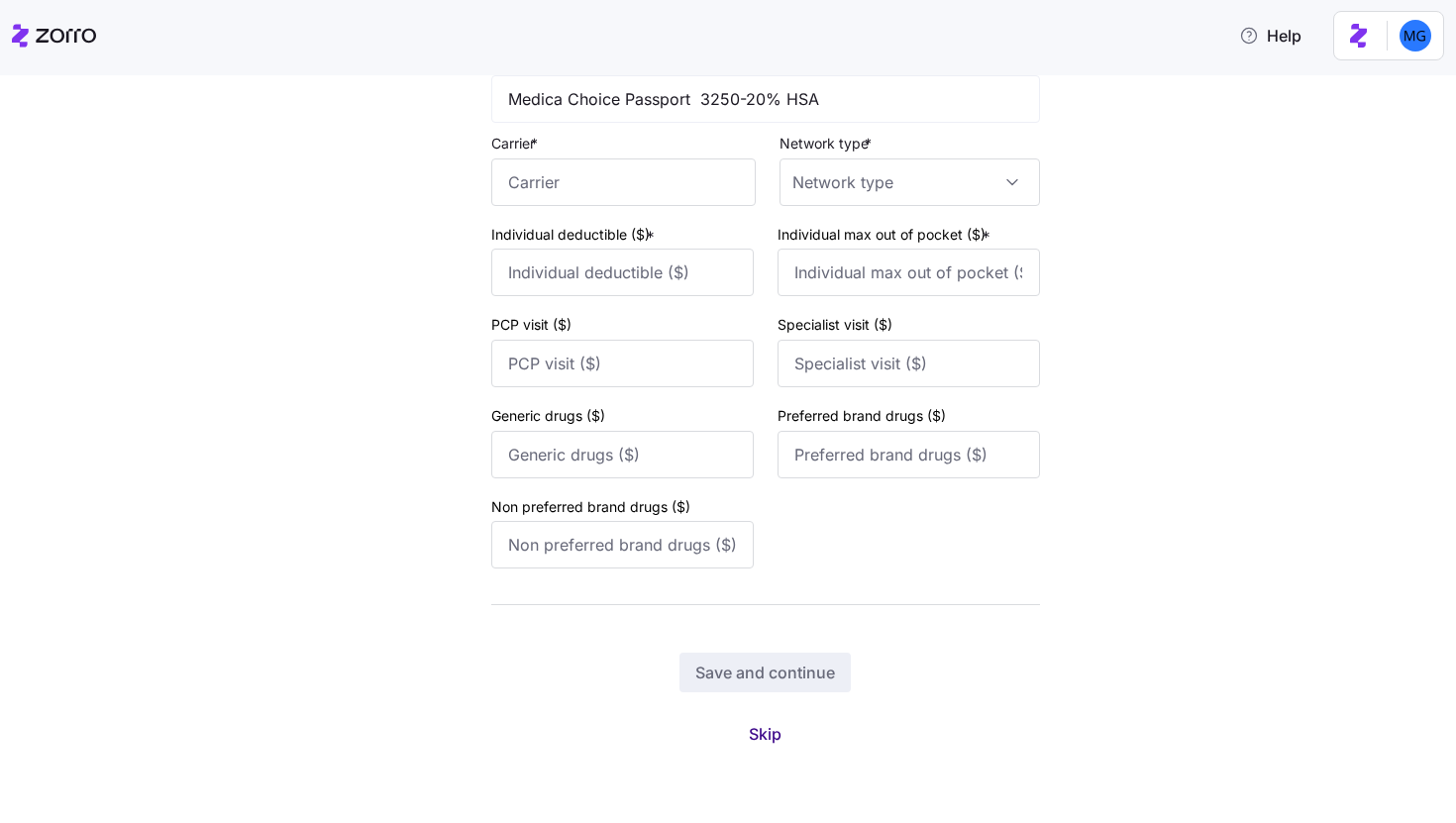 click on "Skip" at bounding box center [765, 734] 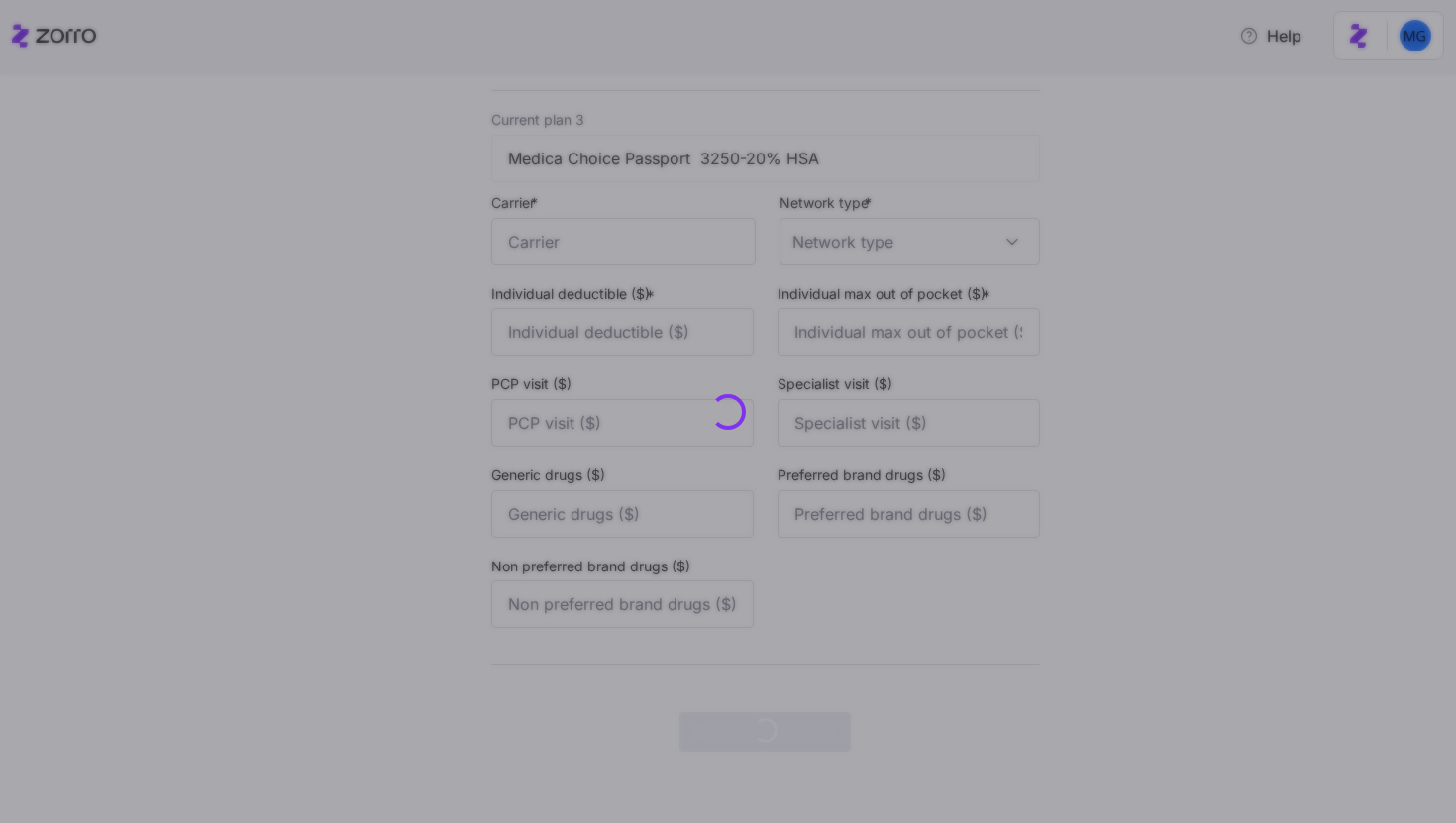 scroll, scrollTop: 0, scrollLeft: 0, axis: both 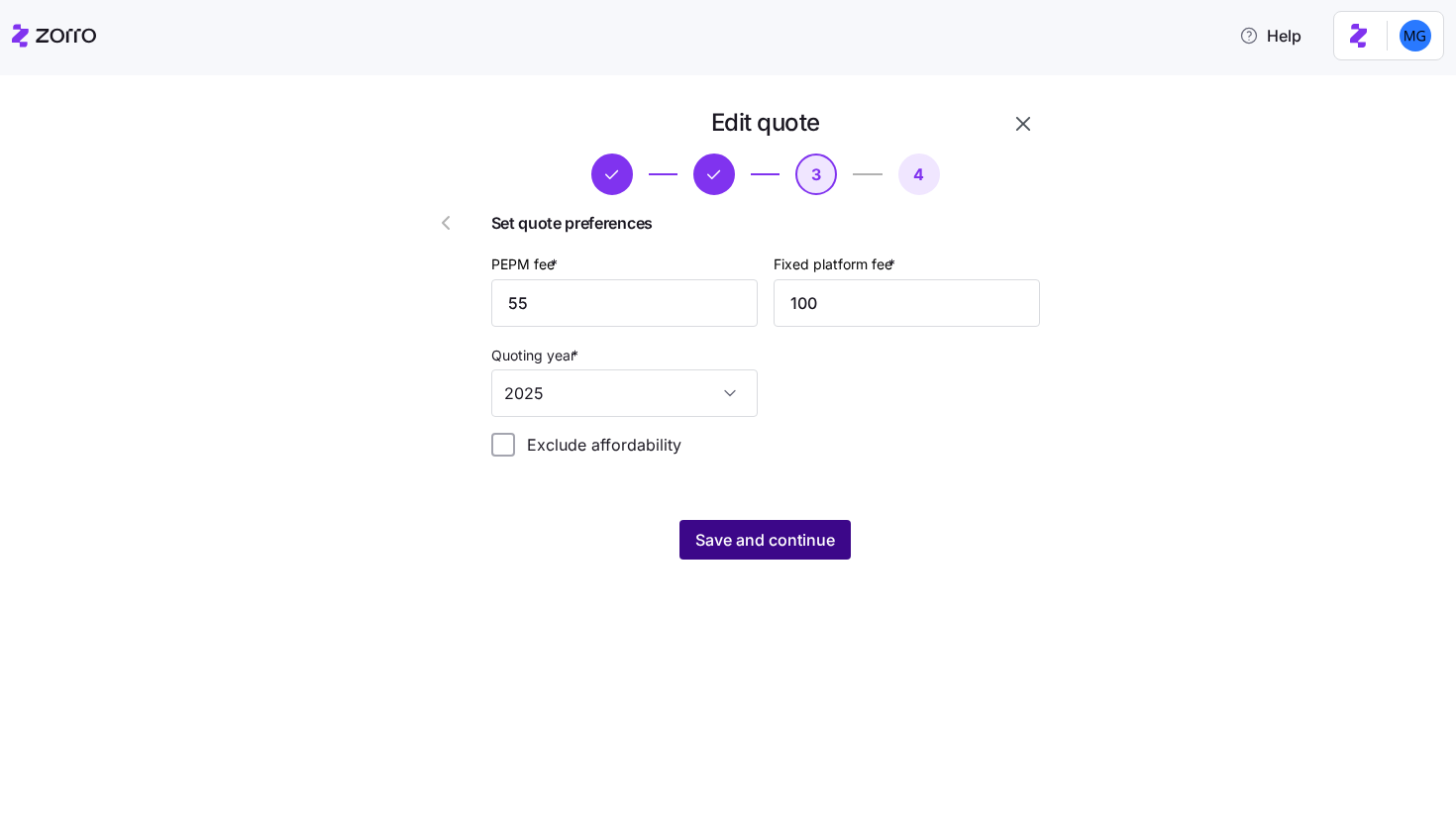 click on "Save and continue" at bounding box center [765, 540] 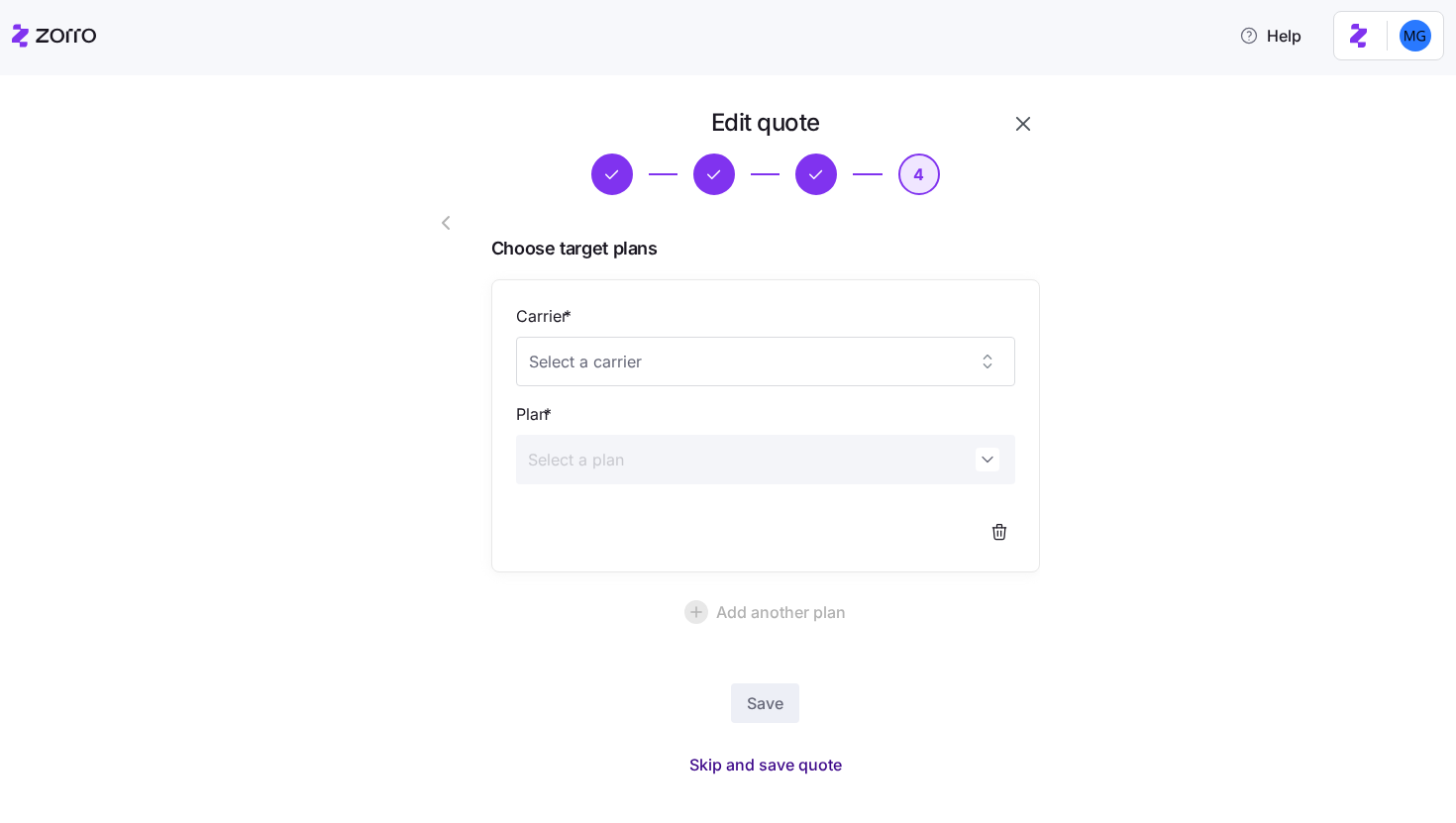 click on "Skip and save quote" at bounding box center [766, 765] 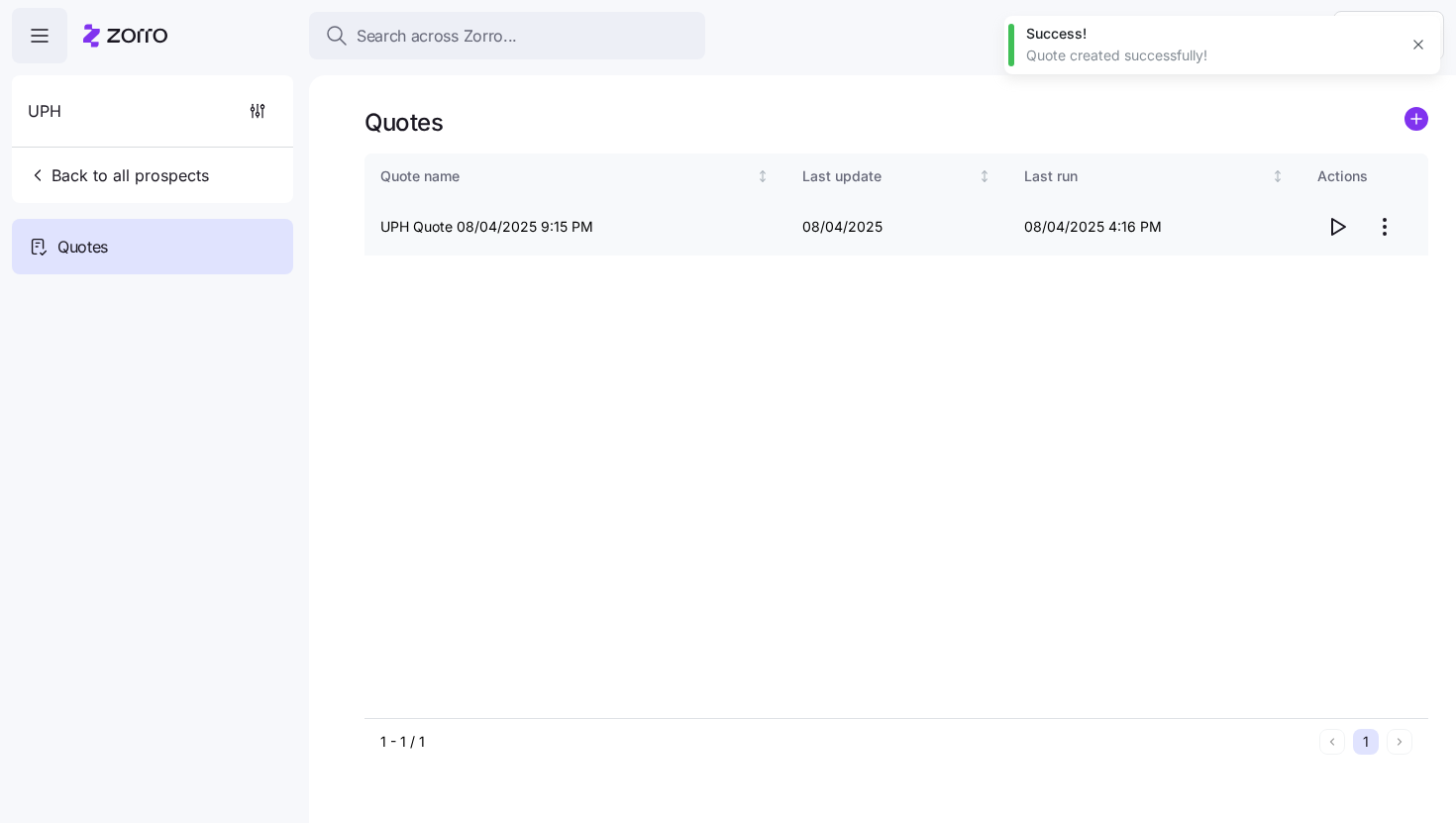 click 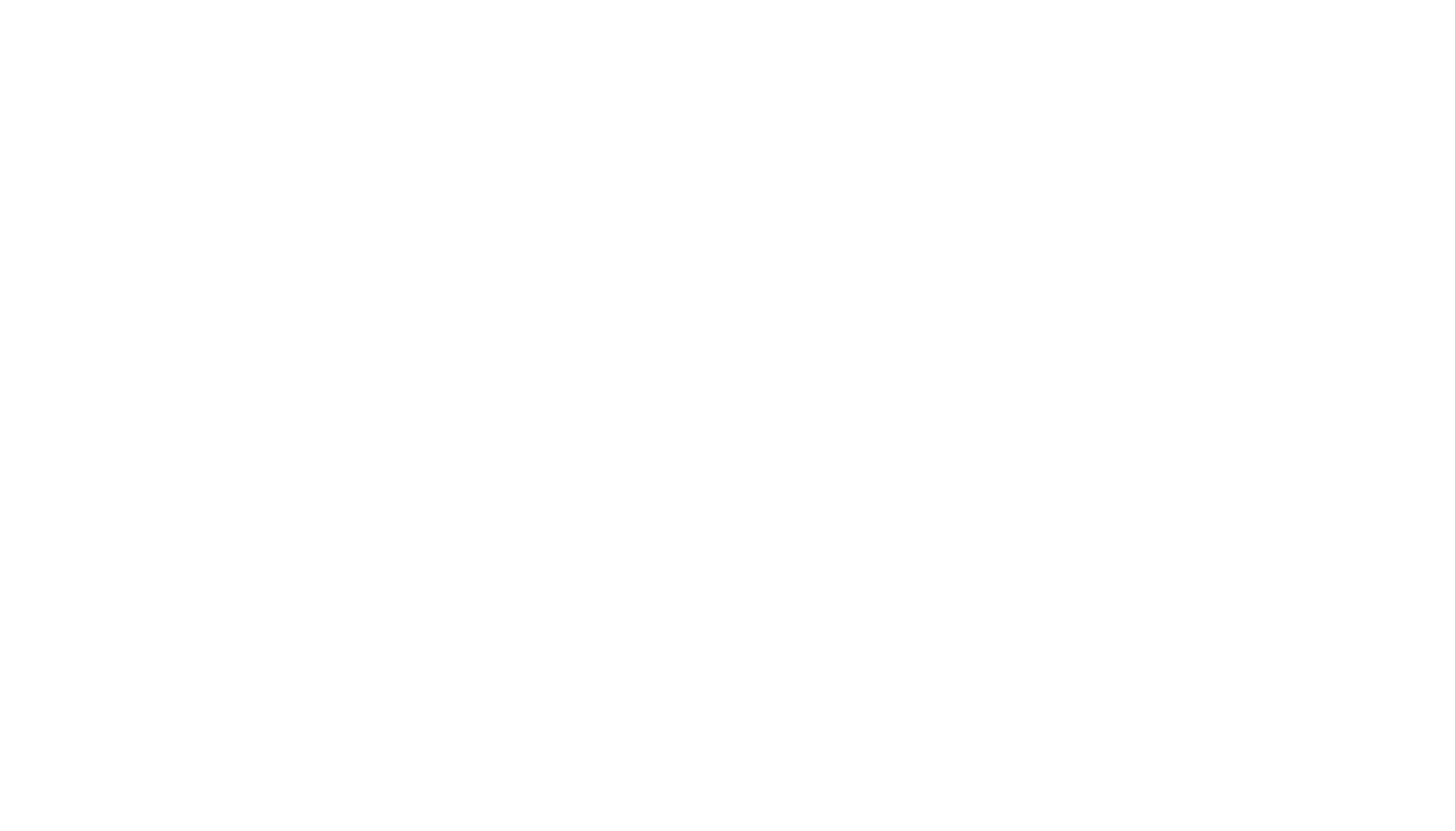 scroll, scrollTop: 0, scrollLeft: 0, axis: both 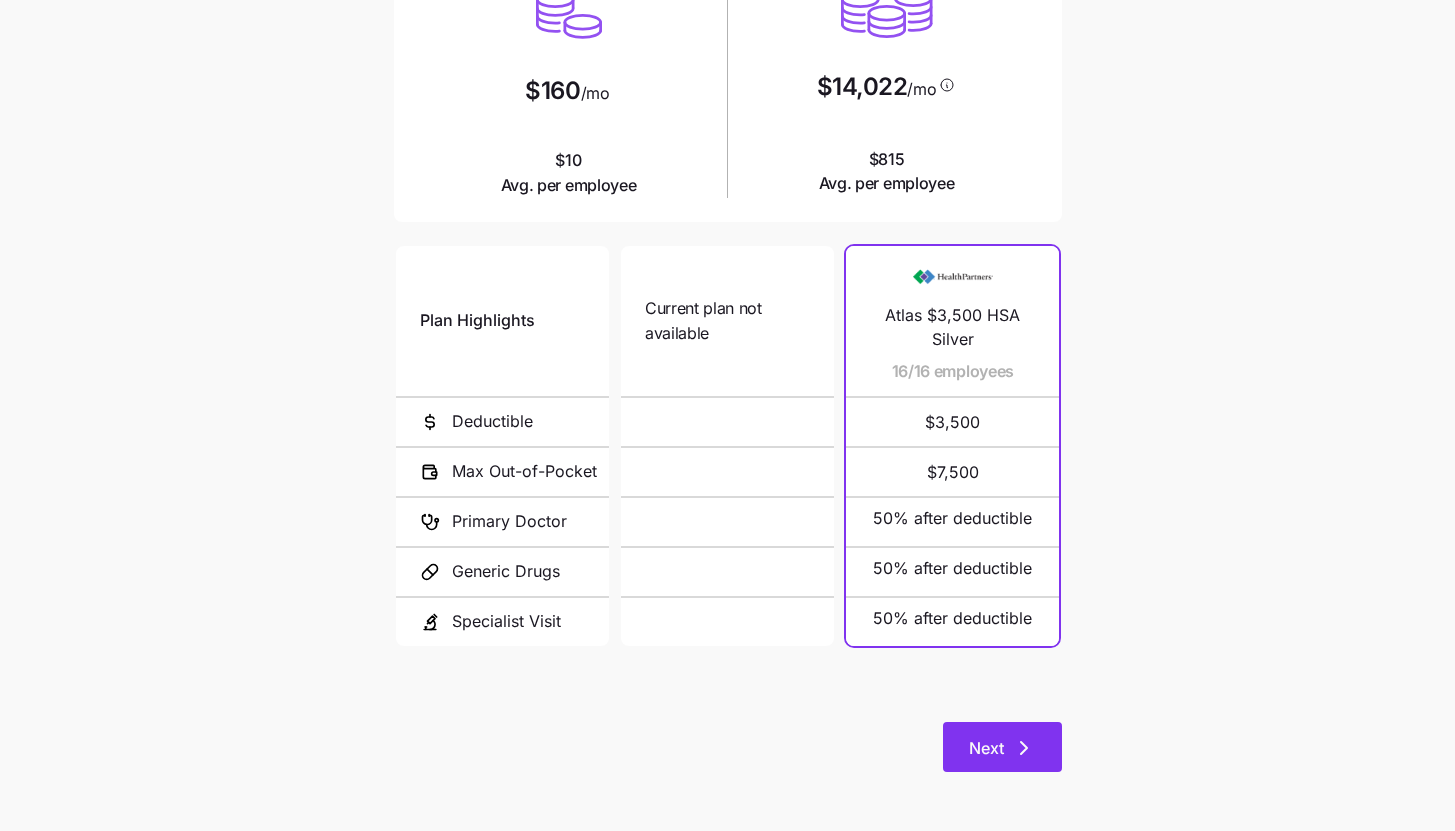 click on "Next" at bounding box center (1002, 747) 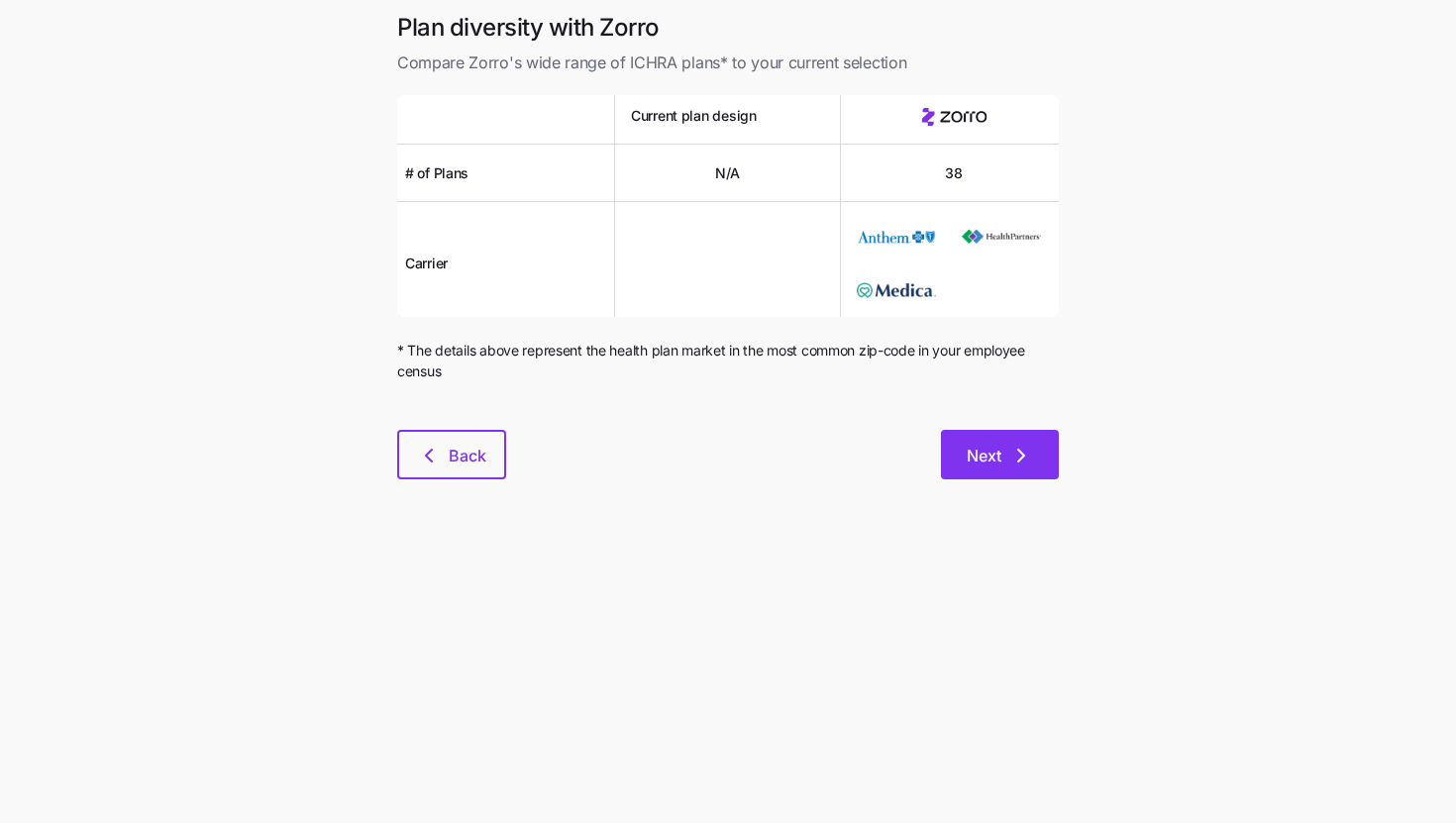 click on "Next" at bounding box center [999, 455] 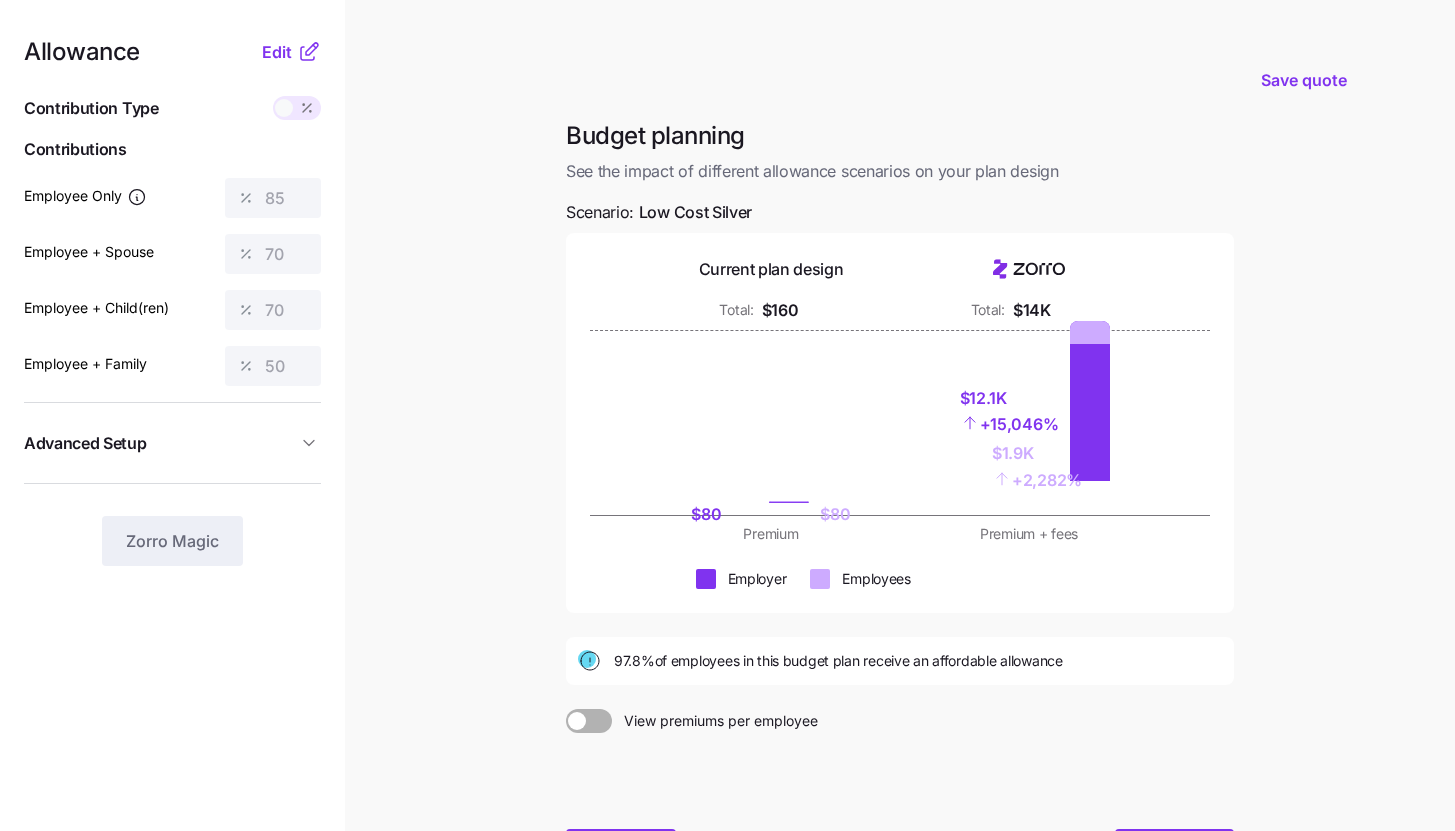 click 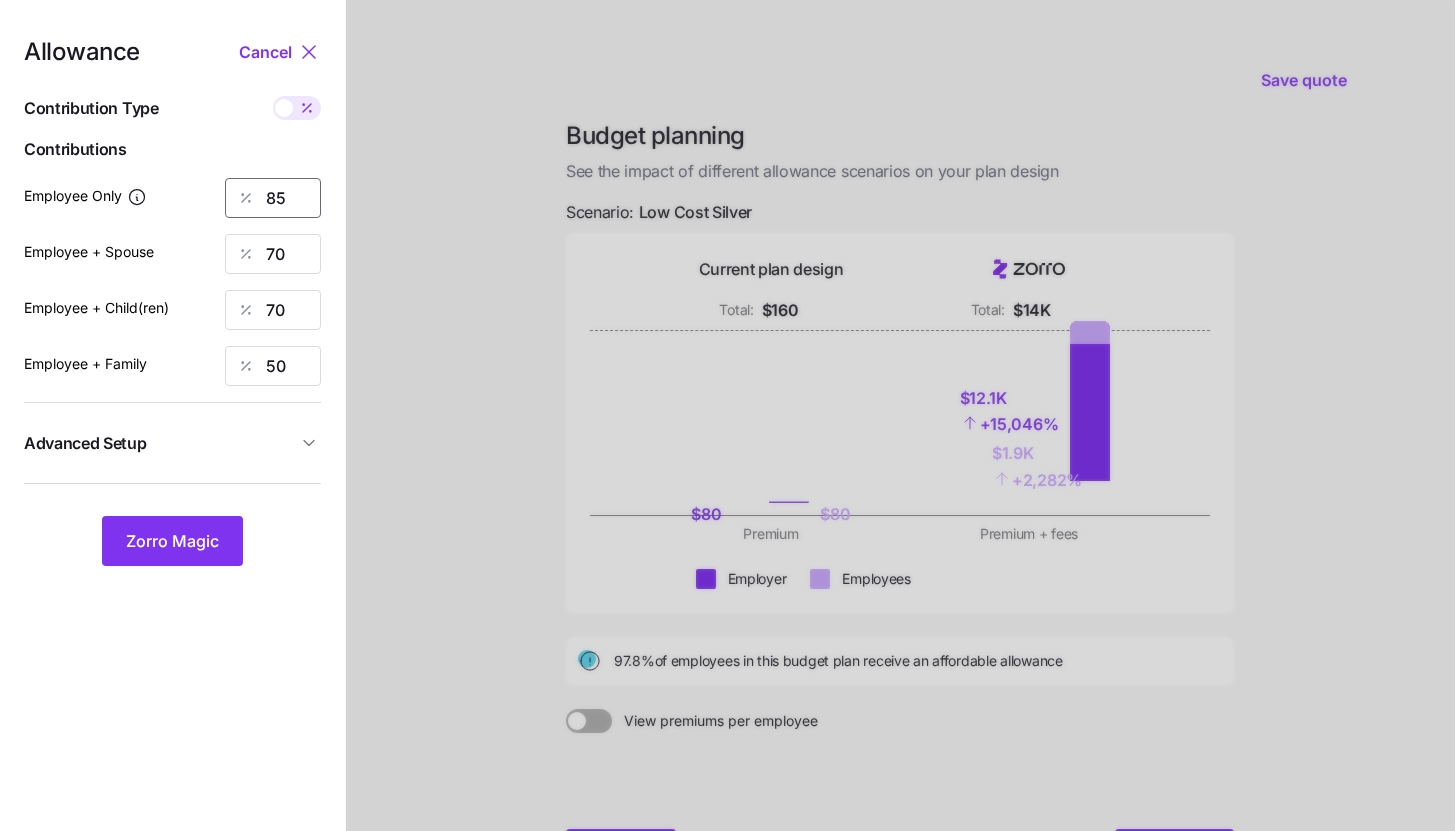 click on "85" at bounding box center [273, 198] 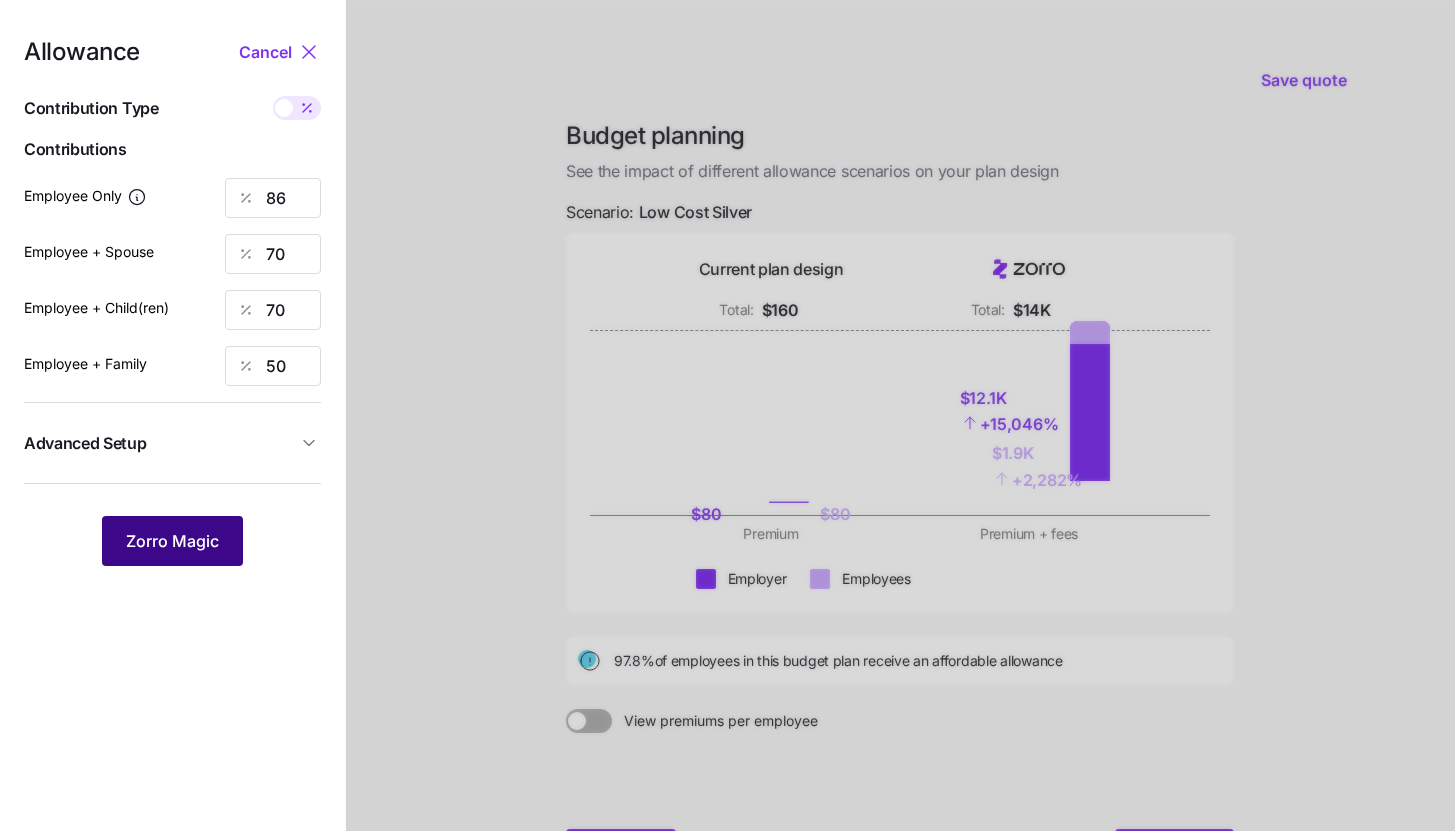click on "Zorro Magic" at bounding box center [172, 541] 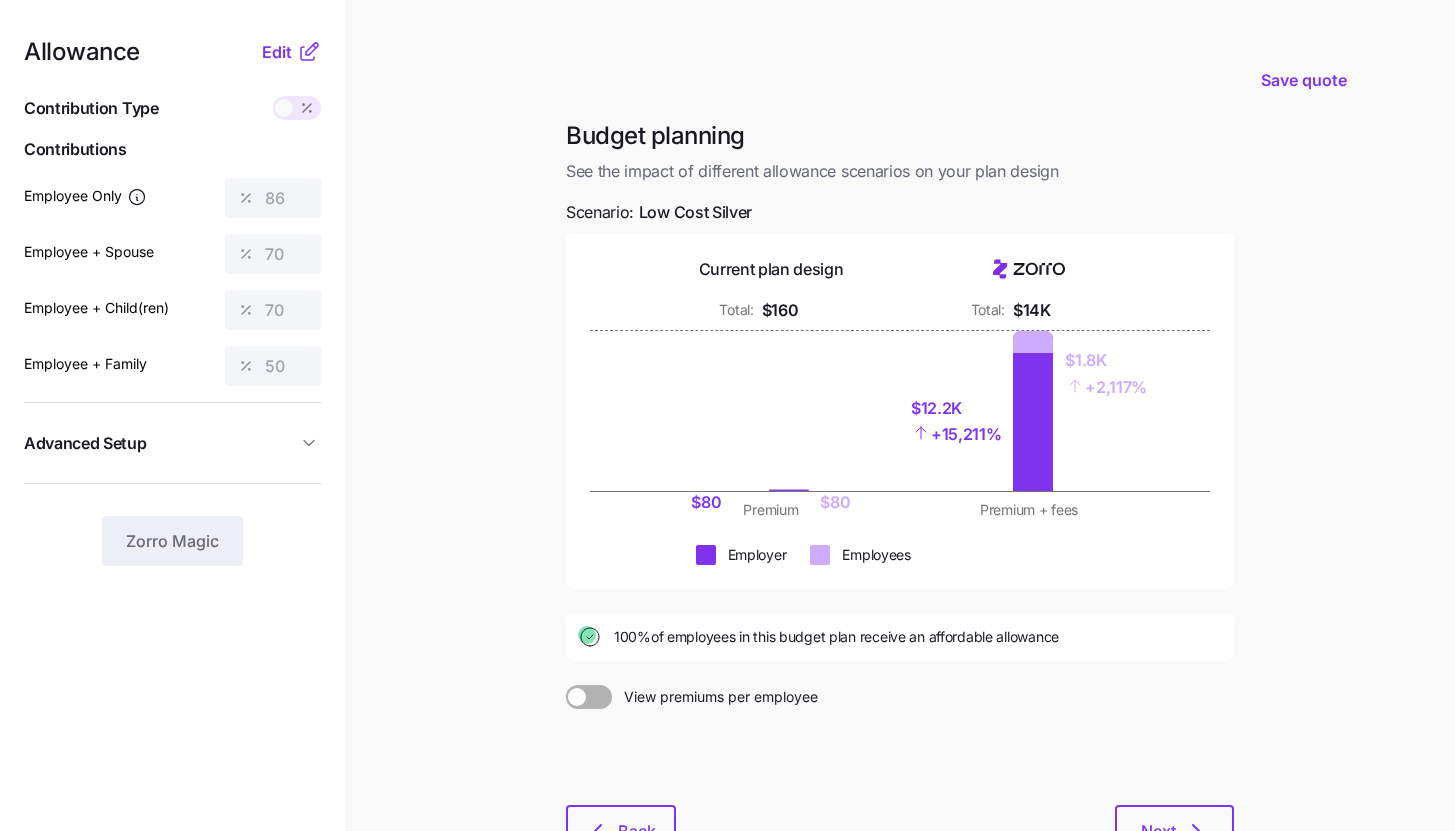click 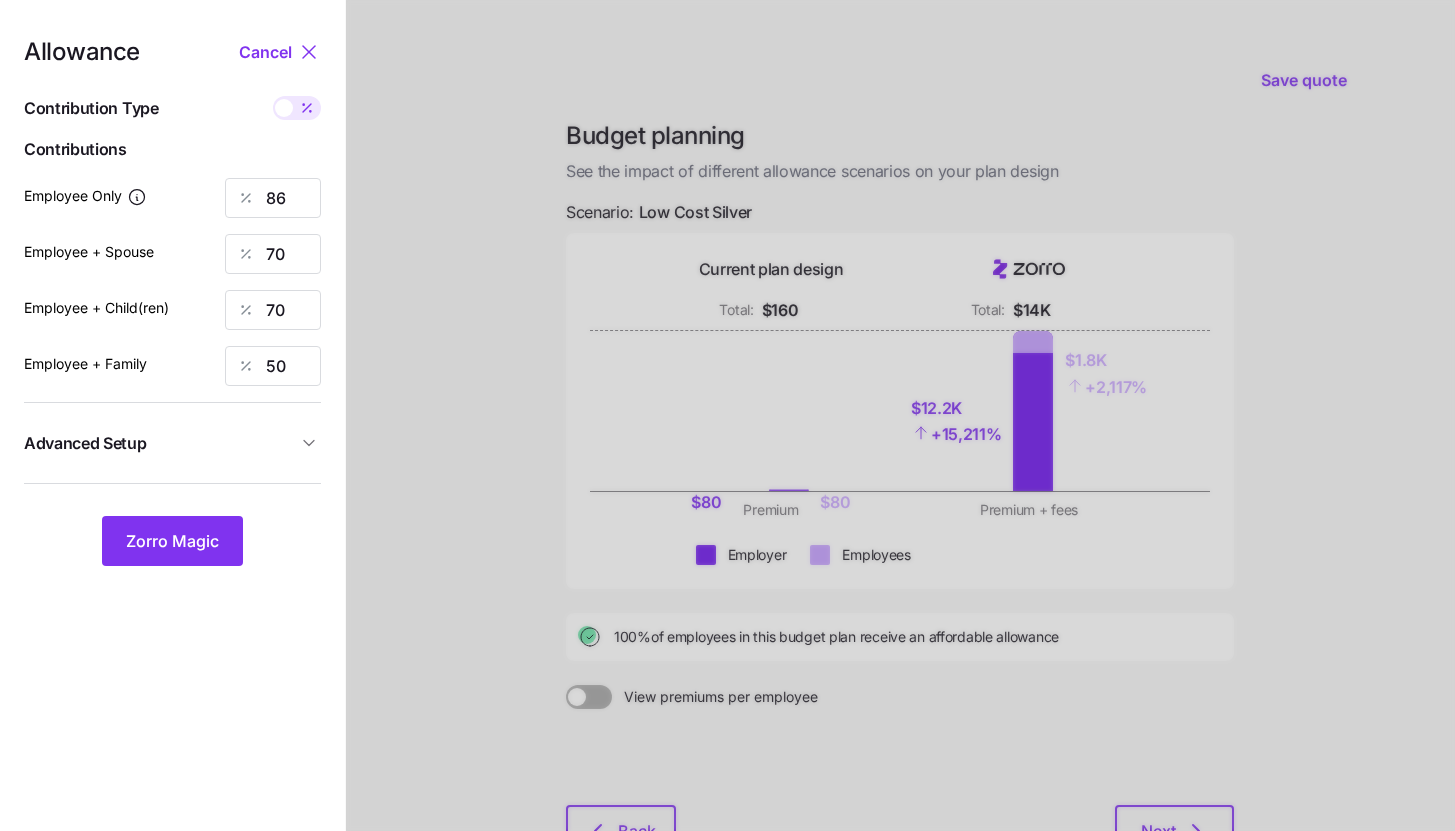 click on "Allowance Cancel Contribution Type Use classes Contributions Employee Only 86 Employee + Spouse 70 Employee + Child(ren) 70 Employee + Family 50 Advanced Setup Geo distribution off Family Units 8 units Zorro Magic" at bounding box center (172, 303) 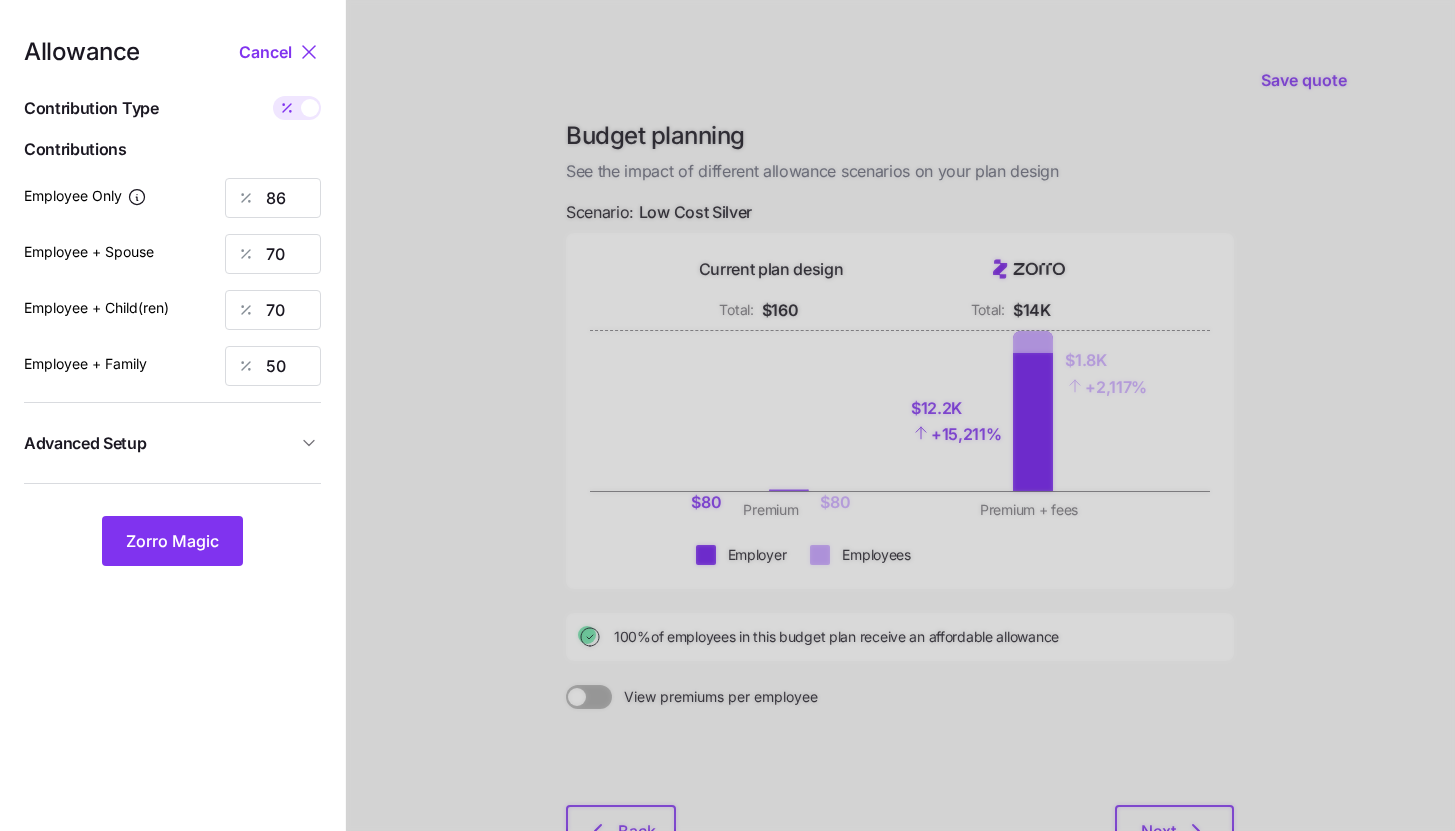 type on "635" 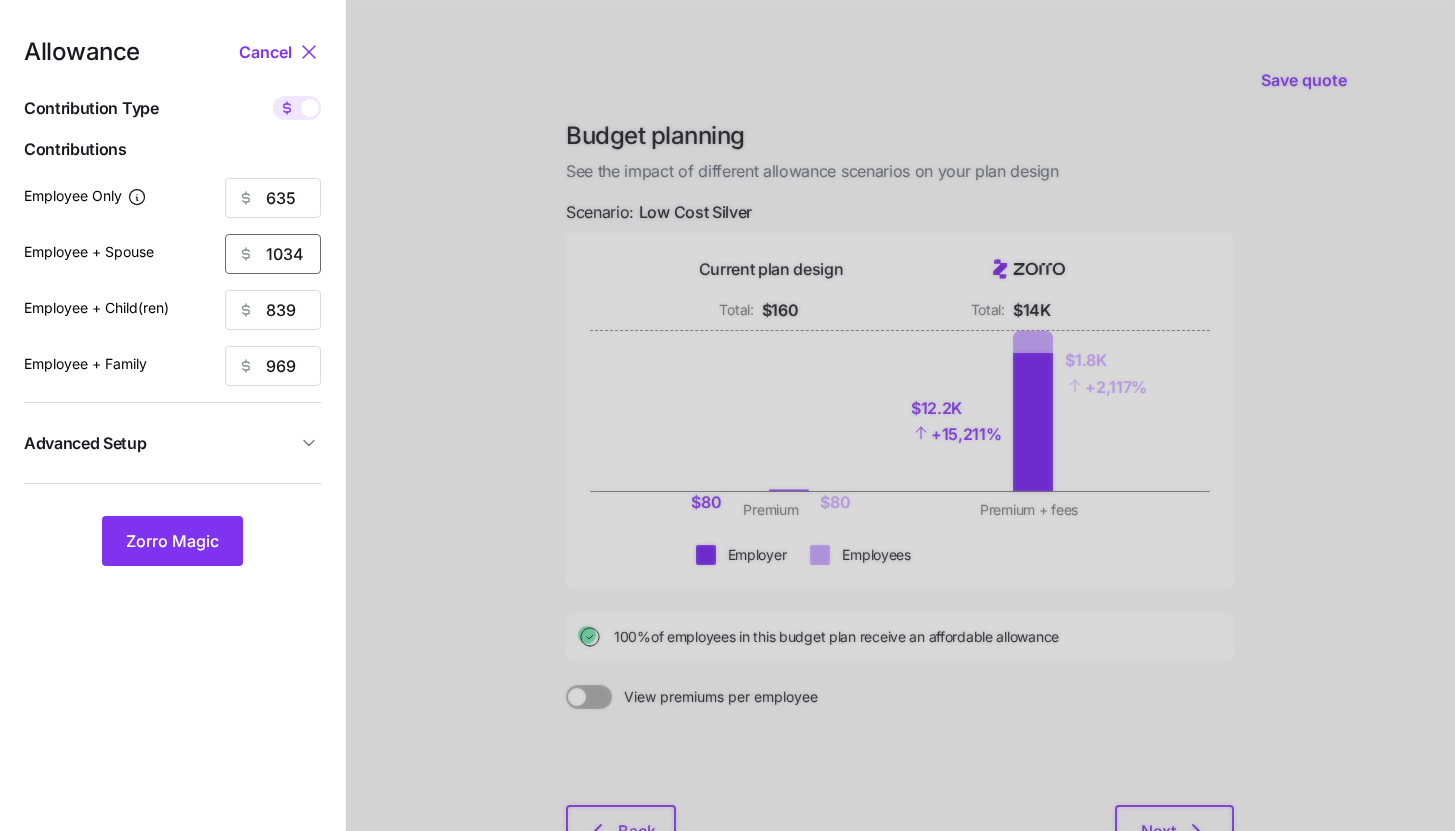 drag, startPoint x: 313, startPoint y: 247, endPoint x: 240, endPoint y: 247, distance: 73 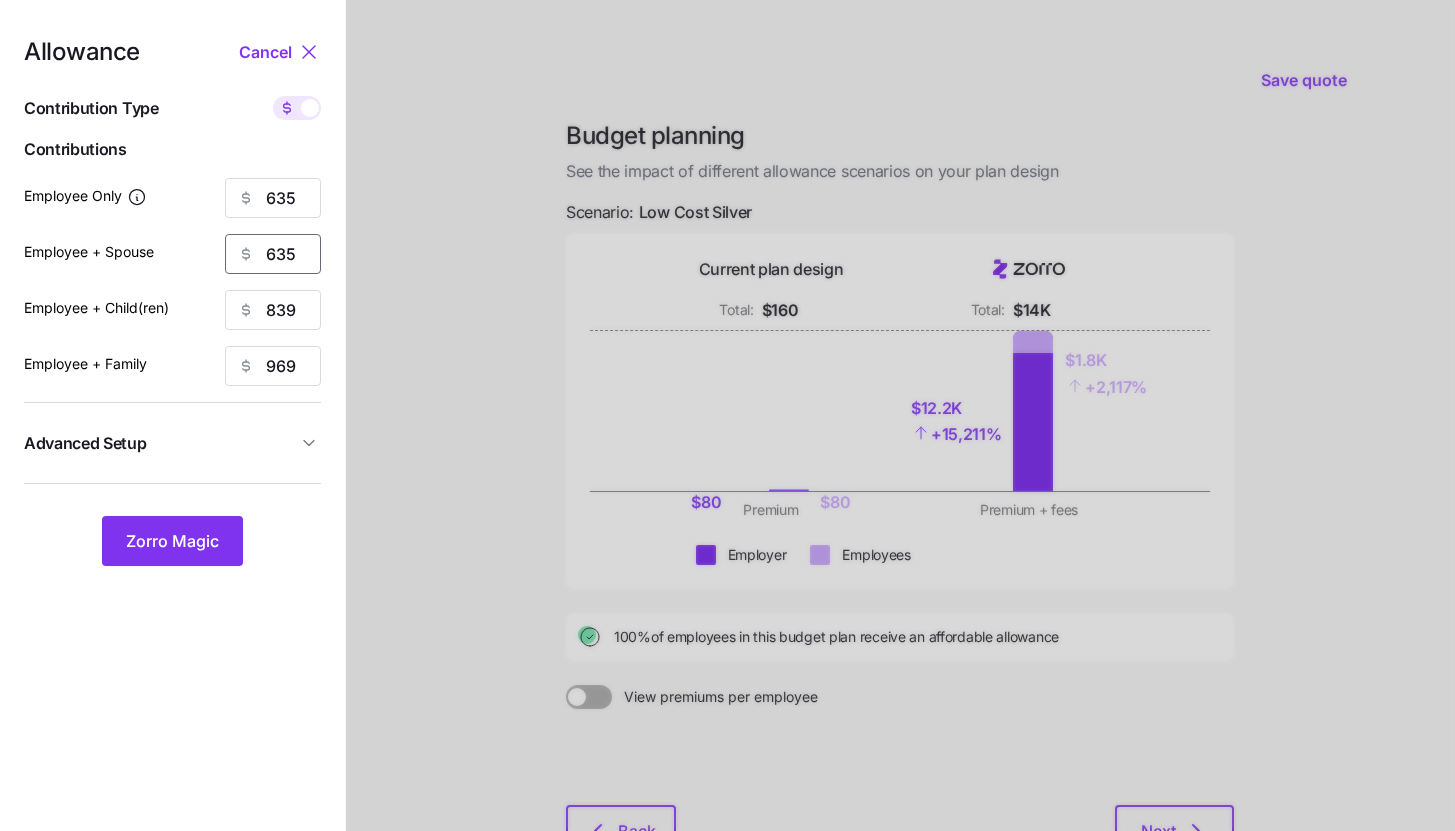 type on "635" 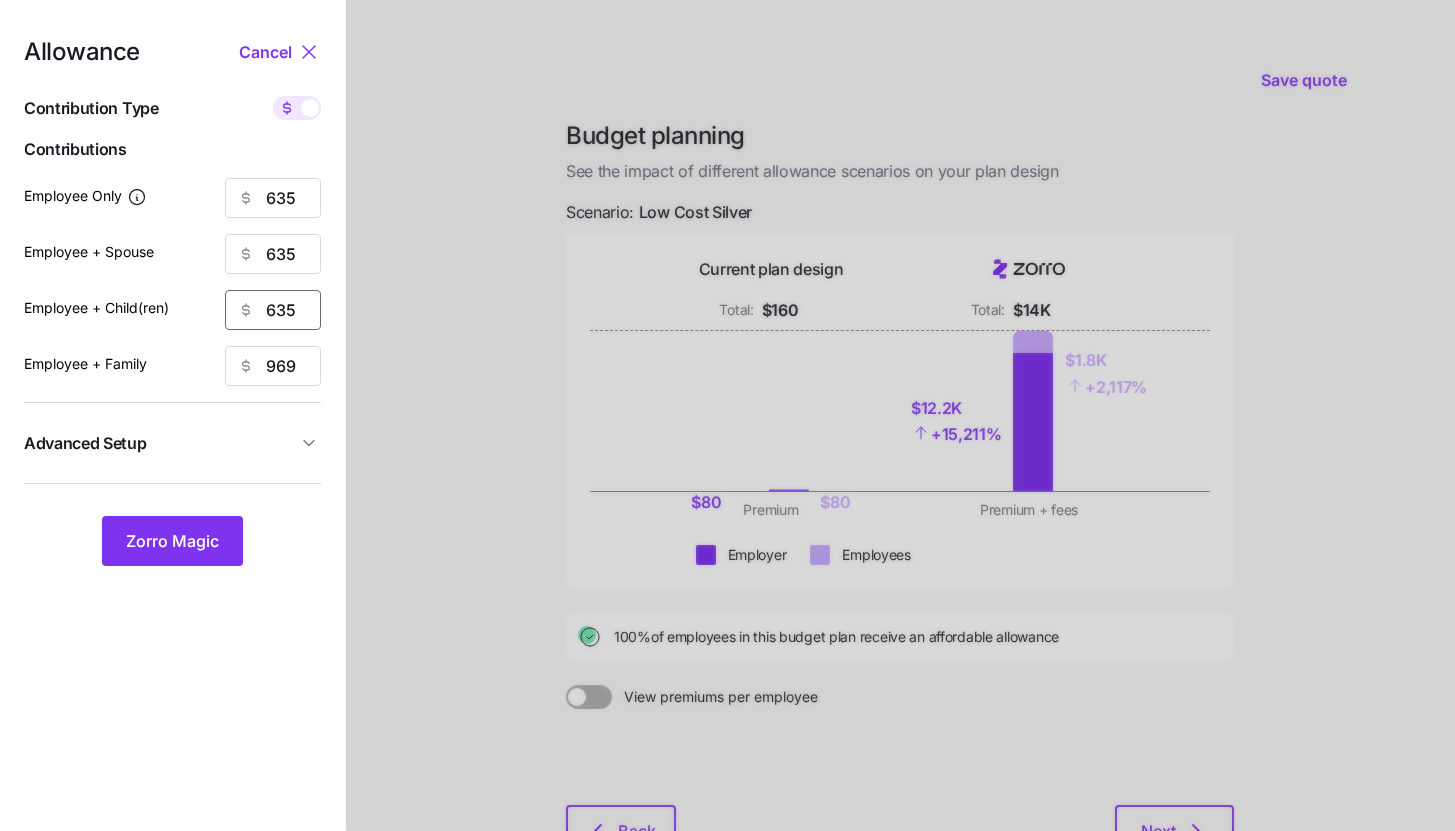 type on "635" 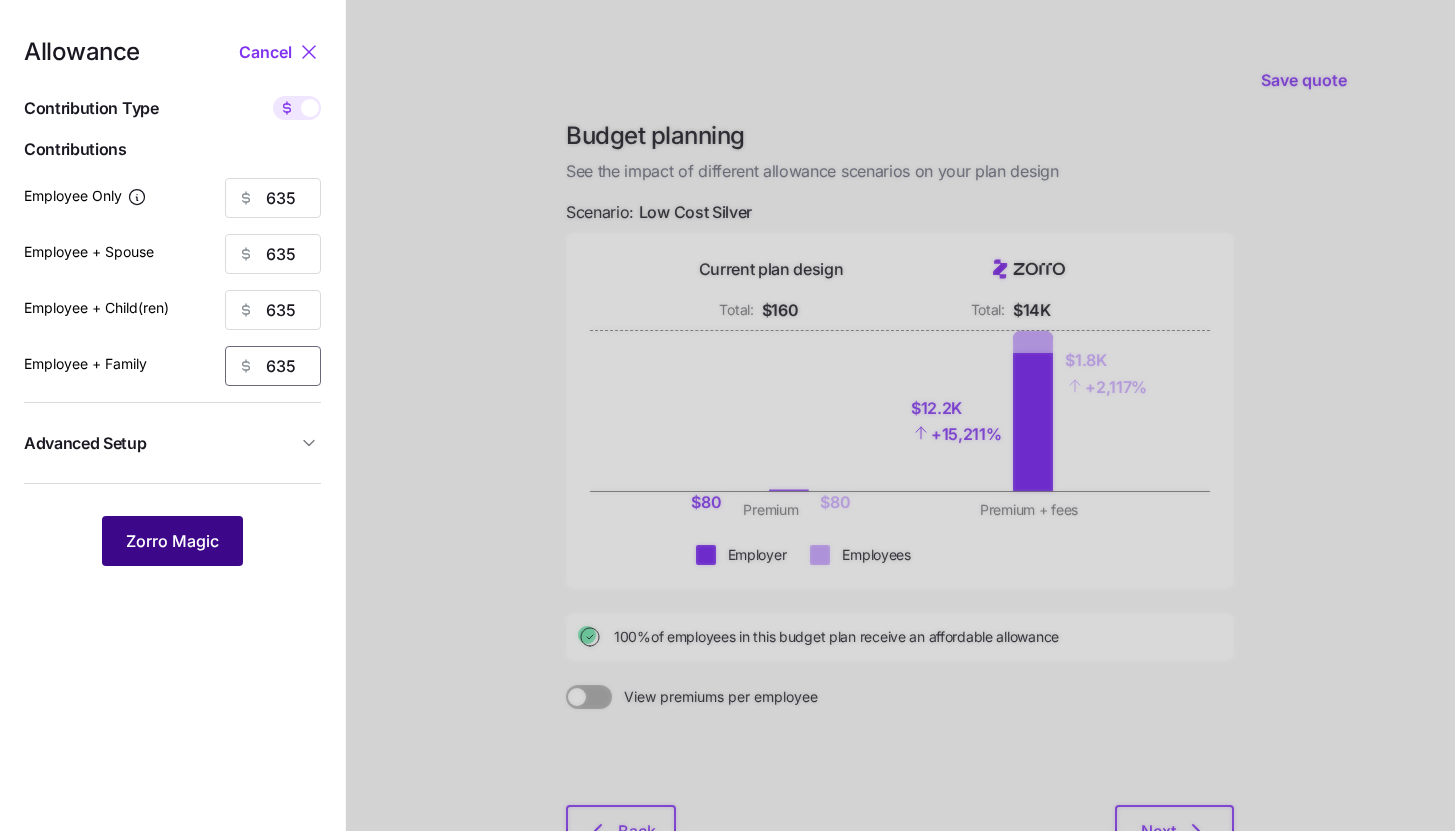 type on "635" 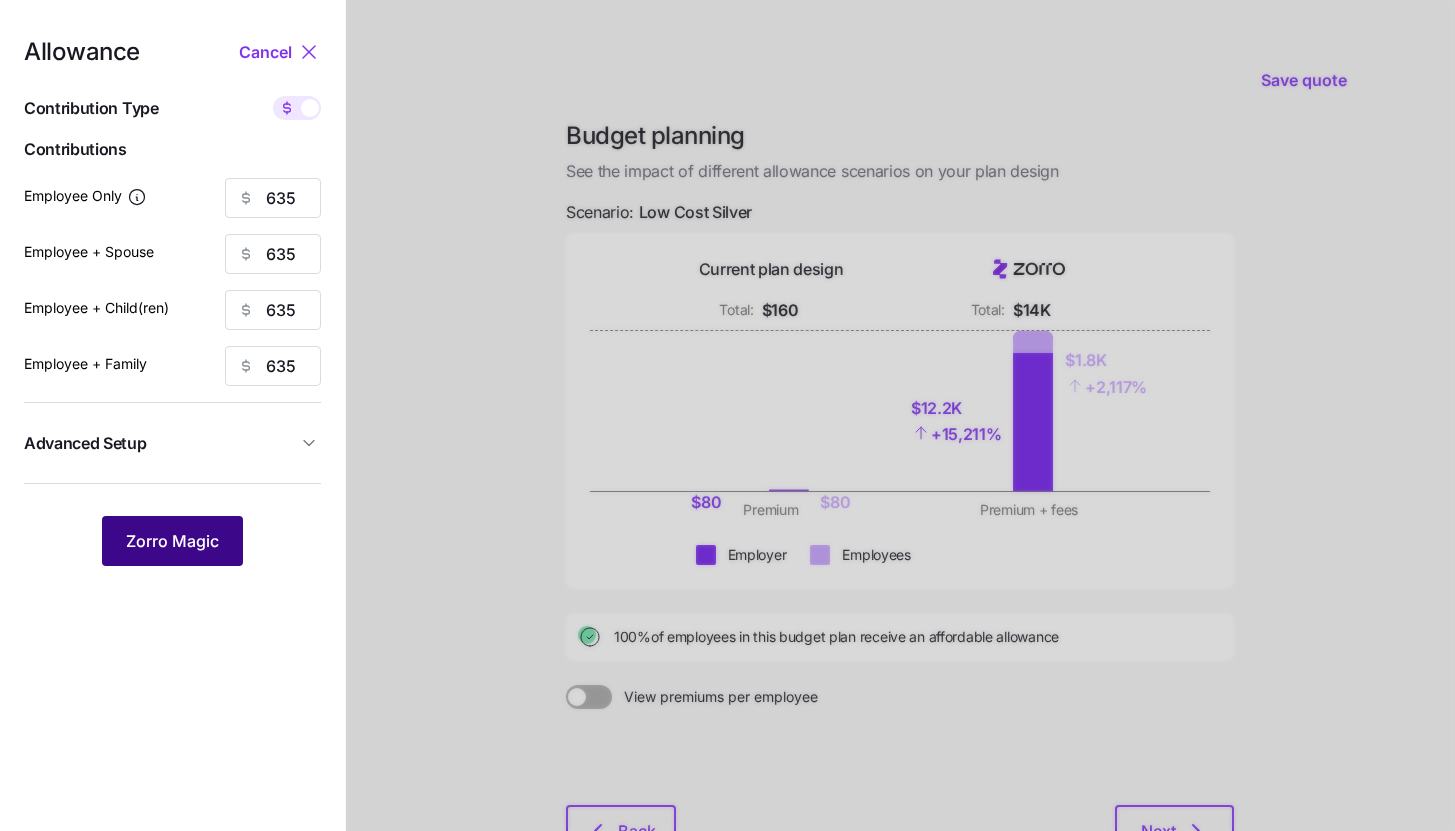 click on "Zorro Magic" at bounding box center [172, 541] 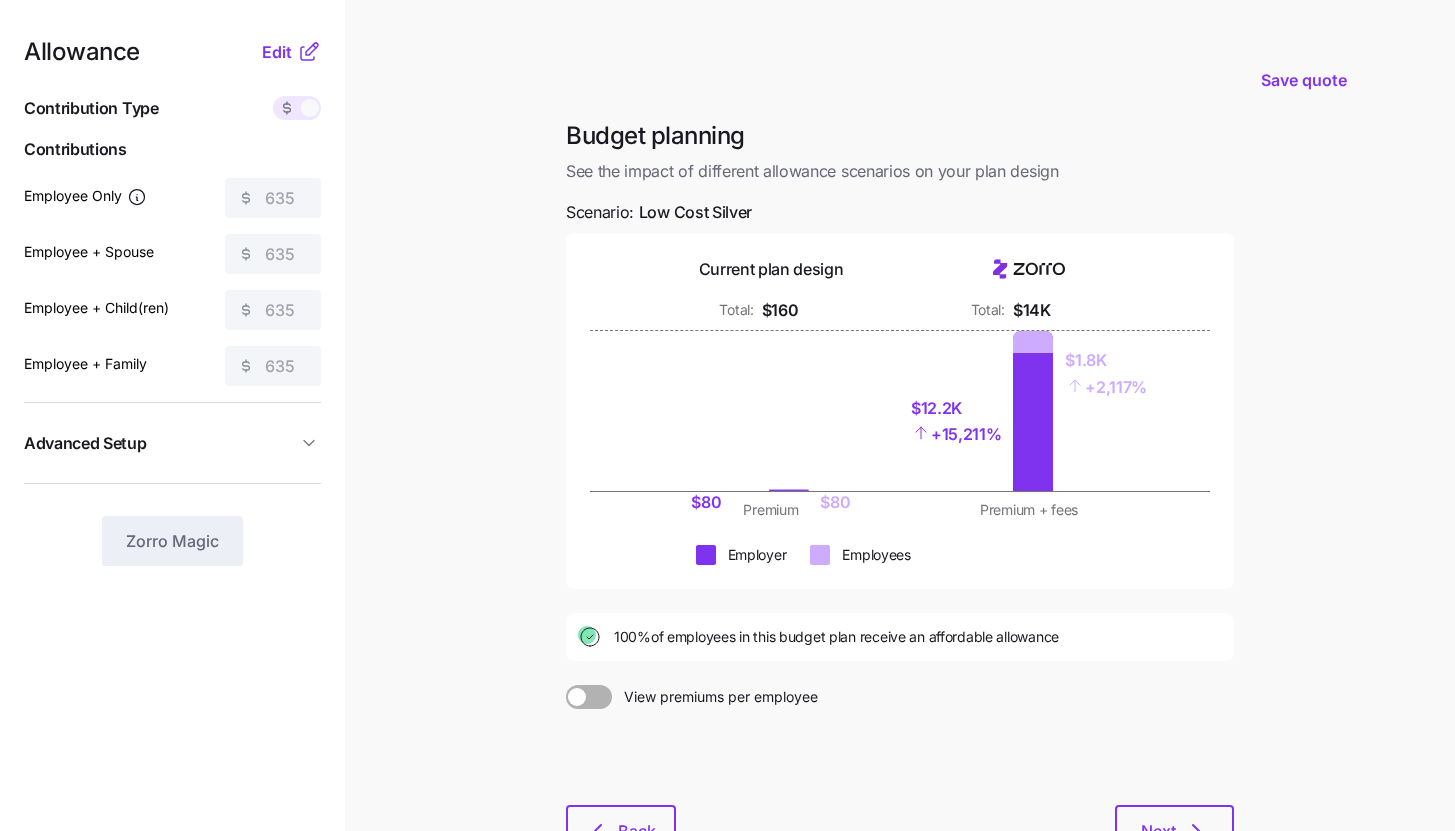 click 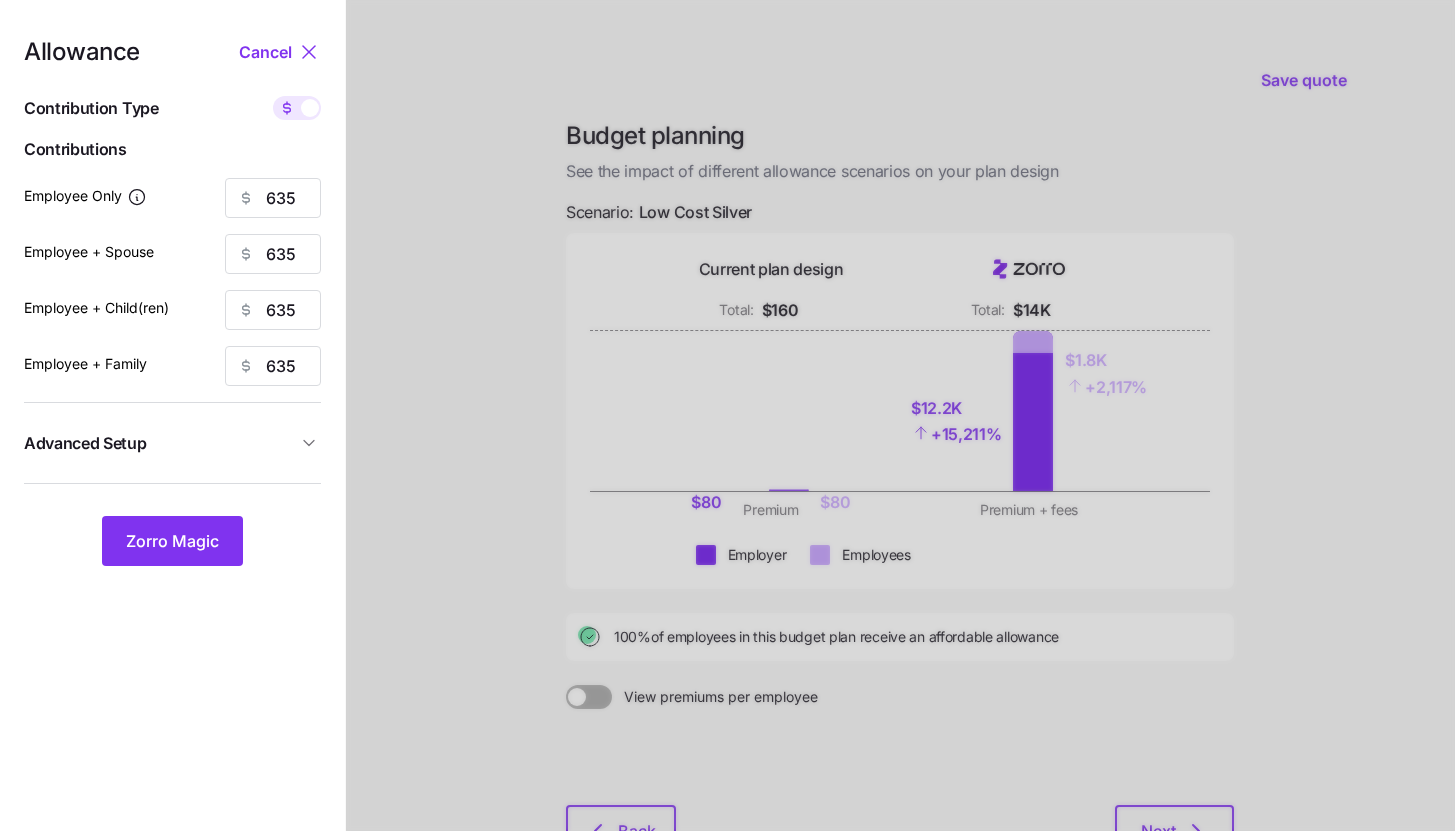 click on "Advanced Setup" at bounding box center (160, 443) 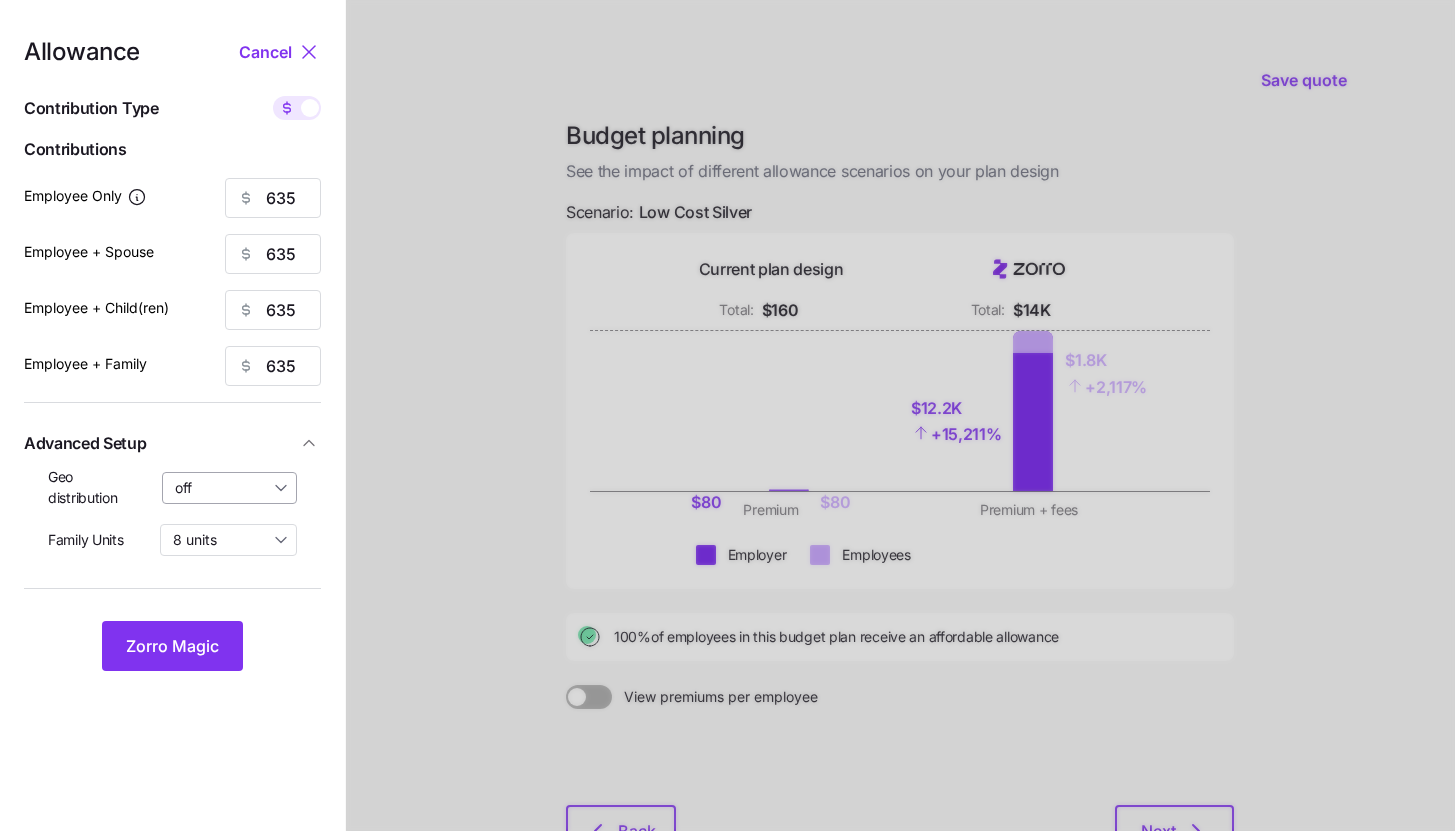 click on "off" at bounding box center [230, 488] 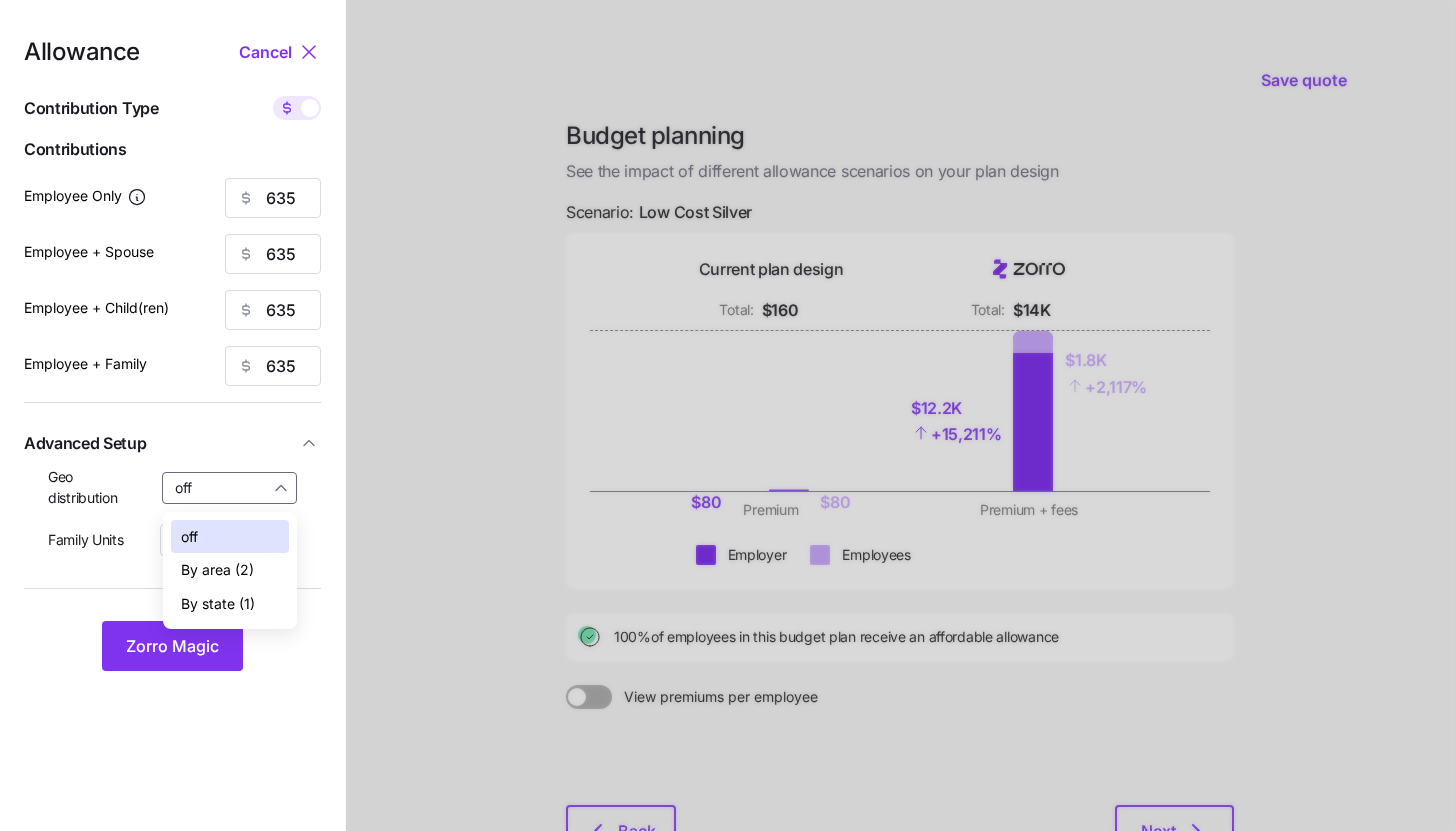 click on "By state (1)" at bounding box center [218, 604] 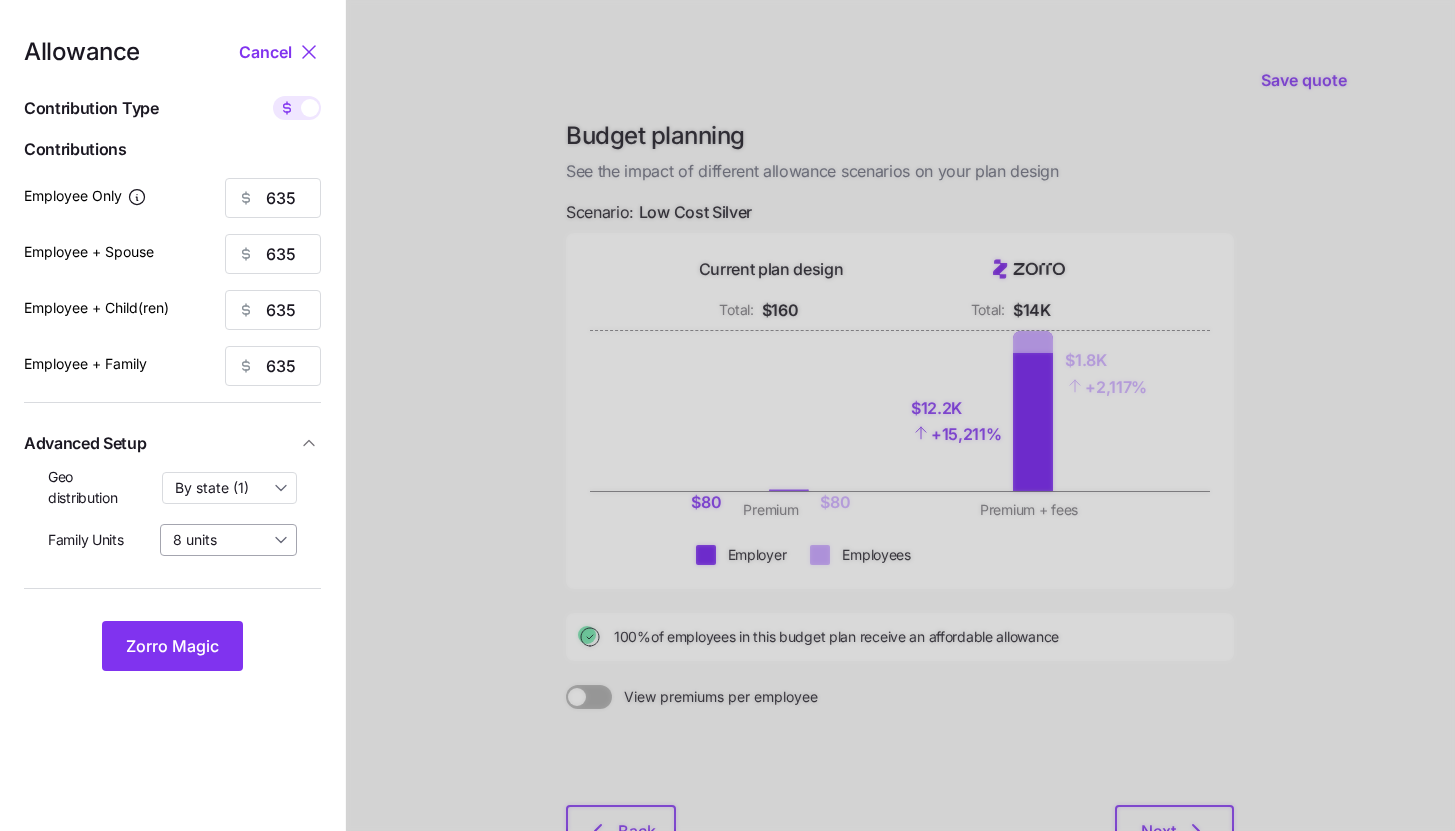 click on "8 units" at bounding box center (228, 540) 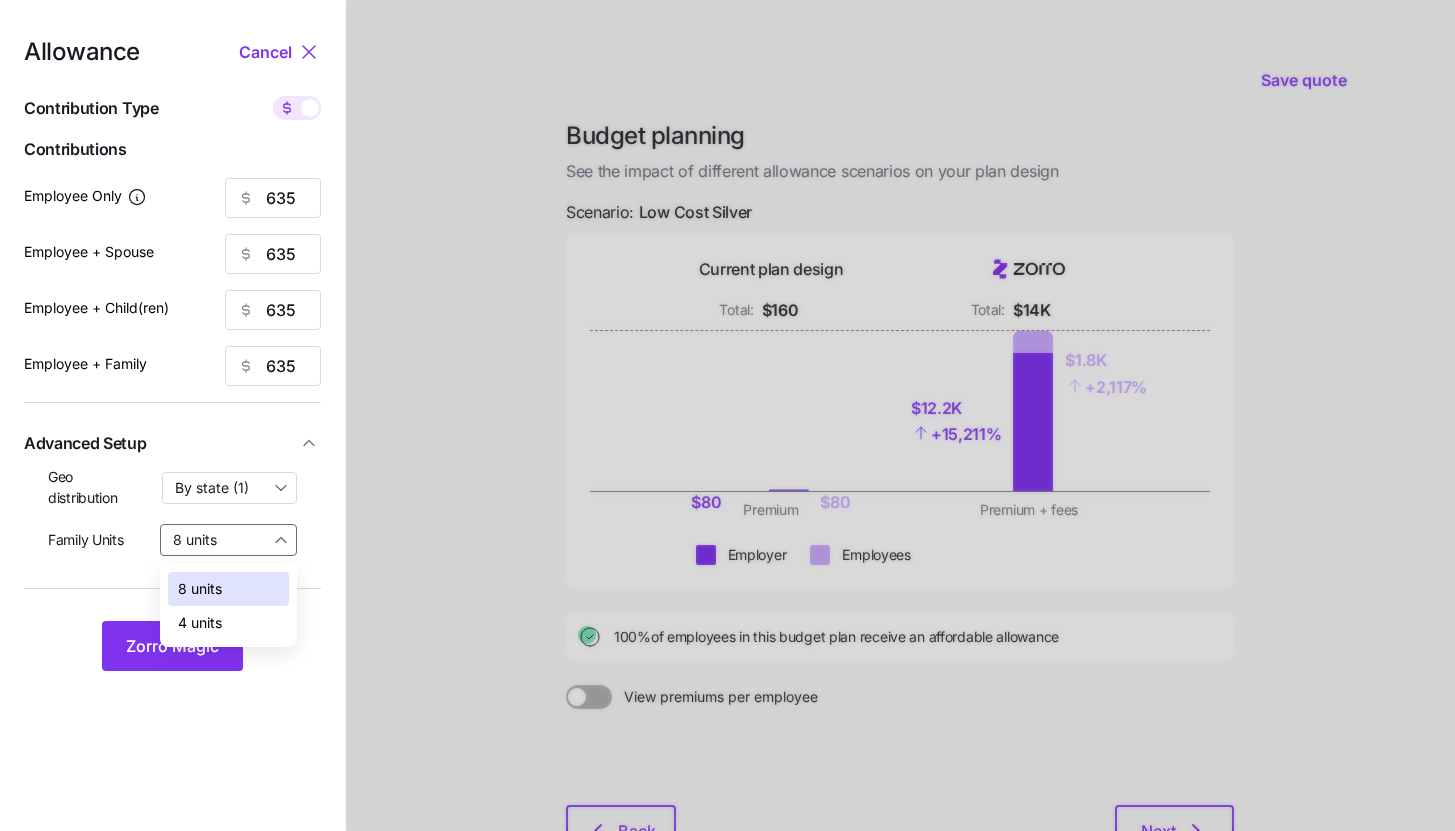 click on "4 units" at bounding box center [228, 623] 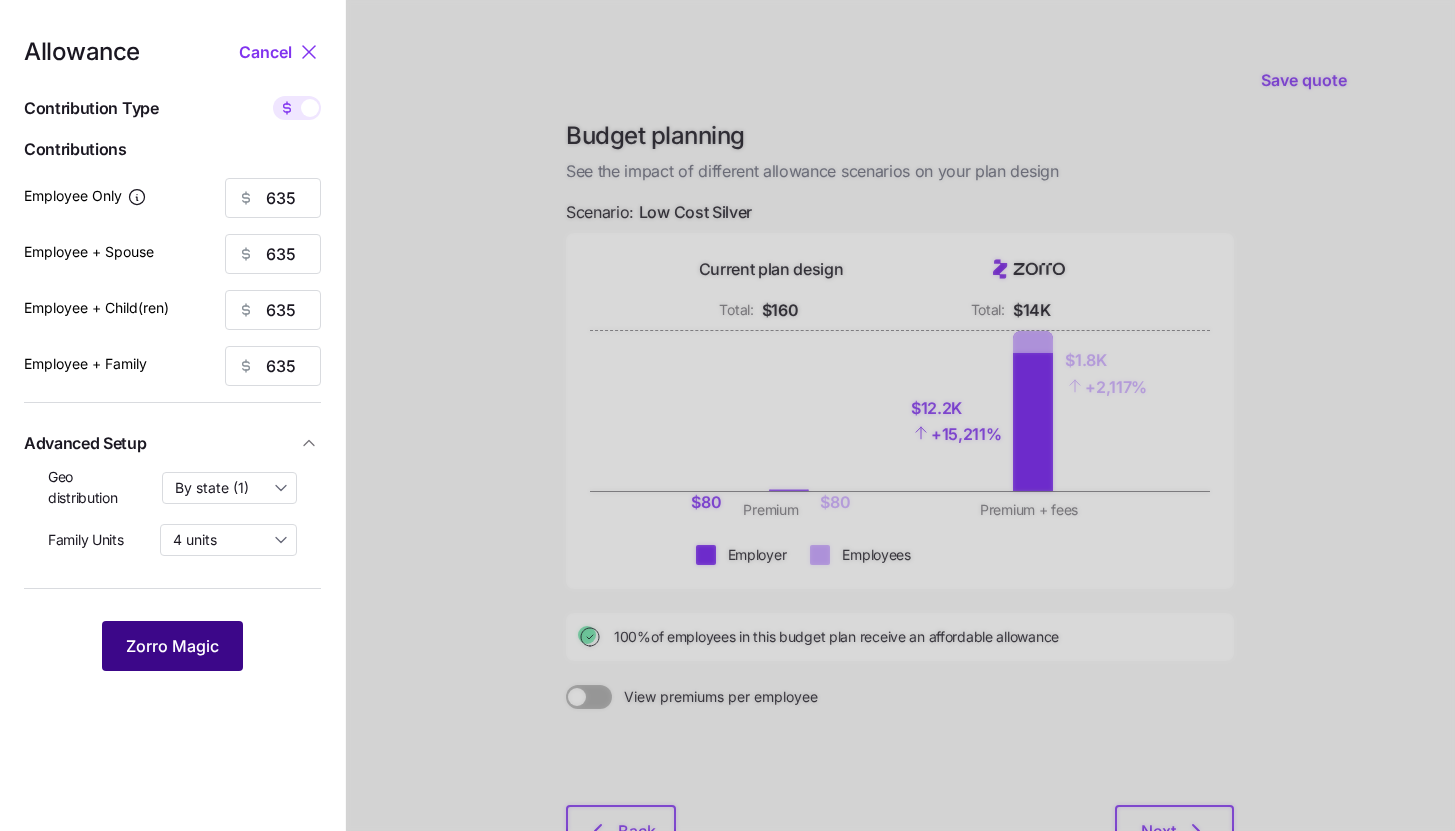 click on "Zorro Magic" at bounding box center (172, 646) 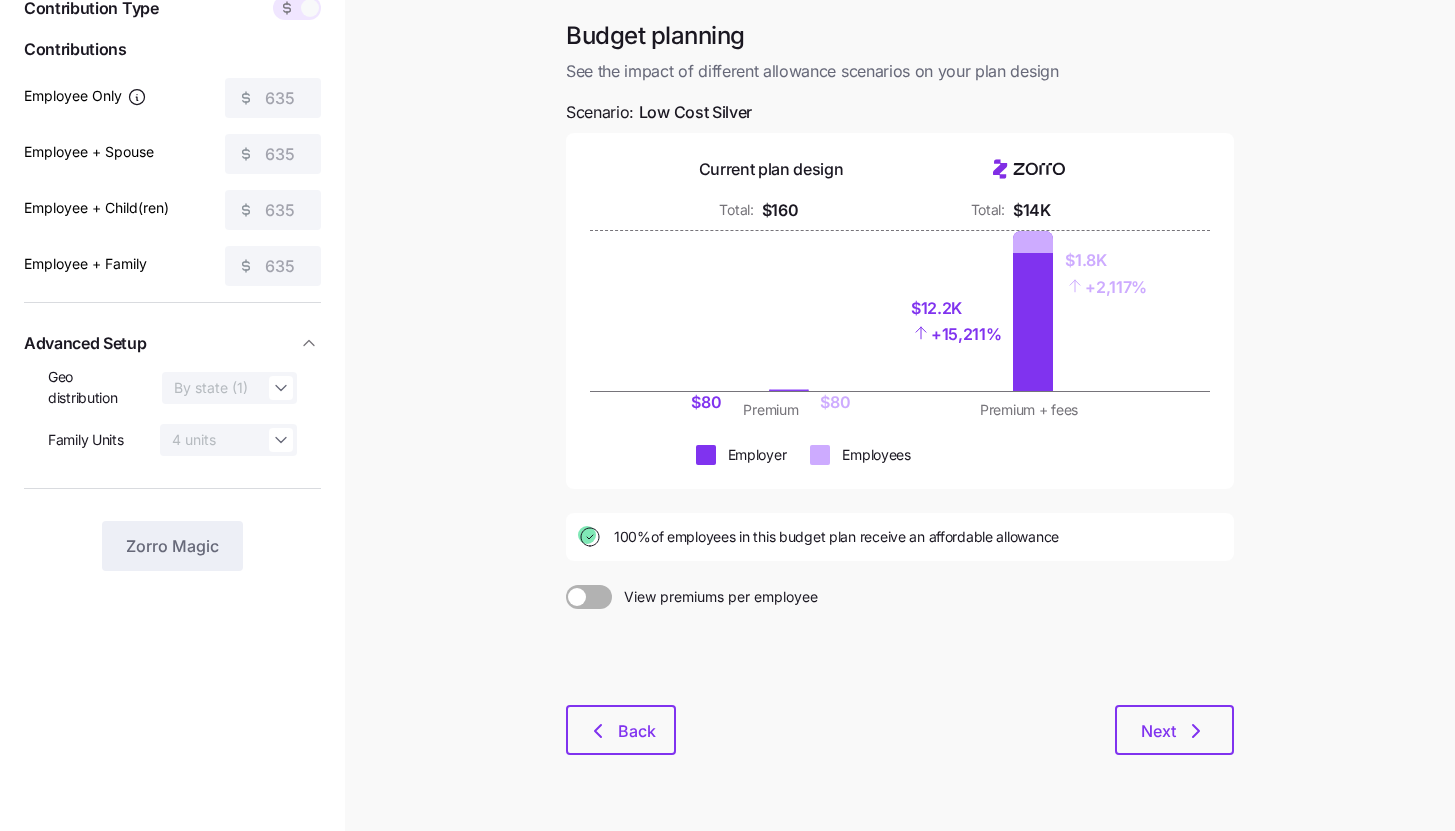 scroll, scrollTop: 152, scrollLeft: 0, axis: vertical 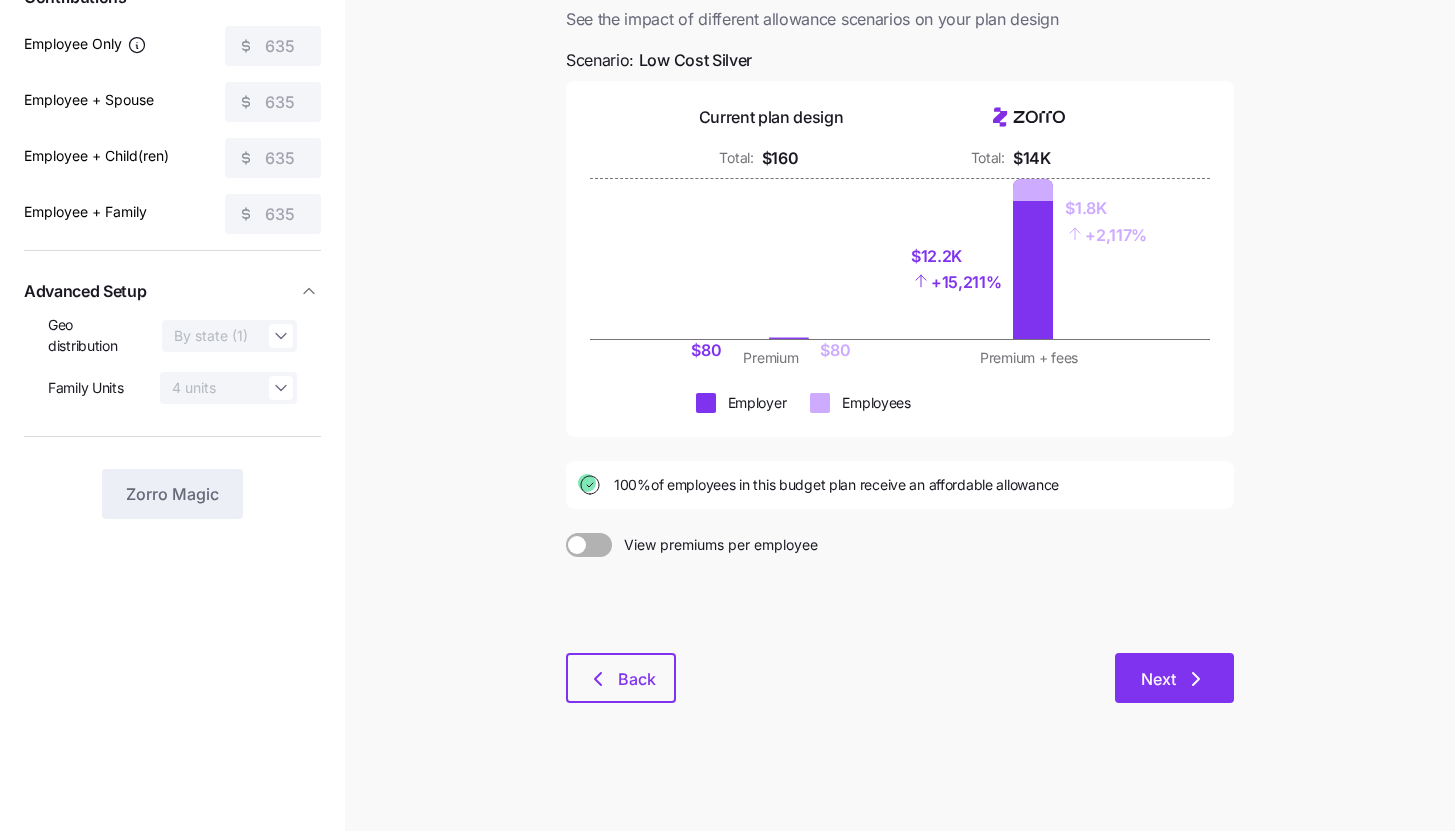 click 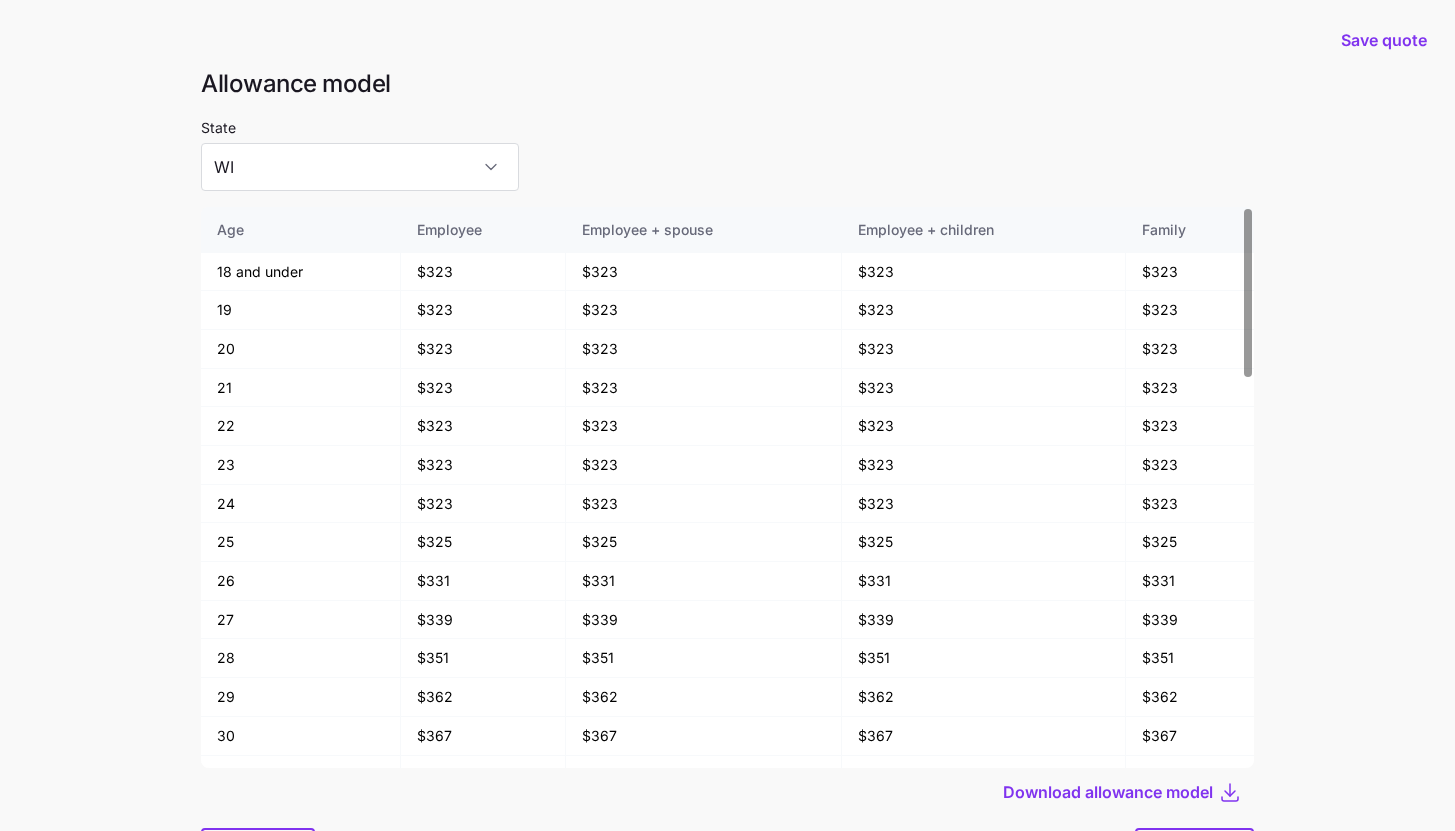 scroll, scrollTop: 107, scrollLeft: 0, axis: vertical 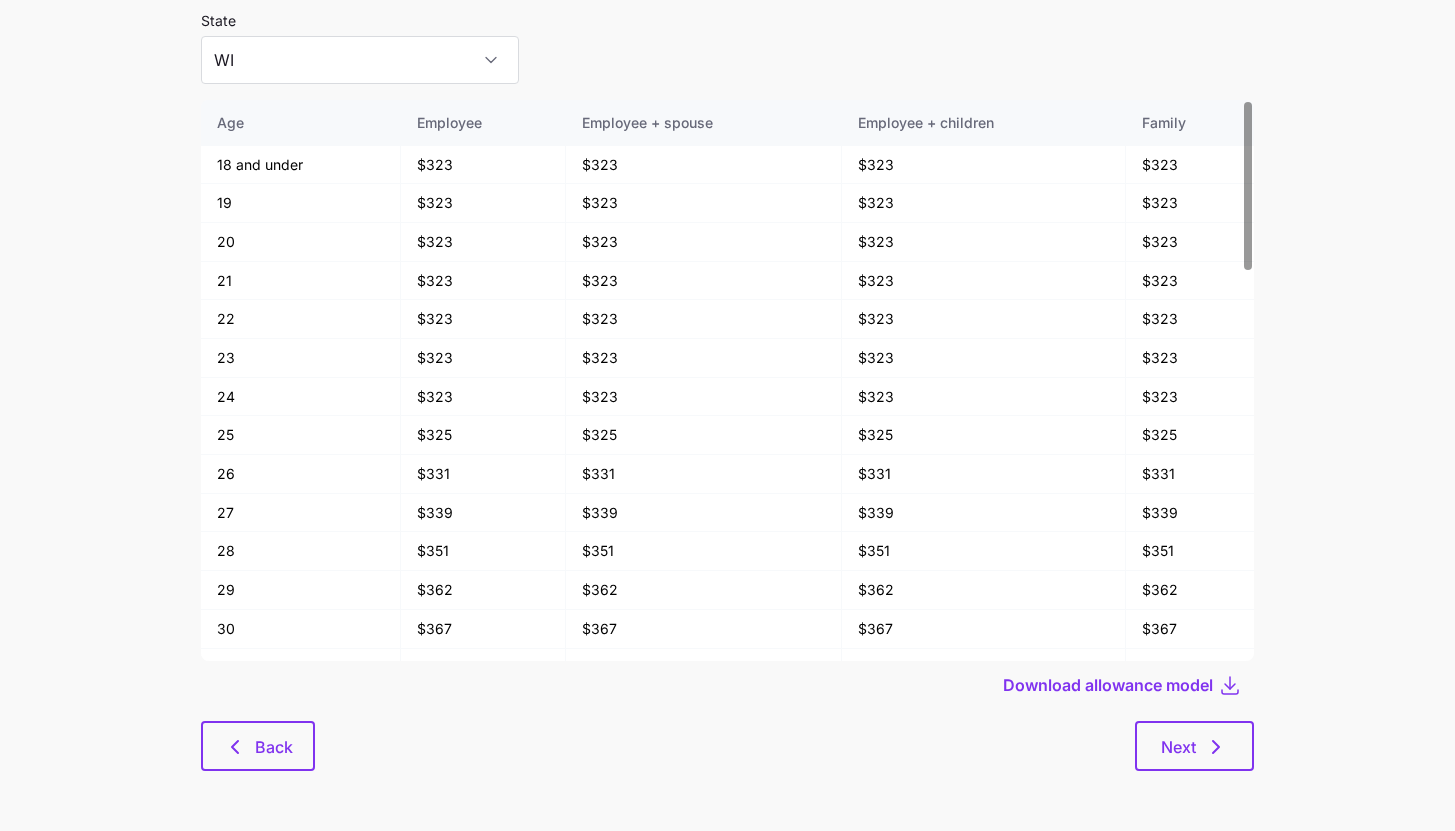 click at bounding box center [727, 715] 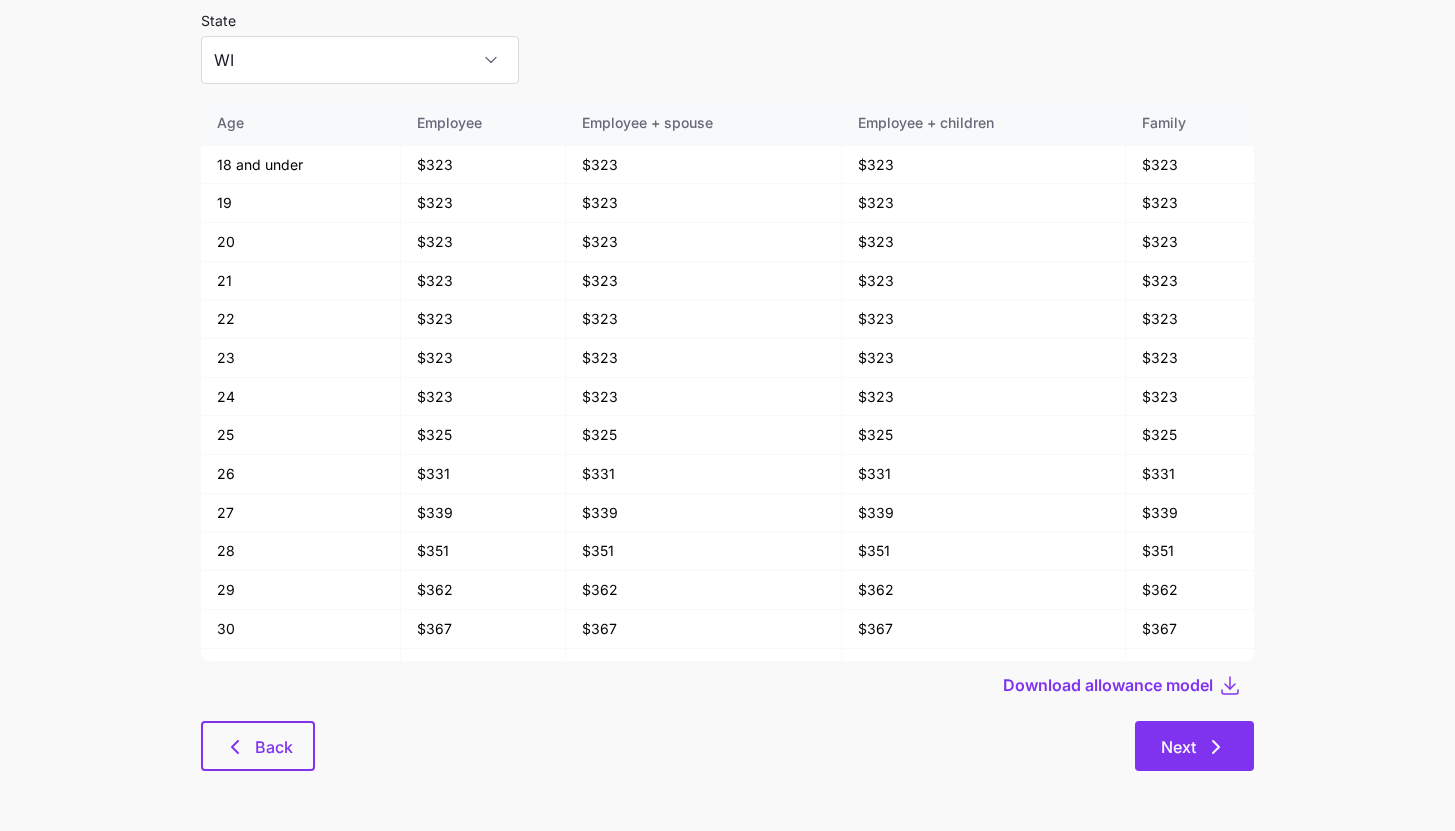 click on "Next" at bounding box center (1194, 746) 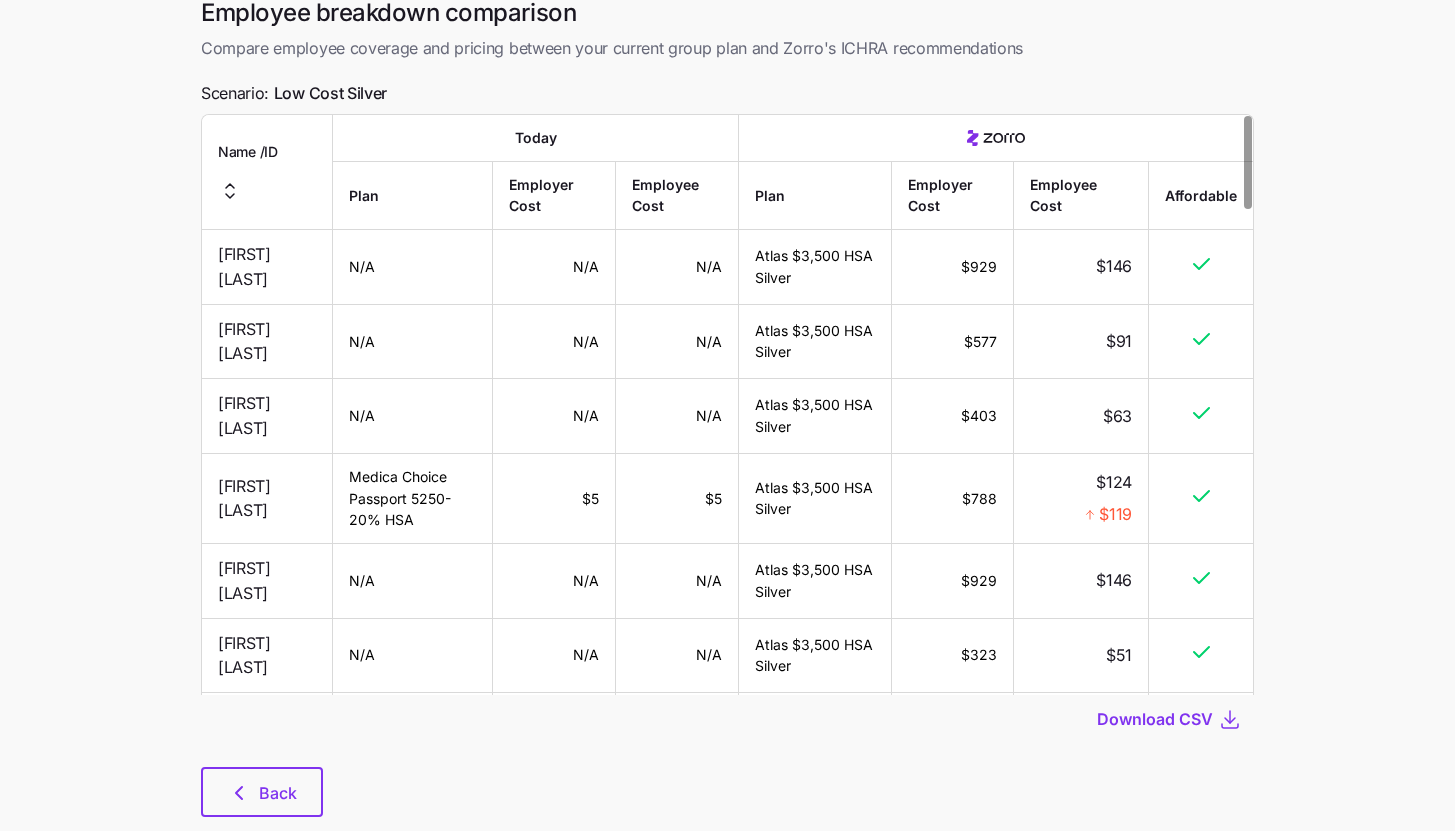 scroll, scrollTop: 141, scrollLeft: 0, axis: vertical 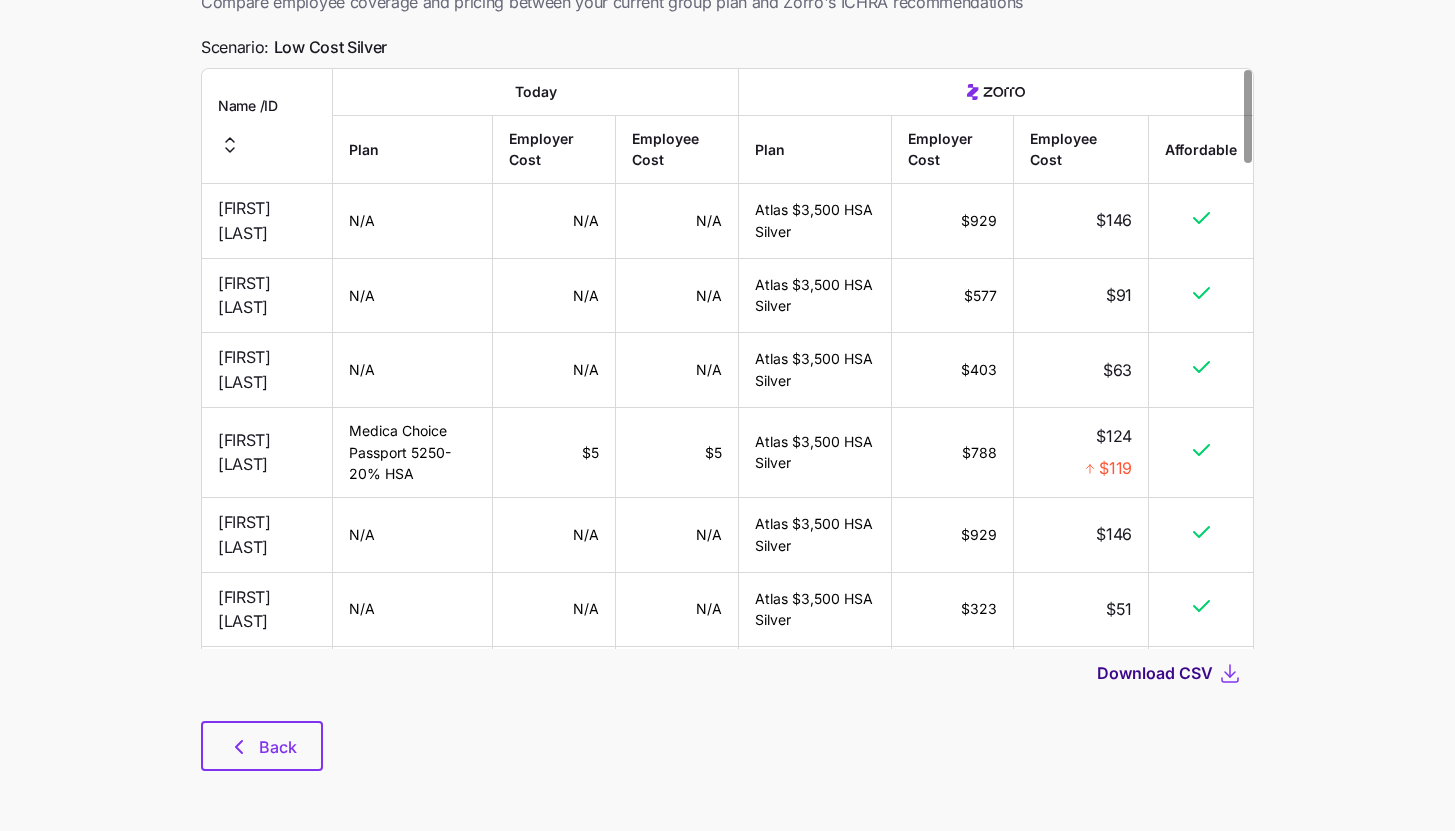 click on "Download CSV" at bounding box center [1155, 673] 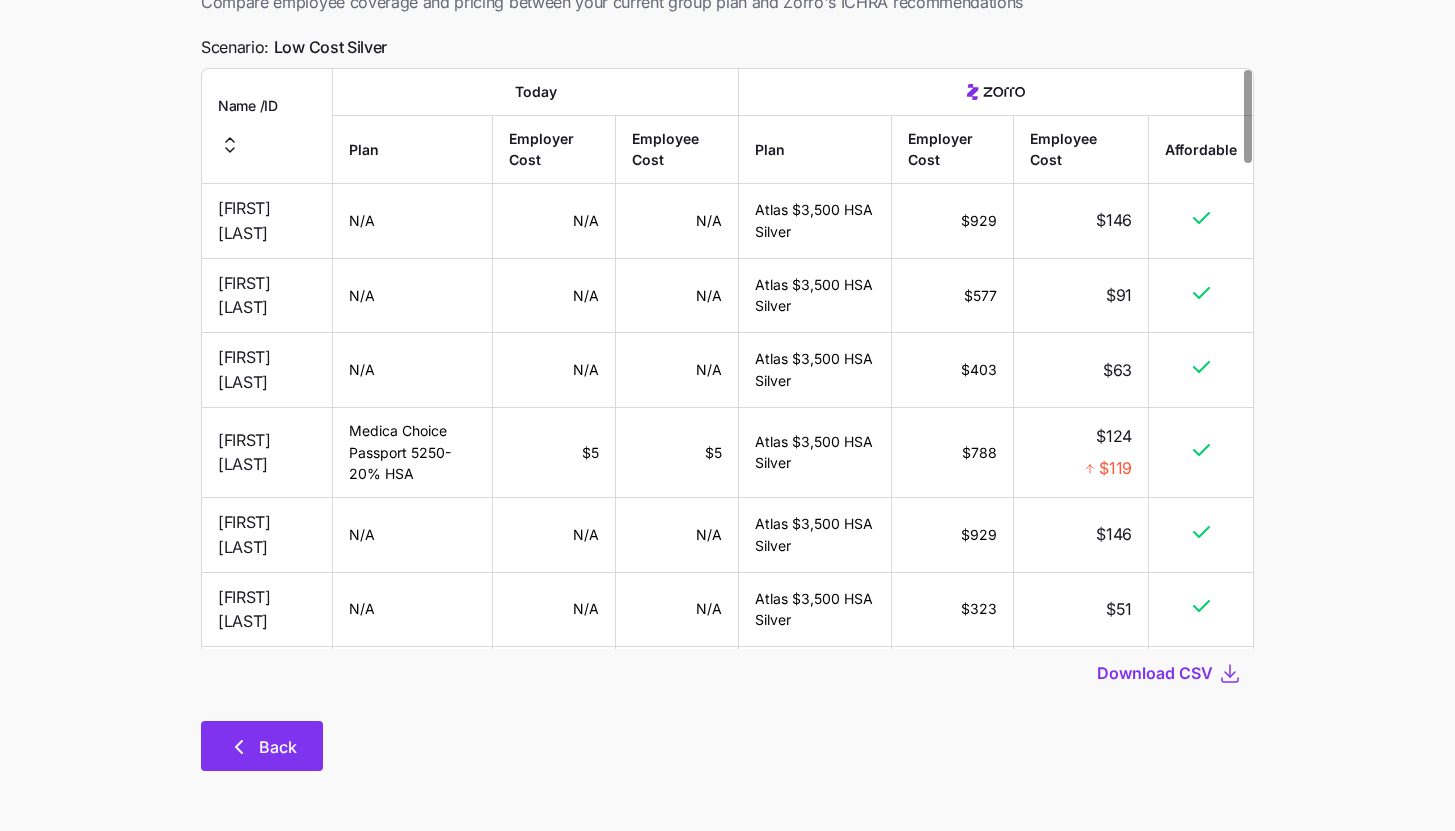 click on "Back" at bounding box center (262, 746) 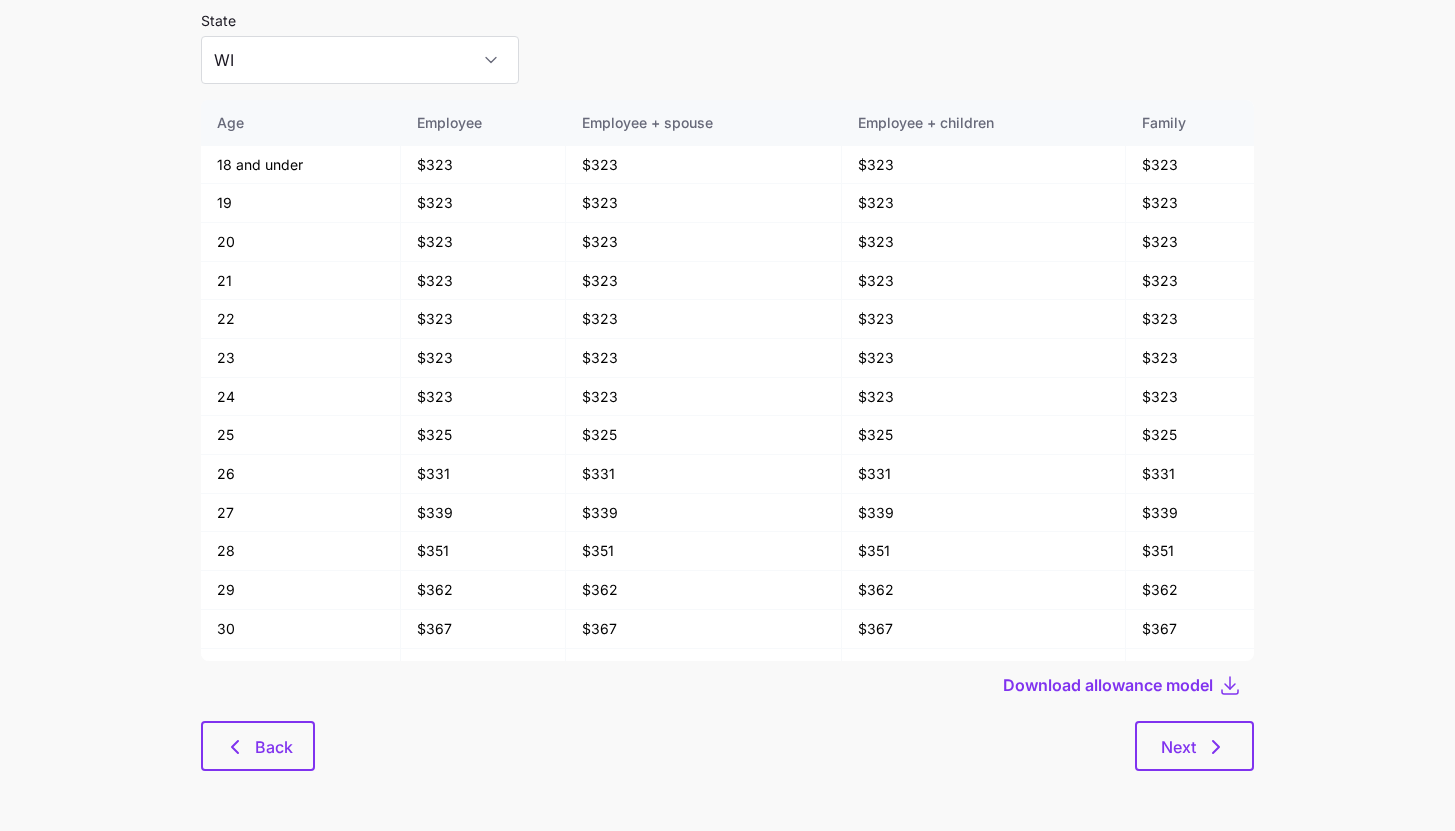 scroll, scrollTop: 0, scrollLeft: 0, axis: both 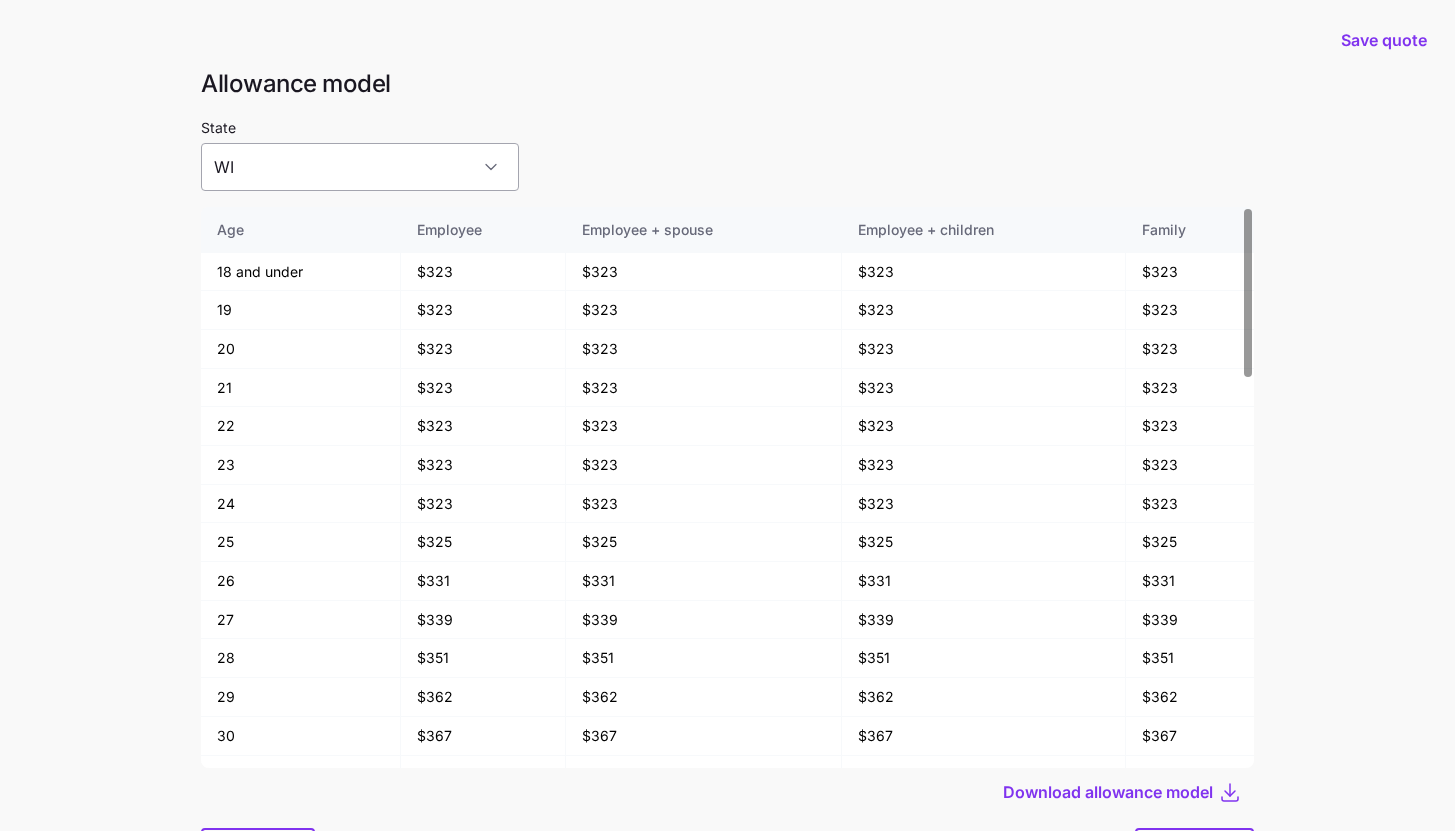 click on "WI" at bounding box center (360, 167) 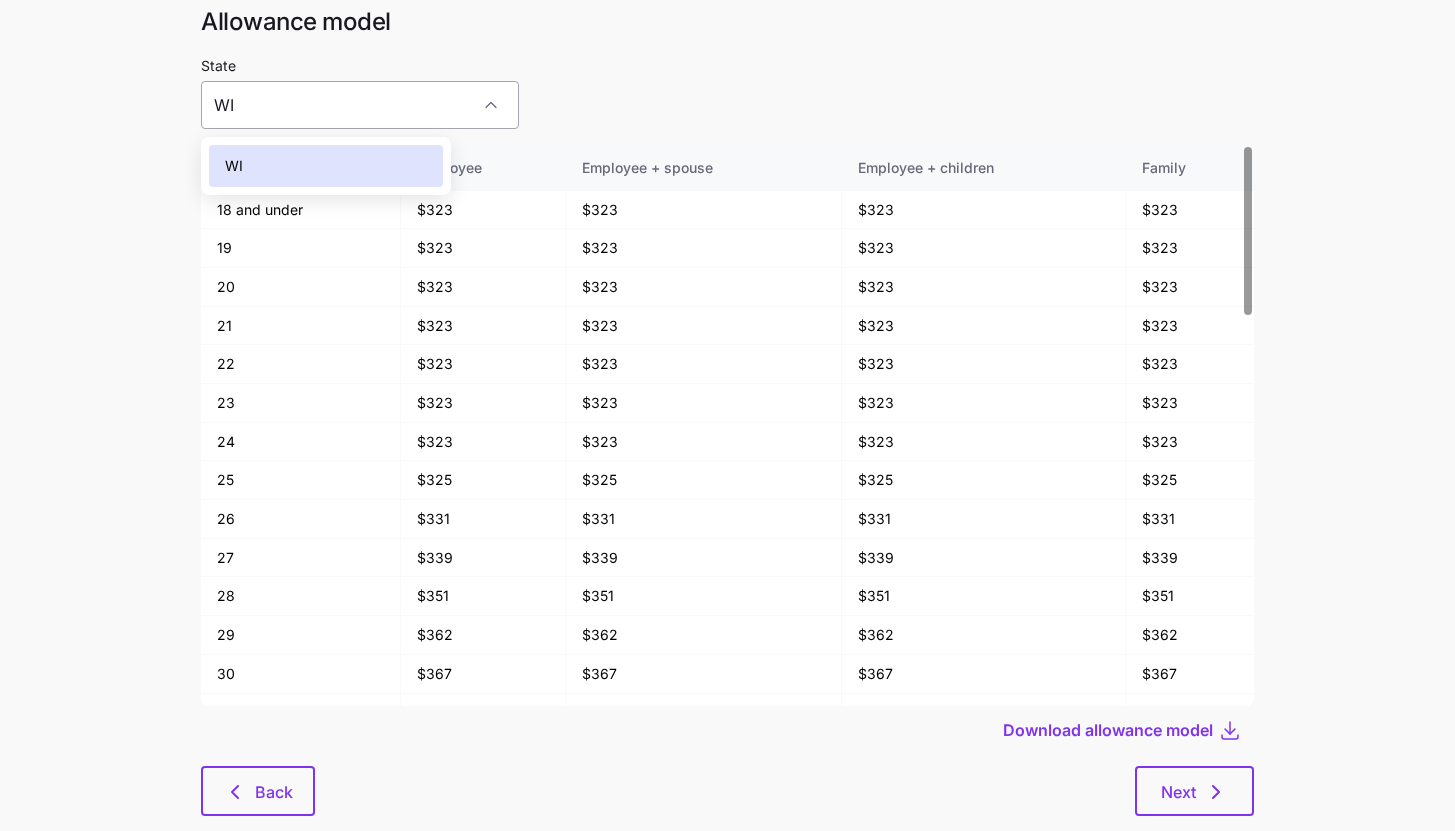 scroll, scrollTop: 107, scrollLeft: 0, axis: vertical 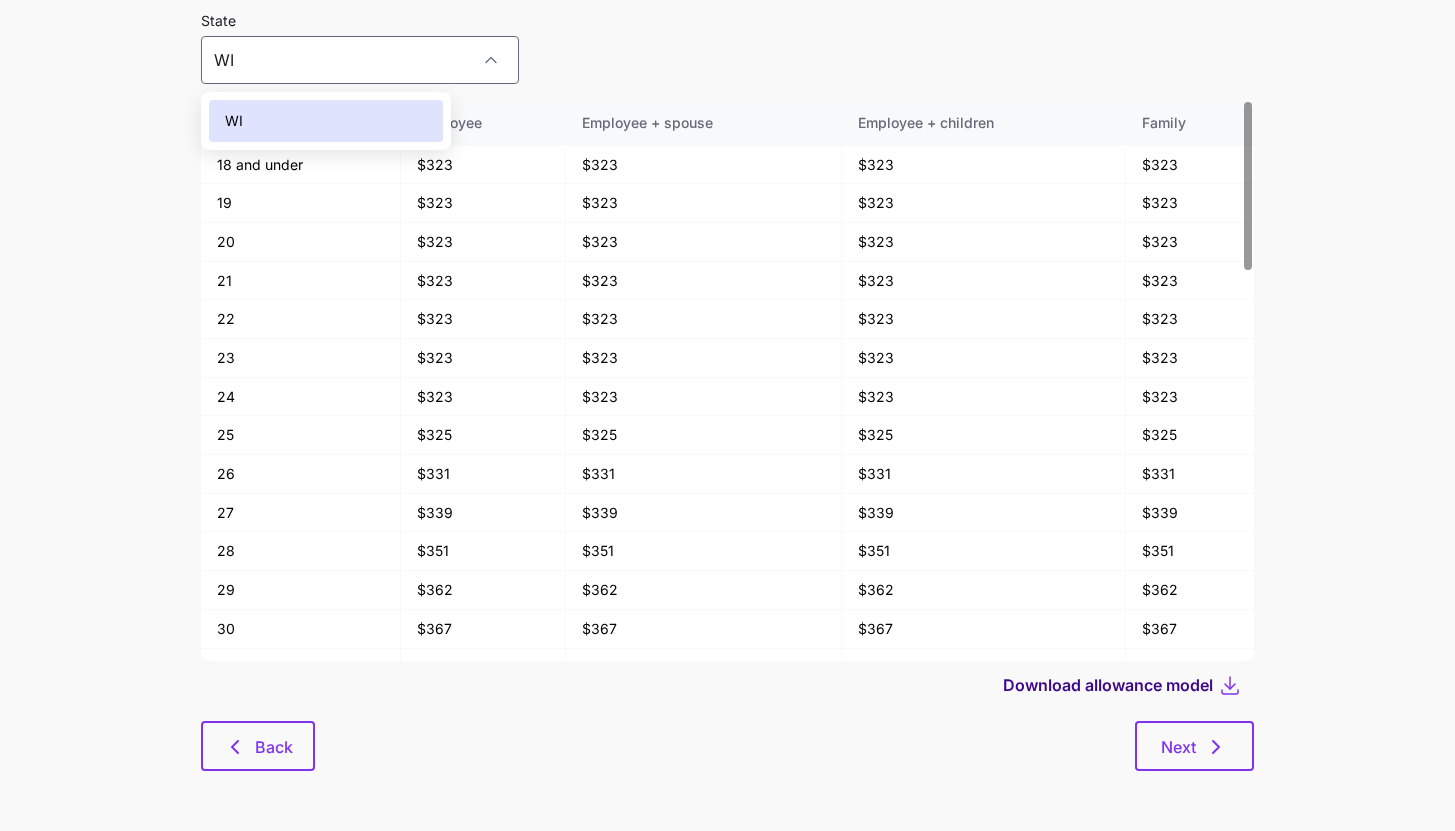 click on "Download allowance model" at bounding box center (1108, 685) 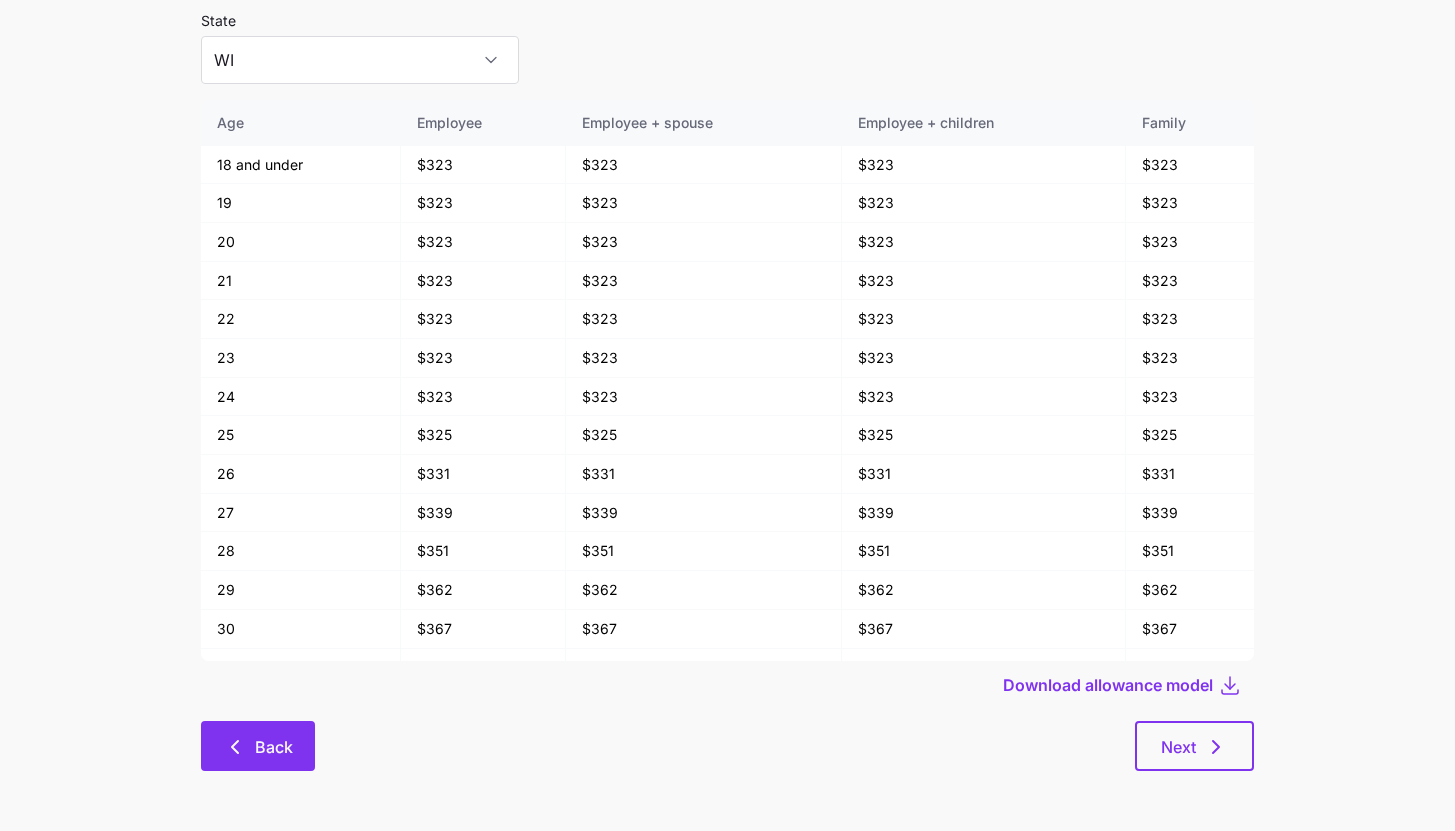 click on "Back" at bounding box center [274, 747] 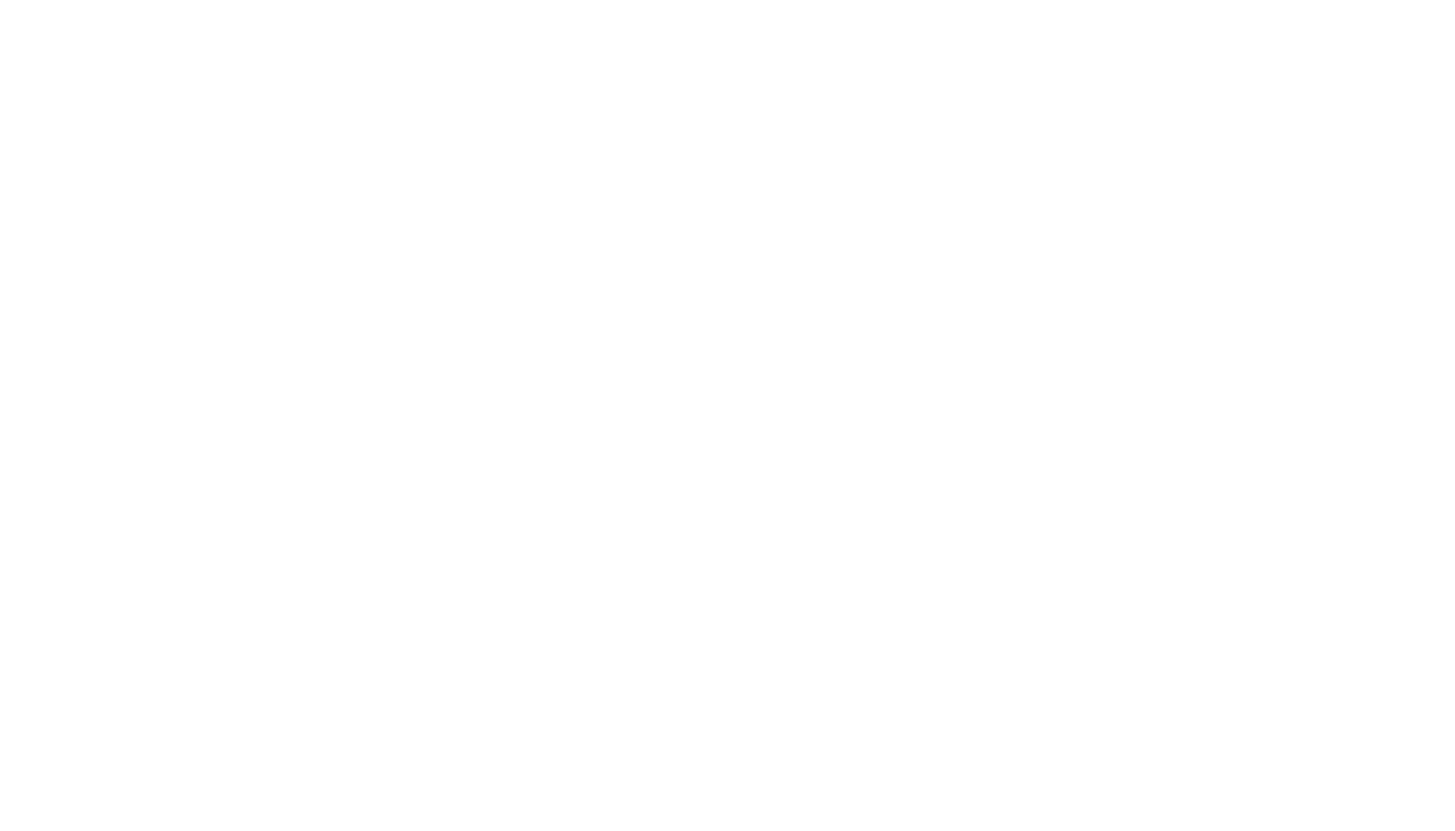 scroll, scrollTop: 0, scrollLeft: 0, axis: both 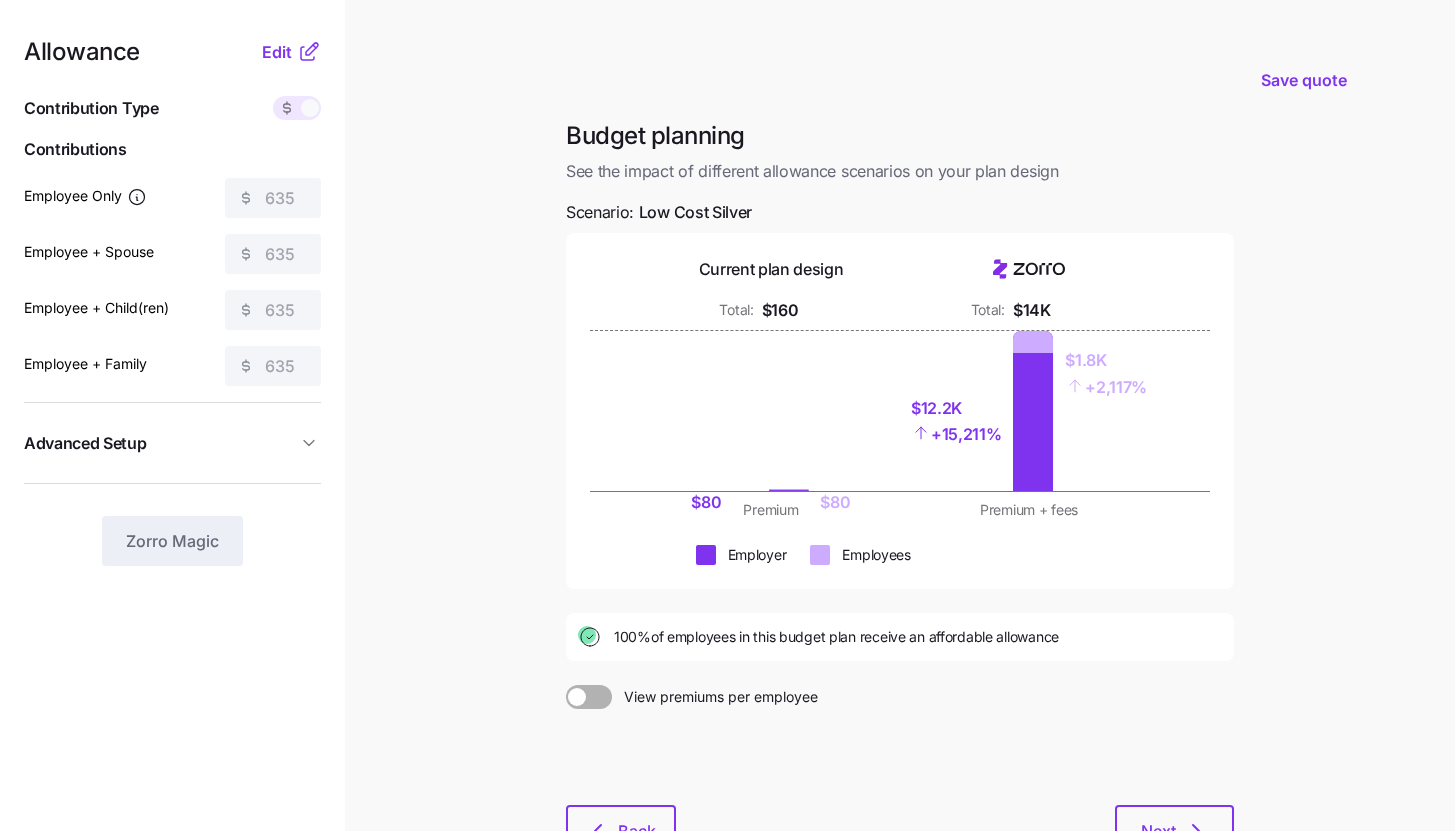 click 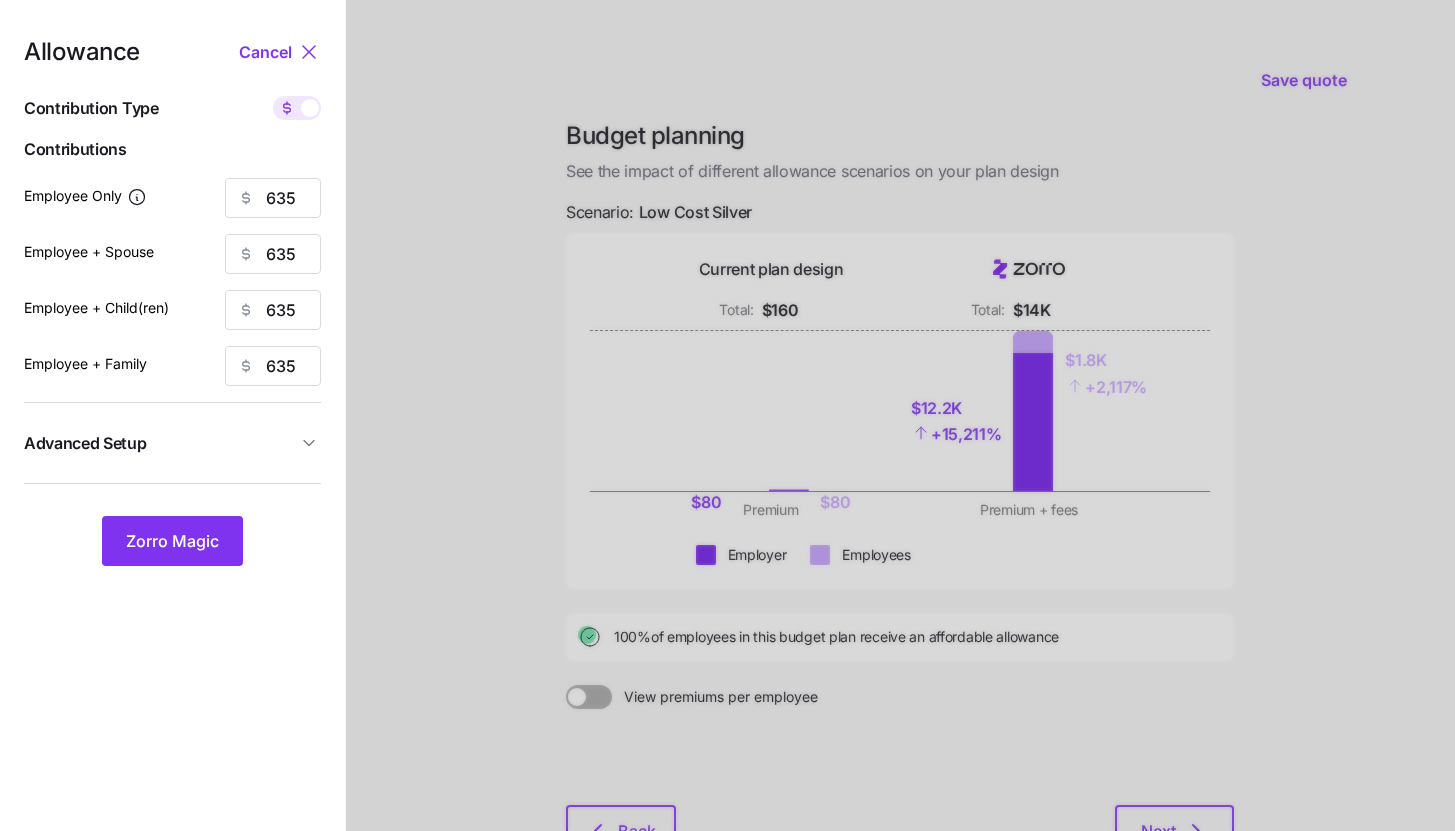 click at bounding box center (310, 108) 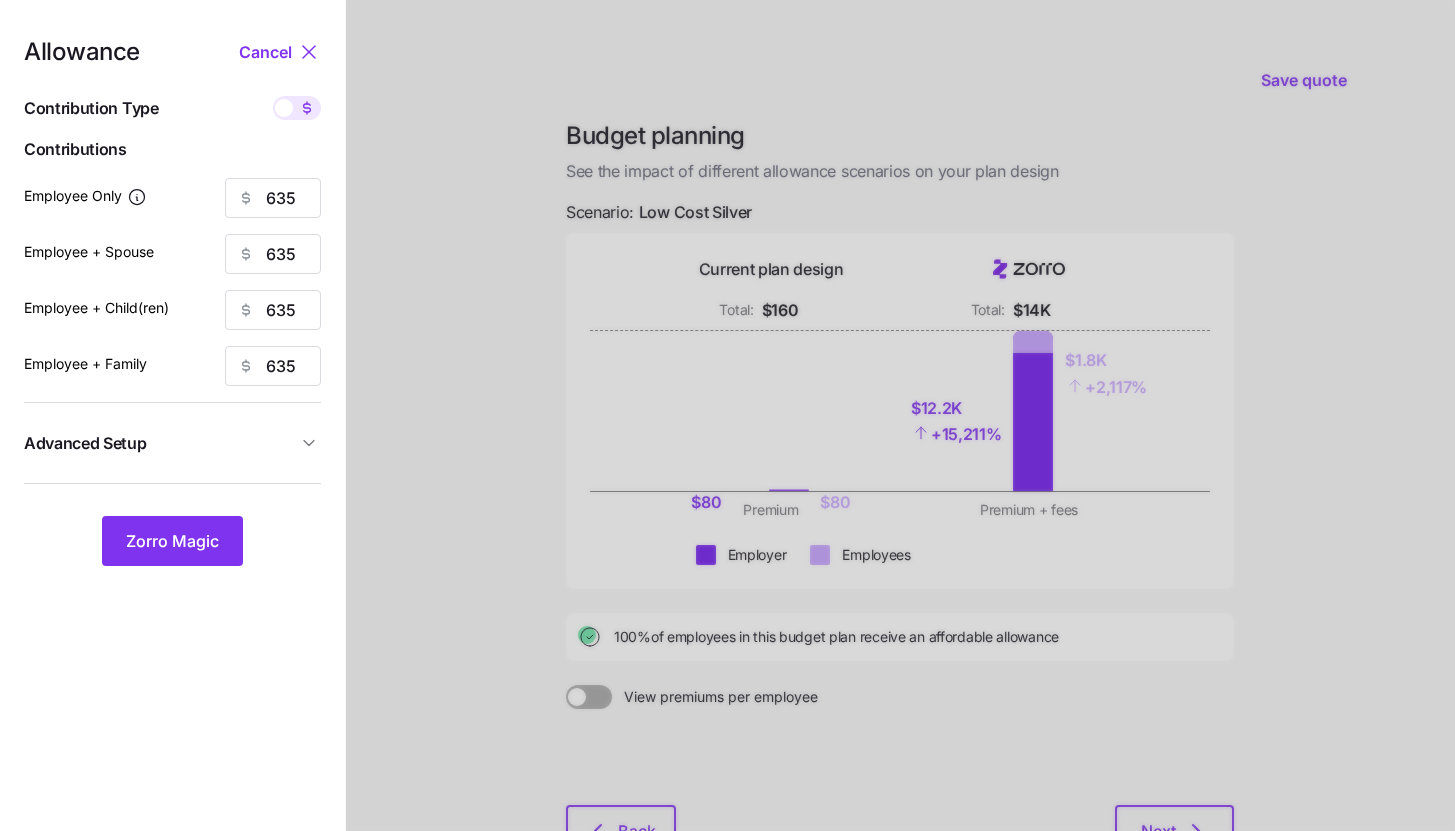 type on "86" 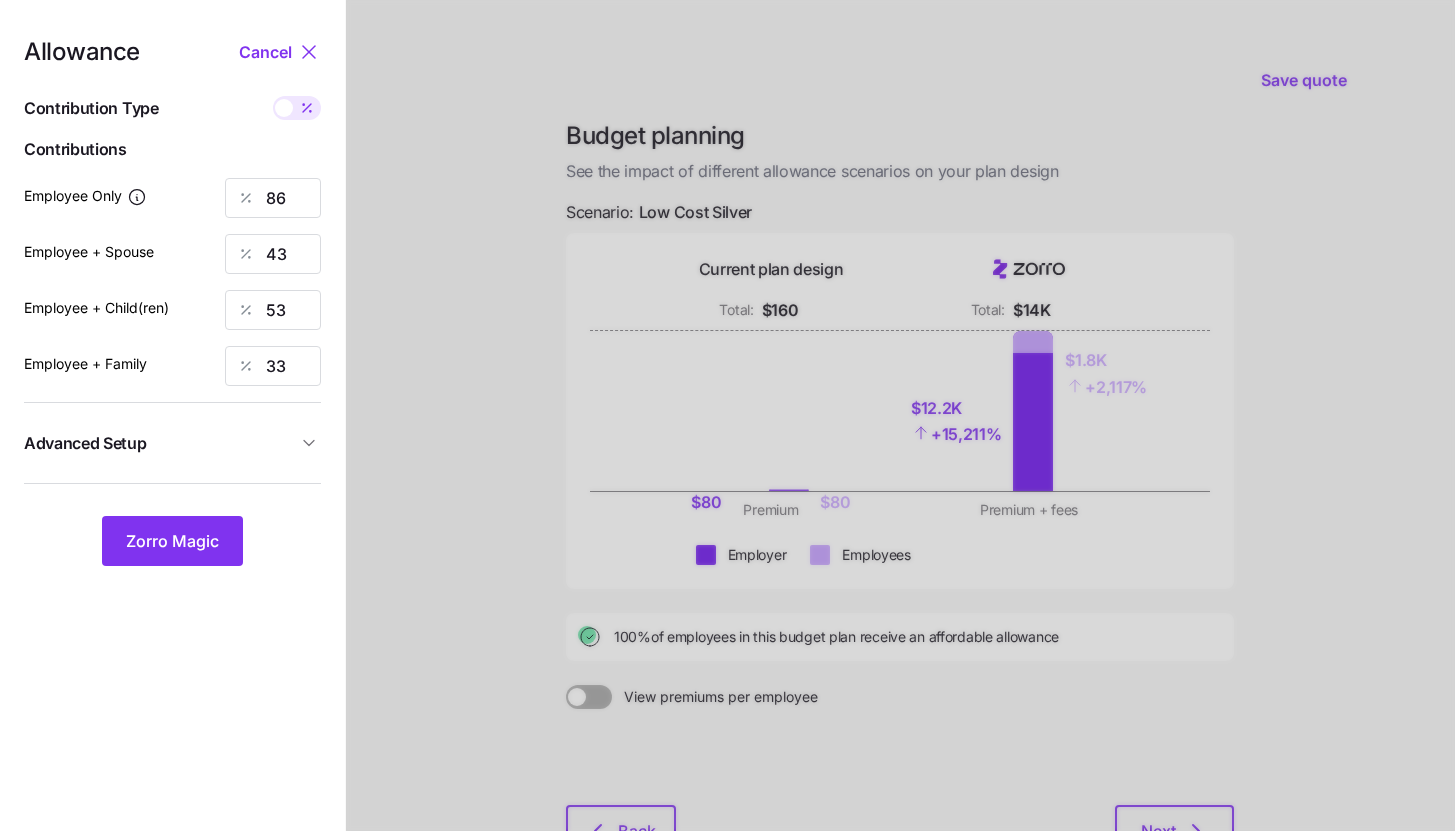 click at bounding box center (900, 491) 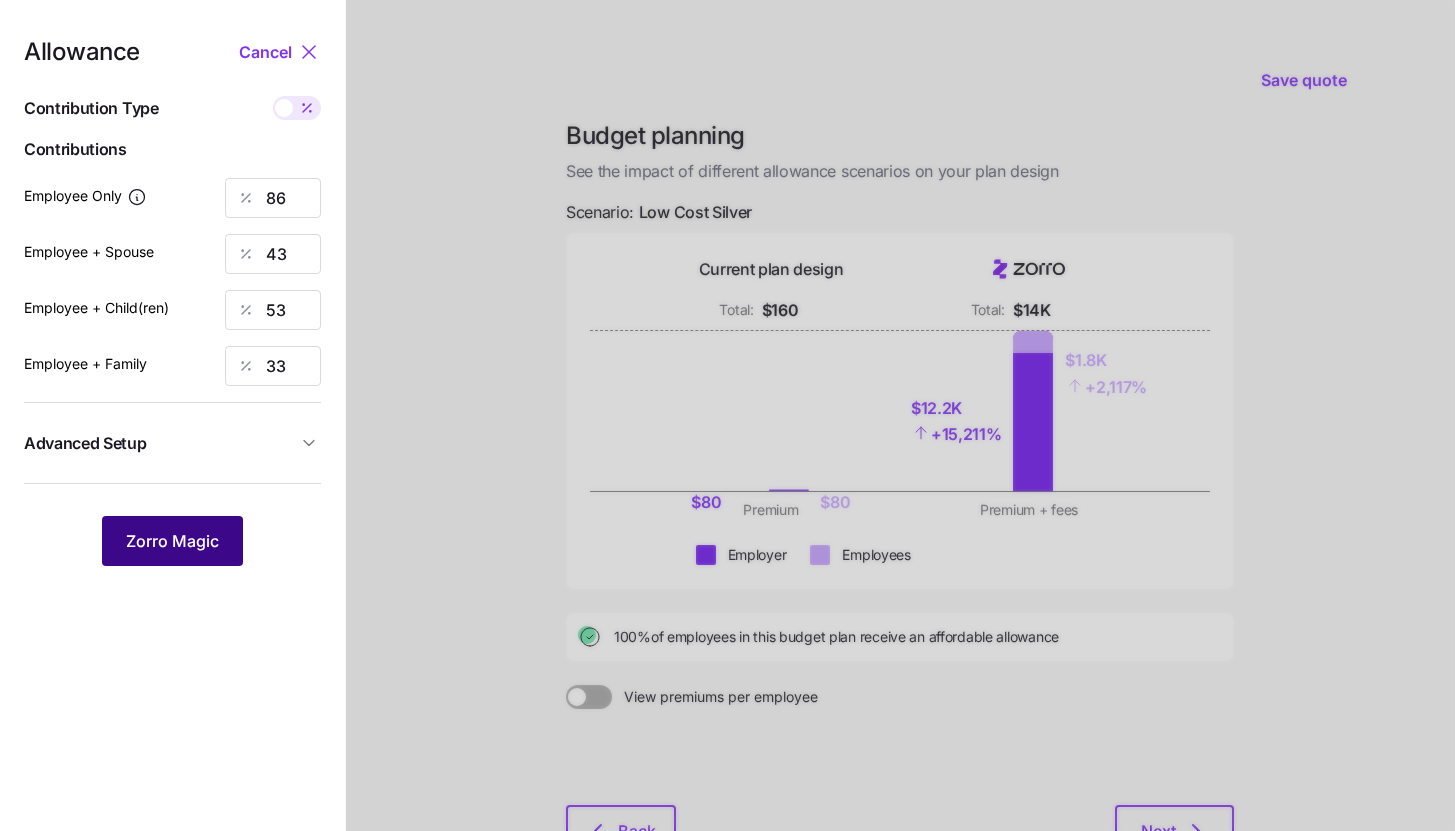 click on "Zorro Magic" at bounding box center (172, 541) 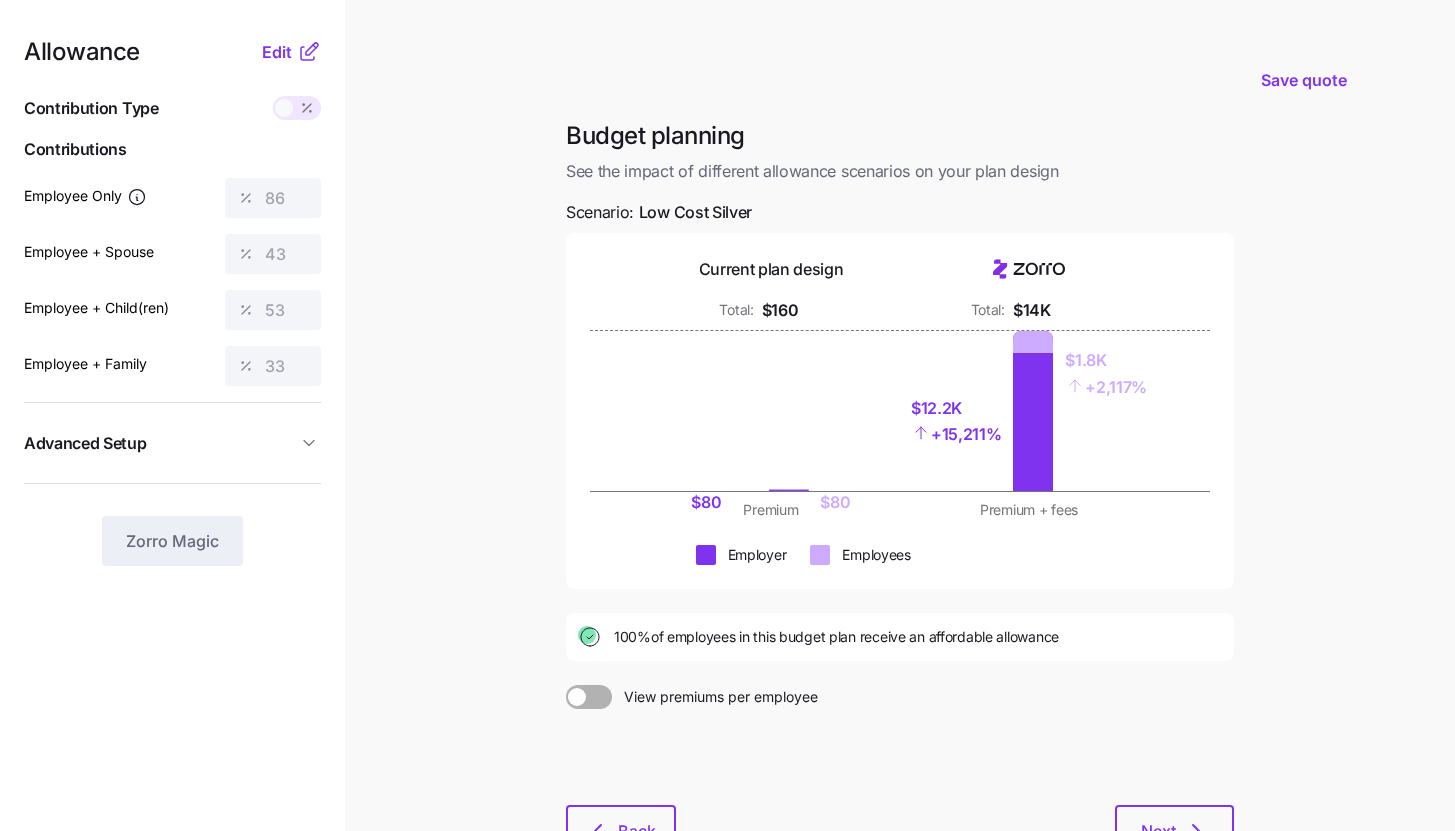 click 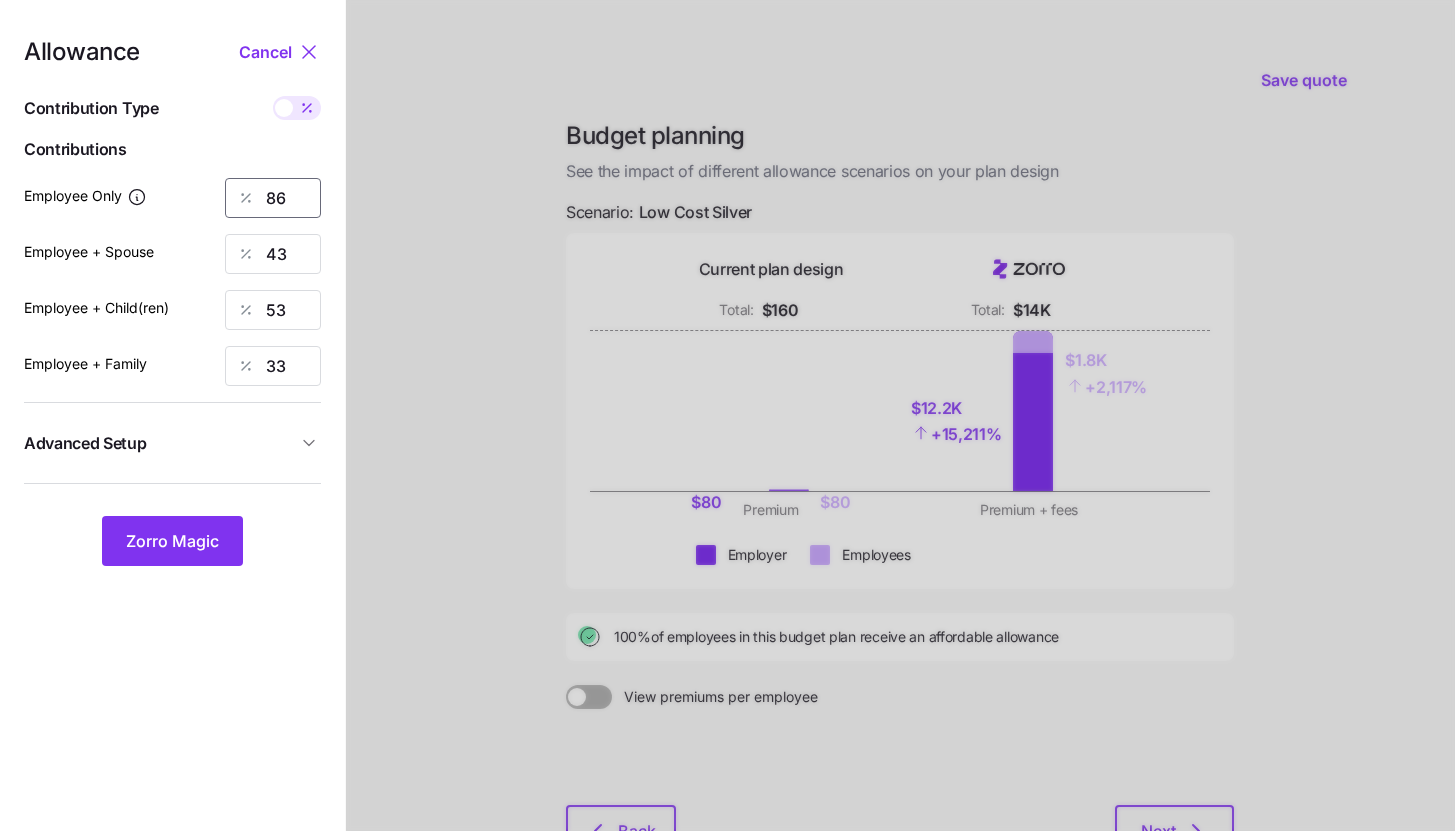 drag, startPoint x: 299, startPoint y: 200, endPoint x: 264, endPoint y: 199, distance: 35.014282 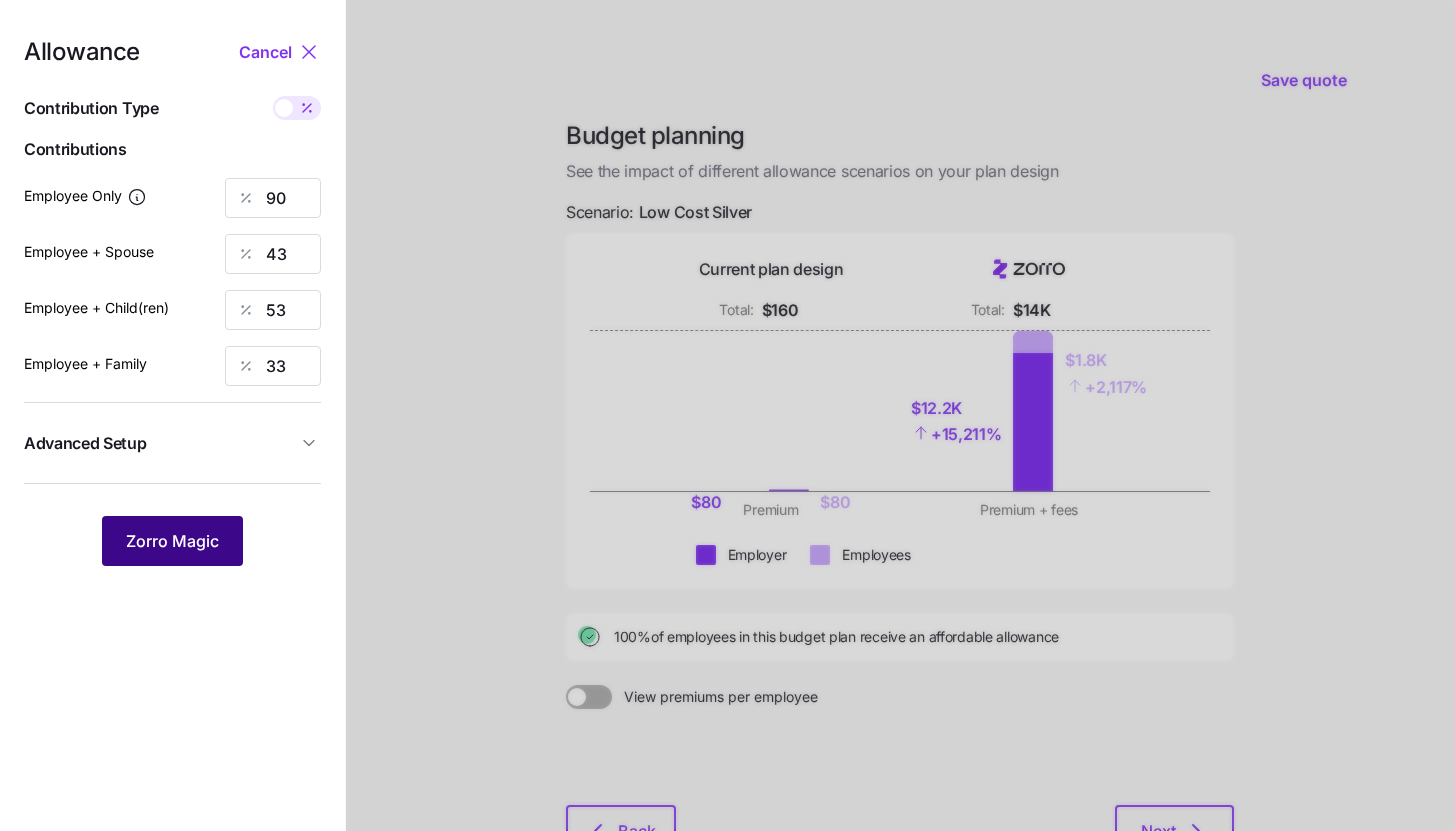 click on "Zorro Magic" at bounding box center [172, 541] 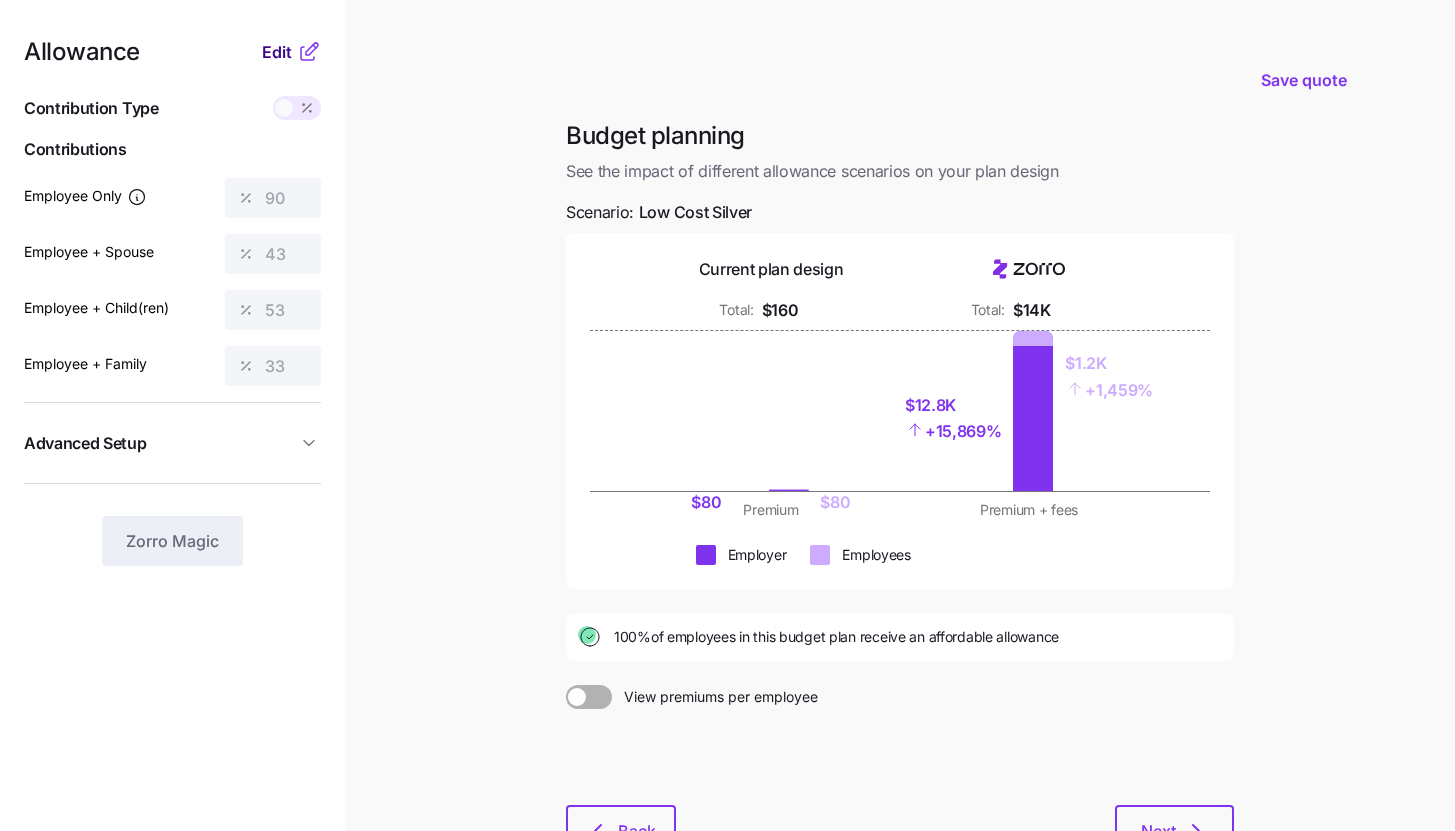 click on "Edit" at bounding box center [279, 52] 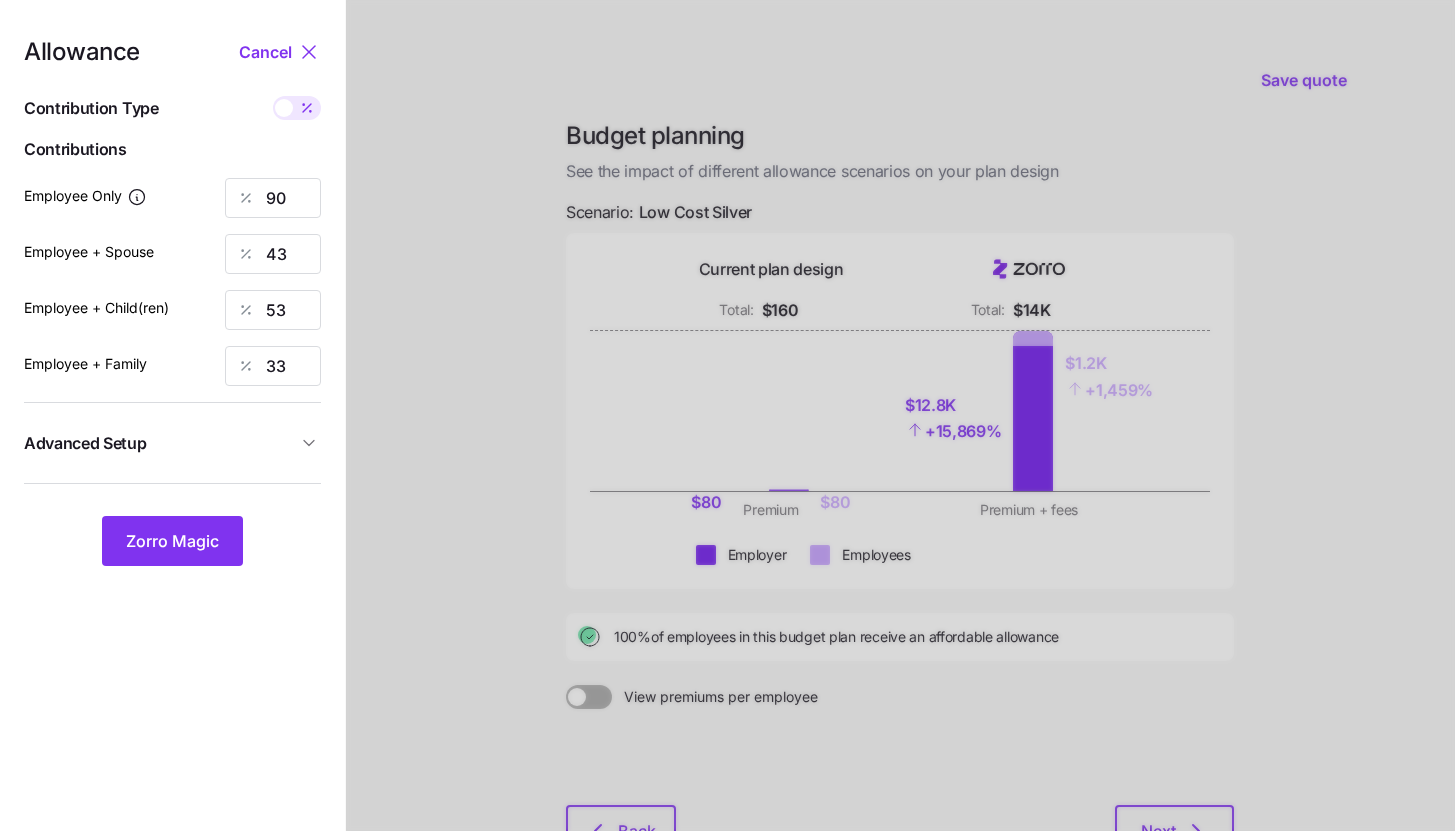 click 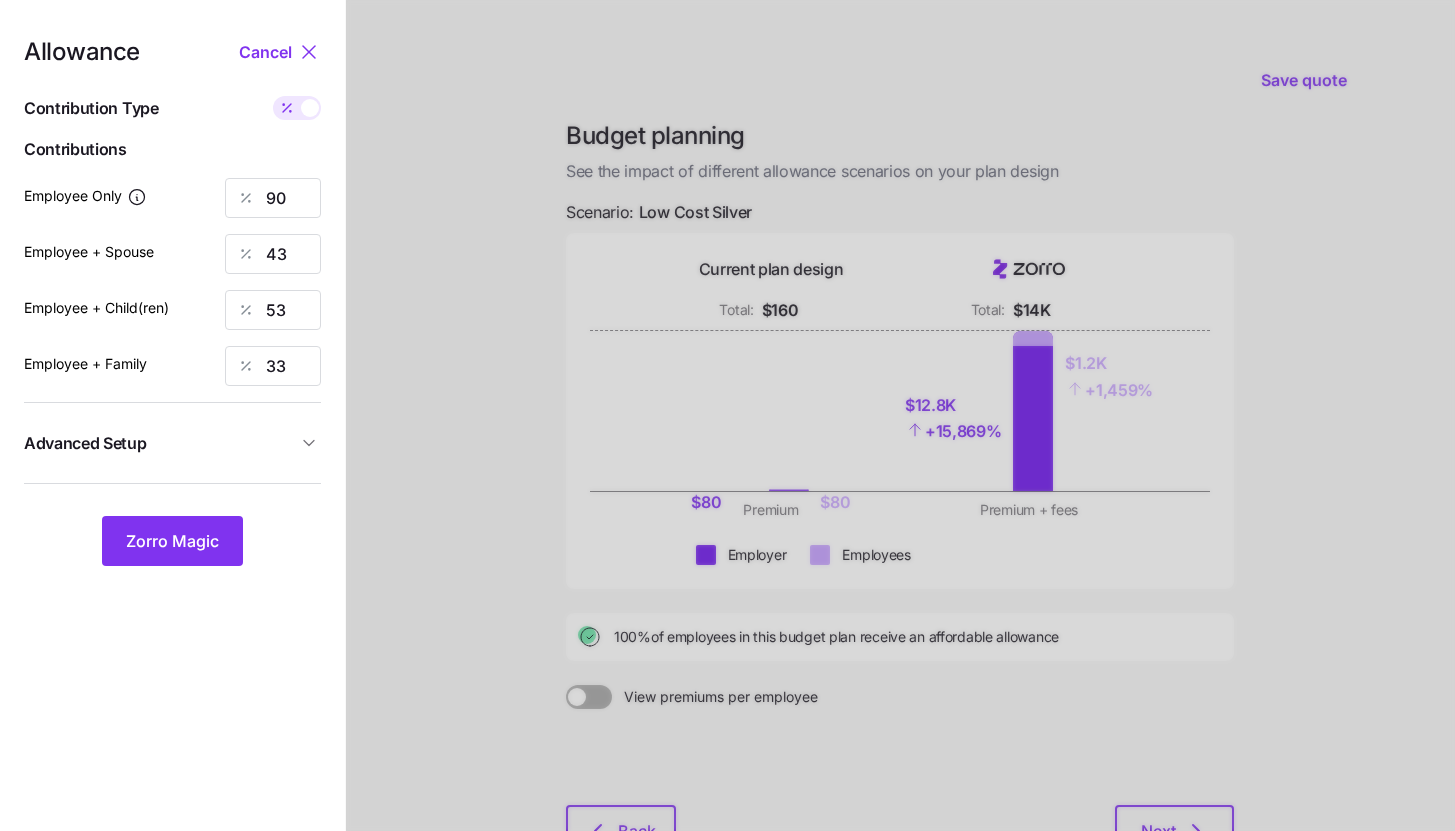 type on "665" 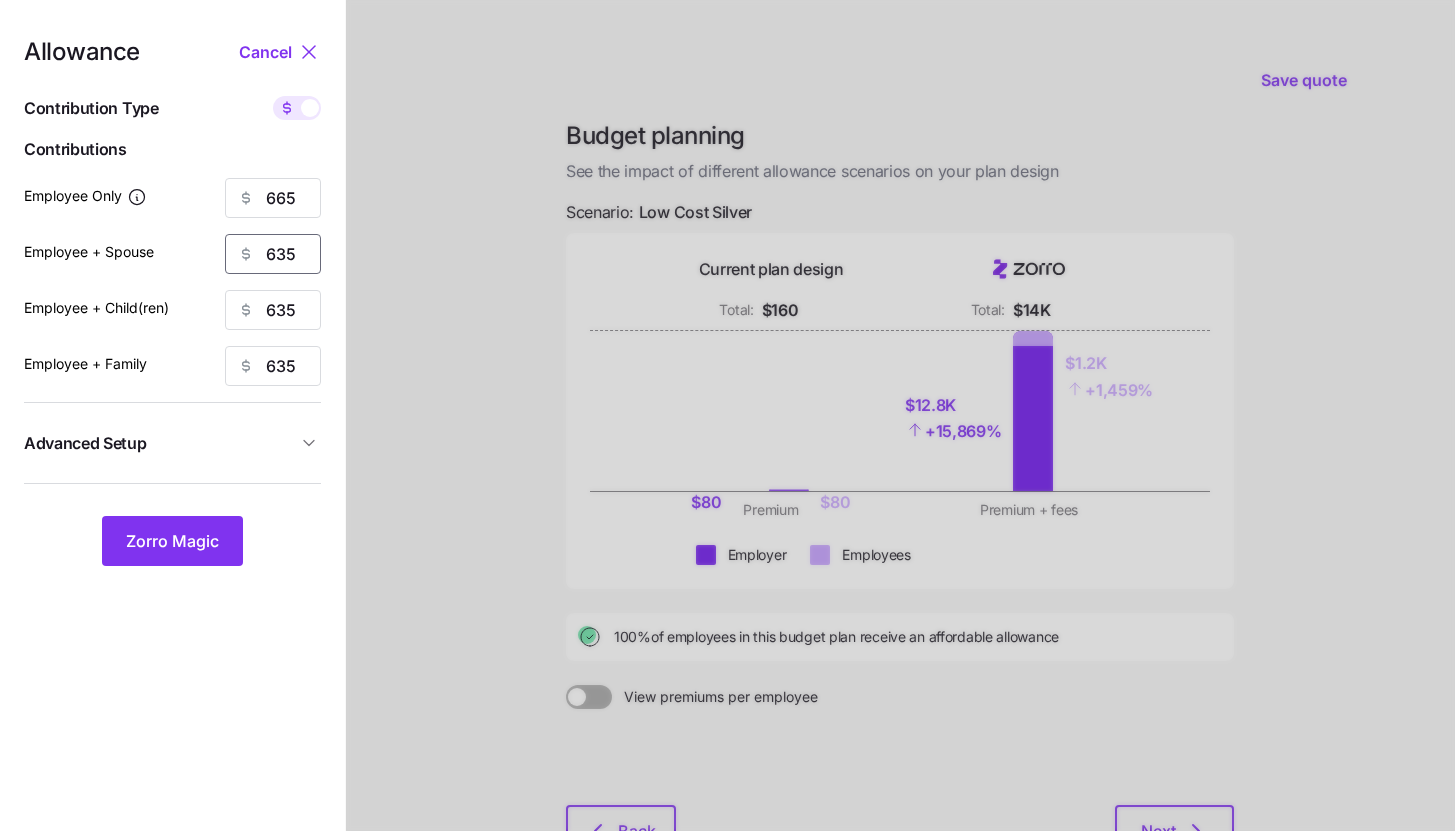 drag, startPoint x: 303, startPoint y: 250, endPoint x: 240, endPoint y: 250, distance: 63 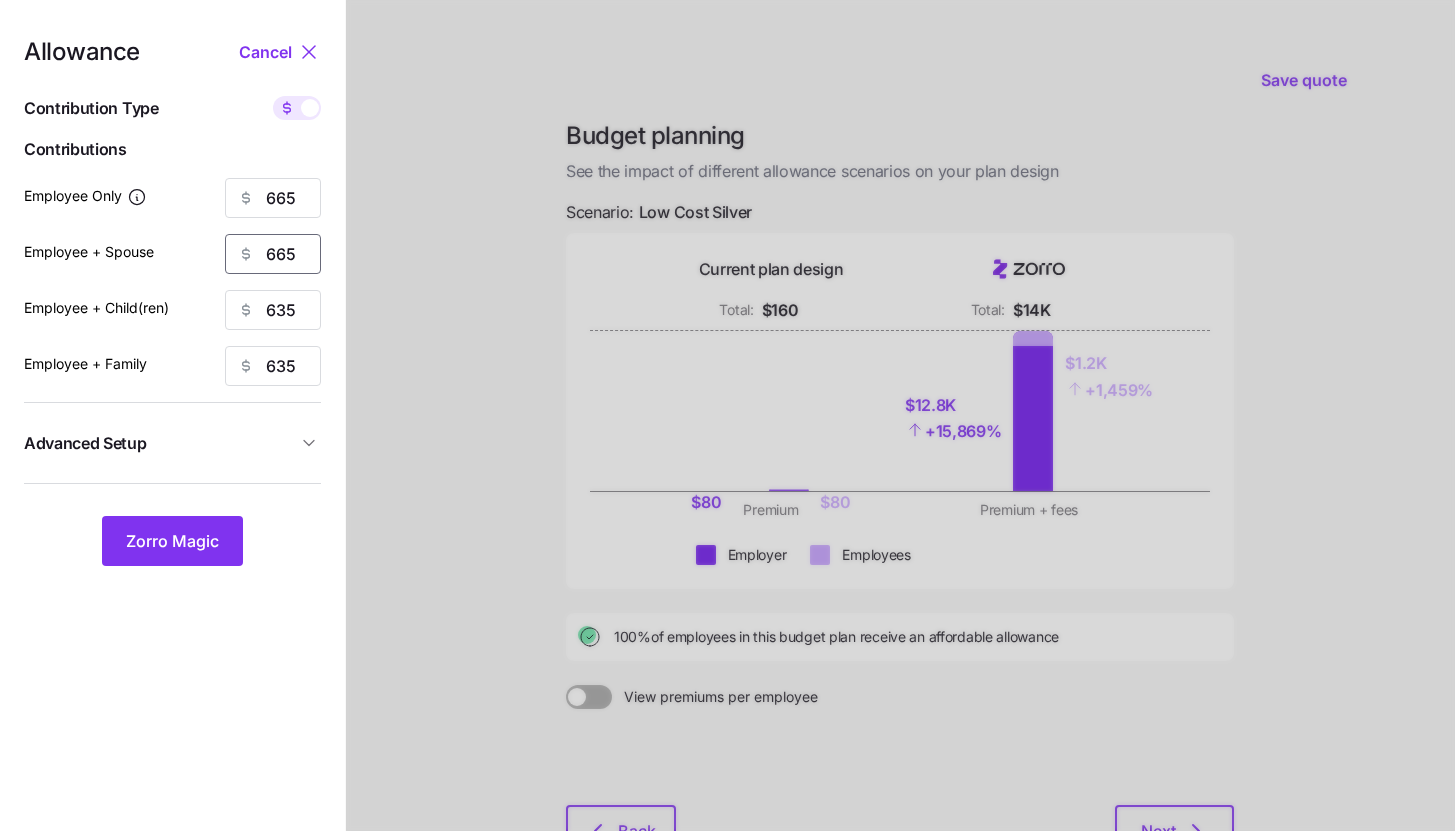 type on "665" 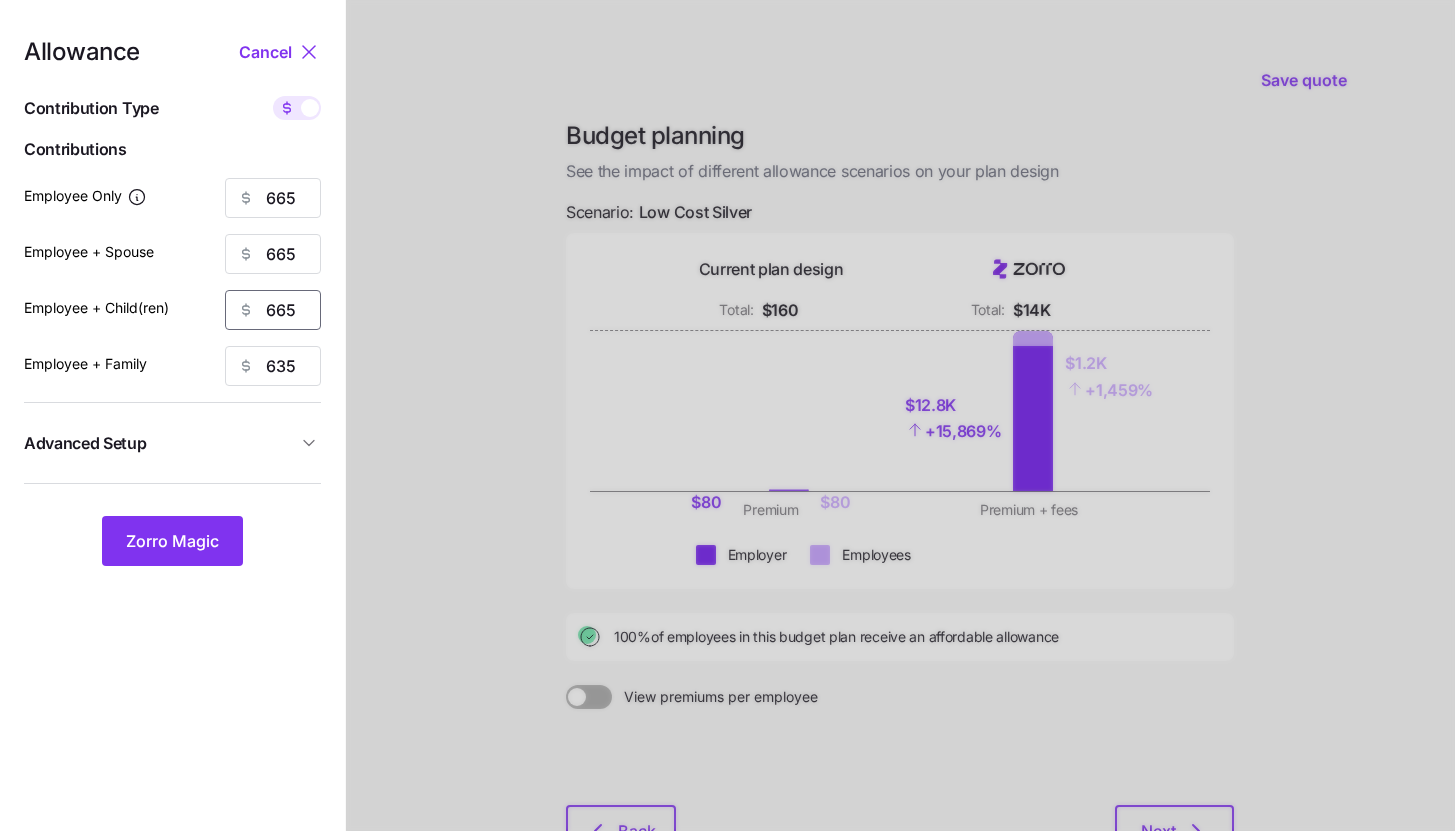 type on "665" 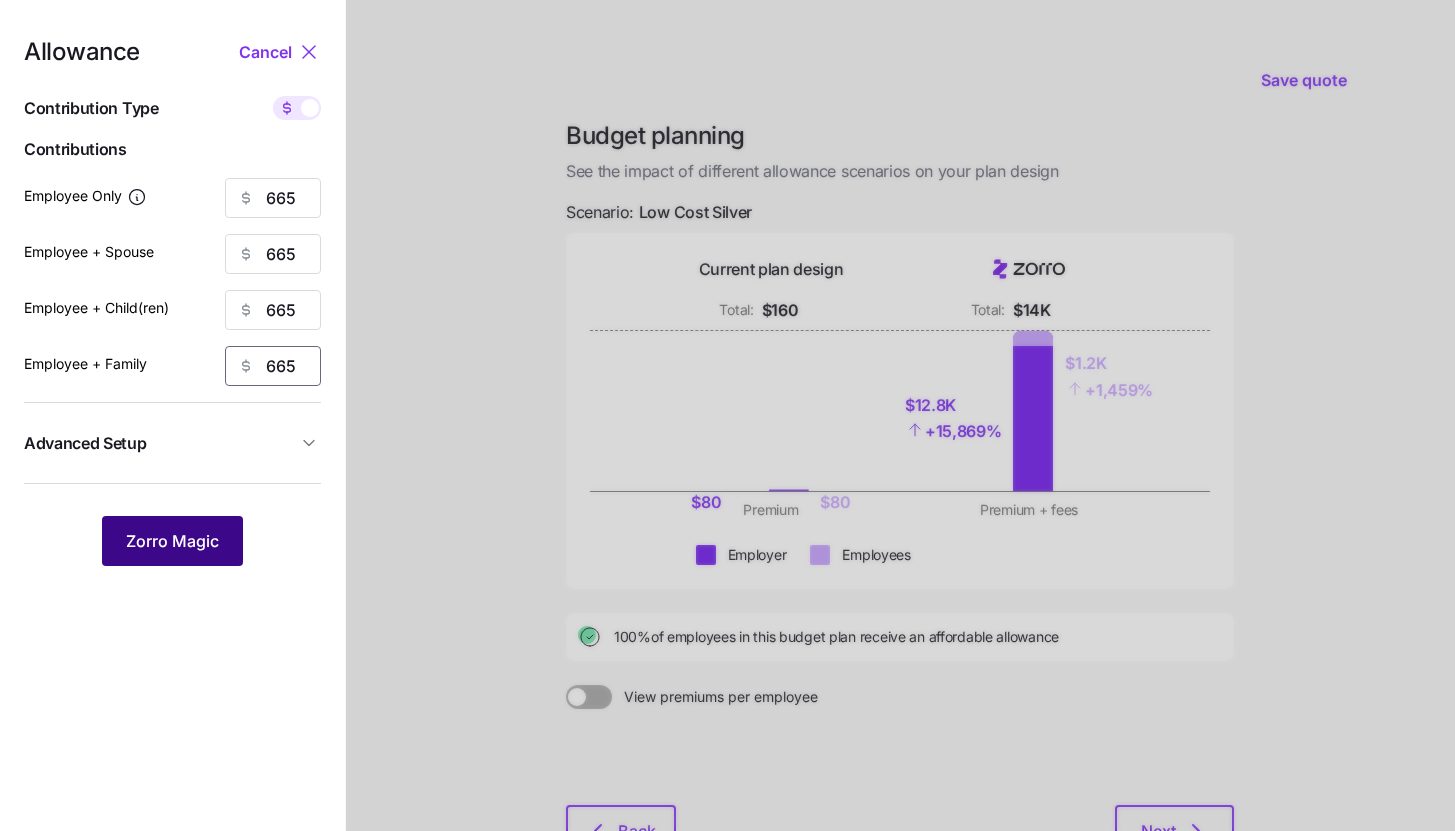type on "665" 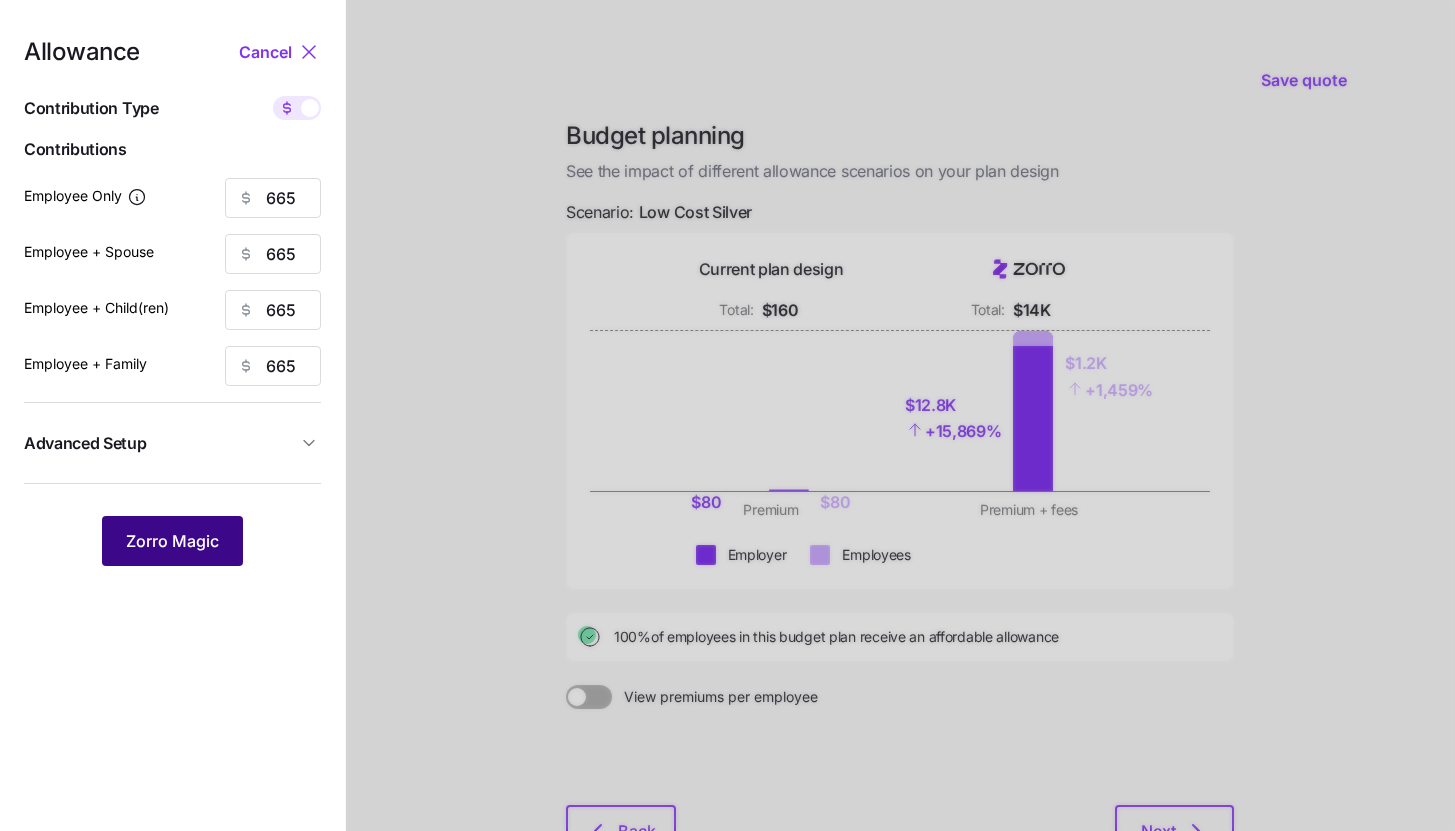 click on "Zorro Magic" at bounding box center [172, 541] 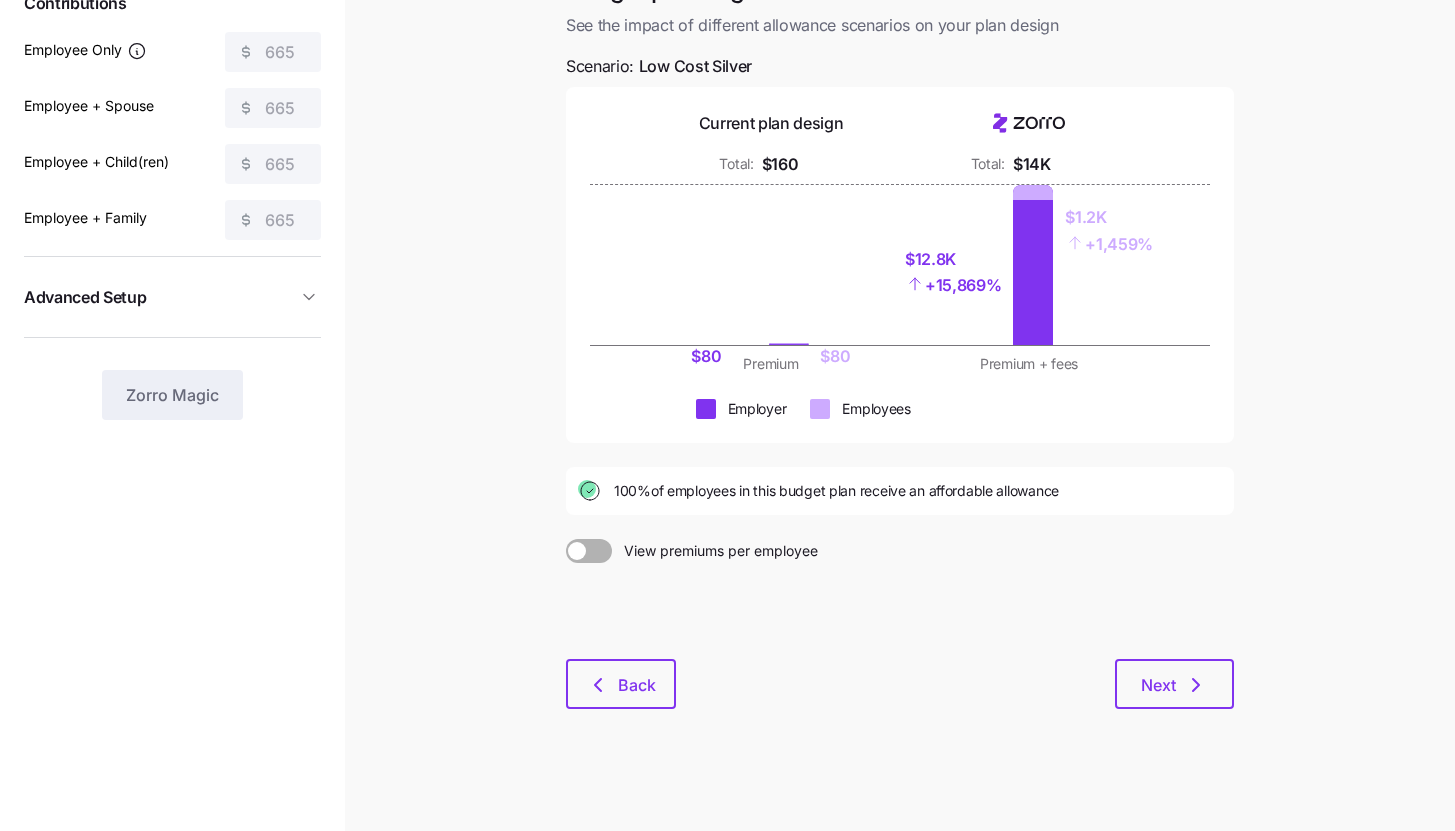 scroll, scrollTop: 152, scrollLeft: 0, axis: vertical 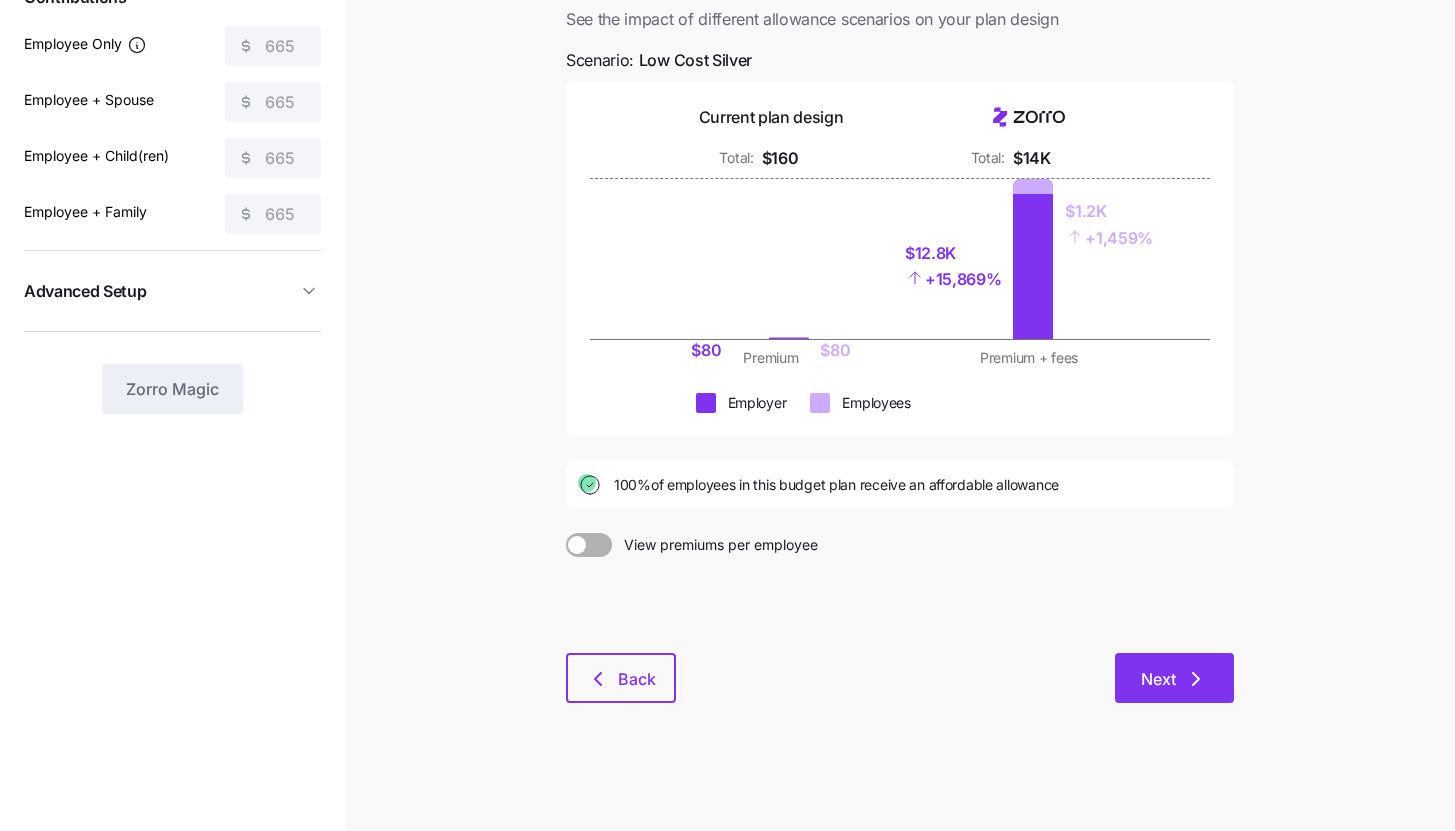 click on "Next" at bounding box center (1174, 678) 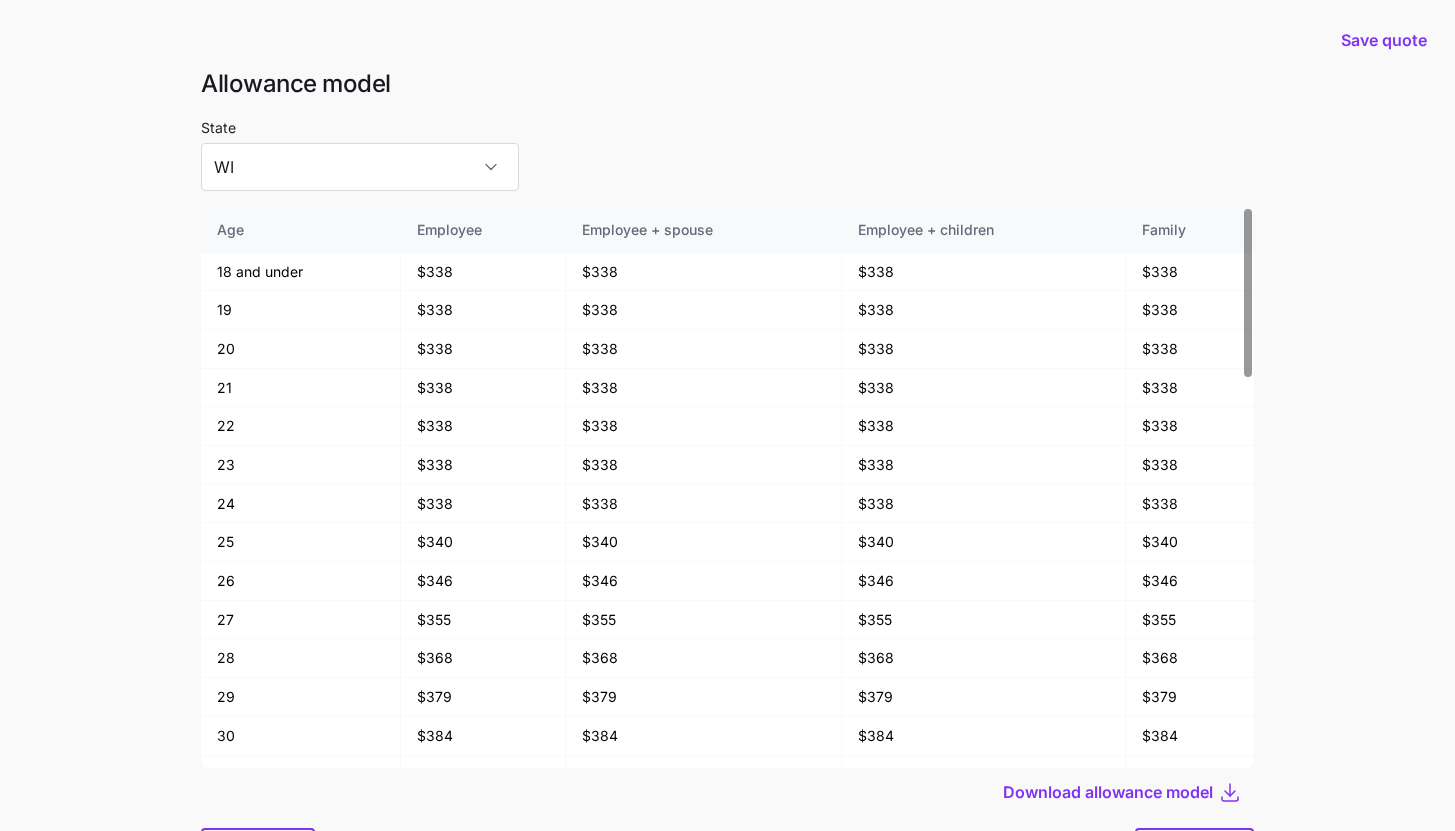 scroll, scrollTop: 107, scrollLeft: 0, axis: vertical 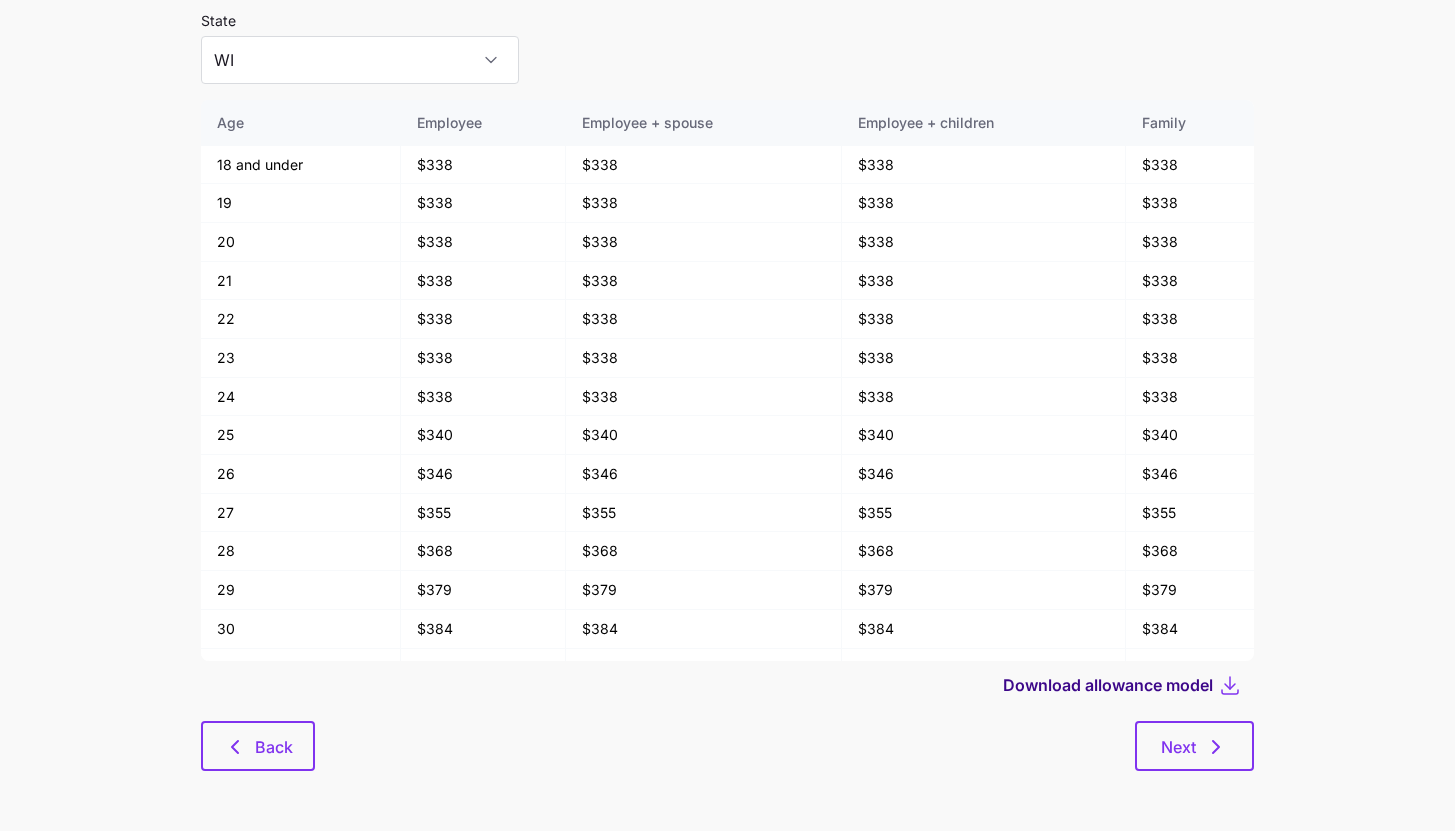 click on "Download allowance model" at bounding box center (1110, 685) 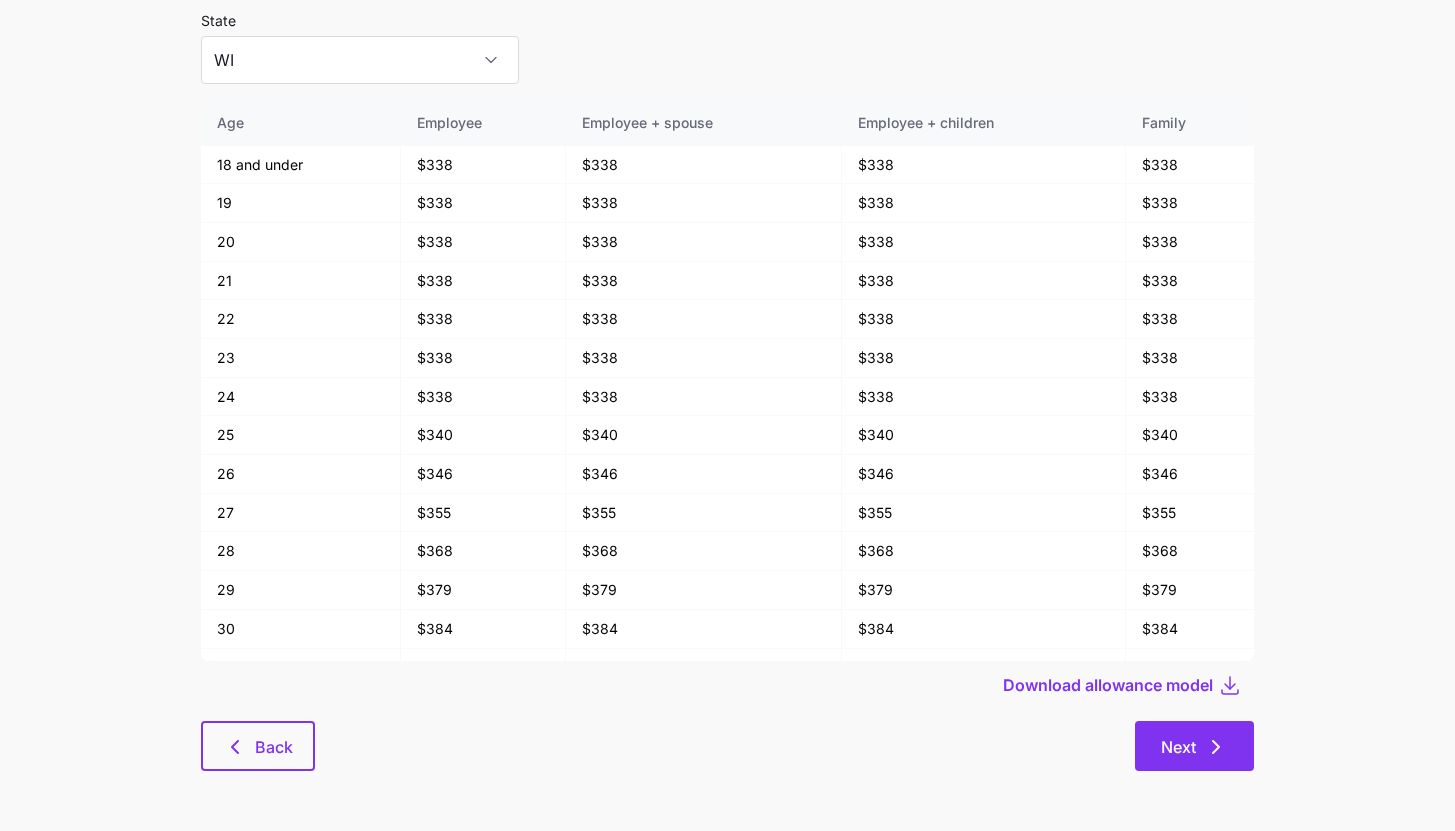 click 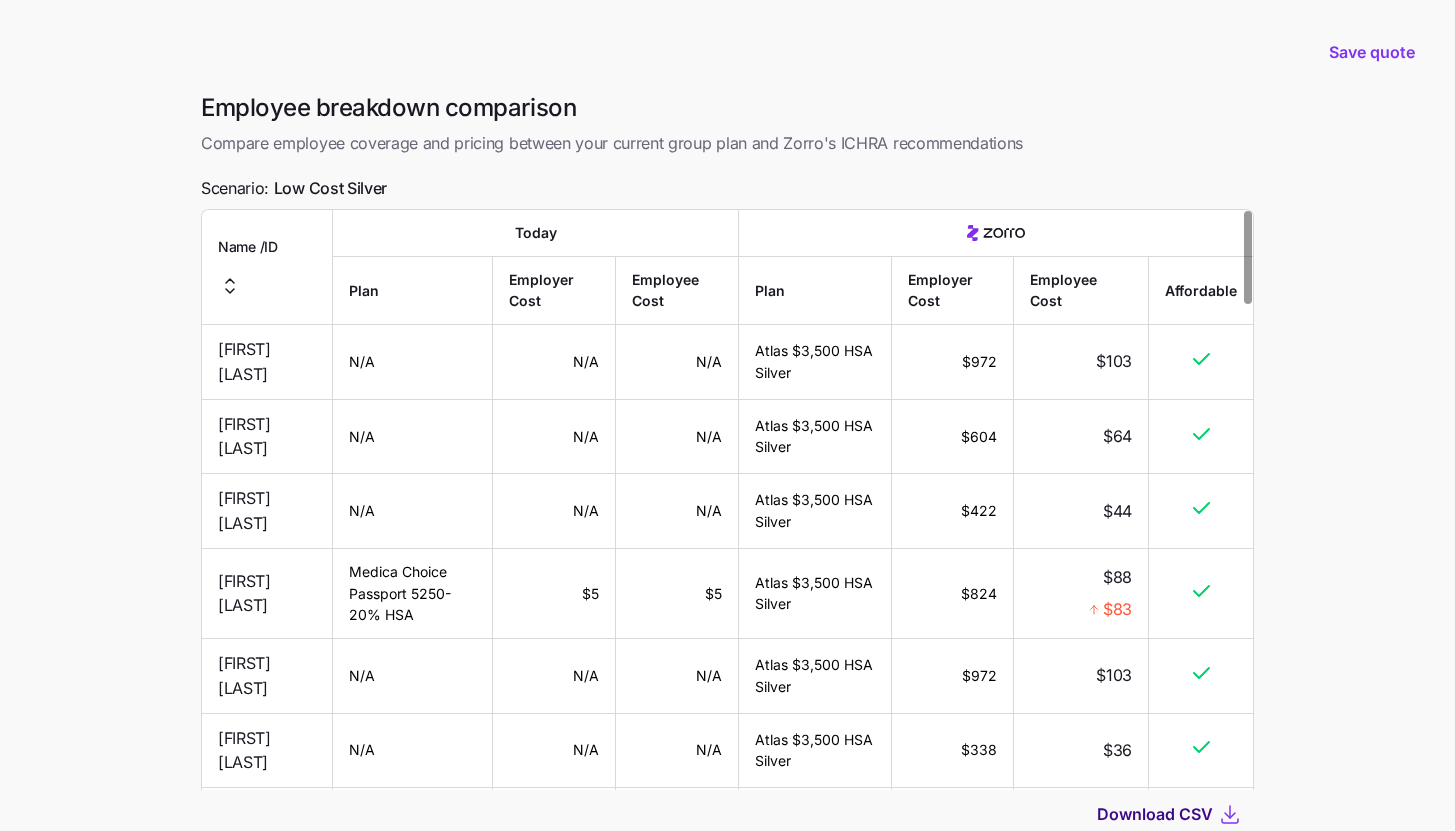 click on "Download CSV" at bounding box center (1155, 814) 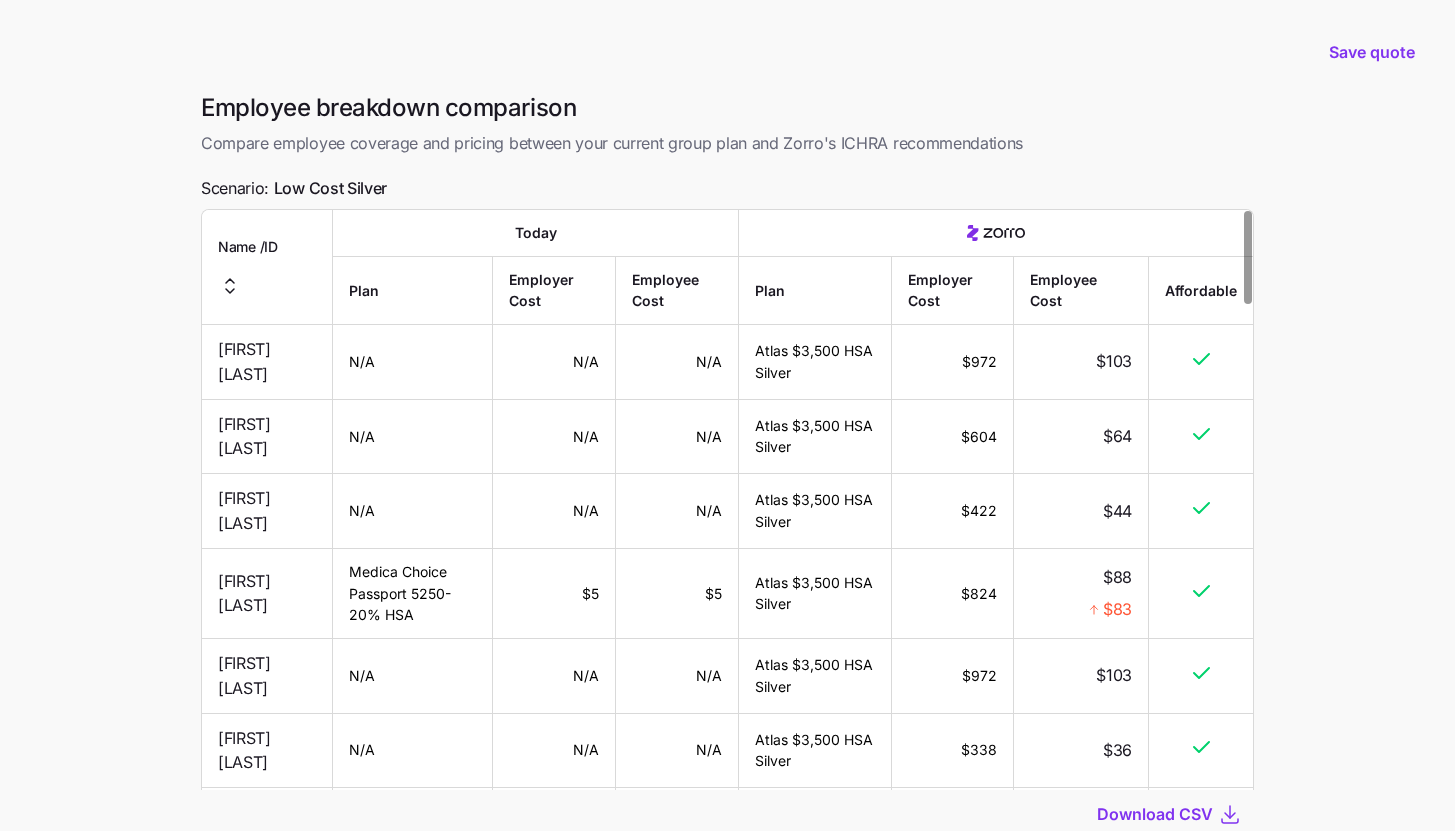 scroll, scrollTop: 141, scrollLeft: 0, axis: vertical 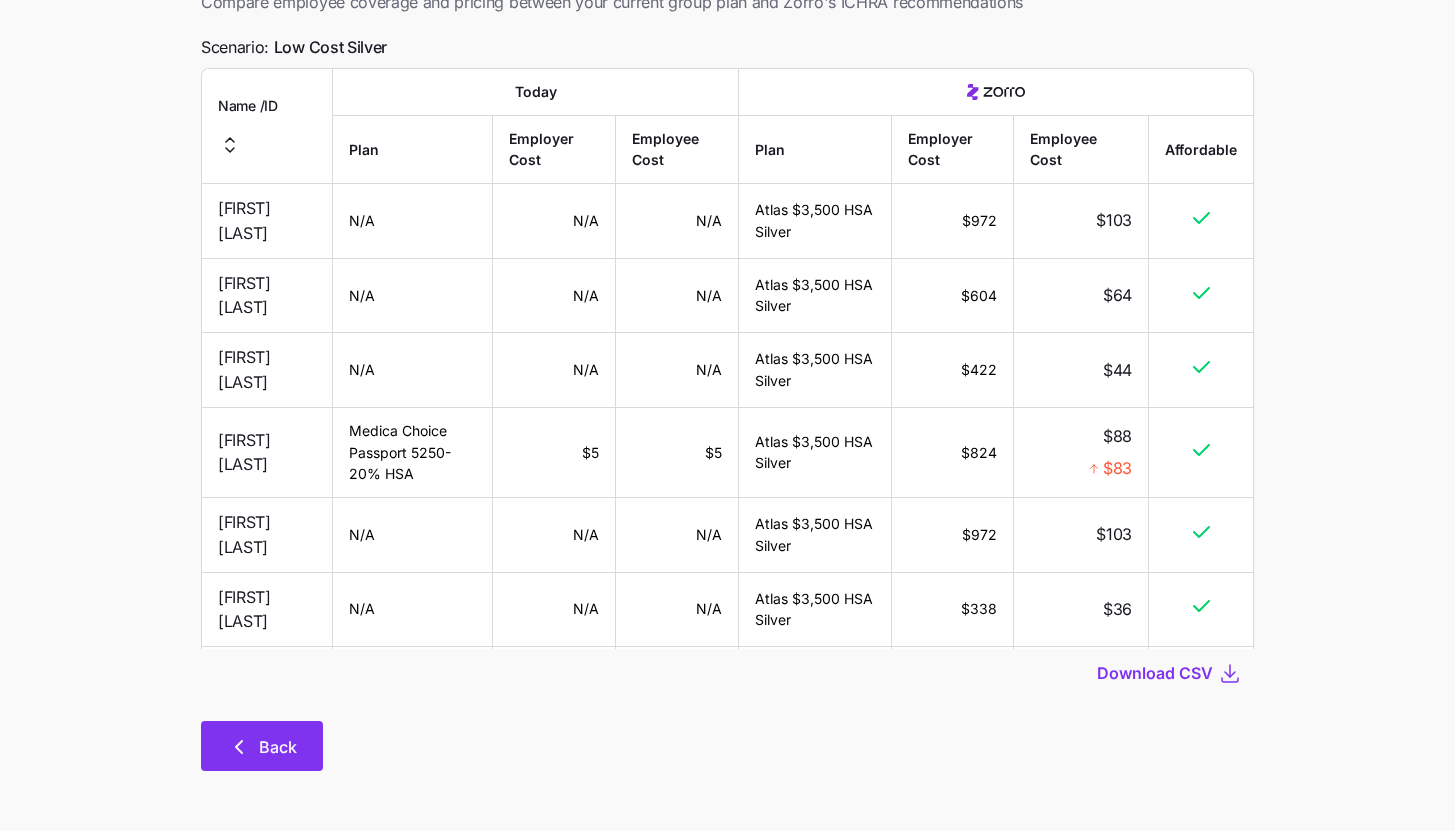 click 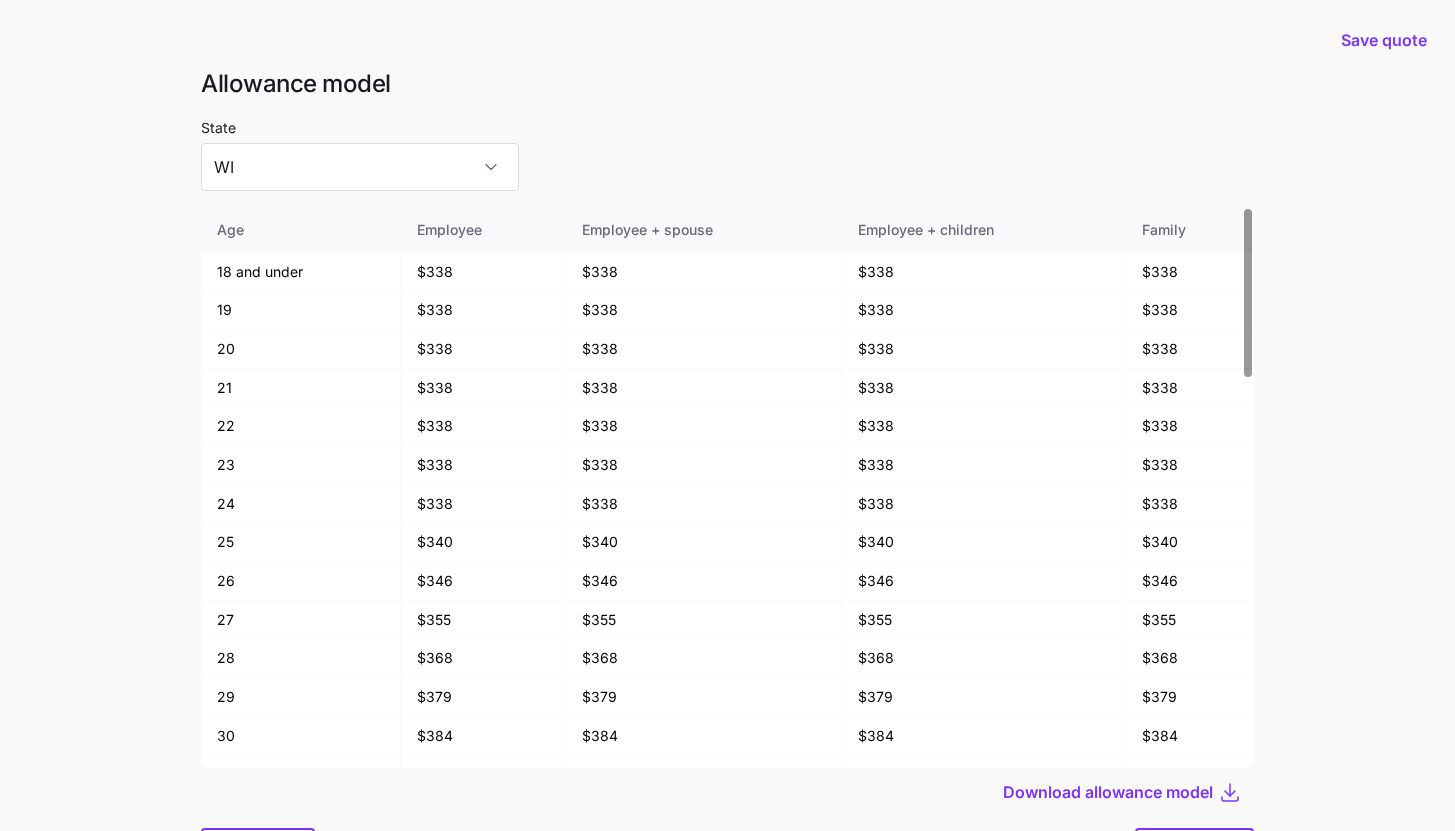 scroll, scrollTop: 107, scrollLeft: 0, axis: vertical 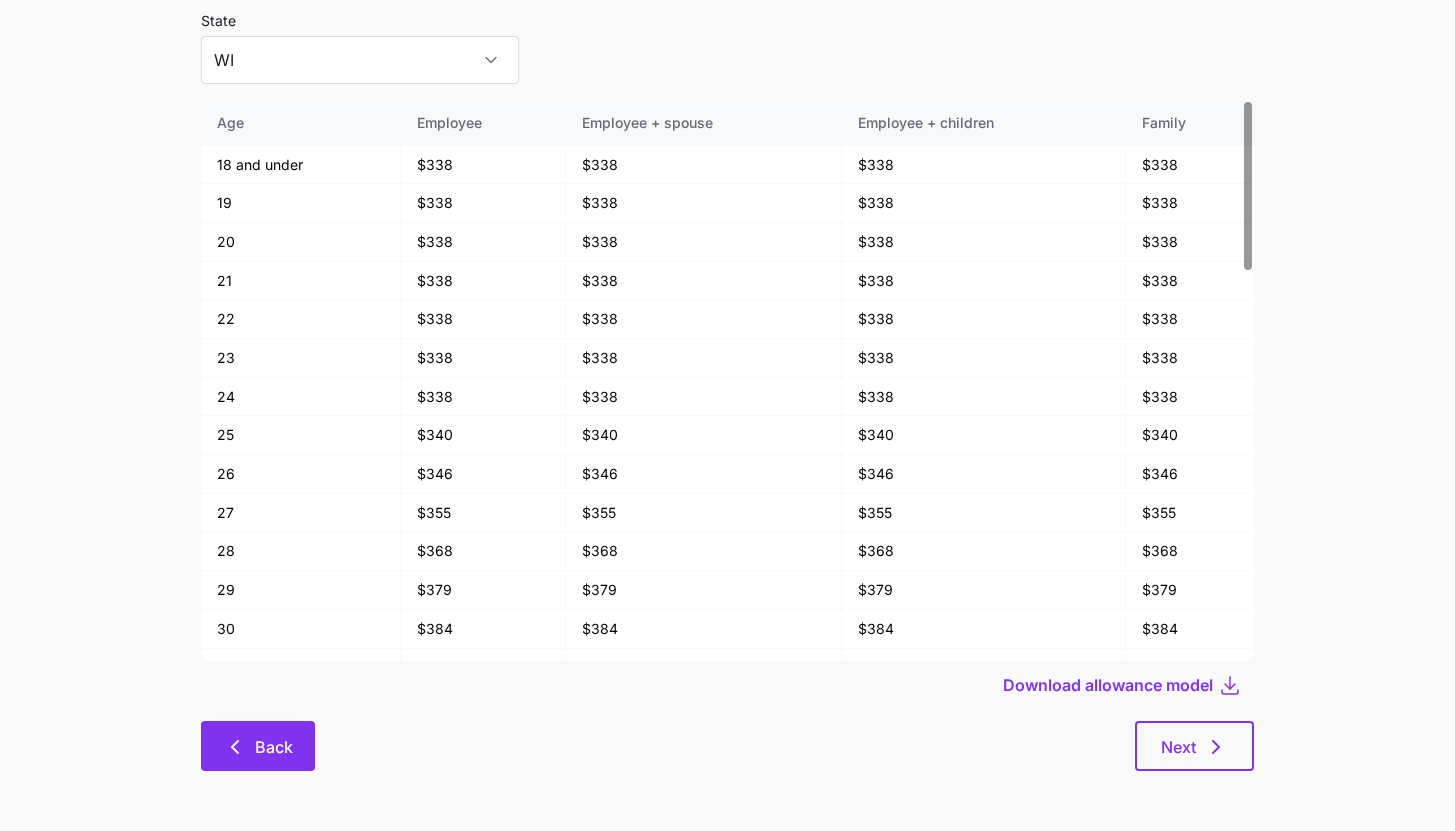 click on "Back" at bounding box center [258, 746] 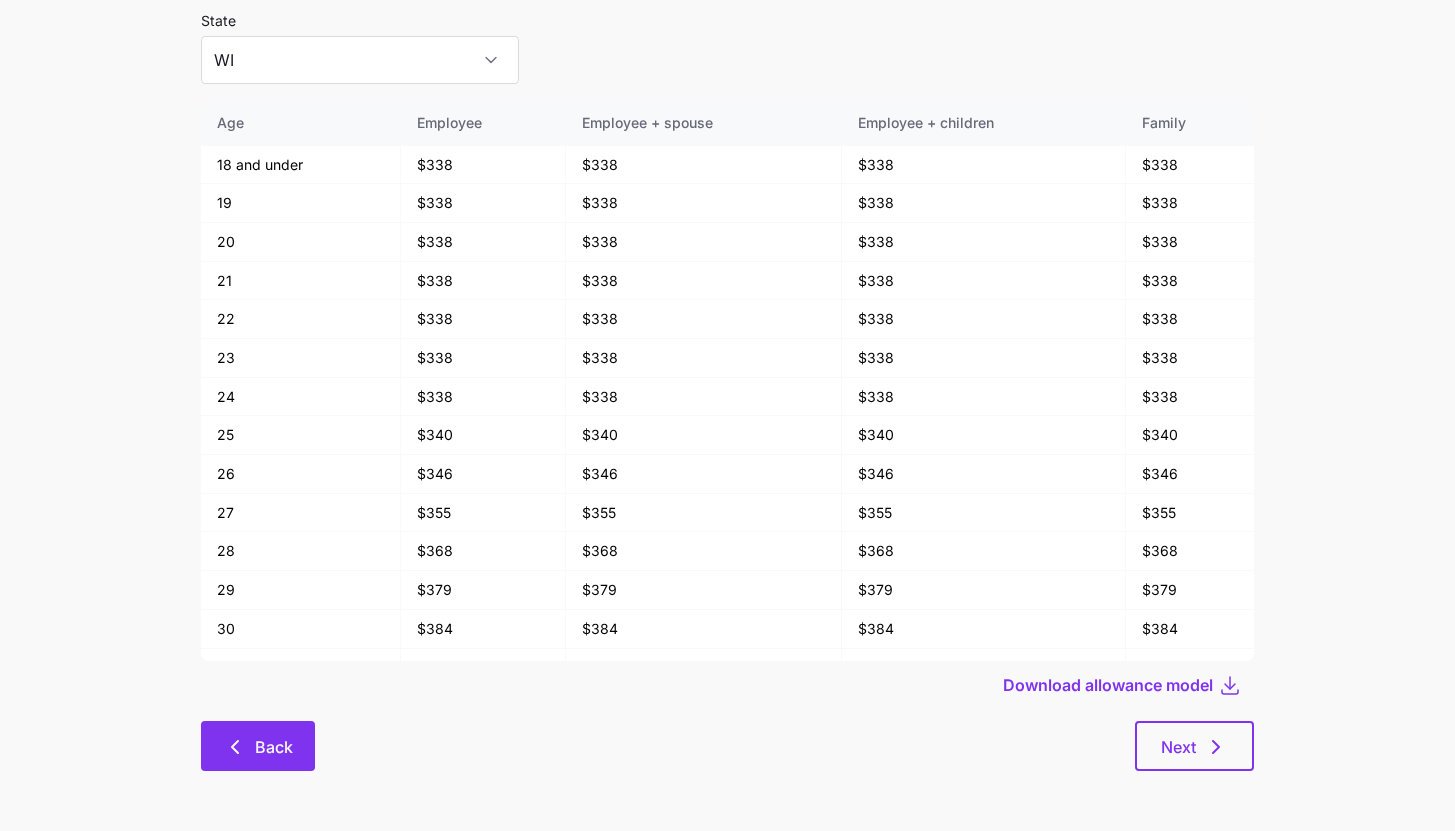 scroll, scrollTop: 0, scrollLeft: 0, axis: both 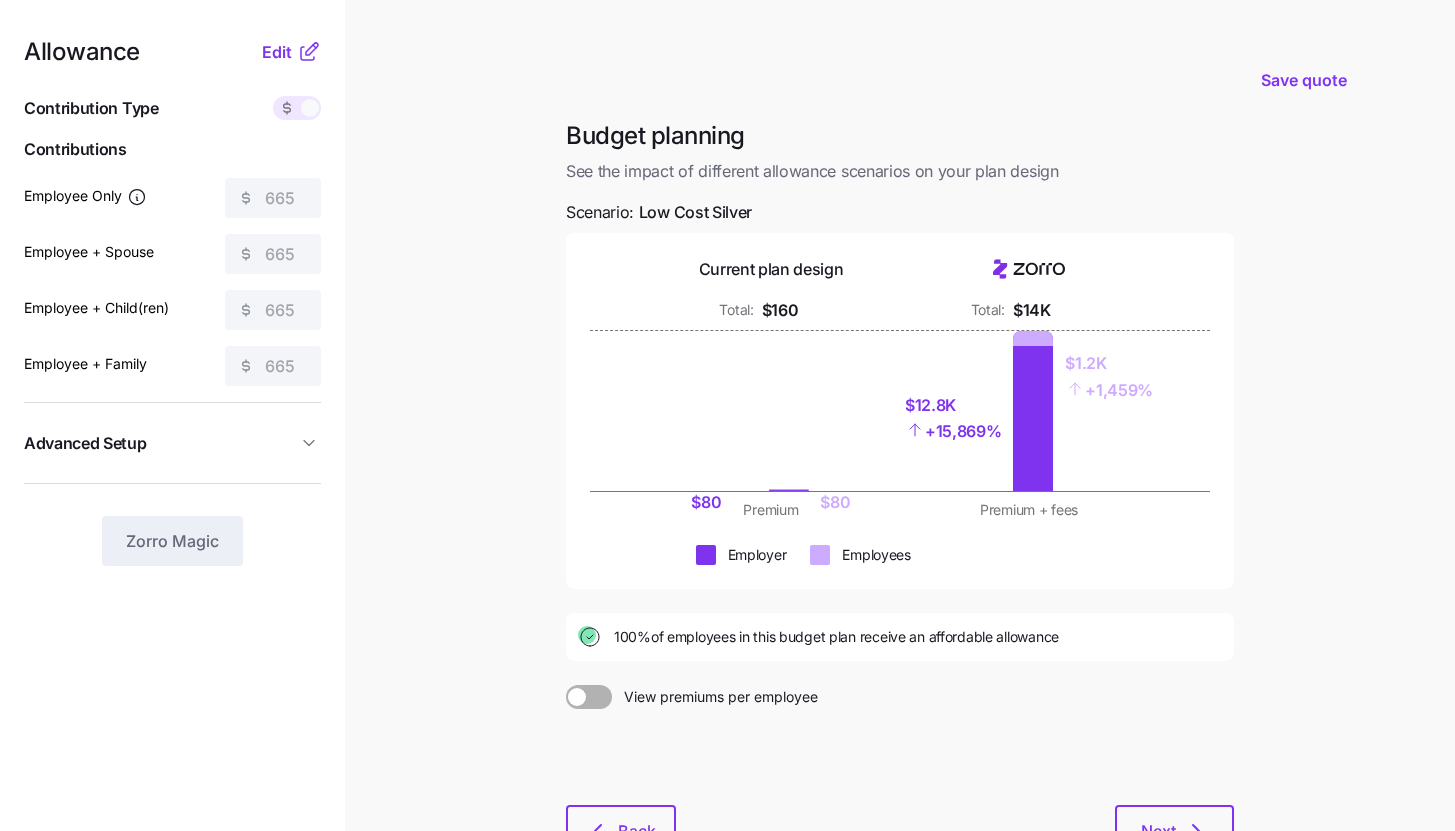 click 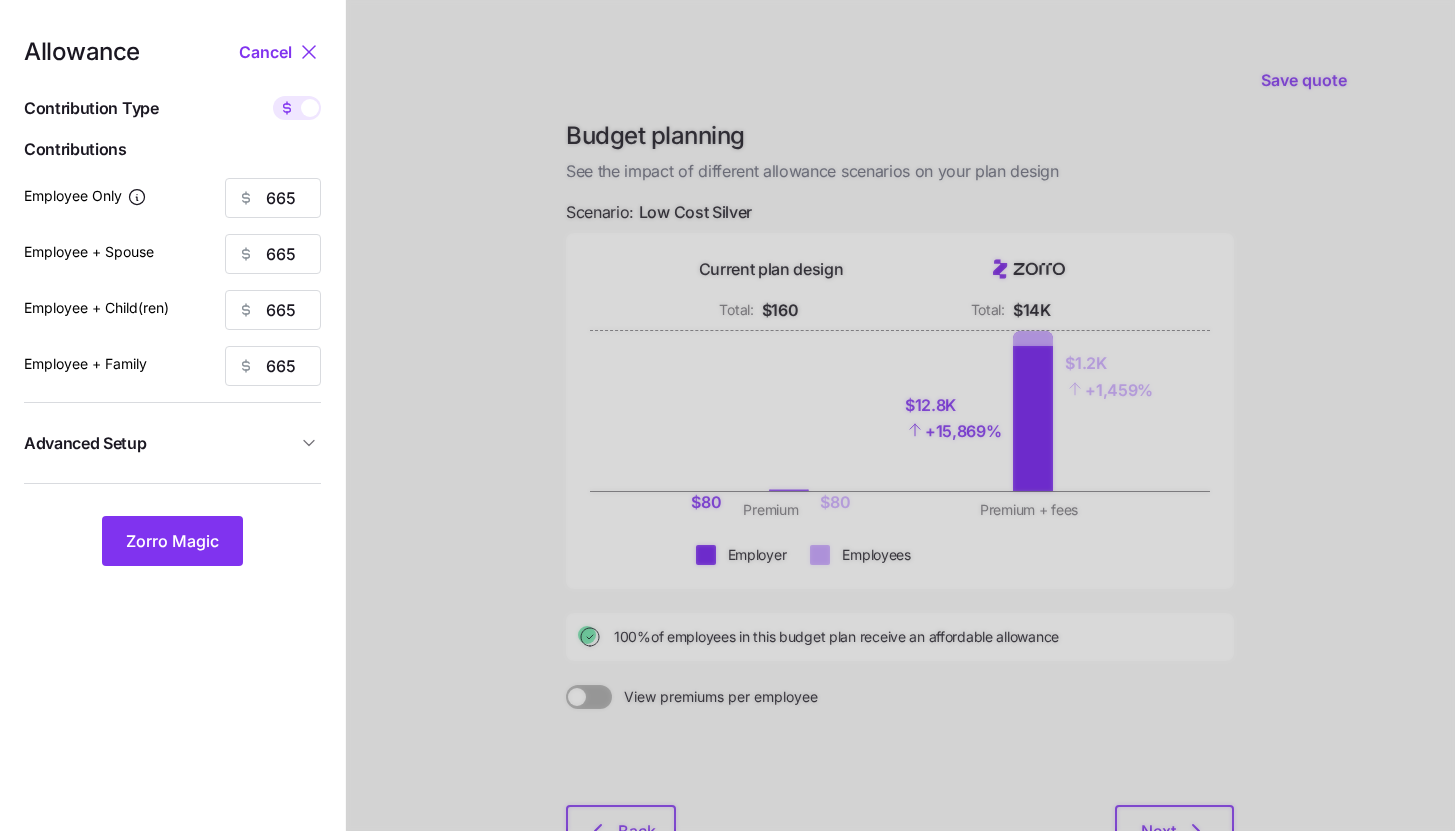click at bounding box center [287, 108] 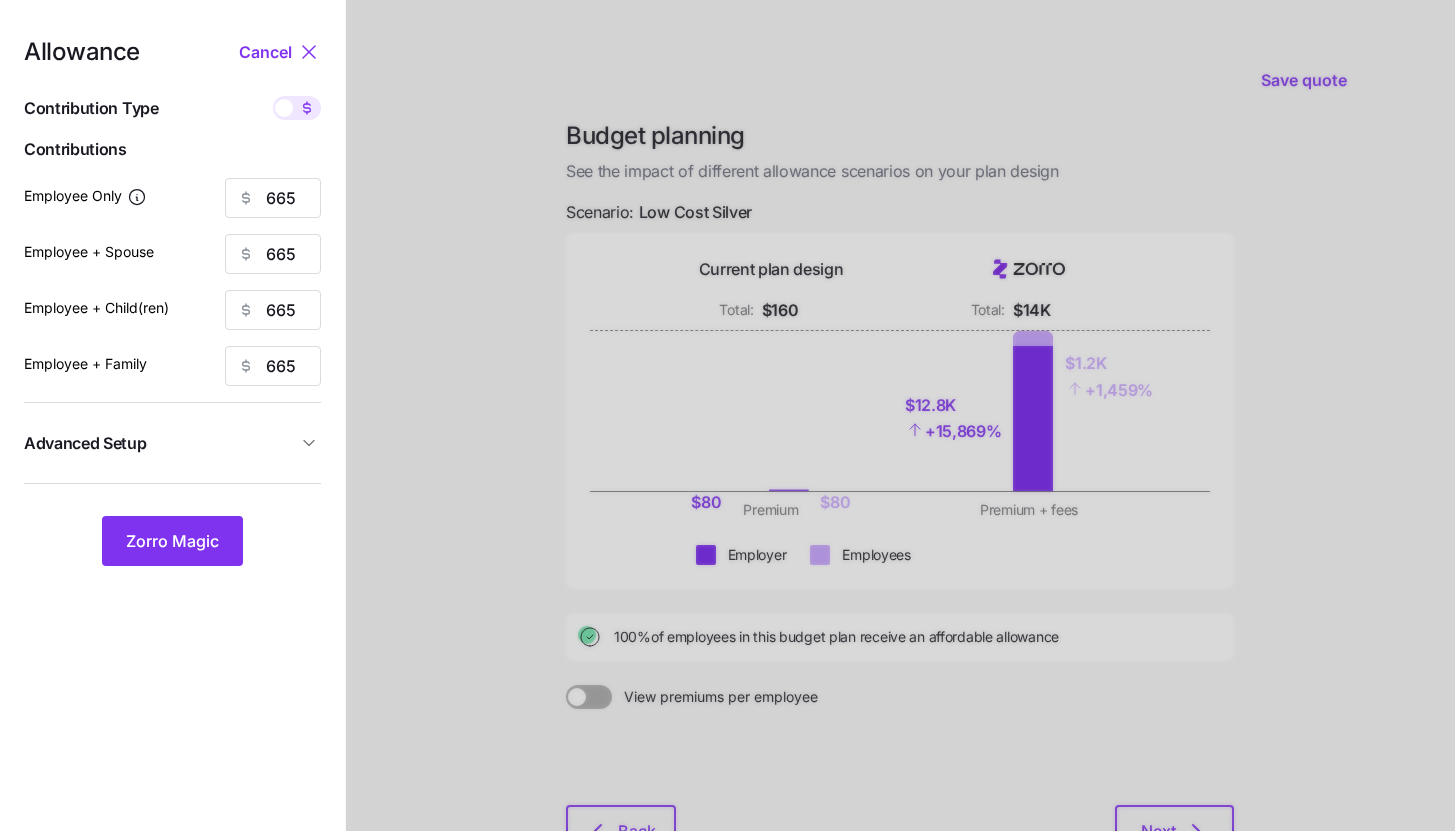 type on "90" 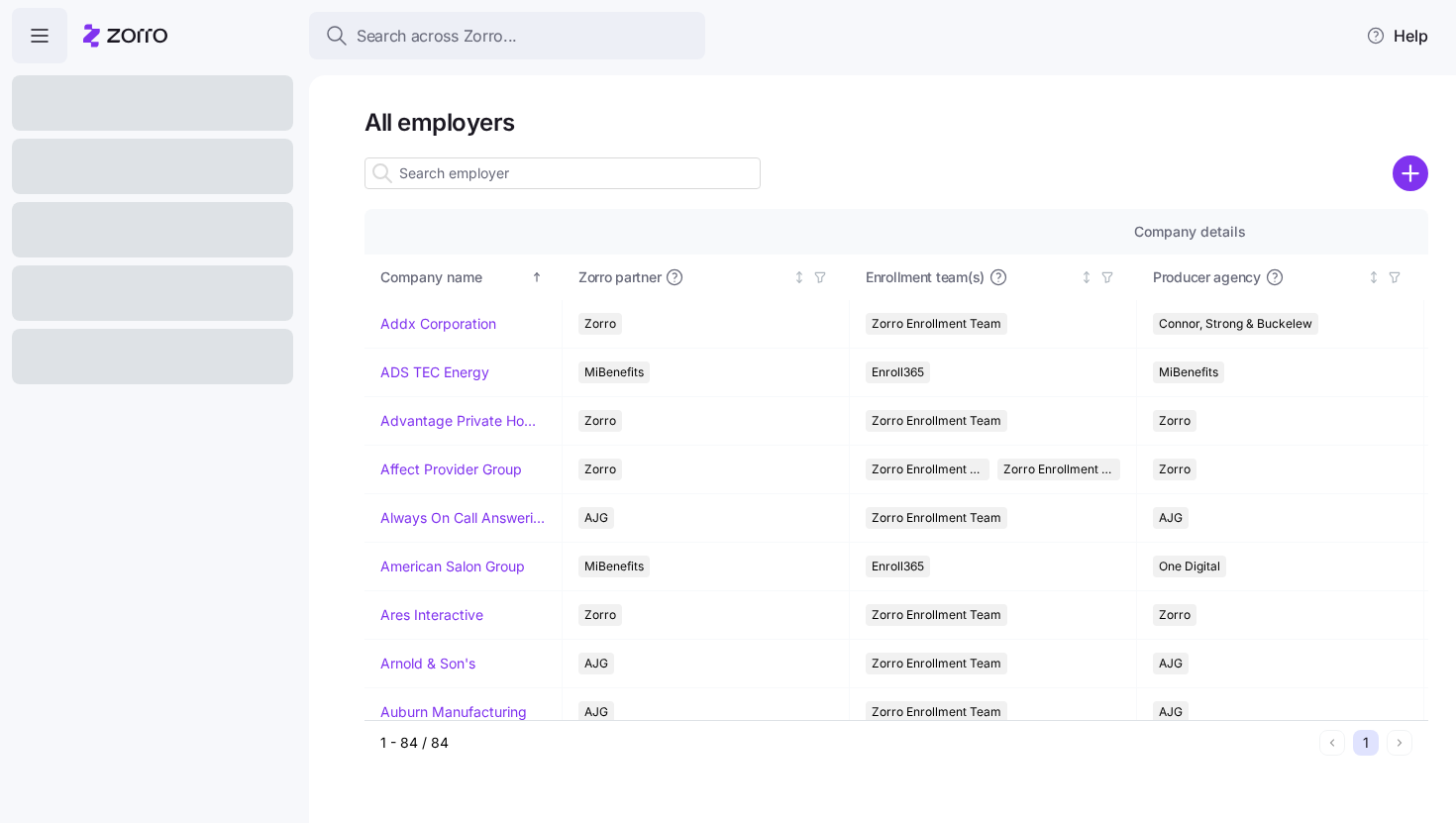 scroll, scrollTop: 0, scrollLeft: 0, axis: both 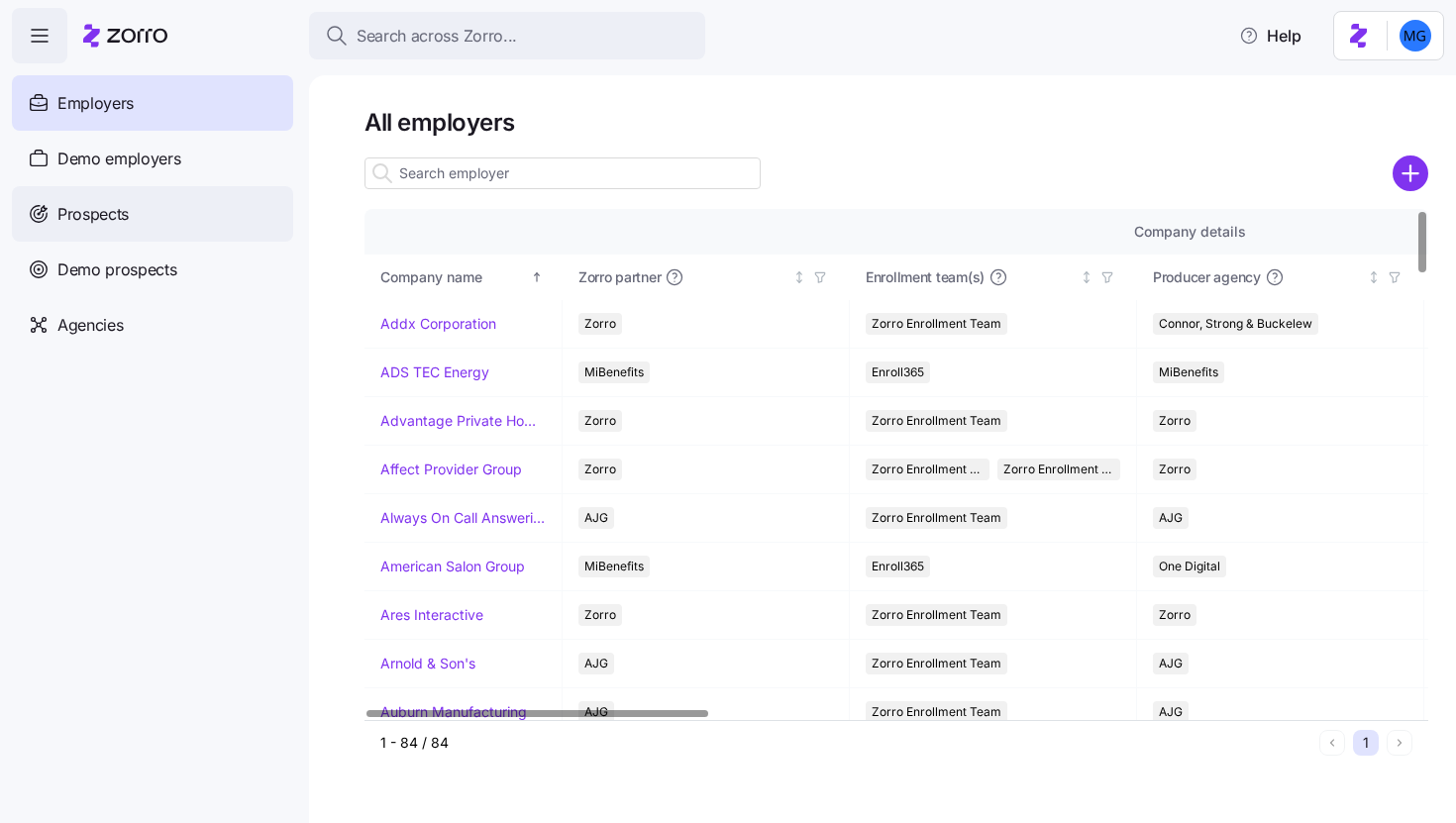 click on "Prospects" at bounding box center [153, 214] 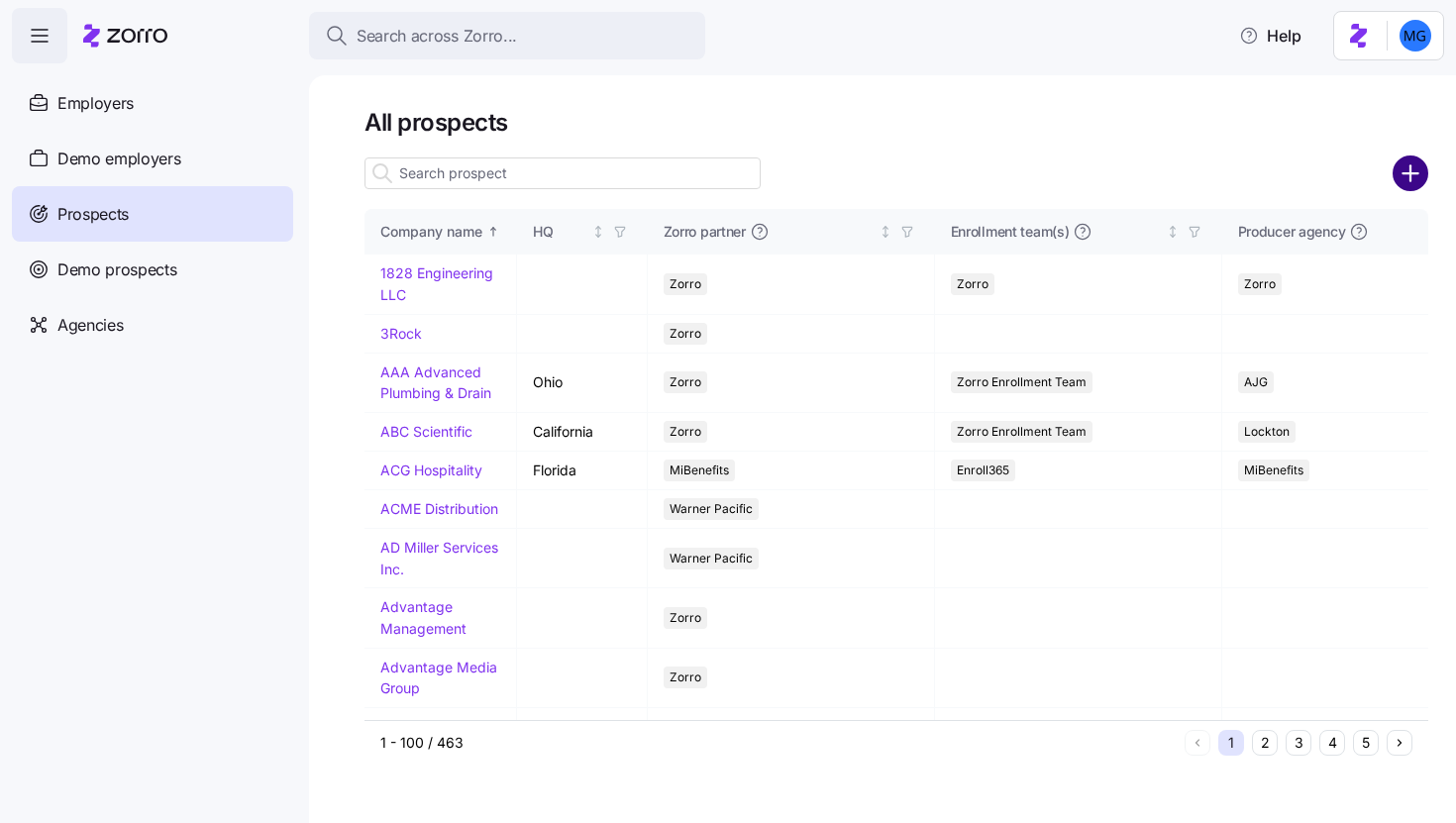 click 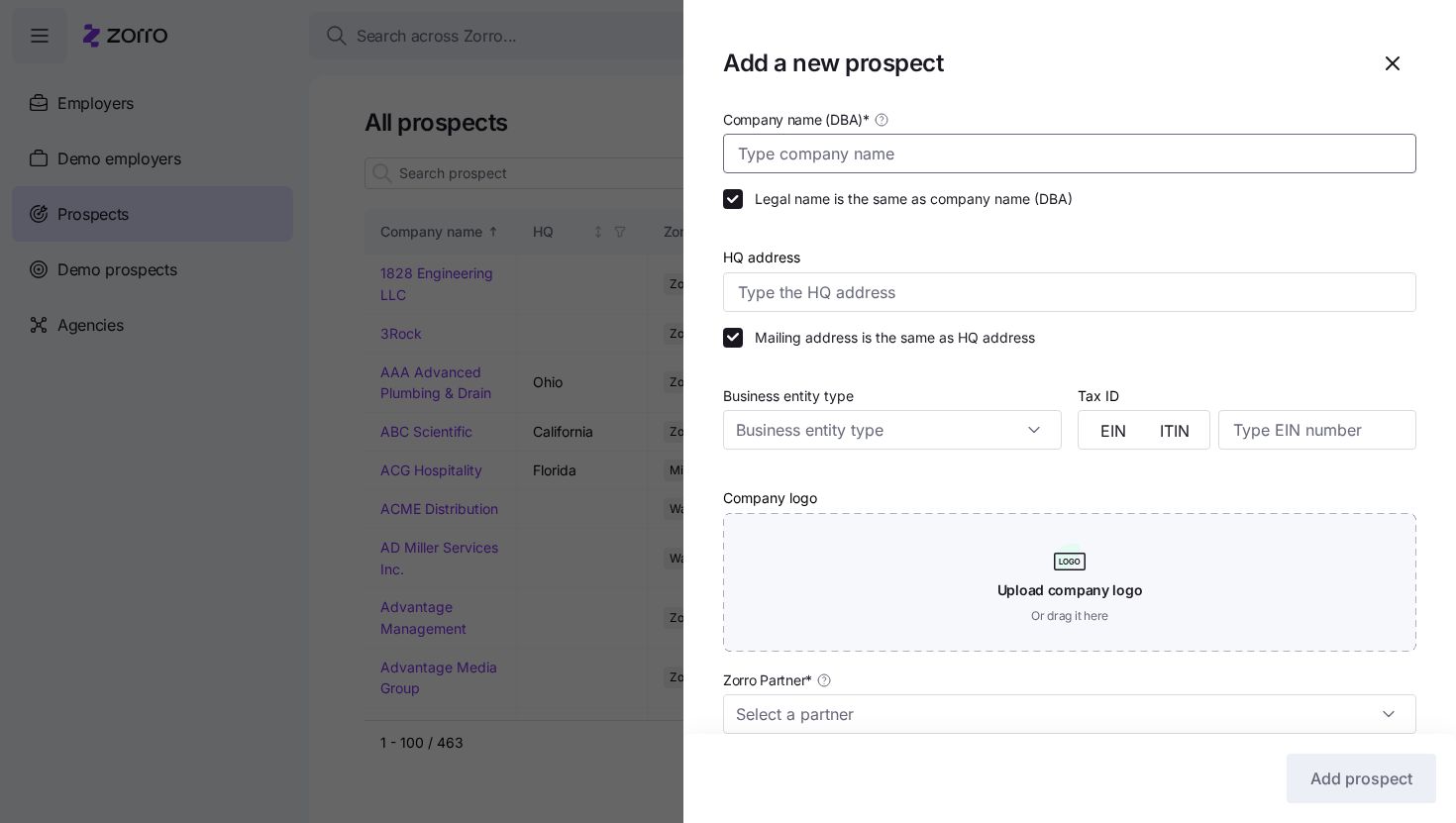 click on "Company name (DBA)  *" at bounding box center (1070, 154) 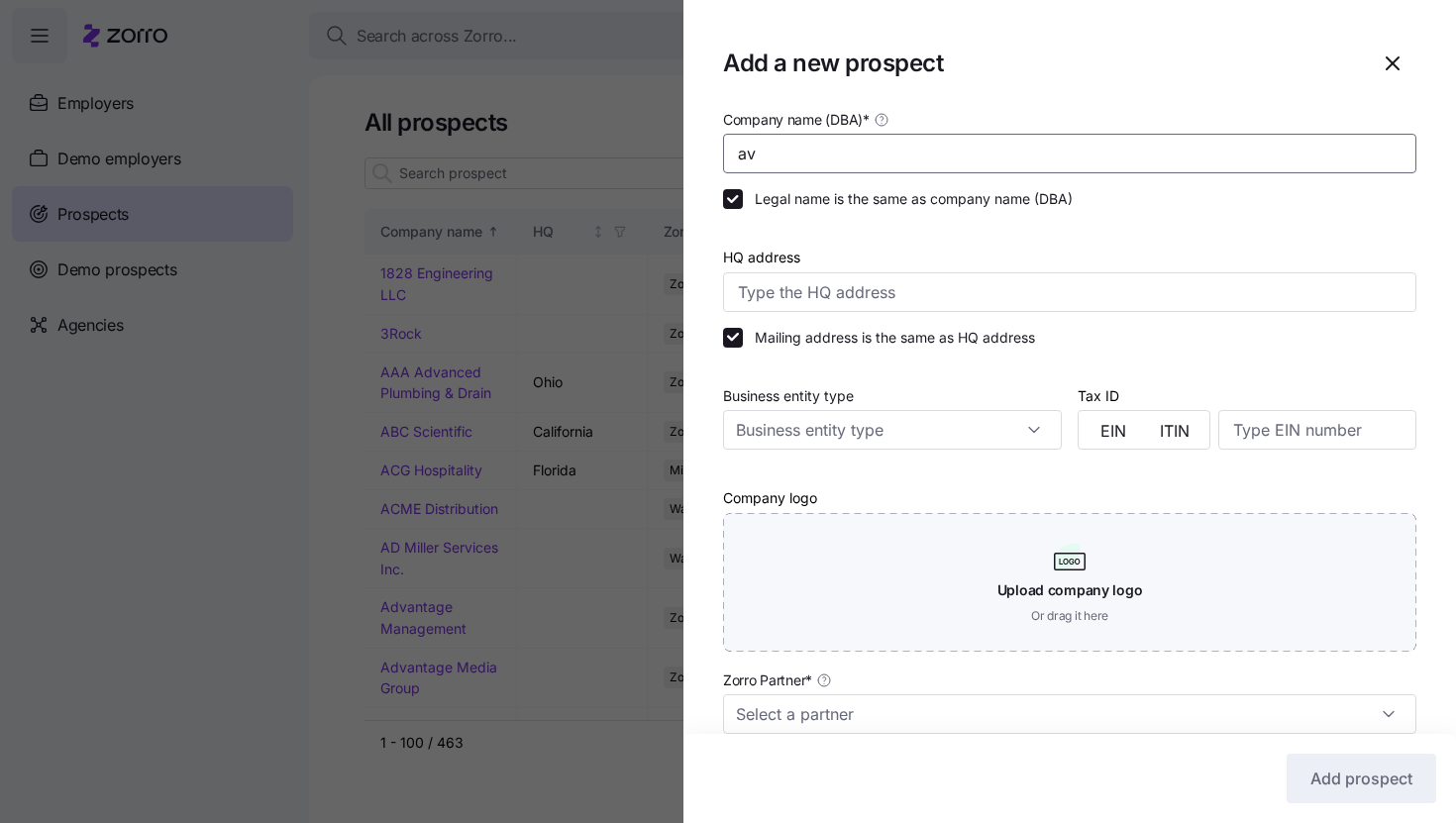 type on "a" 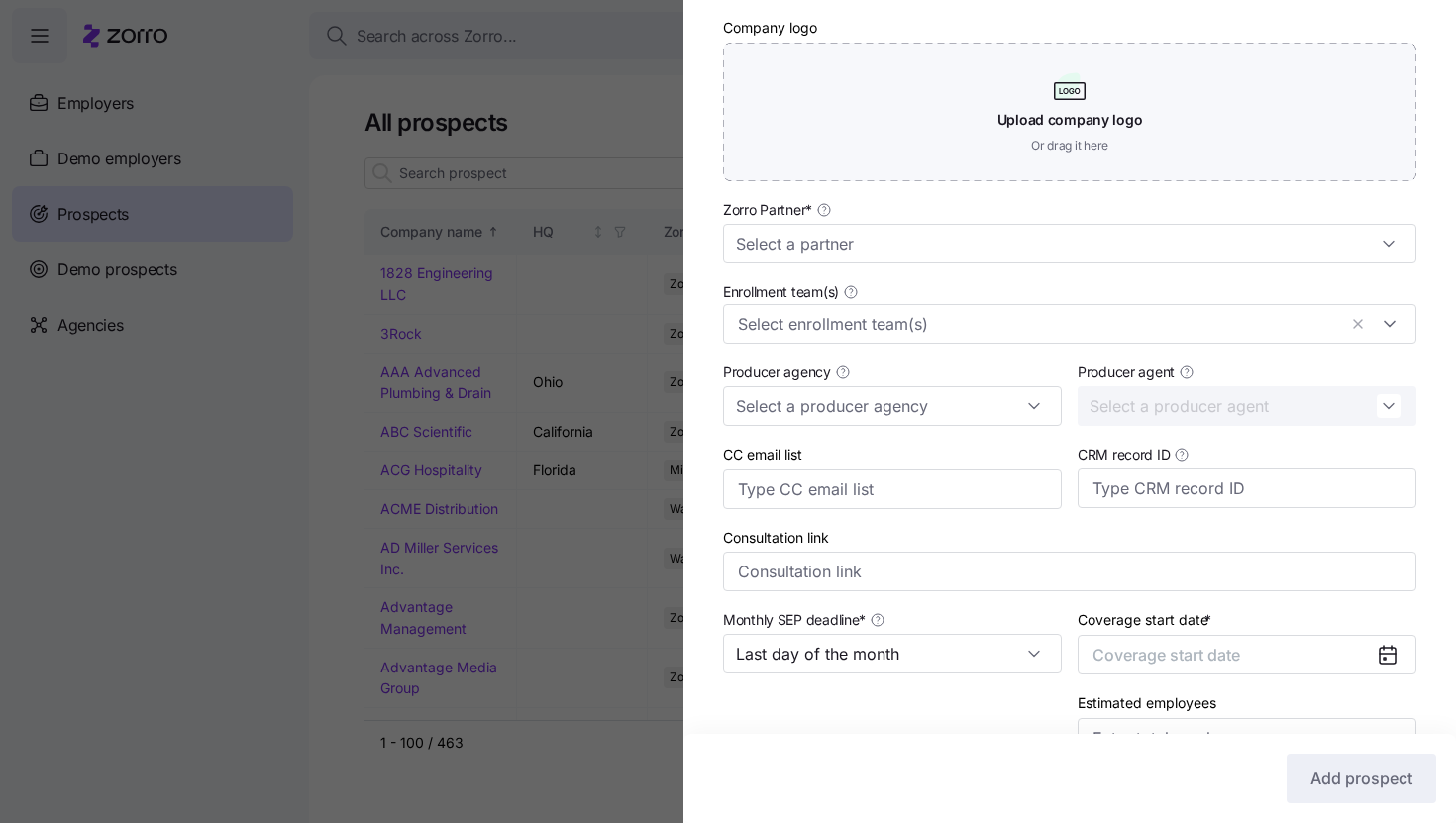 scroll, scrollTop: 481, scrollLeft: 0, axis: vertical 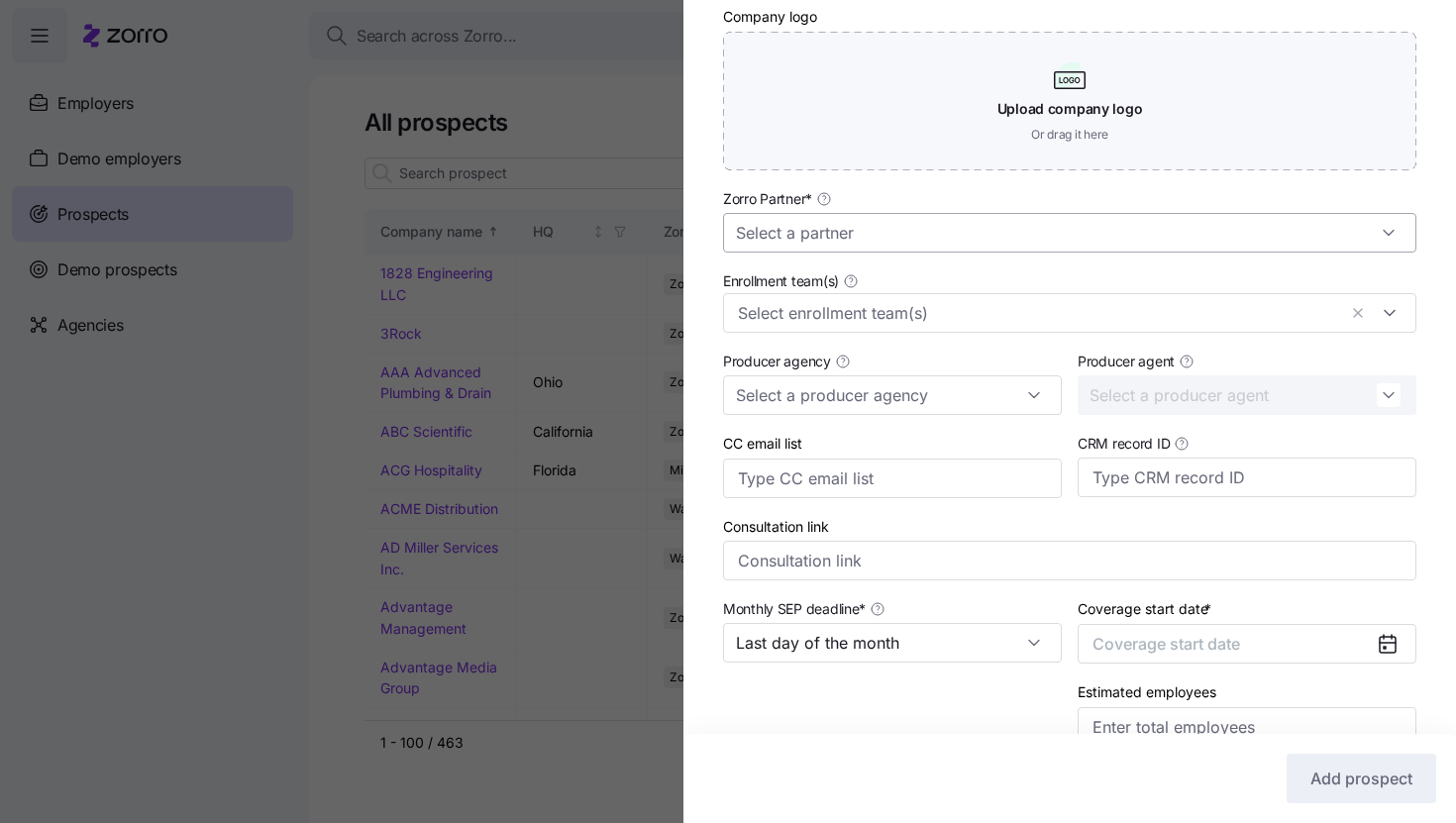 type on "Cannon Financial Institute" 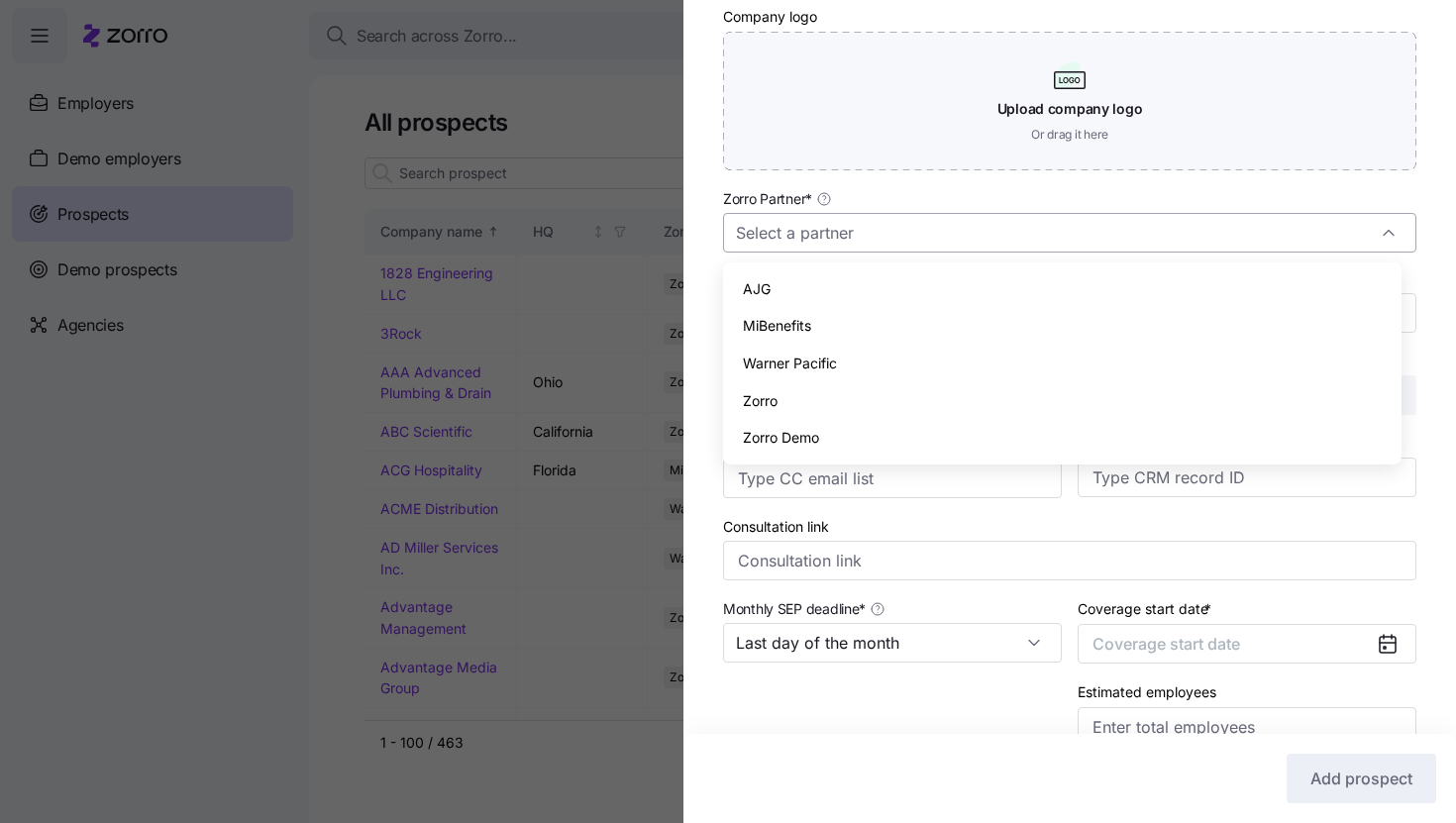 click on "Zorro Partner  *" at bounding box center (1070, 233) 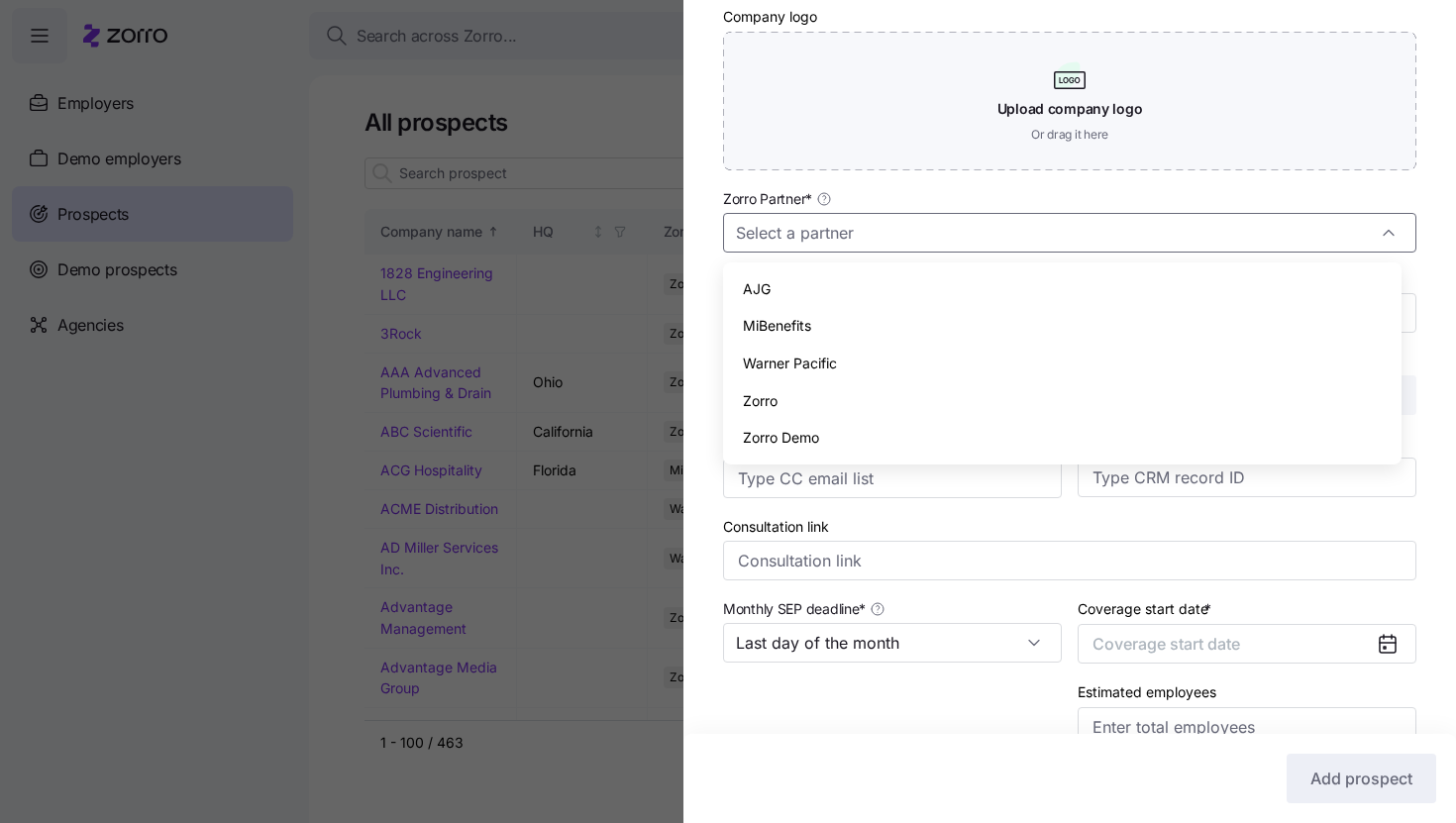 click on "Zorro" at bounding box center (1062, 401) 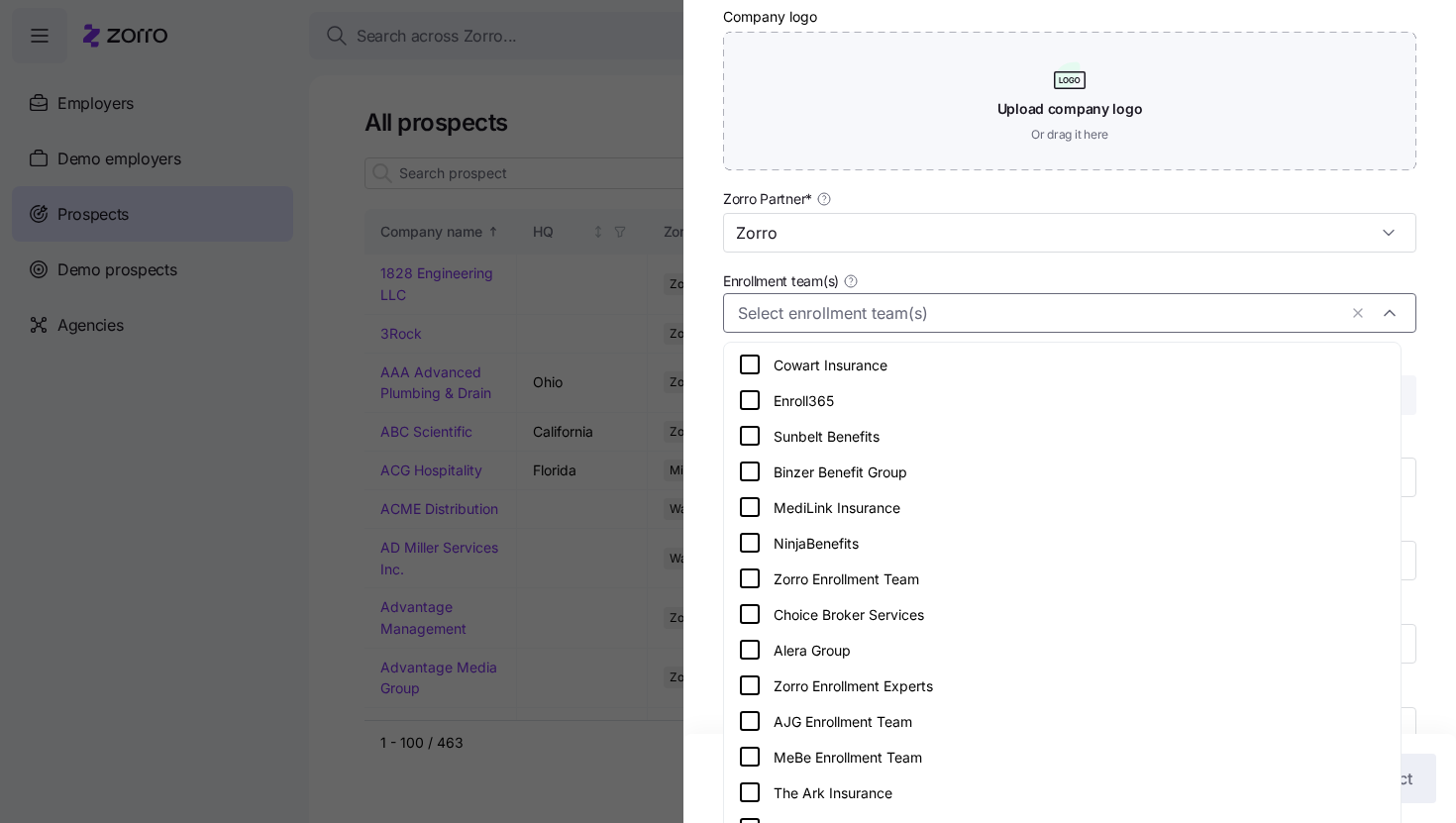 click on "Enrollment team(s)" at bounding box center (1037, 313) 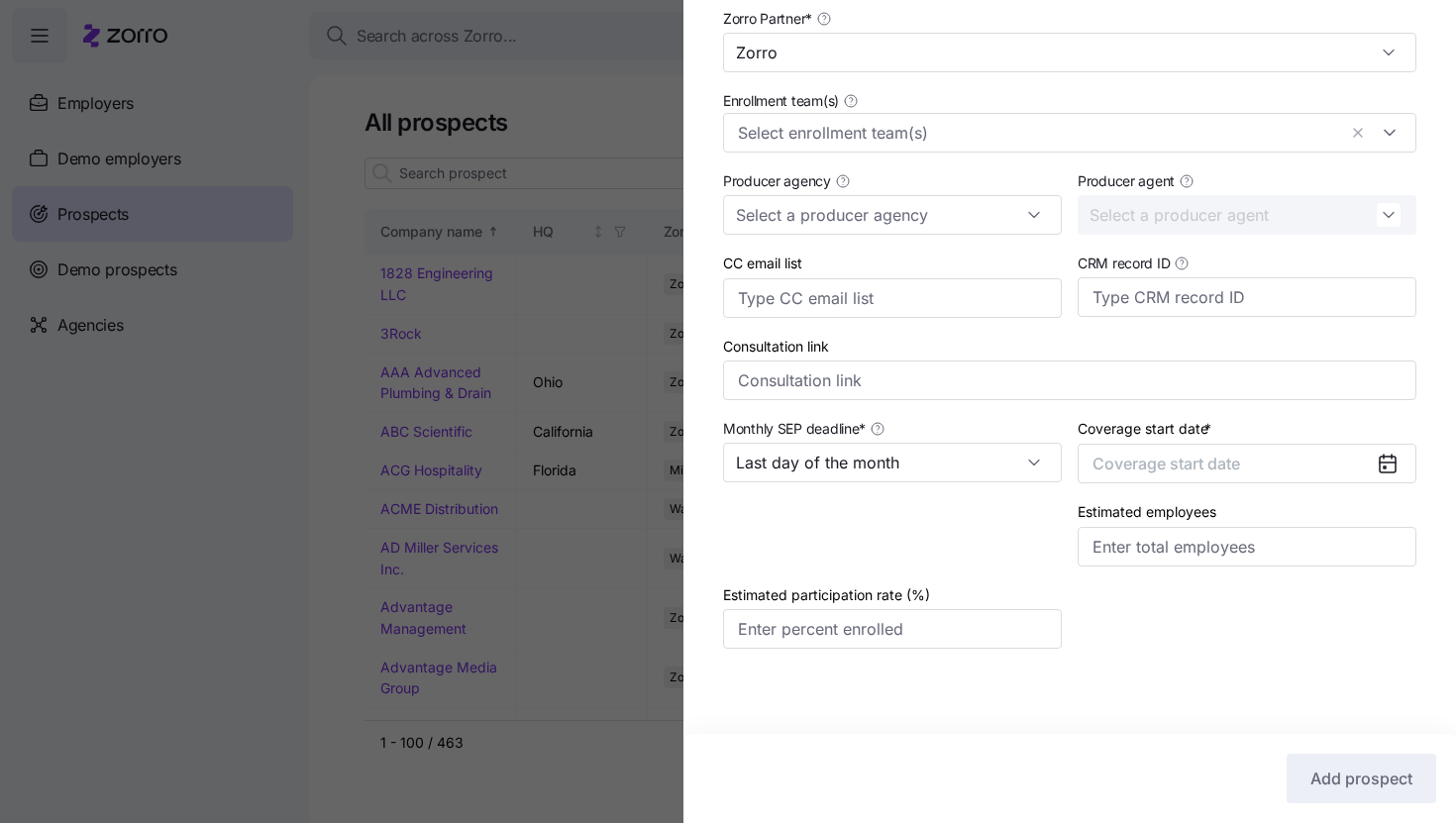 scroll, scrollTop: 668, scrollLeft: 0, axis: vertical 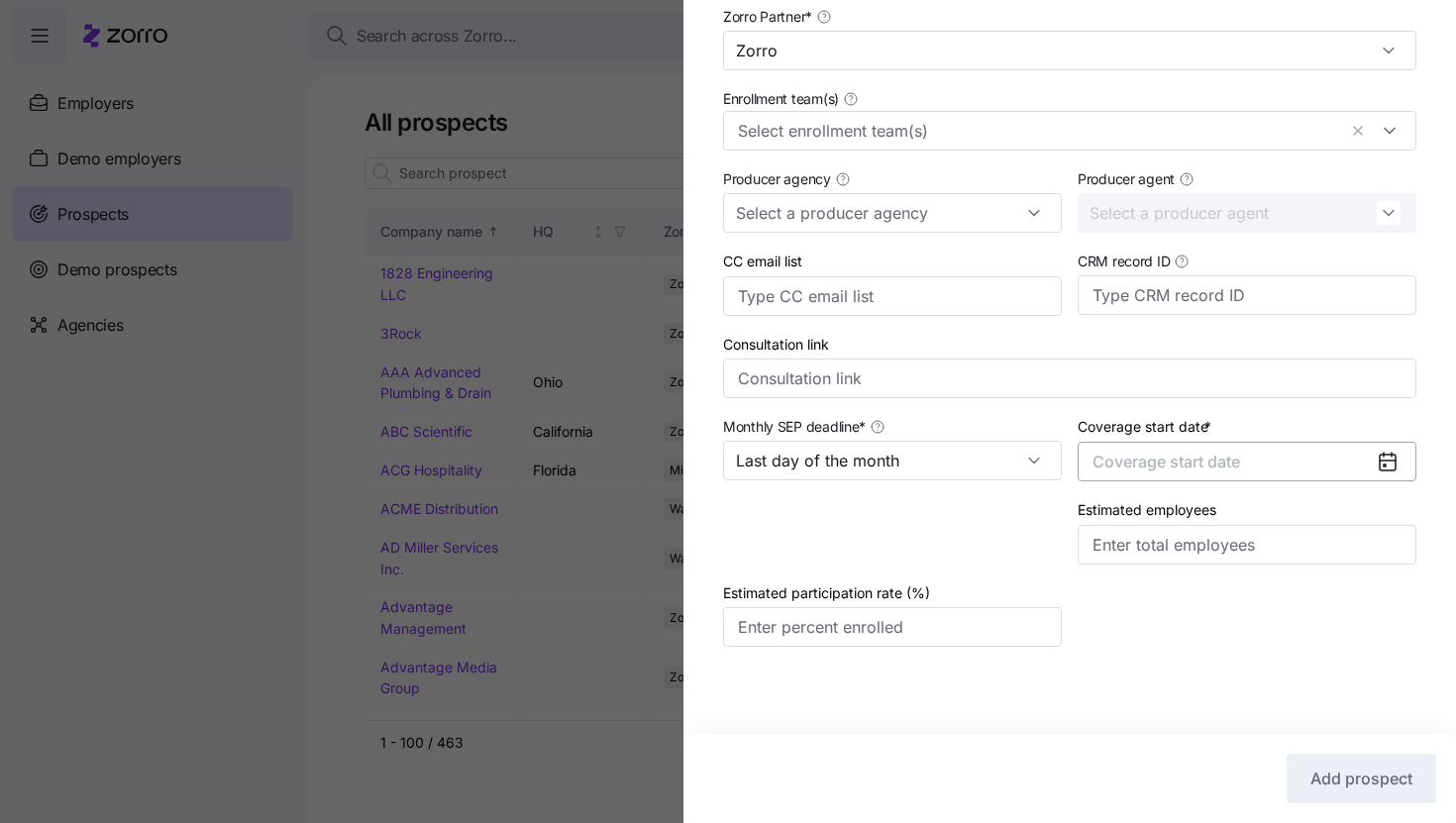 click on "Coverage start date" at bounding box center (1166, 462) 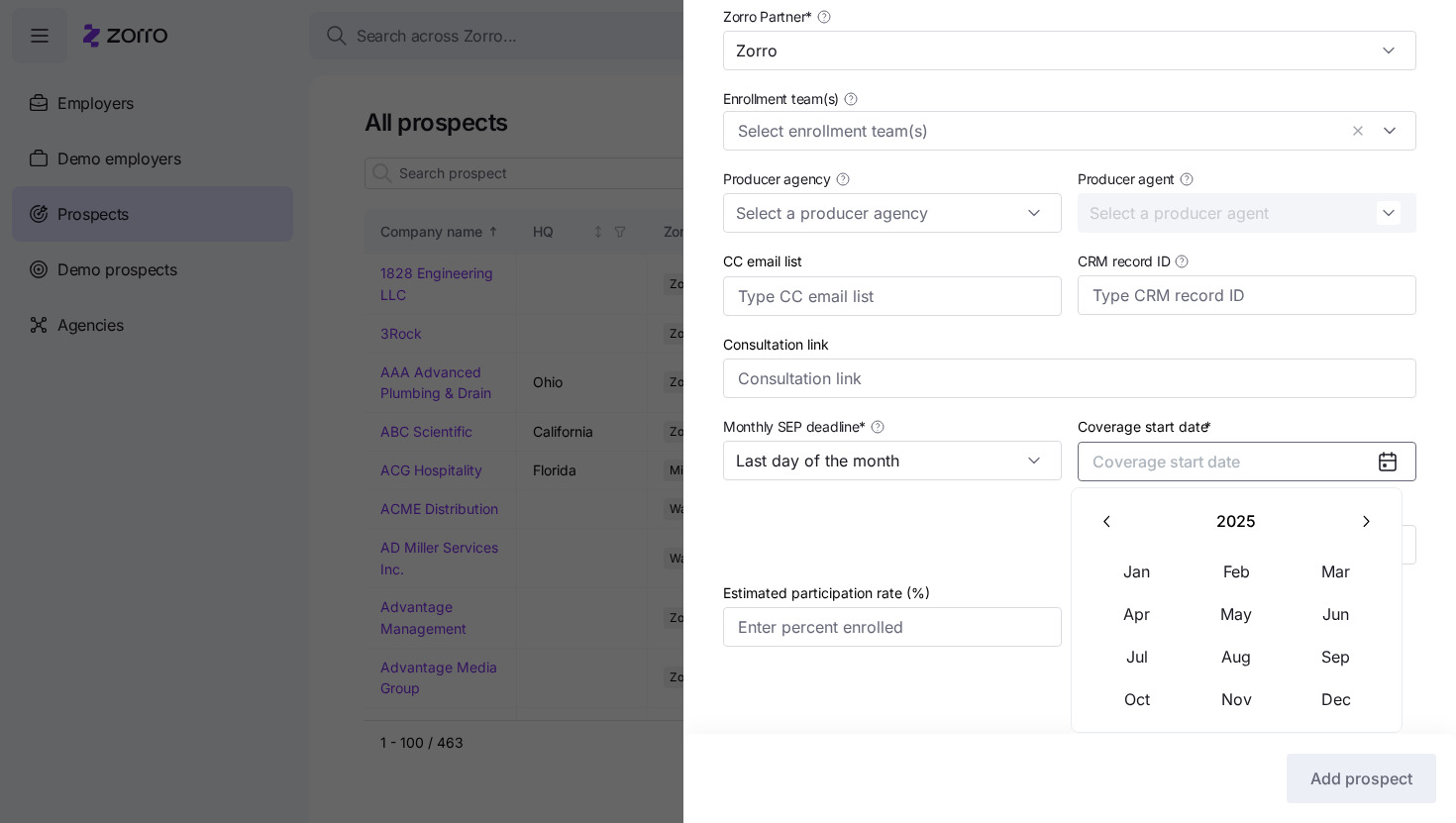 click at bounding box center (1365, 521) 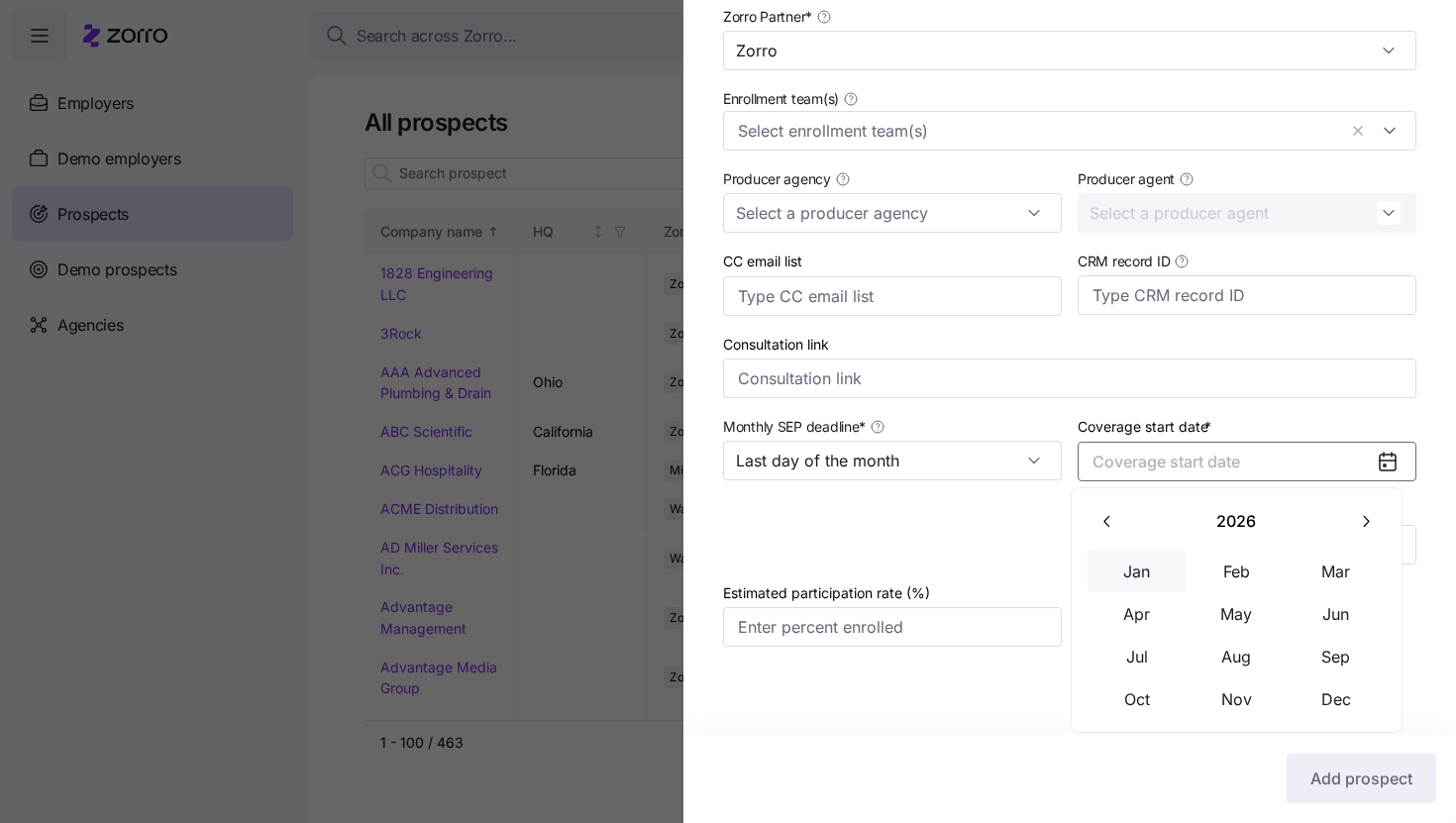 click on "Jan" at bounding box center (1137, 571) 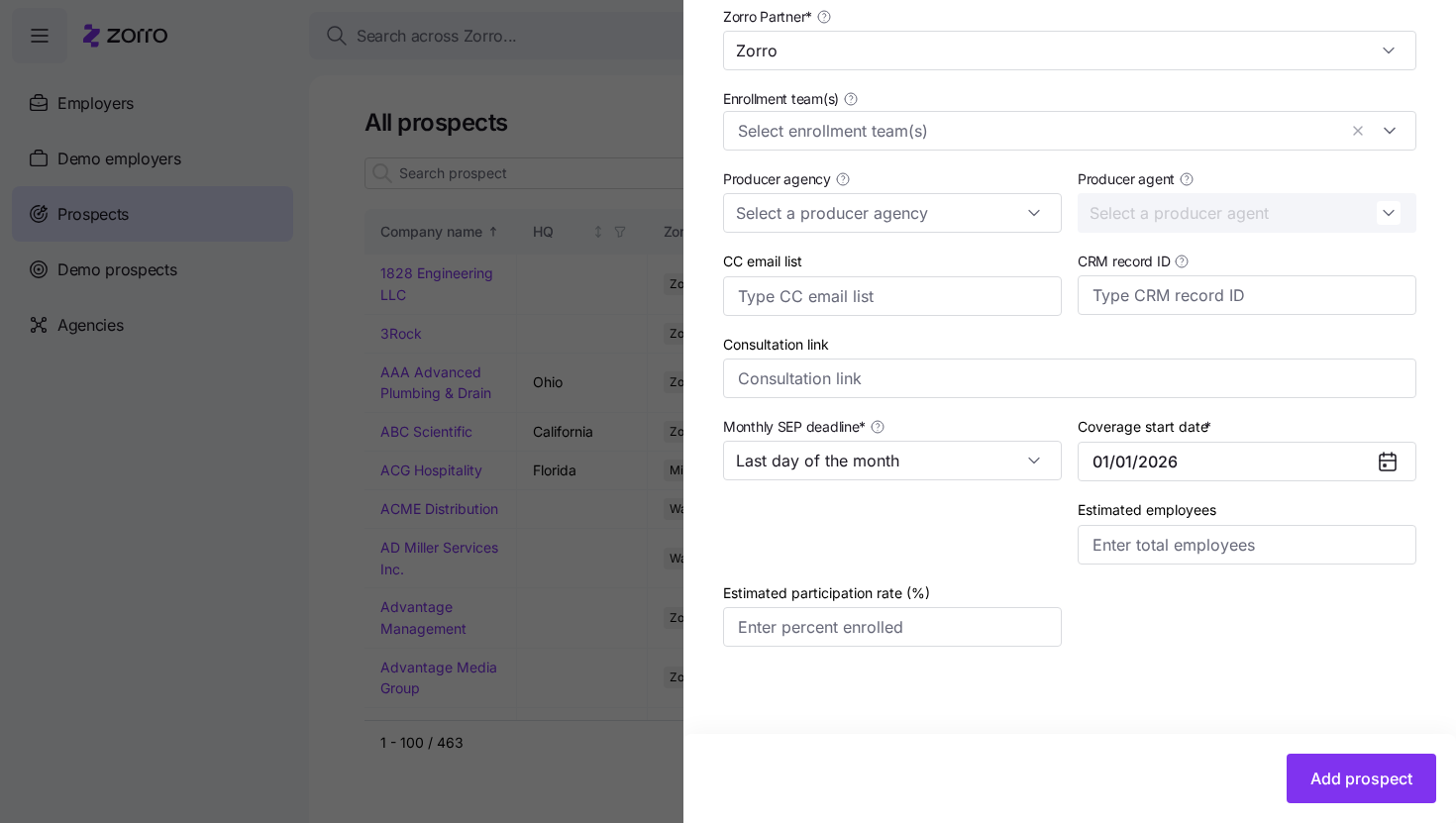click at bounding box center (892, 531) 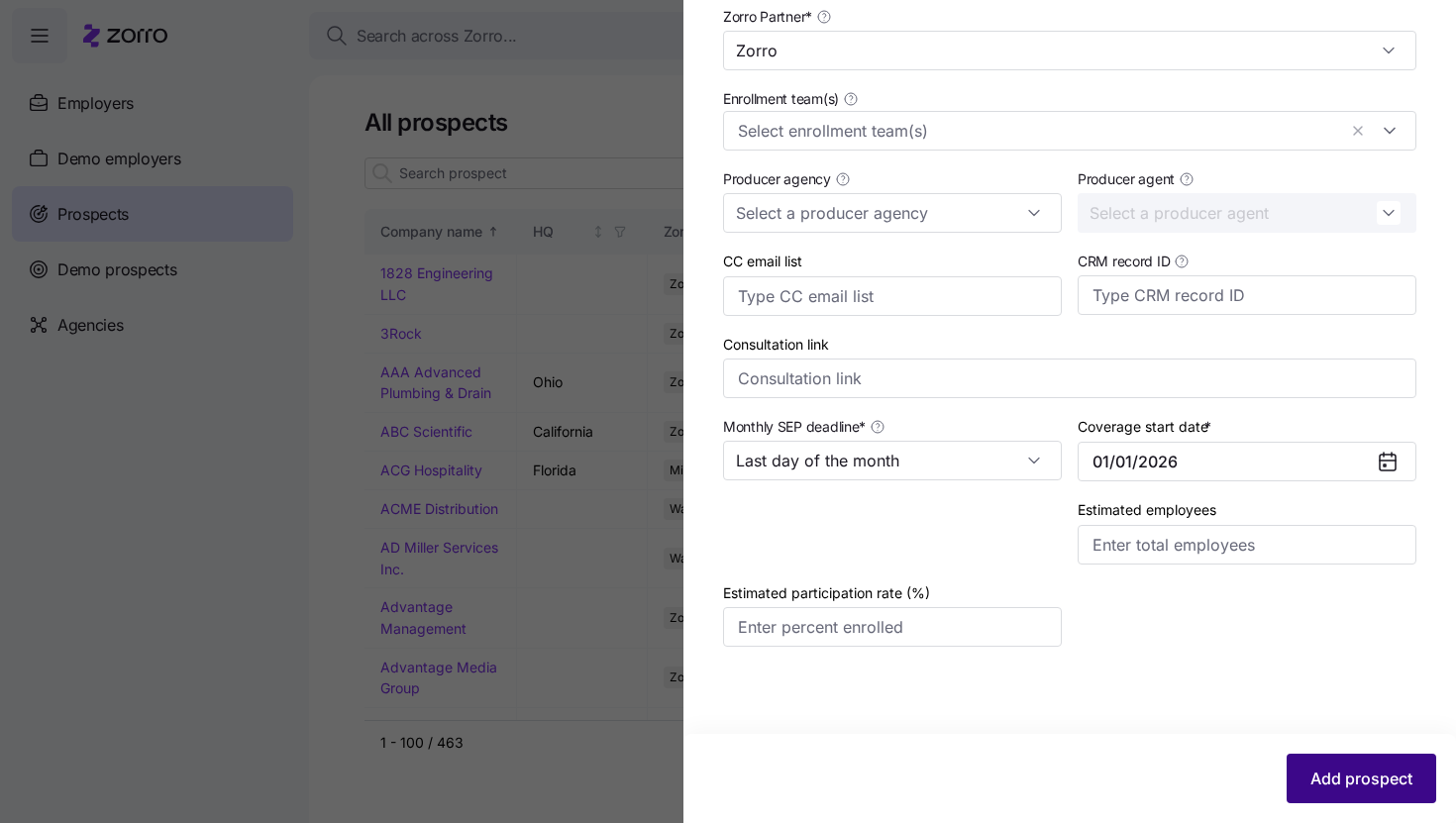 click on "Add prospect" at bounding box center [1361, 778] 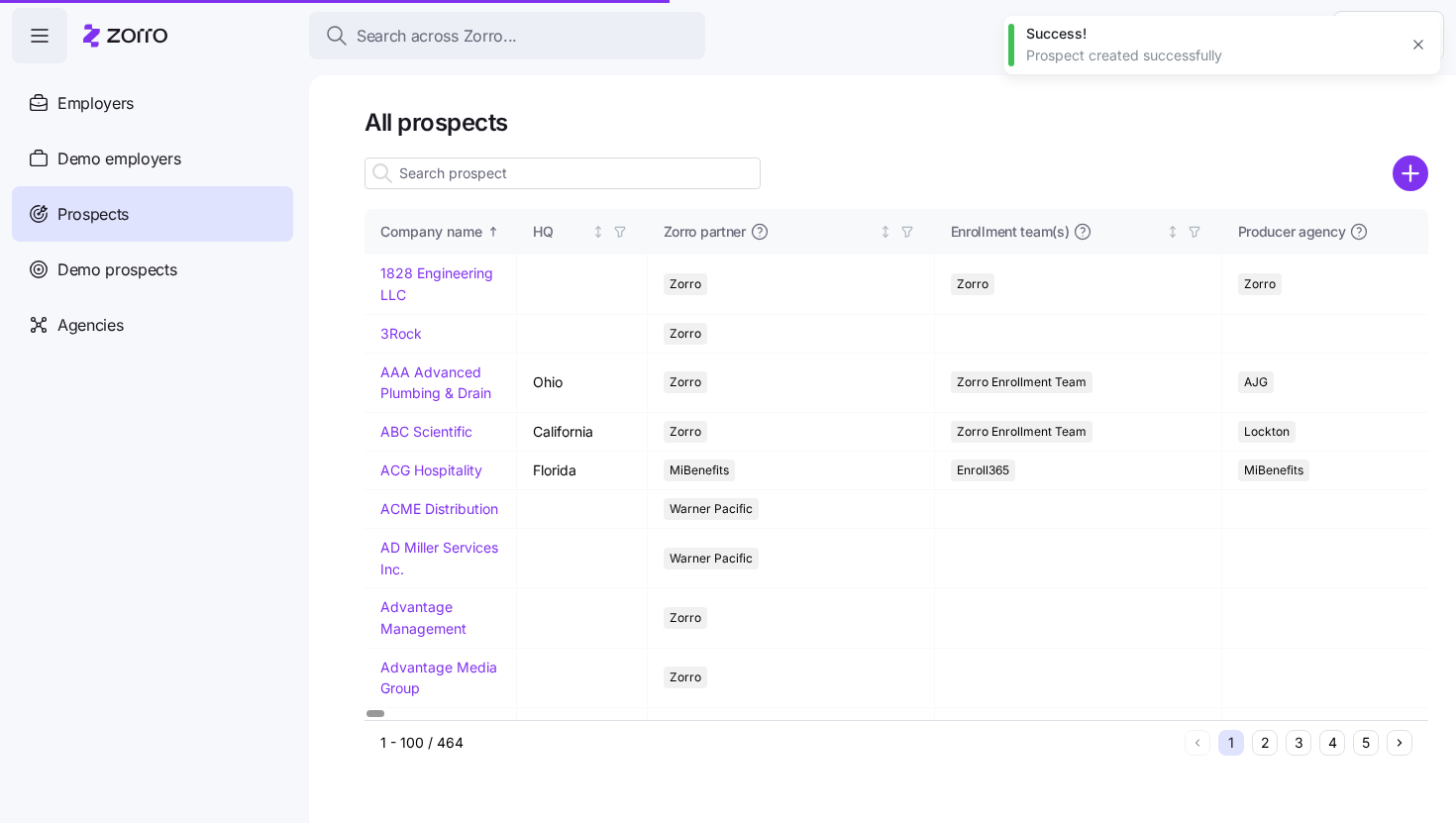 click at bounding box center (563, 173) 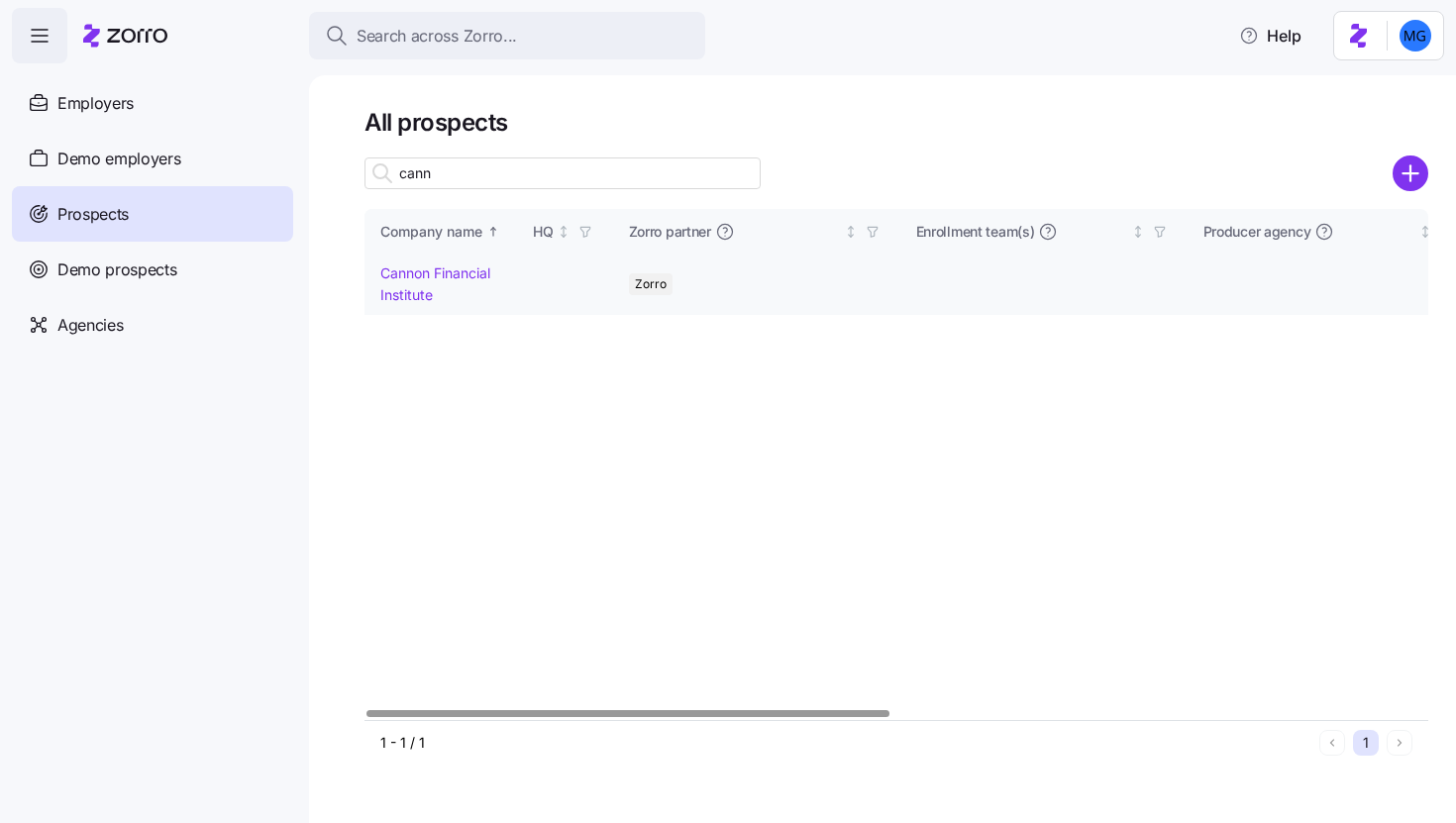 type on "cann" 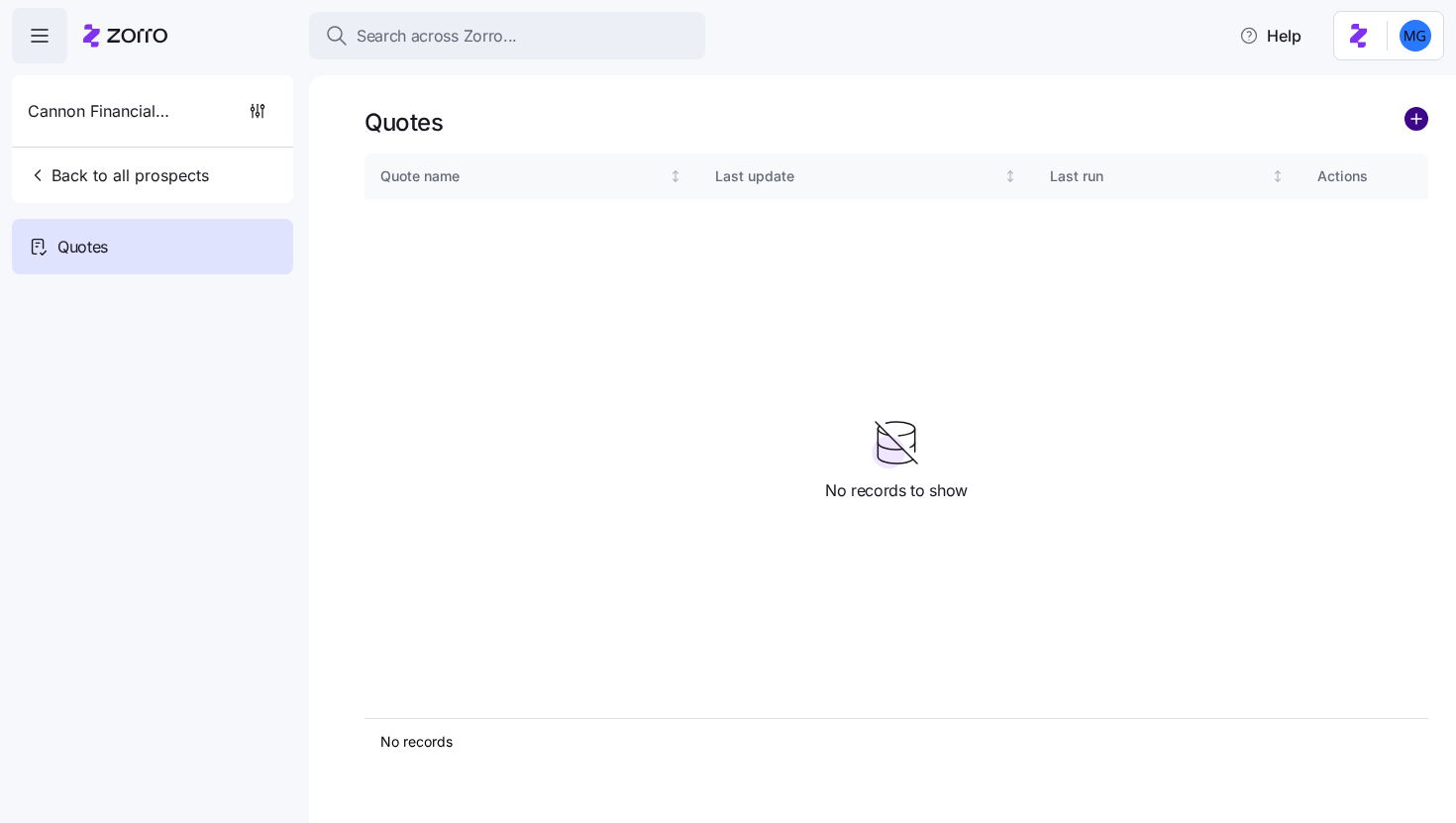 click 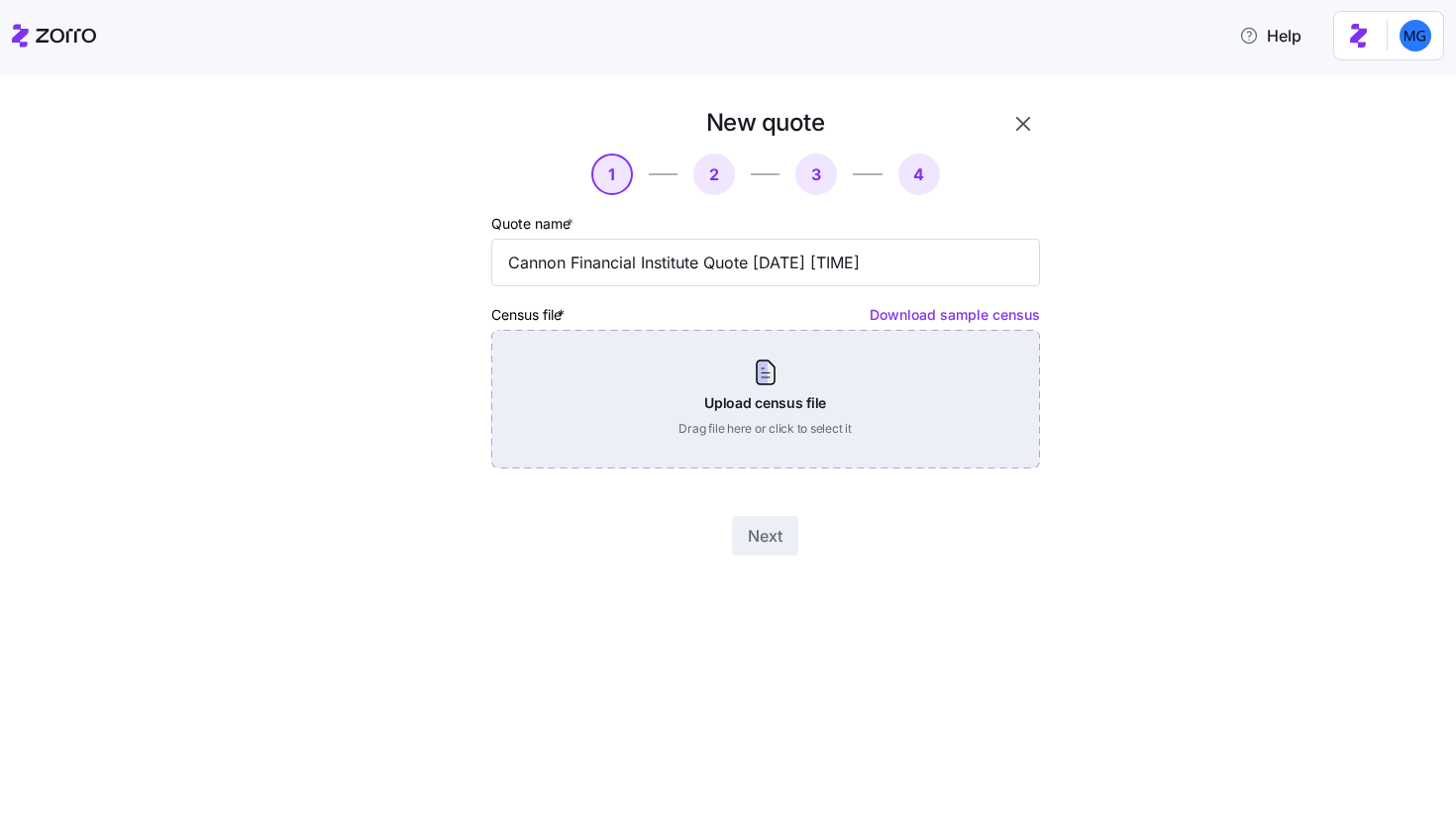 click on "Upload census file Drag file here or click to select it" at bounding box center (766, 399) 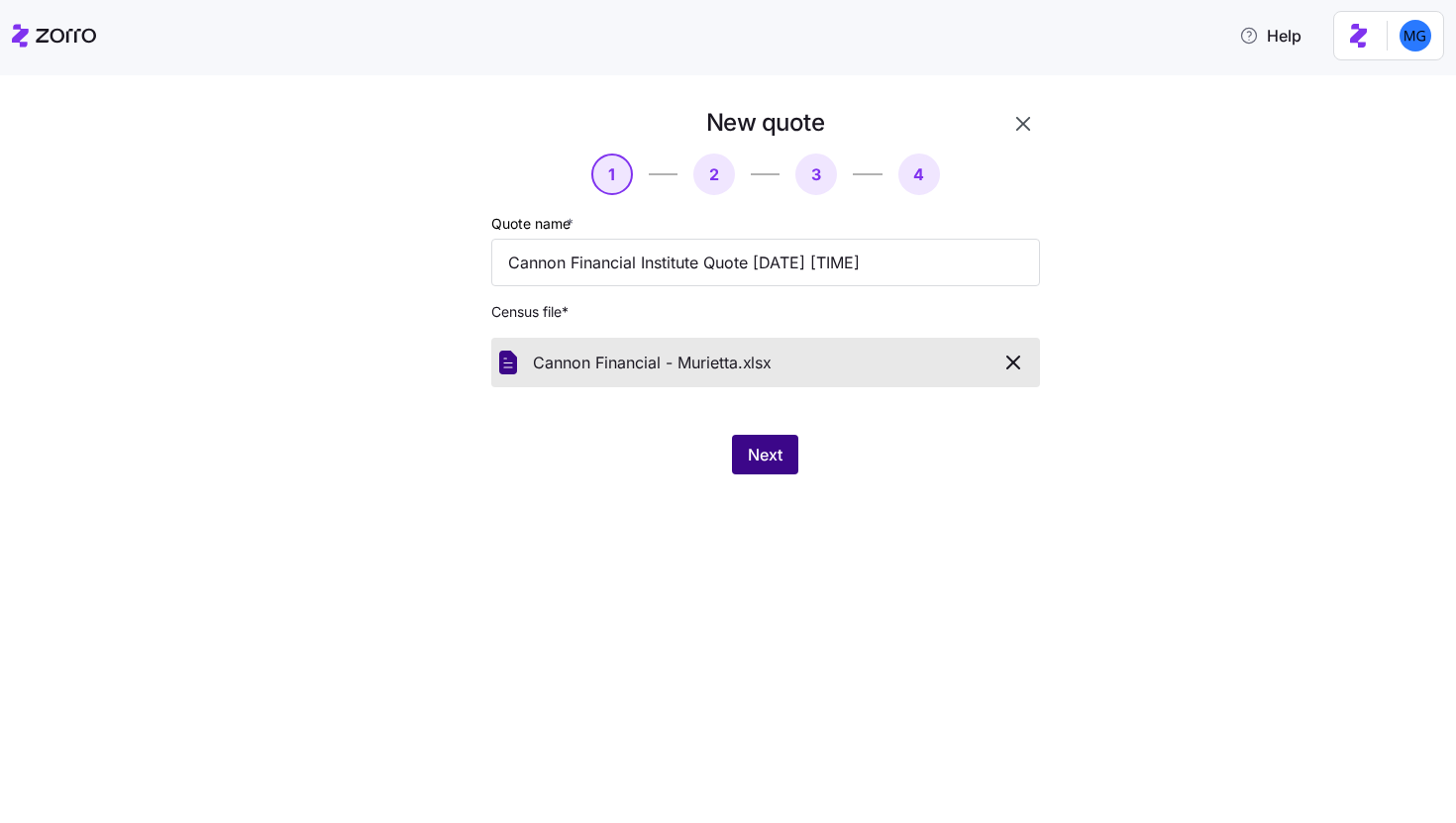 click on "Next" at bounding box center [765, 455] 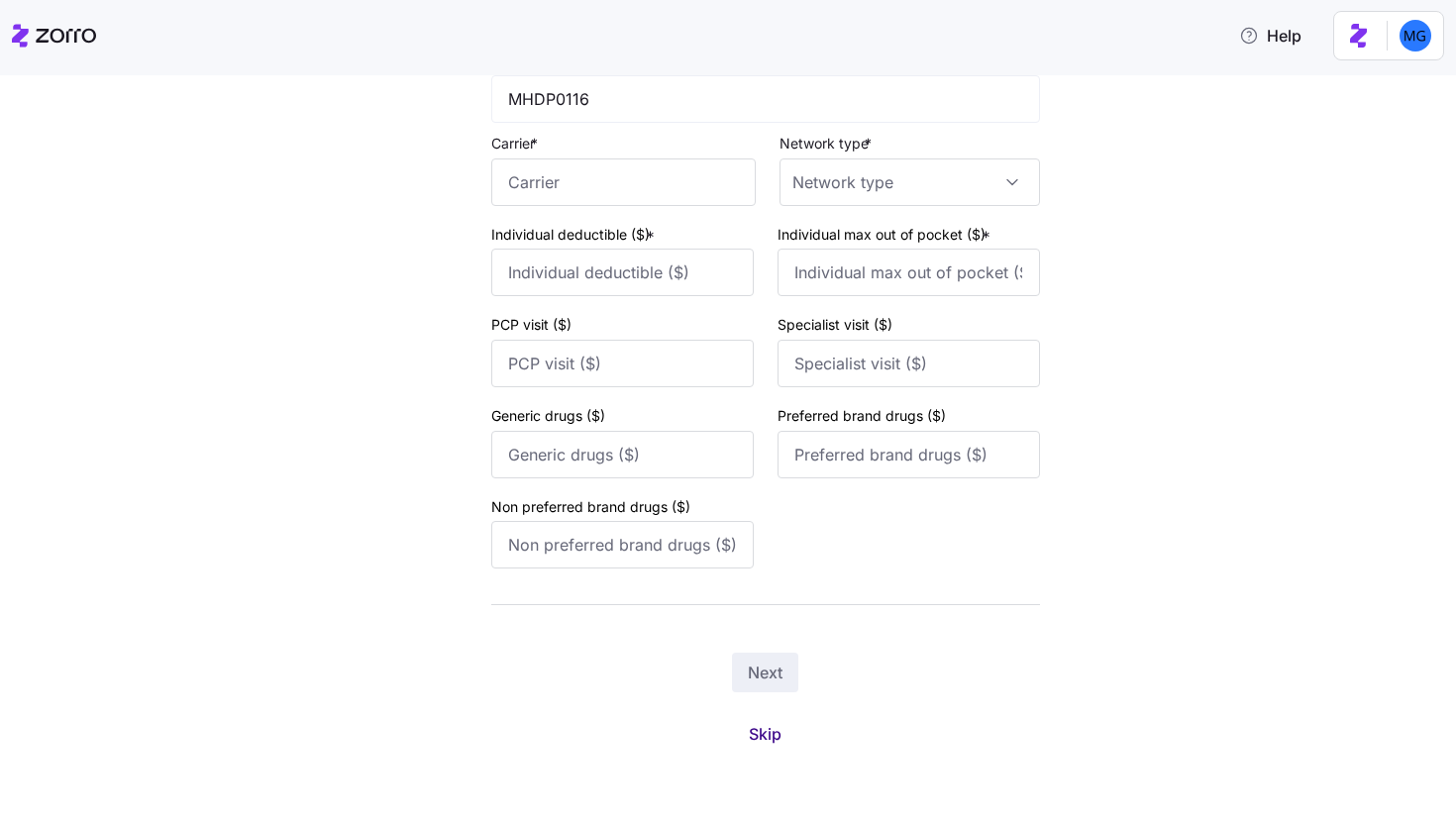click on "Skip" at bounding box center [765, 734] 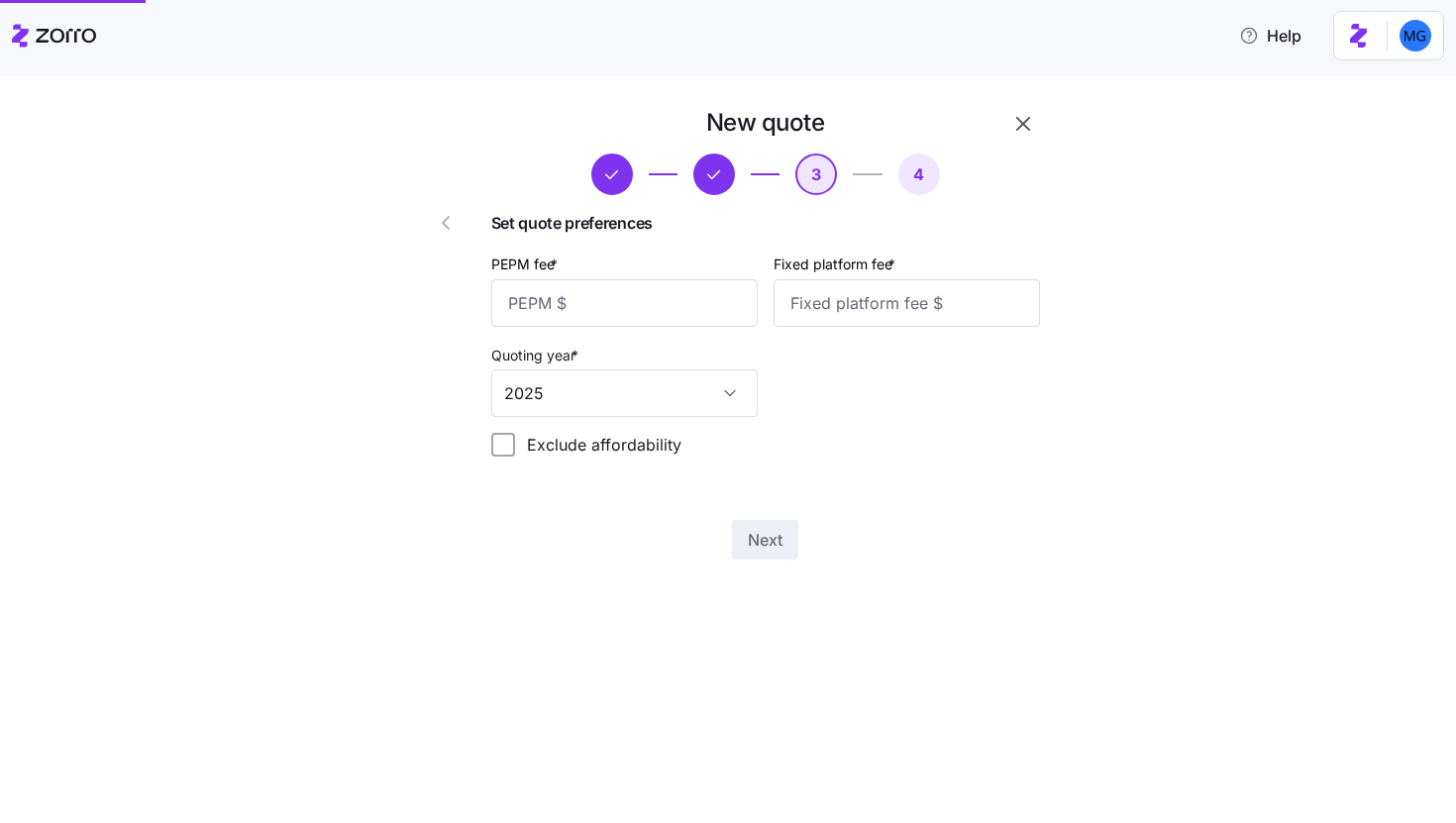 scroll, scrollTop: 0, scrollLeft: 0, axis: both 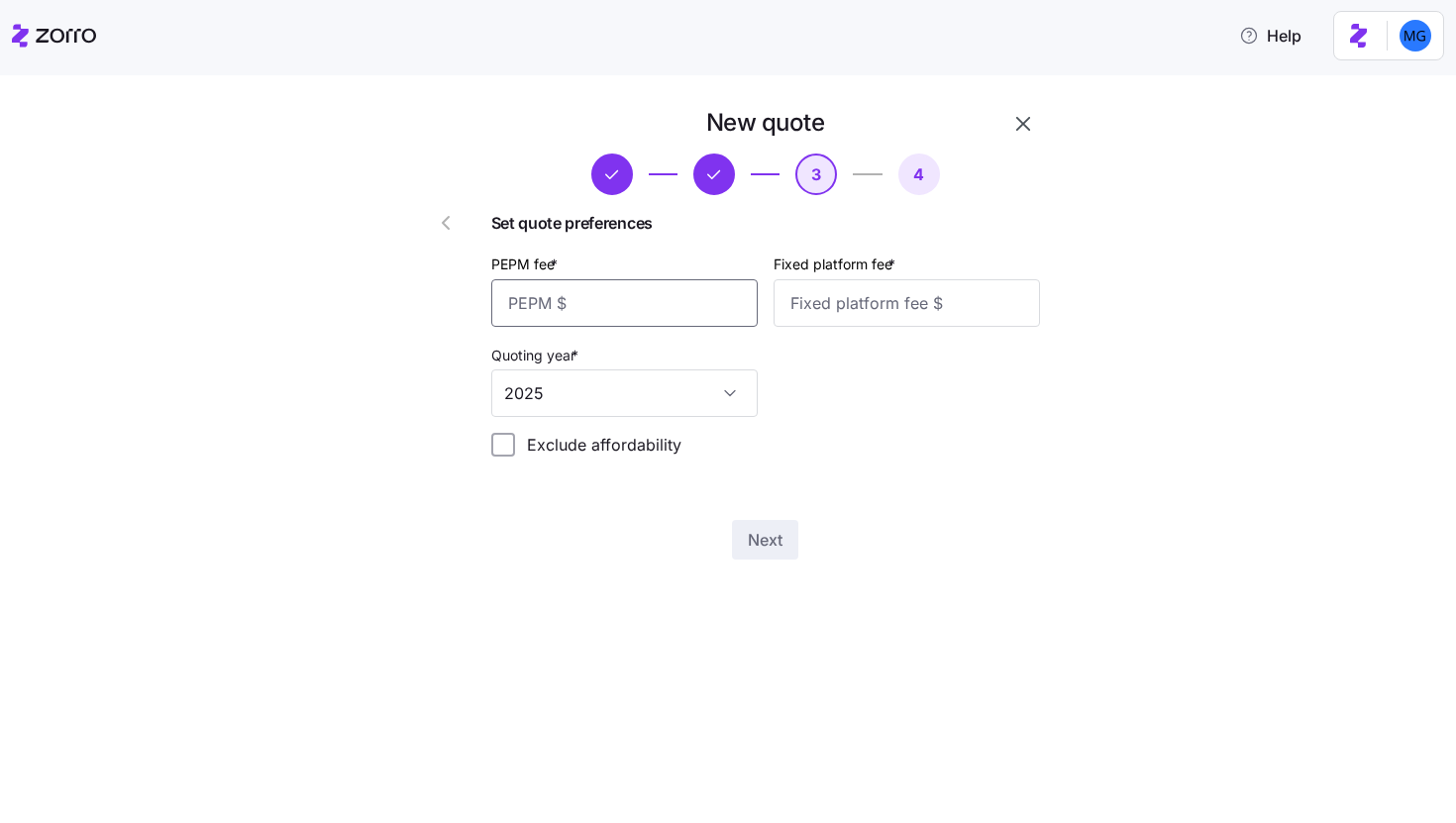 click on "PEPM fee  *" at bounding box center (624, 303) 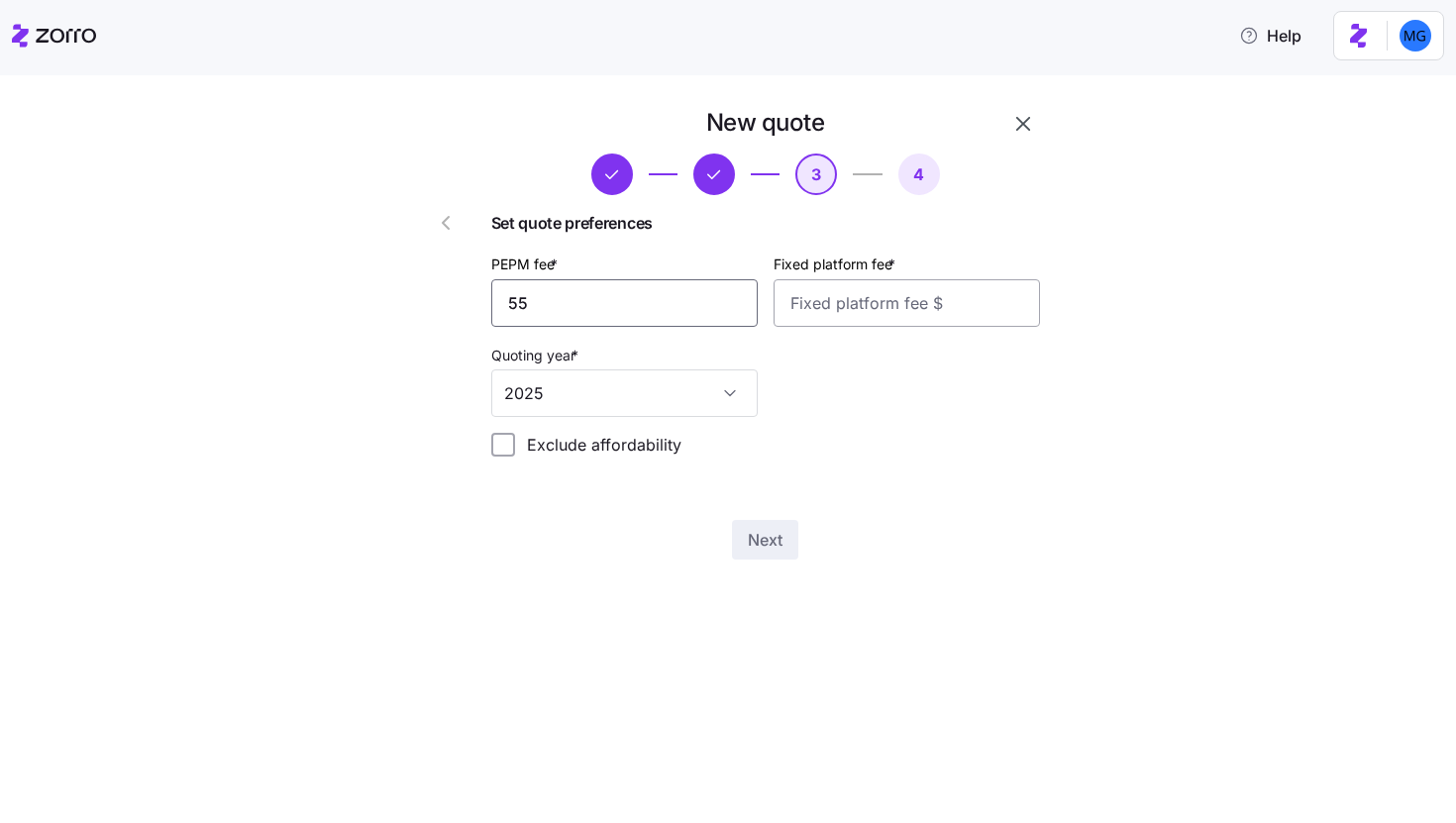 type on "55" 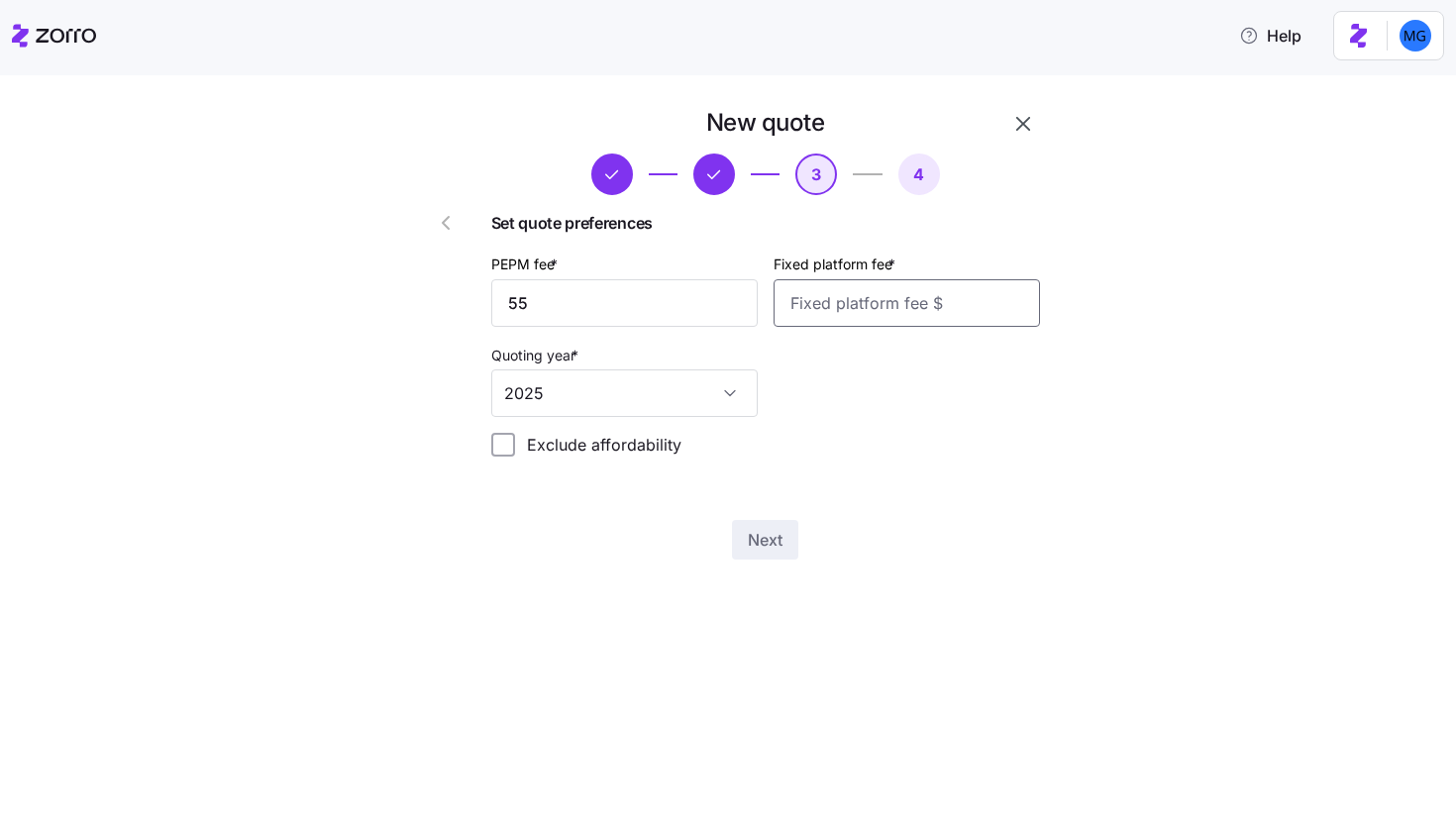 click on "Fixed platform fee  *" at bounding box center [906, 303] 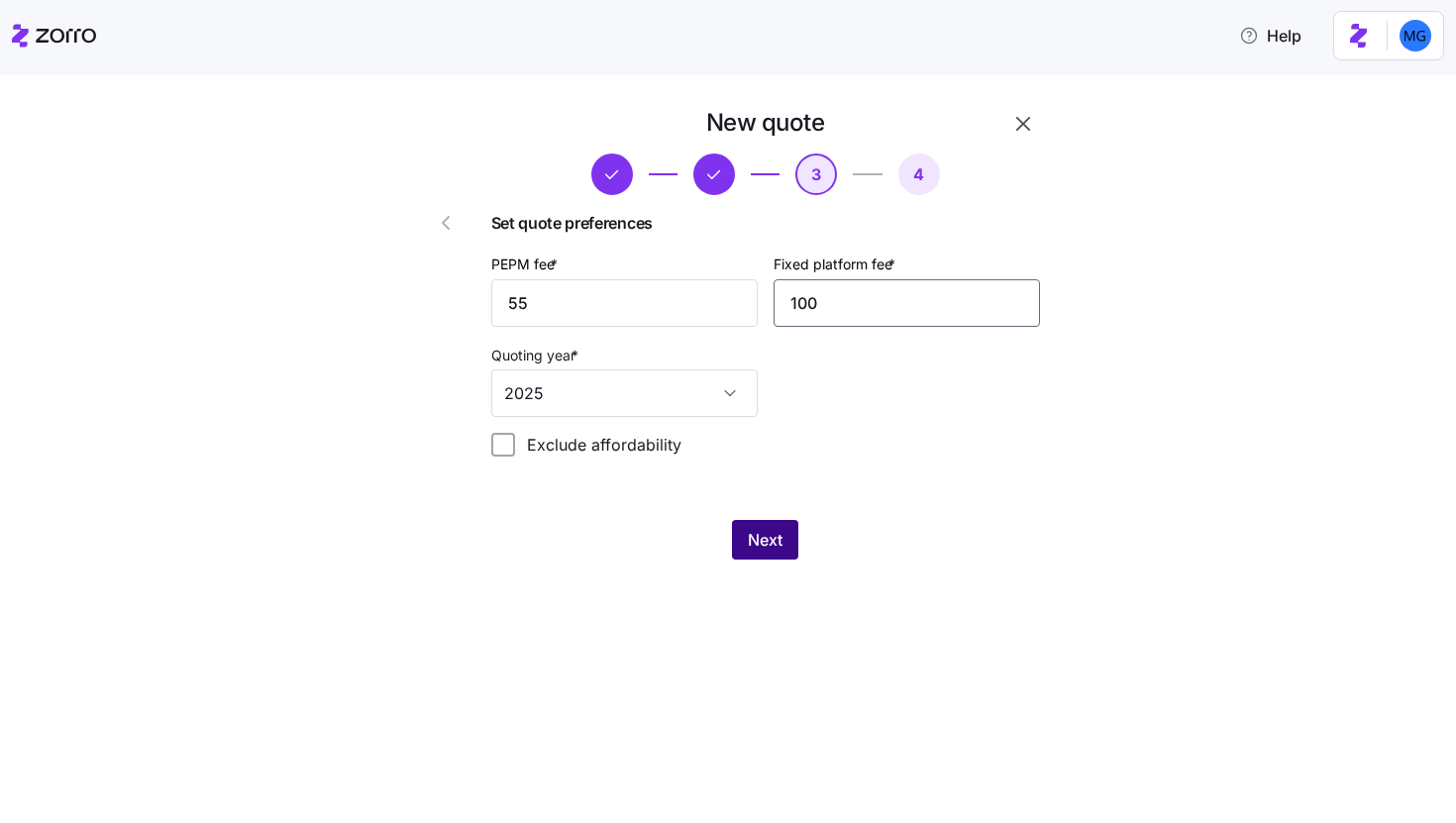 type on "100" 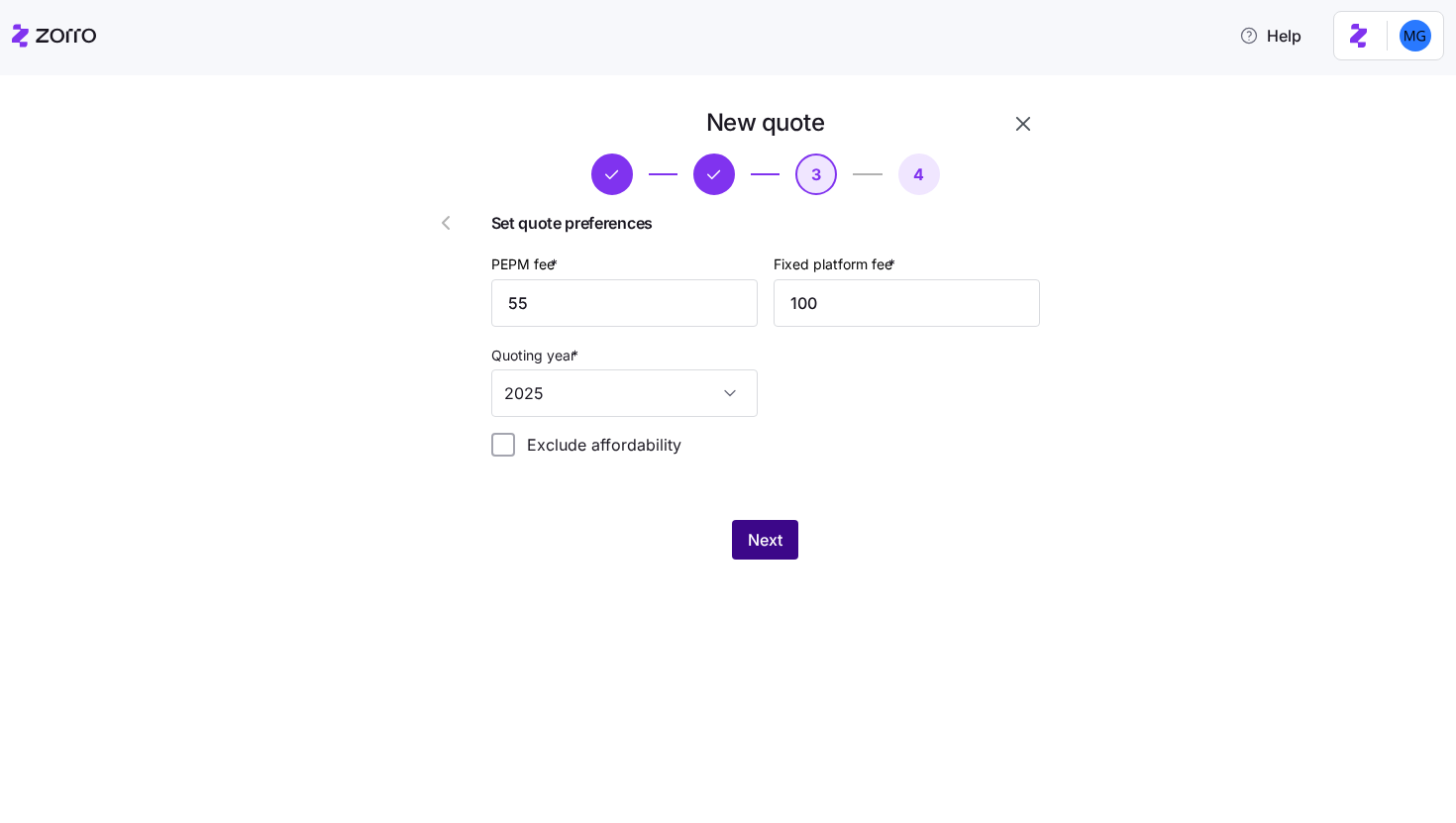click on "Next" at bounding box center [765, 540] 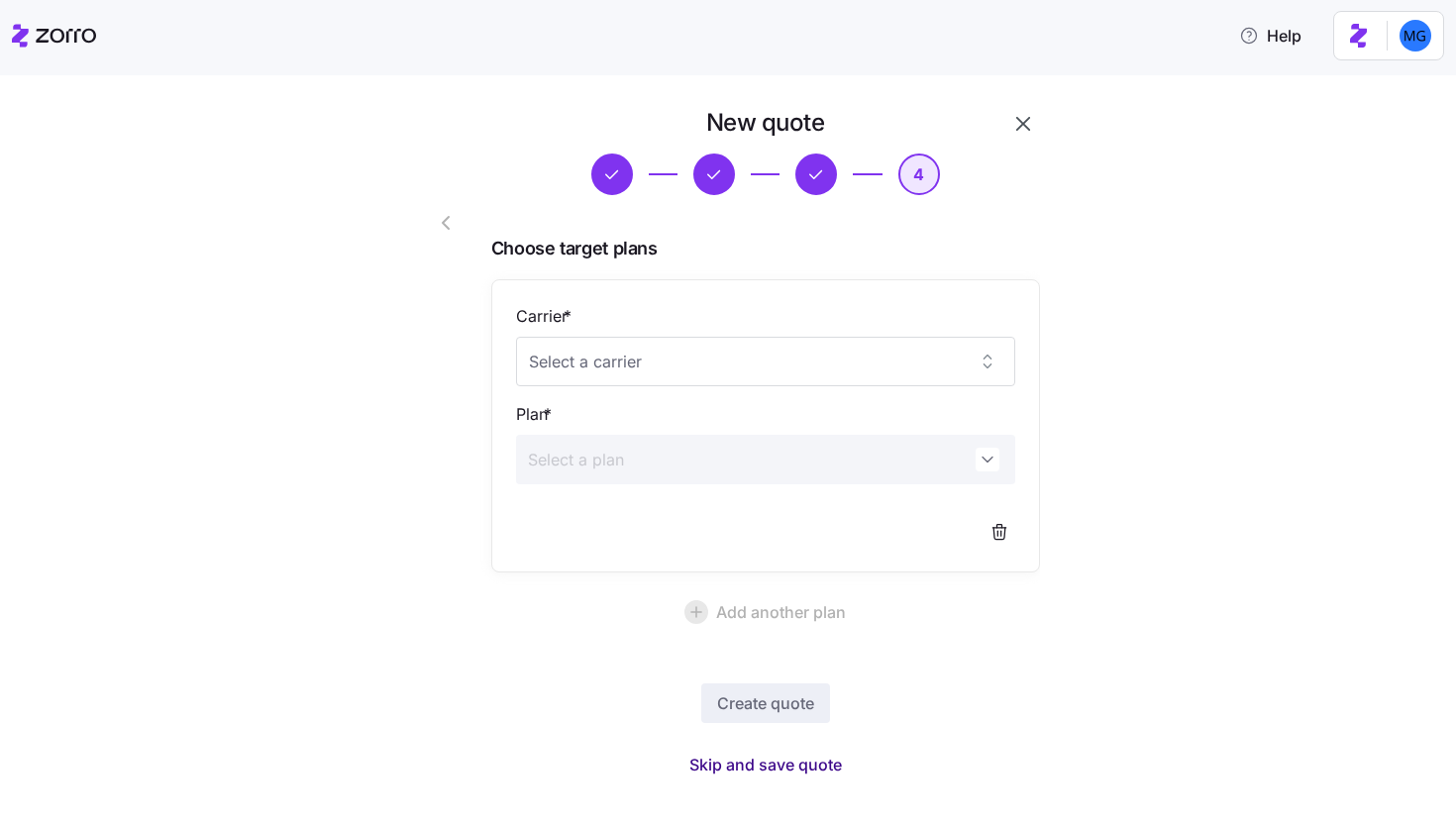 click on "Skip and save quote" at bounding box center [766, 765] 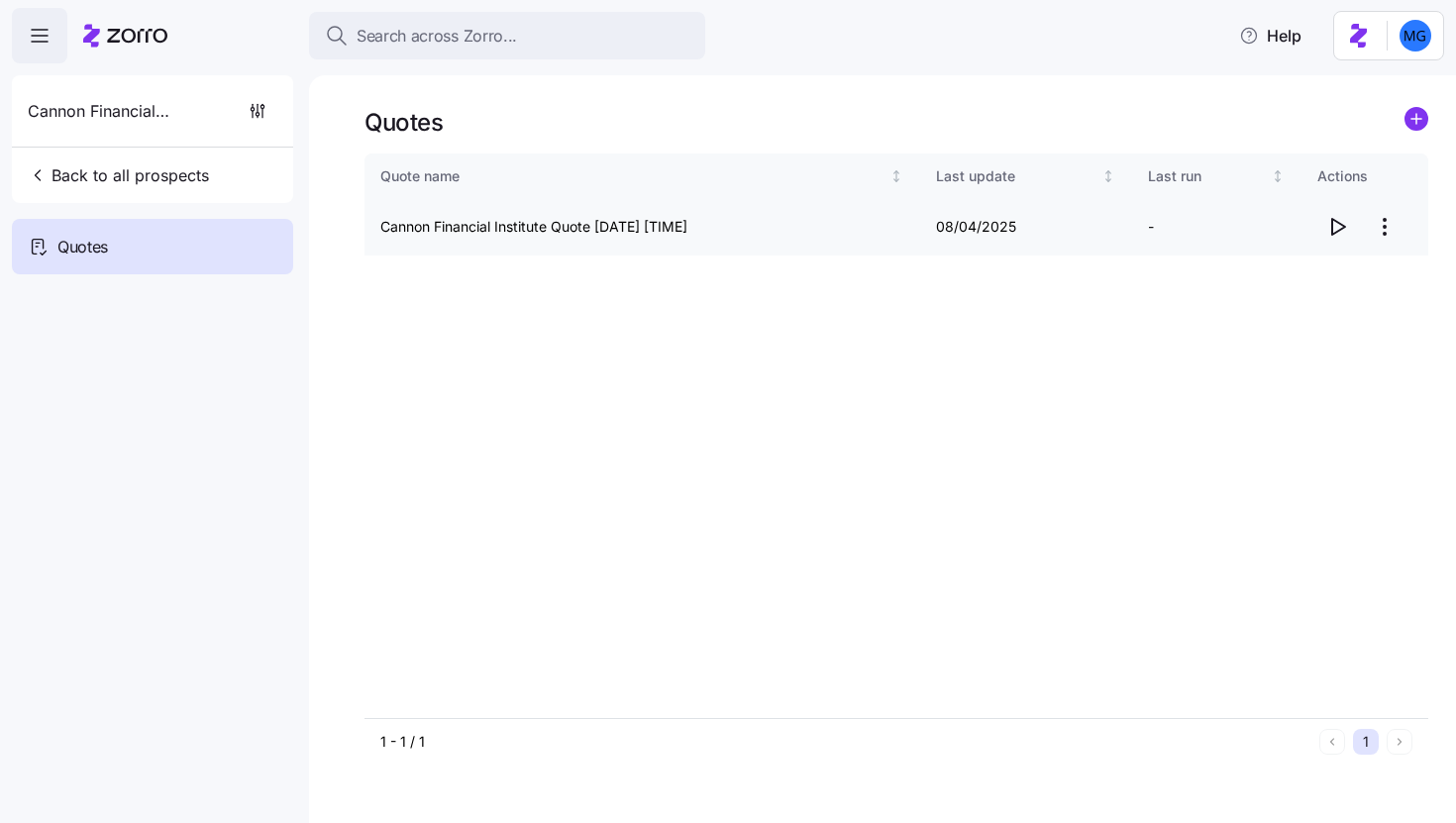 click 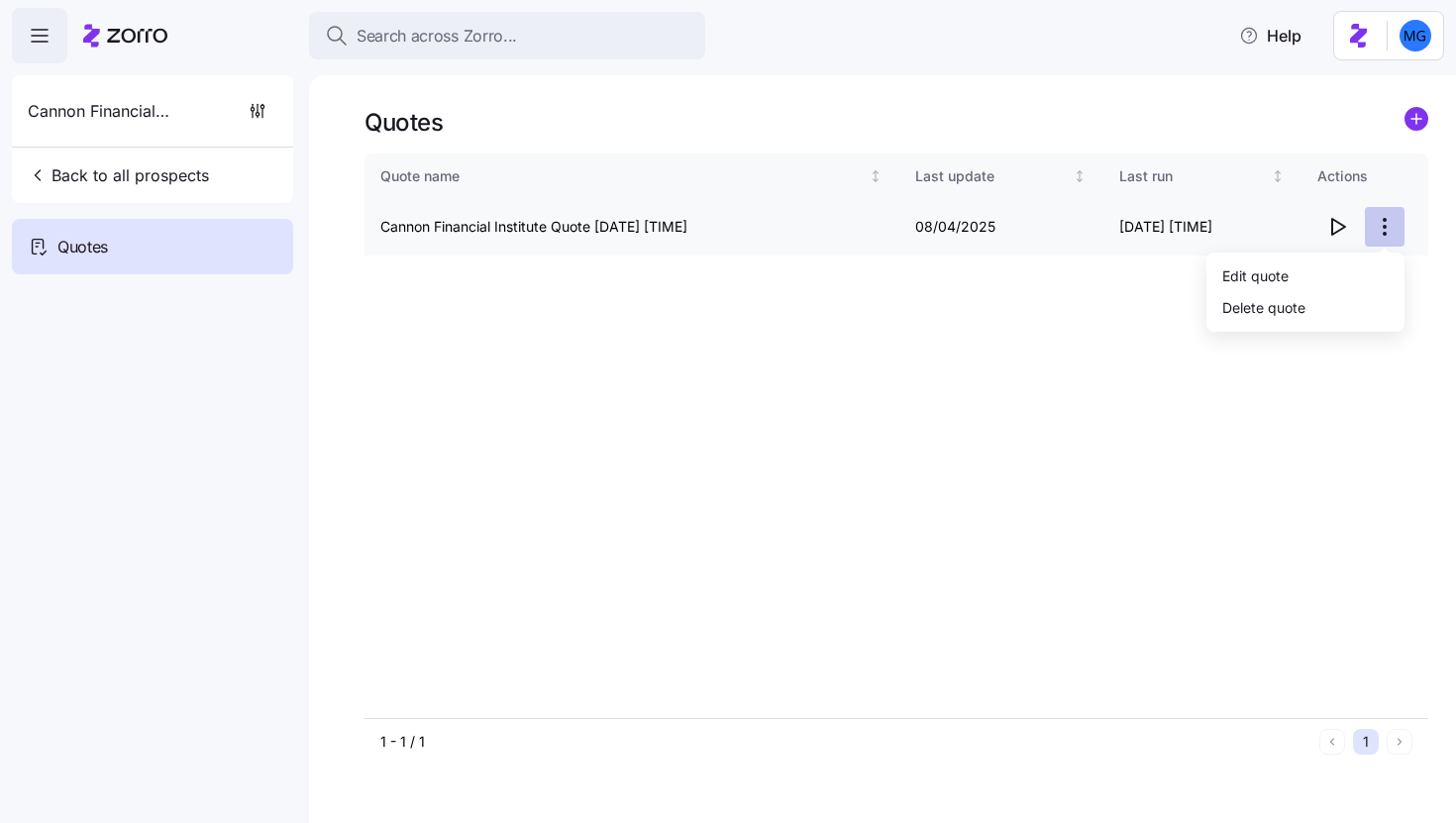 click on "Search across Zorro... Help Cannon Financial Institute Back to all prospects Quotes Quotes Quote name Last update Last run Actions Cannon Financial Institute Quote 08/04/2025 9:49 PM 08/04/2025 08/04/2025 4:50 PM 1 - 1 / 1 1 Quotes Edit quote Delete quote" at bounding box center [728, 405] 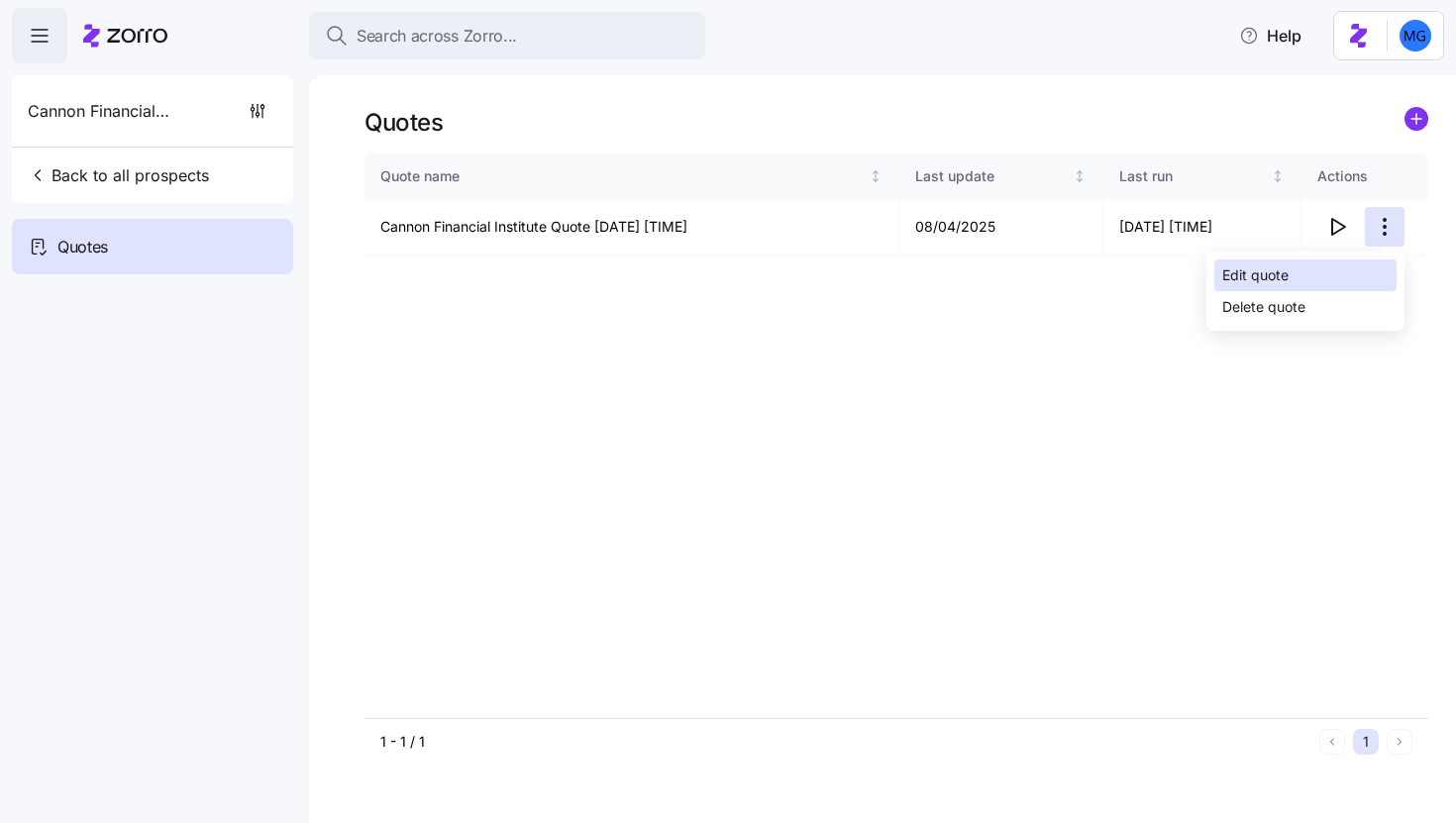 click on "Edit quote" at bounding box center [1305, 275] 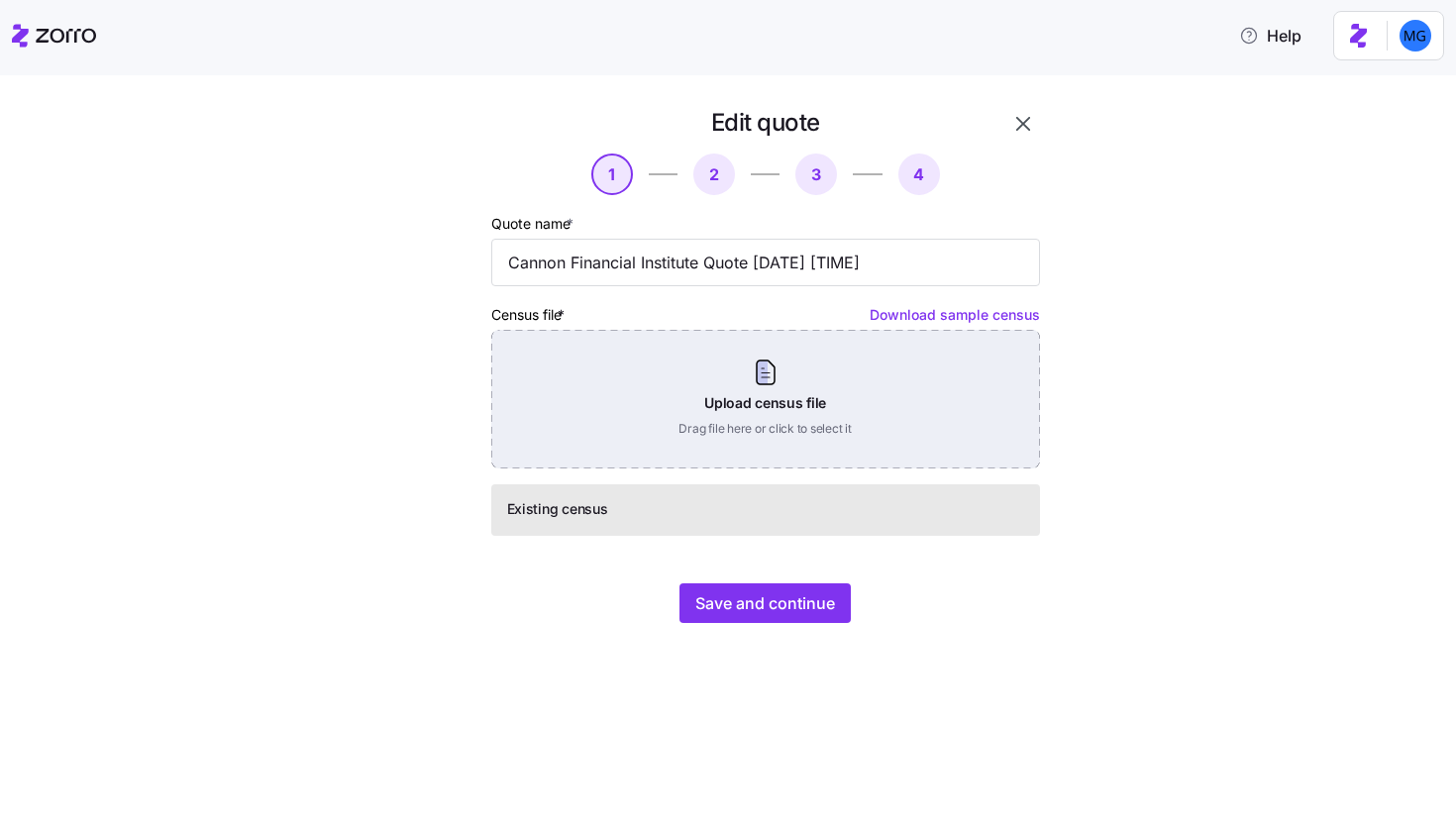 click on "Upload census file Drag file here or click to select it" at bounding box center [766, 399] 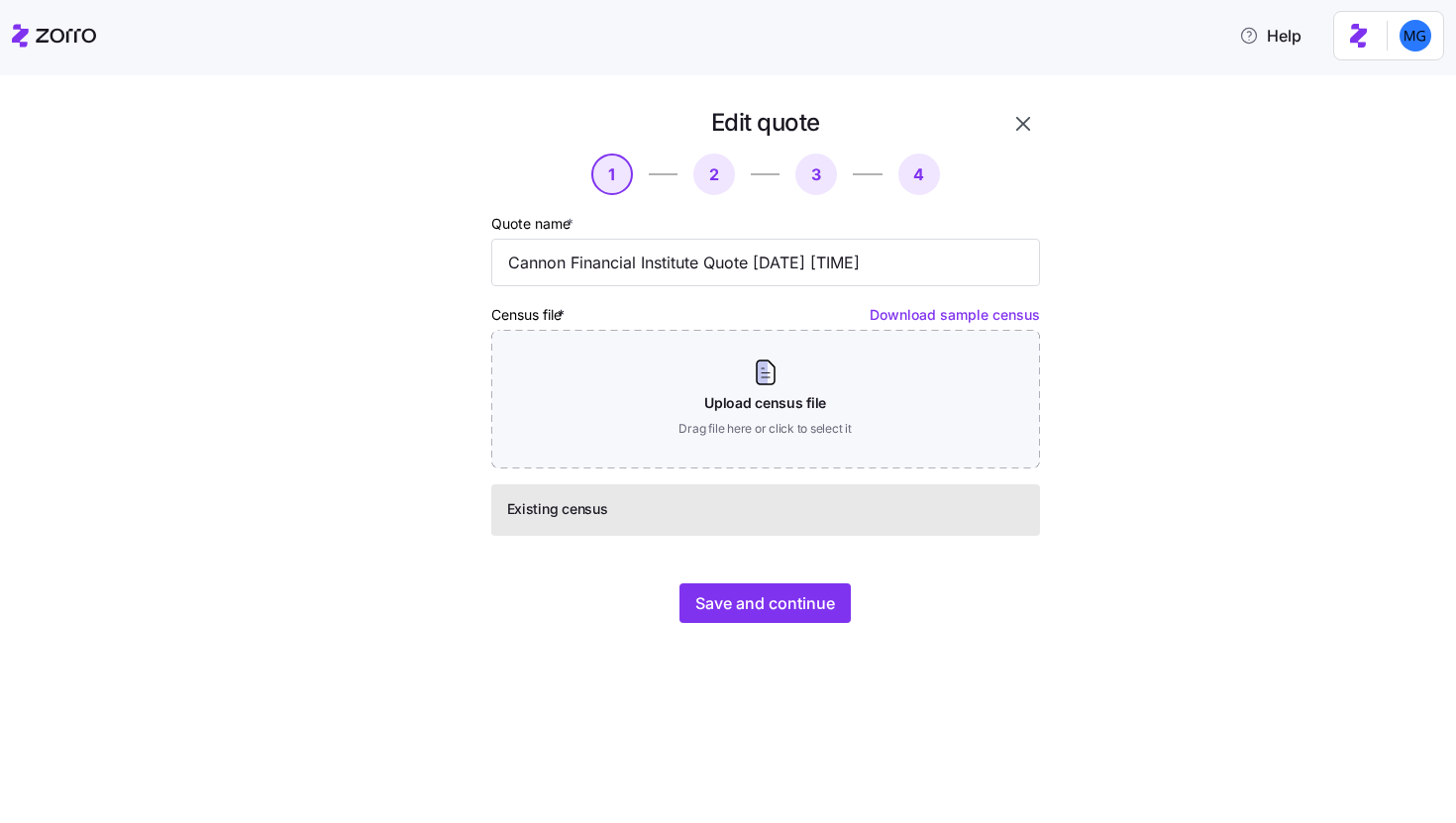 click at bounding box center [1023, 124] 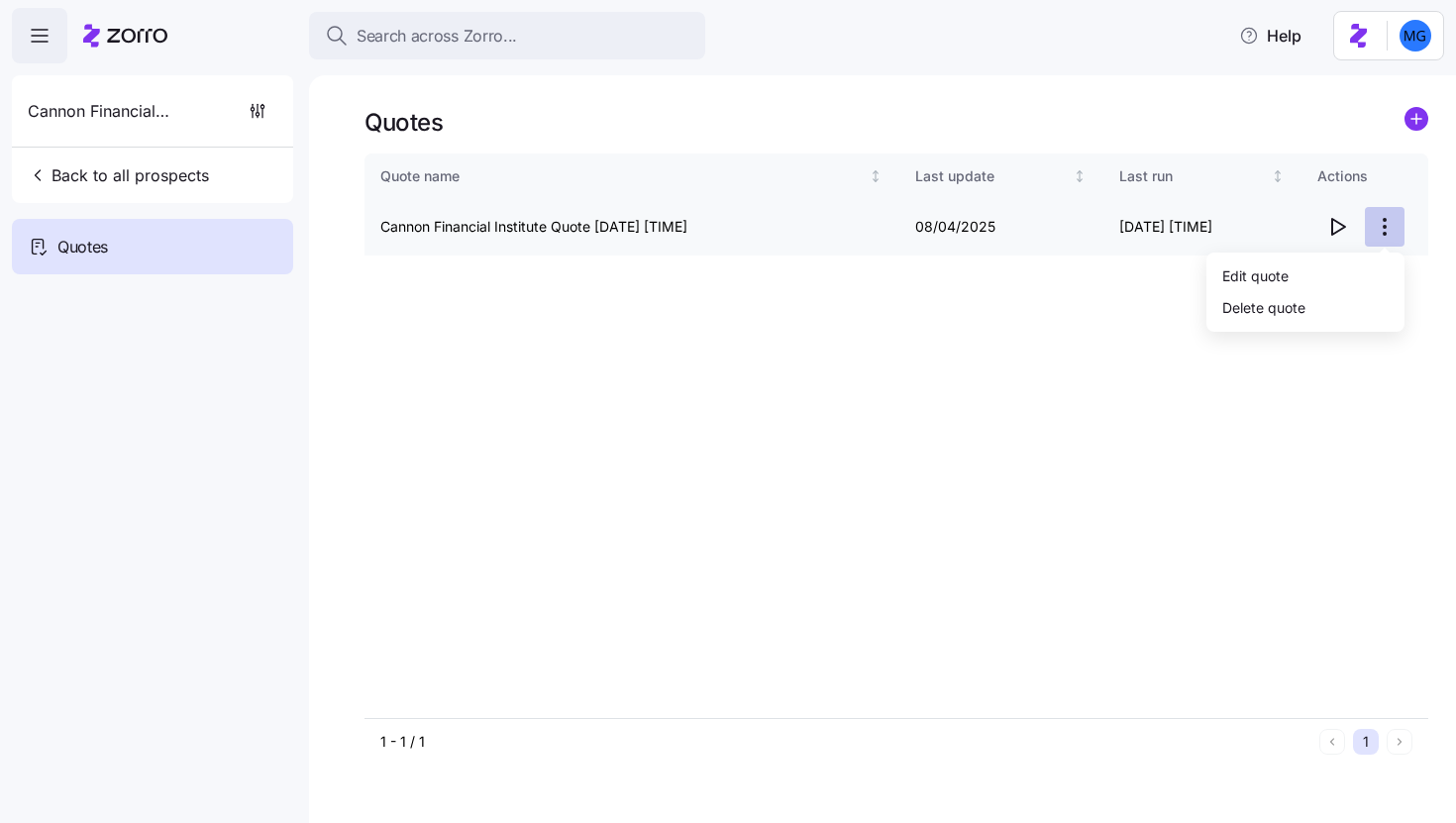 click on "Search across Zorro... Help Cannon Financial Institute Back to all prospects Quotes Quotes Quote name Last update Last run Actions Cannon Financial Institute Quote 08/04/2025 9:49 PM 08/04/2025 08/04/2025 4:50 PM 1 - 1 / 1 1 Quotes Edit quote Delete quote" at bounding box center [728, 405] 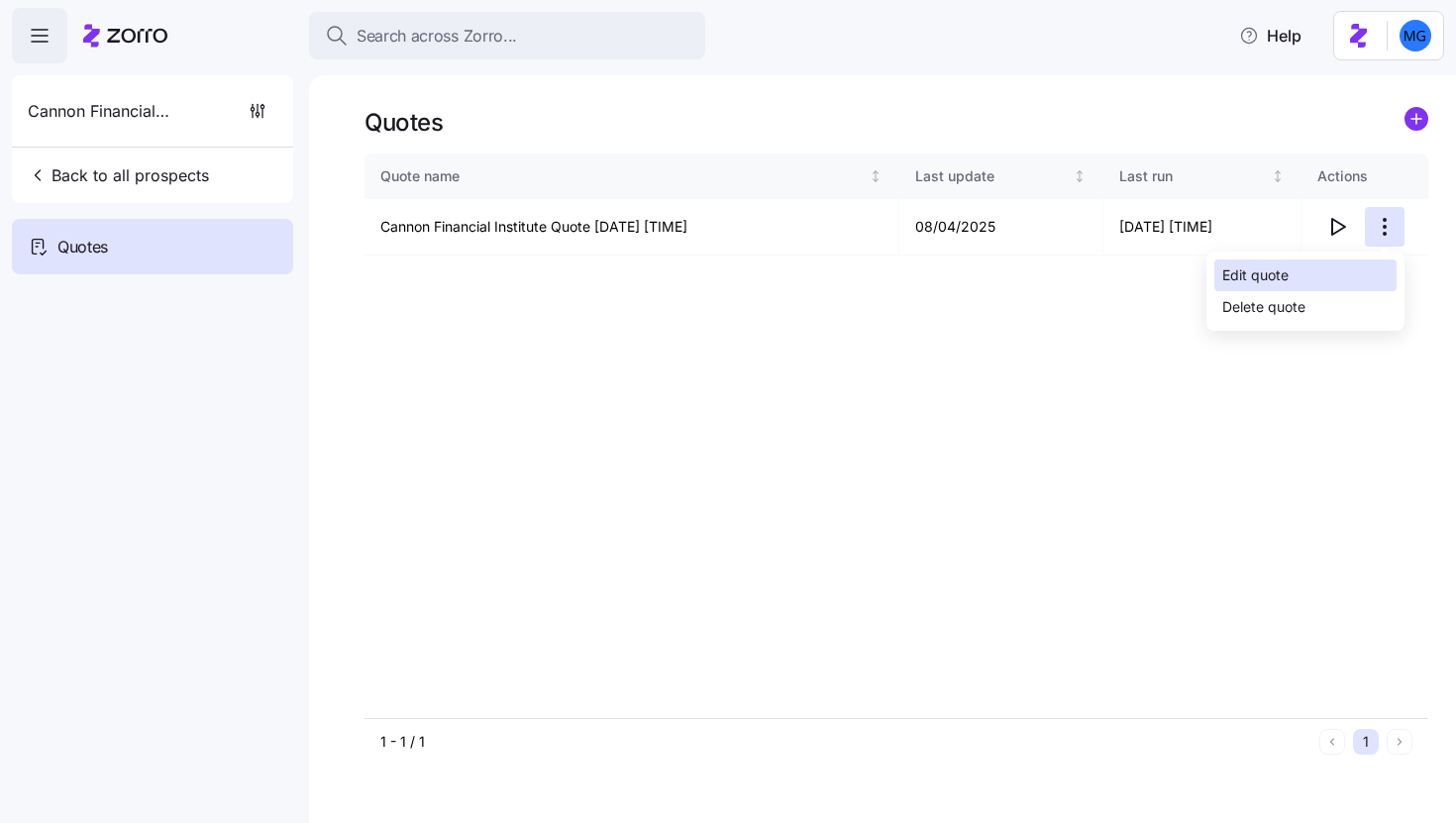 click on "Edit quote" at bounding box center [1305, 275] 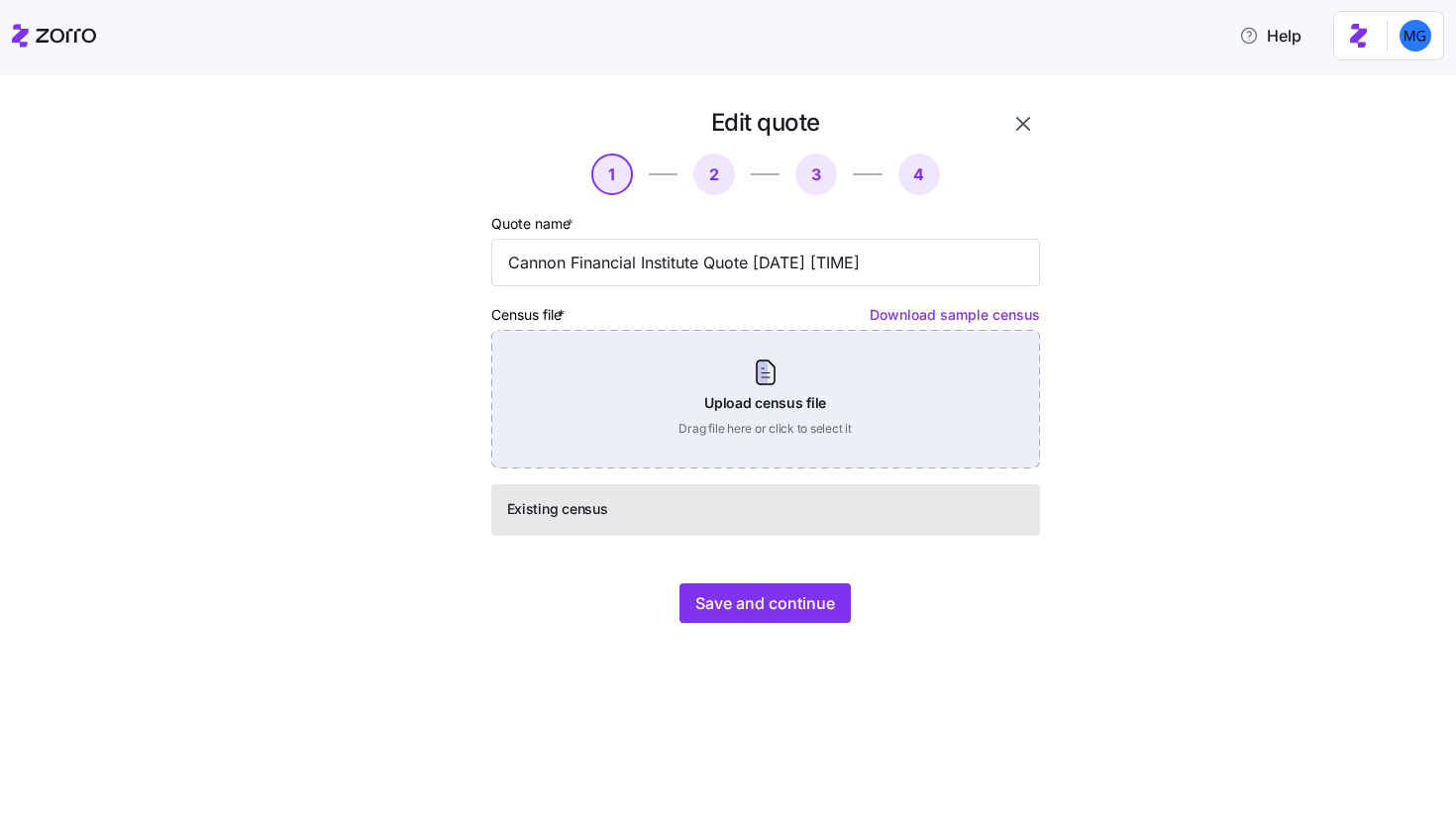 click on "Upload census file Drag file here or click to select it" at bounding box center (766, 399) 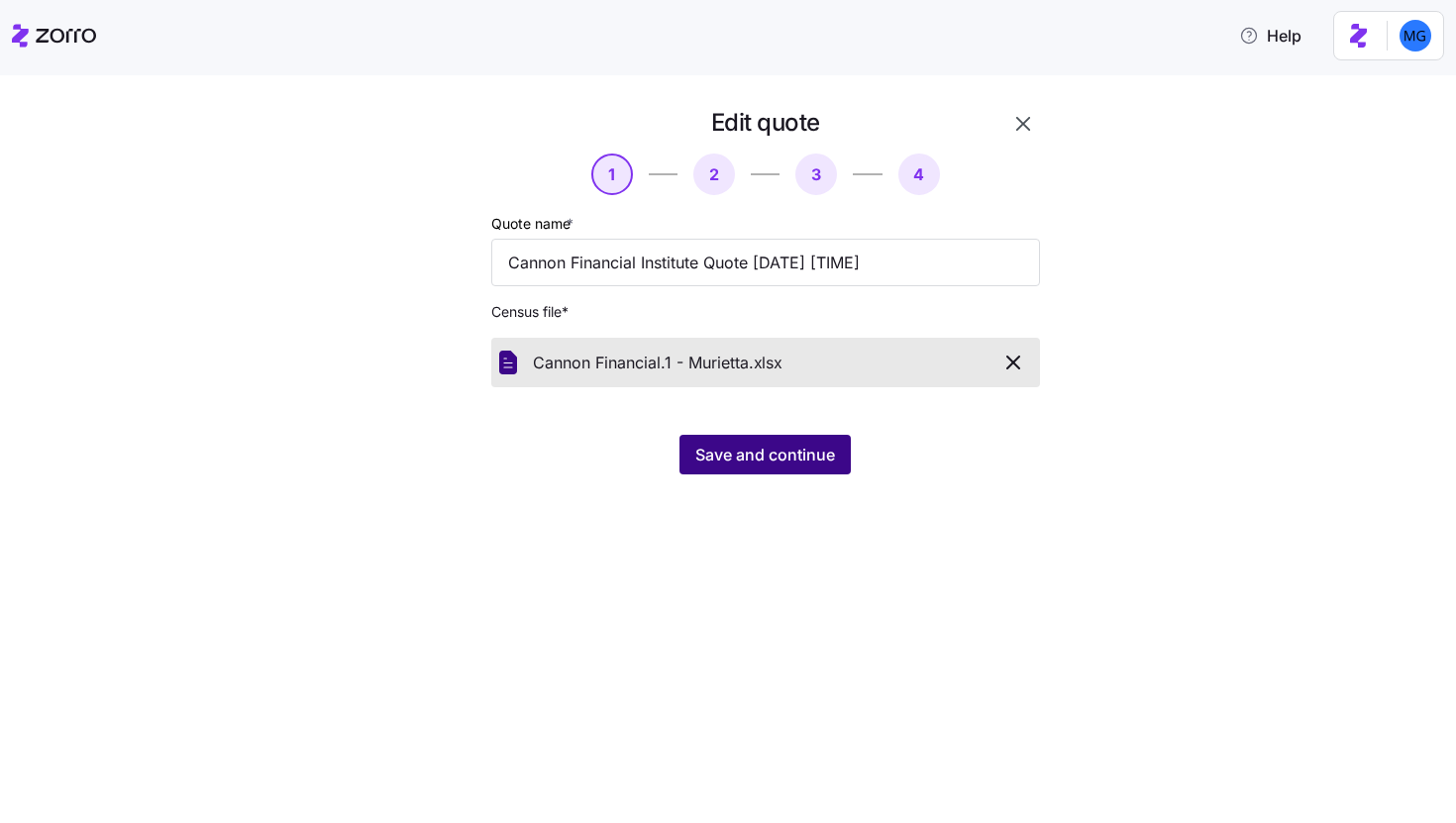 click on "Save and continue" at bounding box center (765, 455) 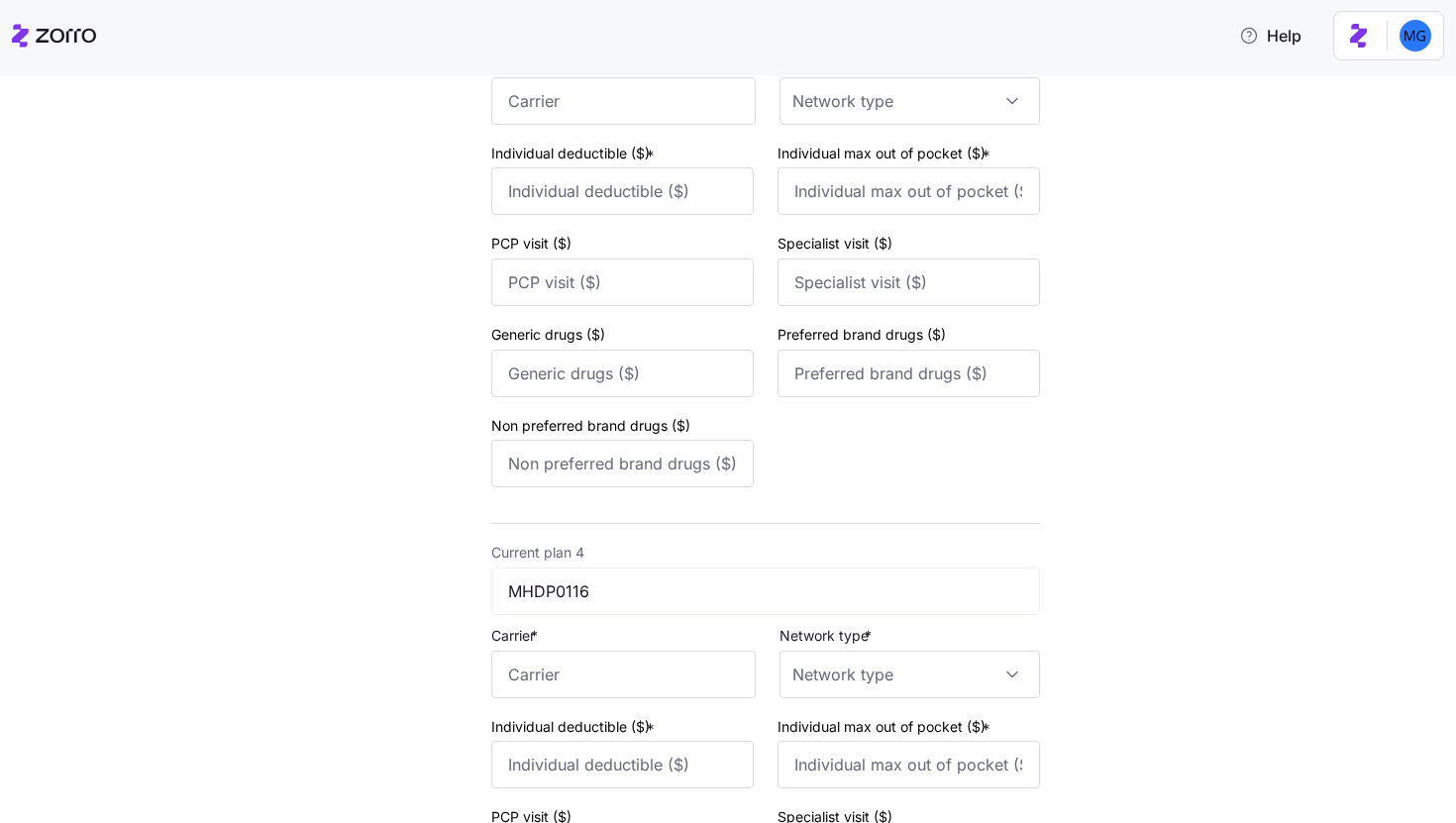 scroll, scrollTop: 1936, scrollLeft: 0, axis: vertical 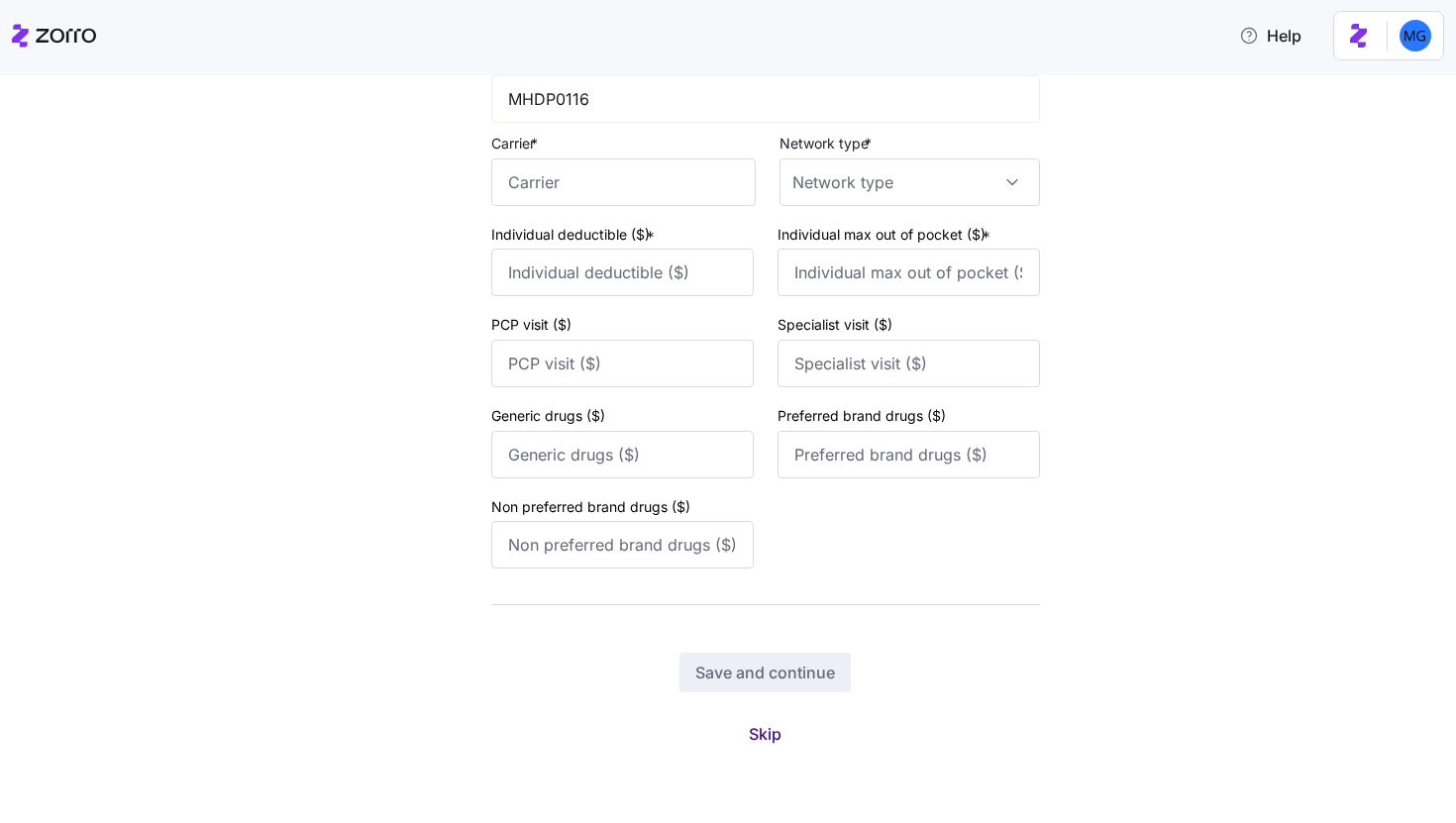 click on "Skip" at bounding box center [765, 734] 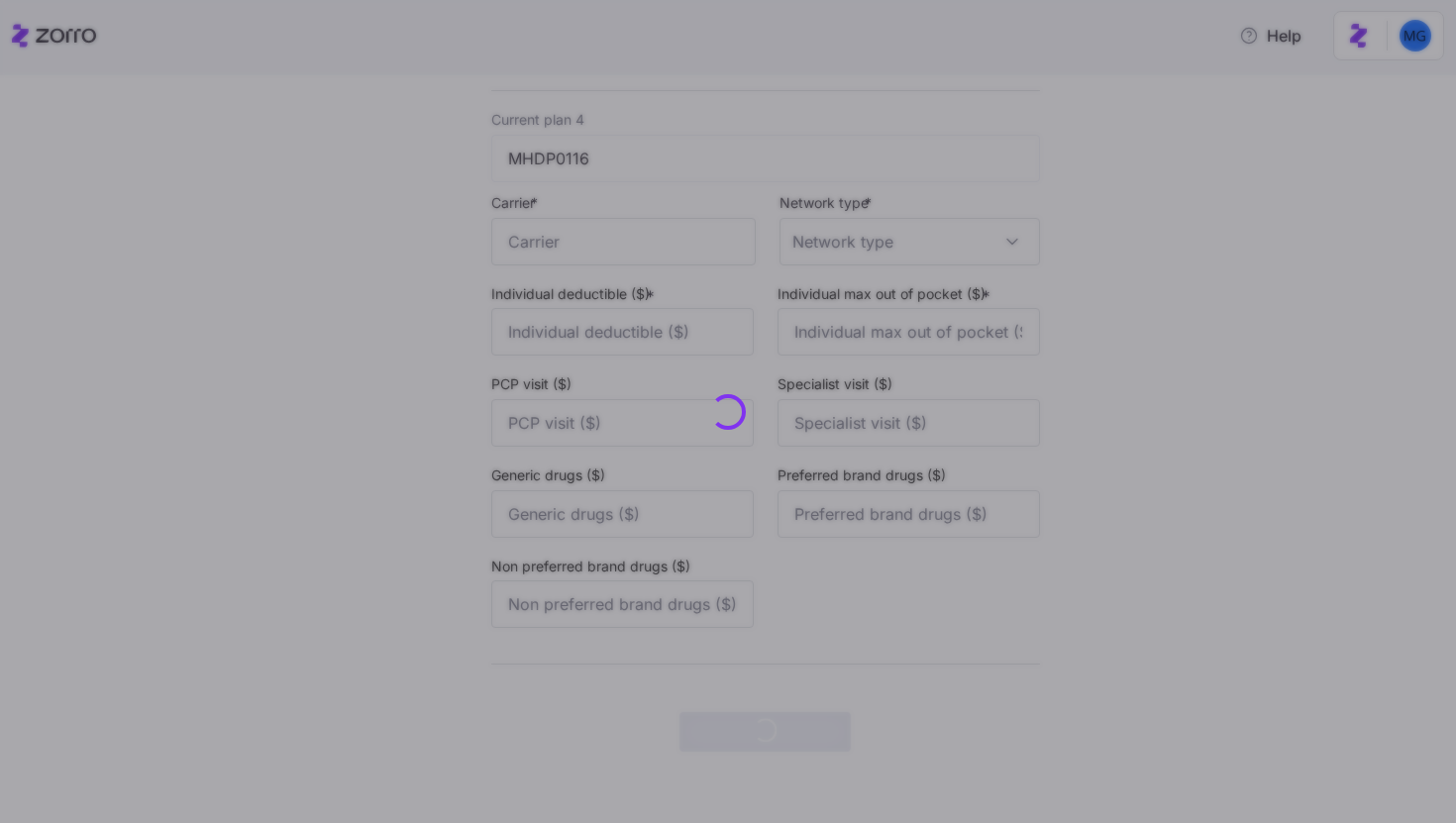 scroll, scrollTop: 0, scrollLeft: 0, axis: both 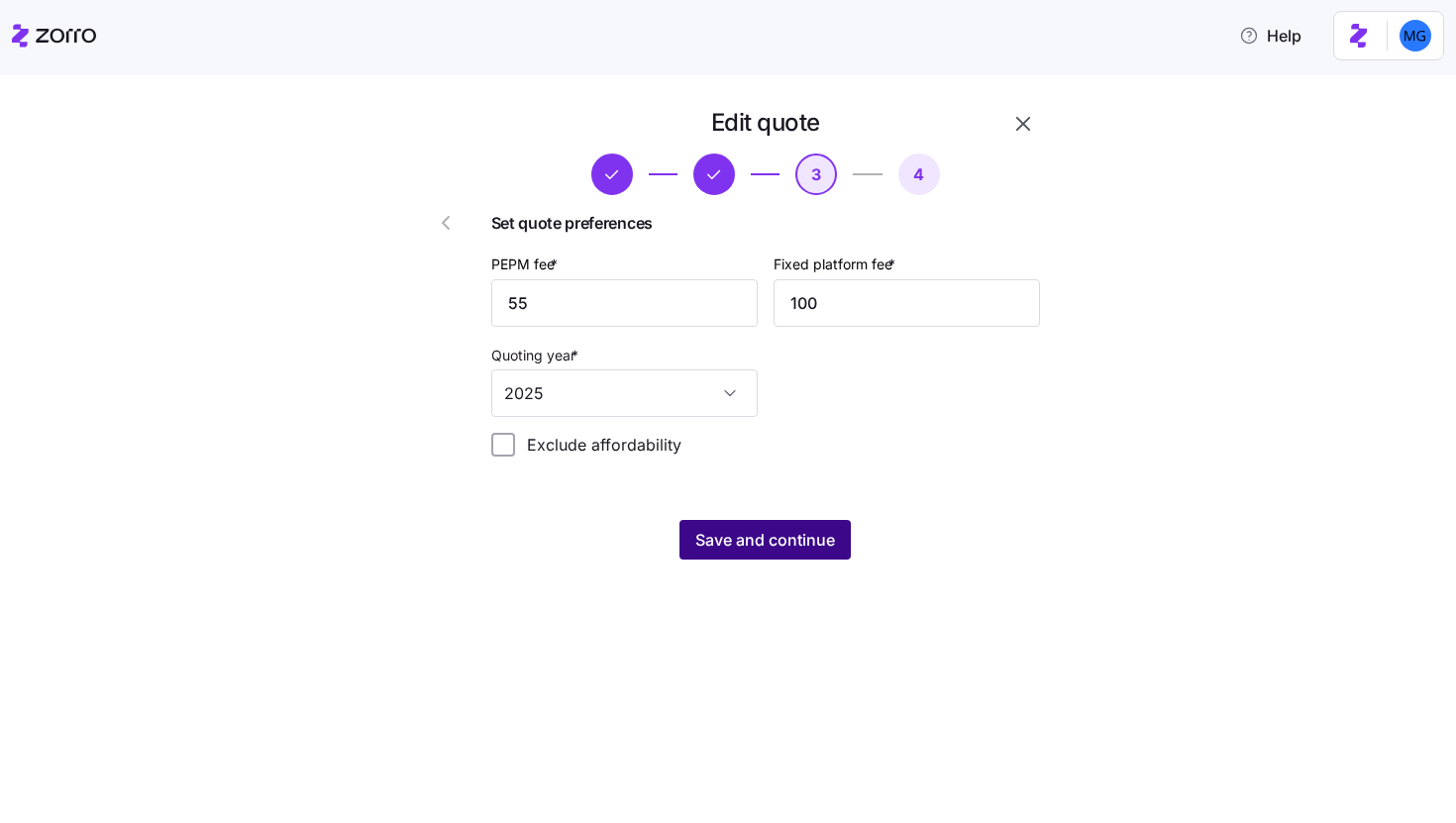 click on "Save and continue" at bounding box center [765, 540] 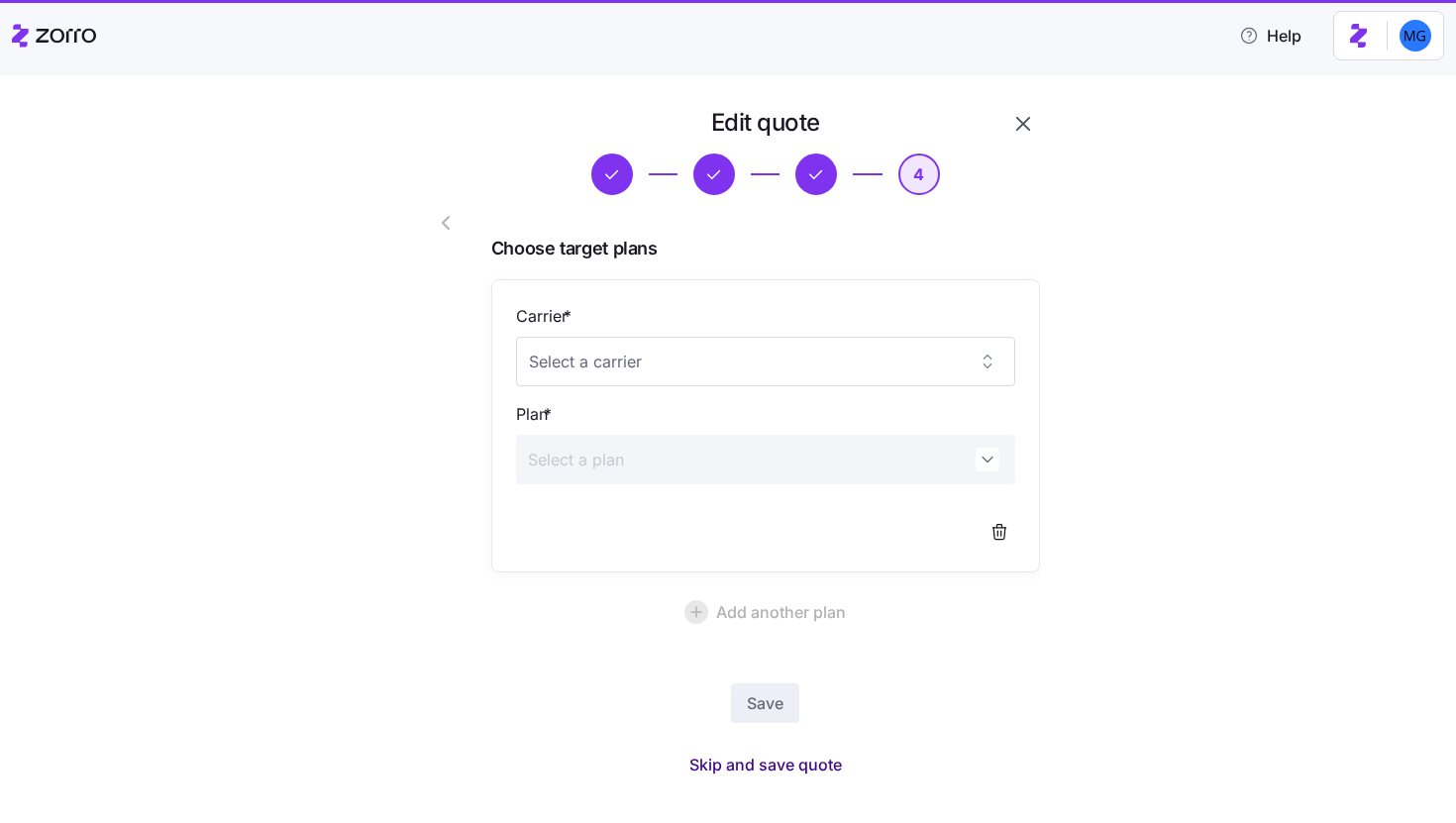 click on "Skip and save quote" at bounding box center [766, 765] 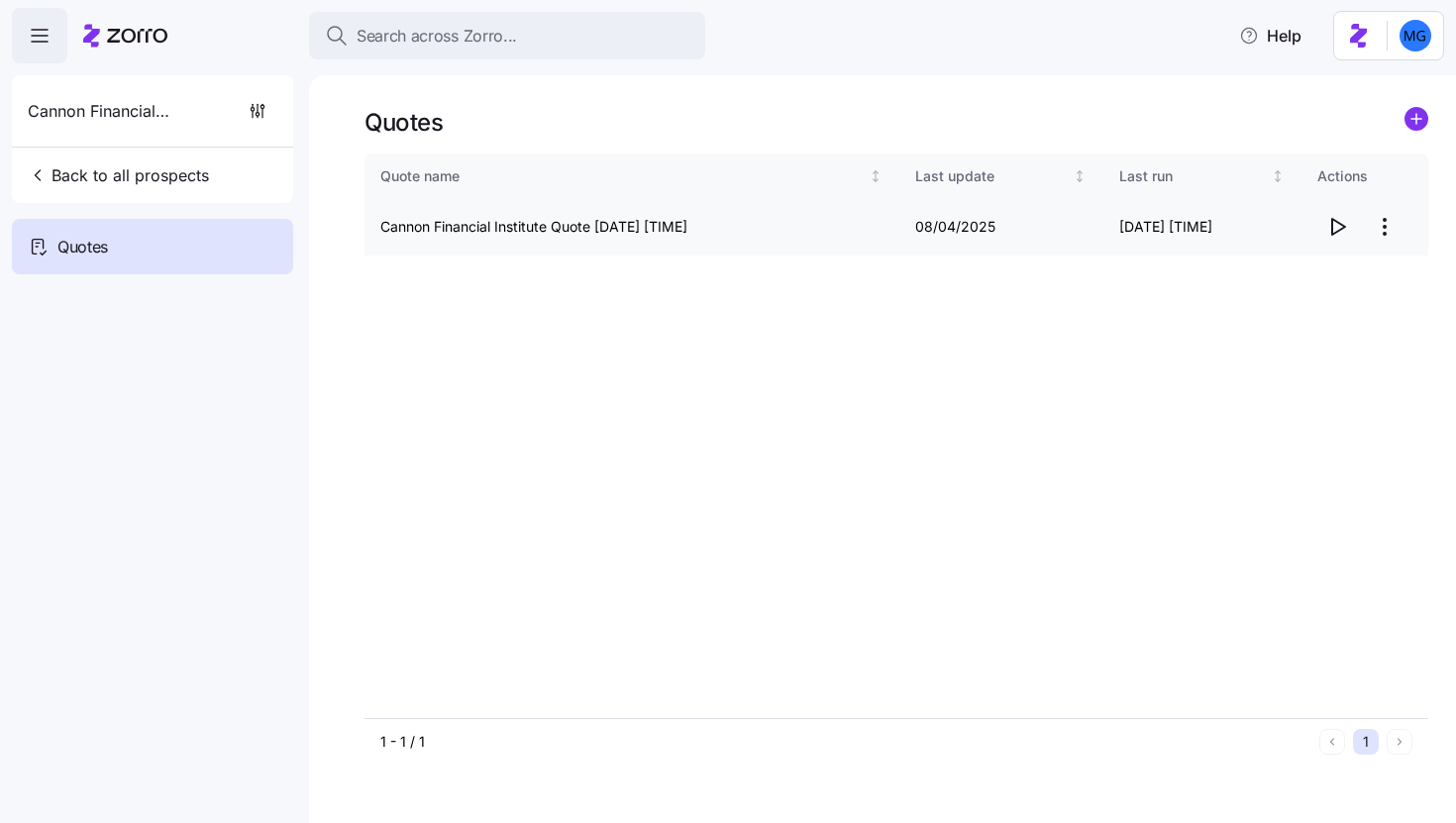 click 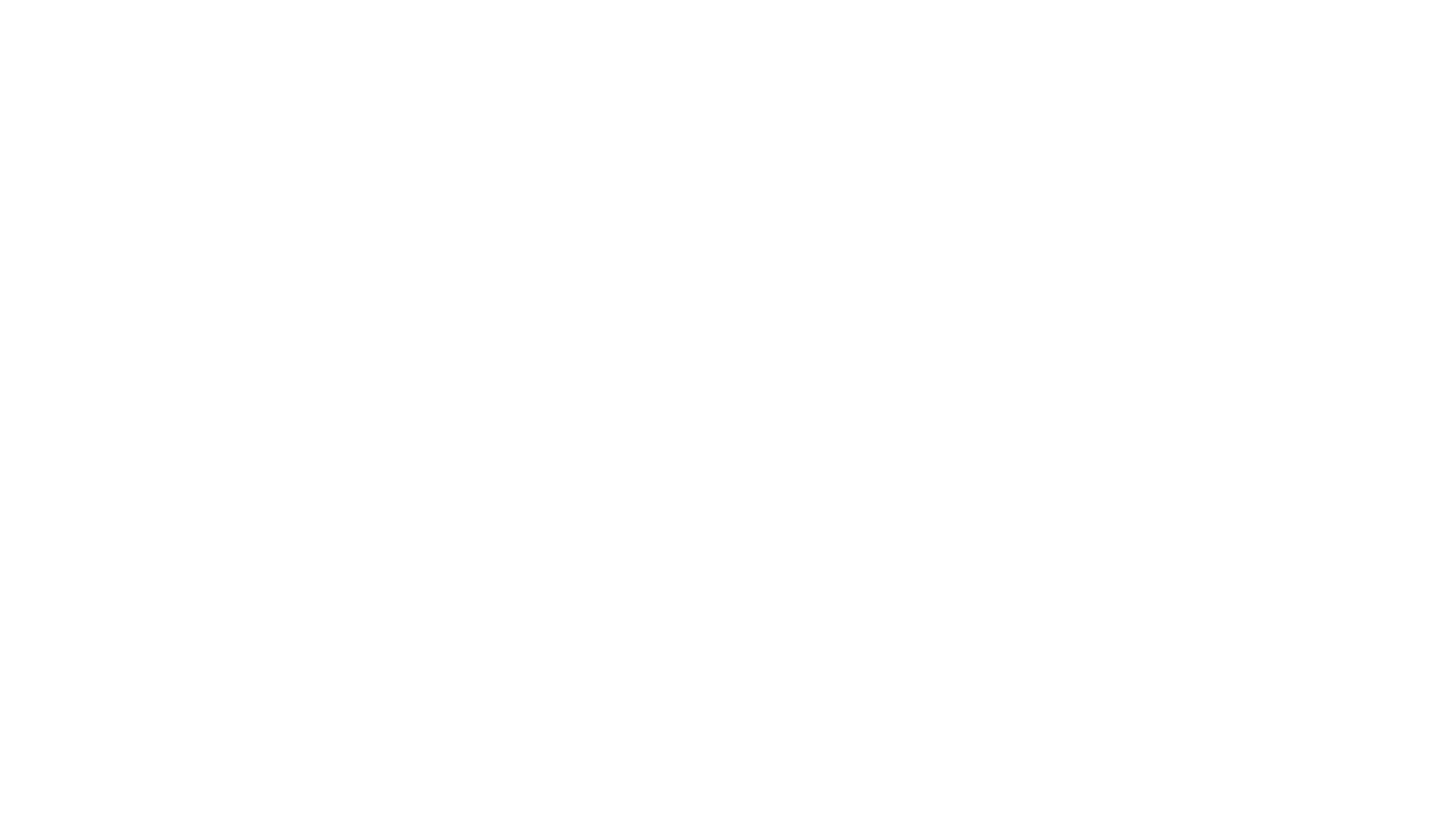 scroll, scrollTop: 0, scrollLeft: 0, axis: both 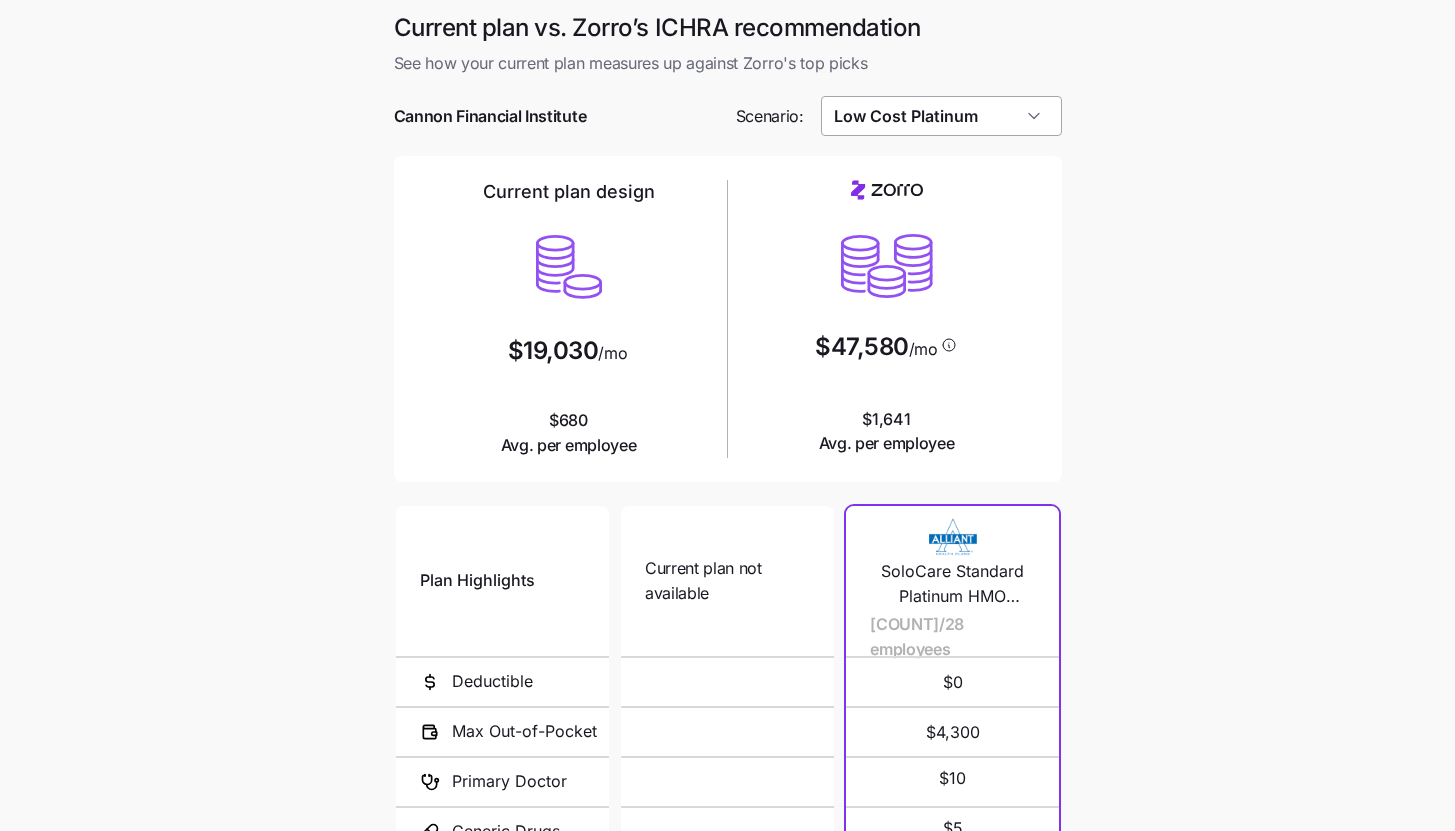 click on "Low Cost Platinum" at bounding box center (941, 116) 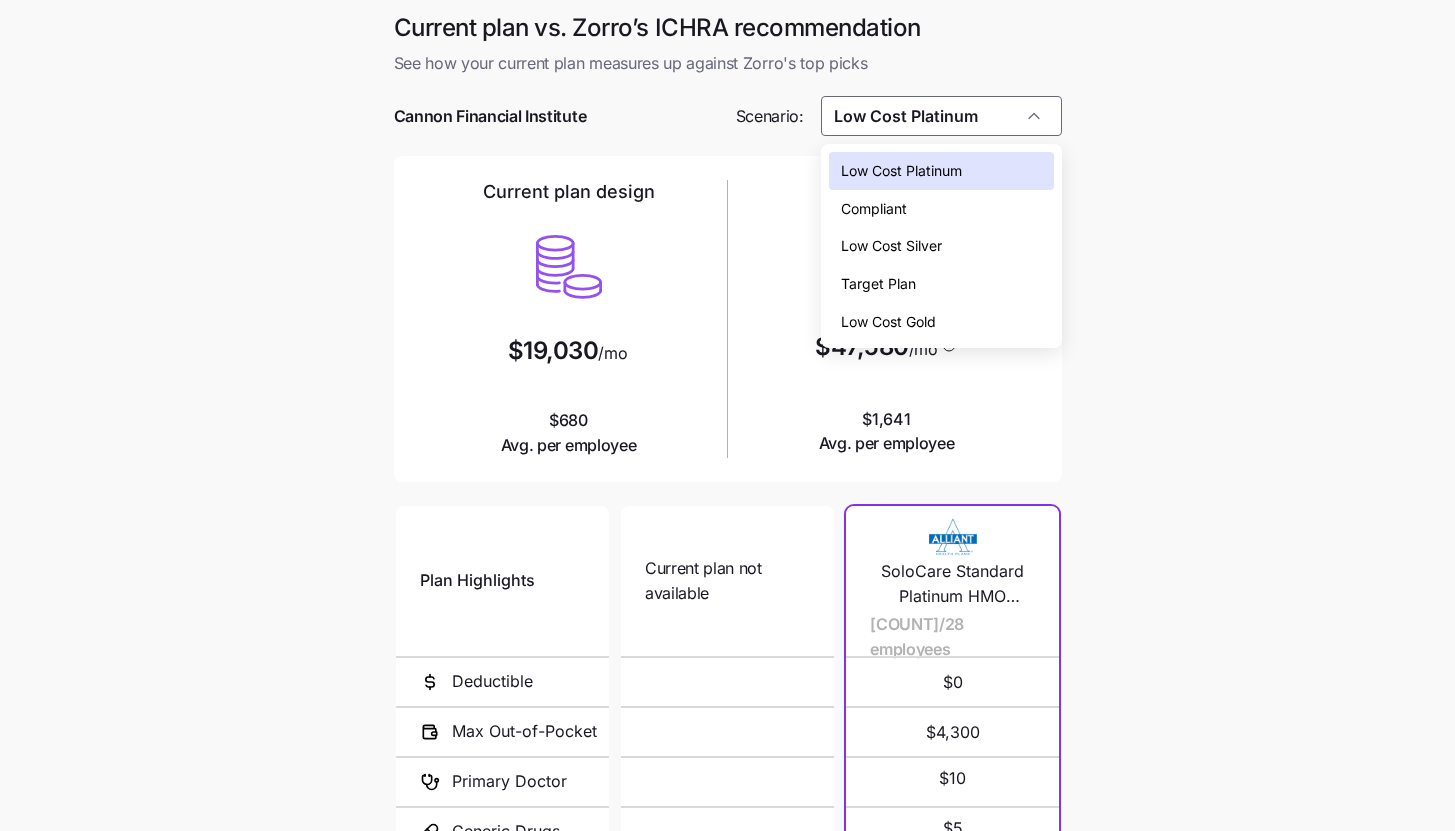 click on "Low Cost Gold" at bounding box center [941, 322] 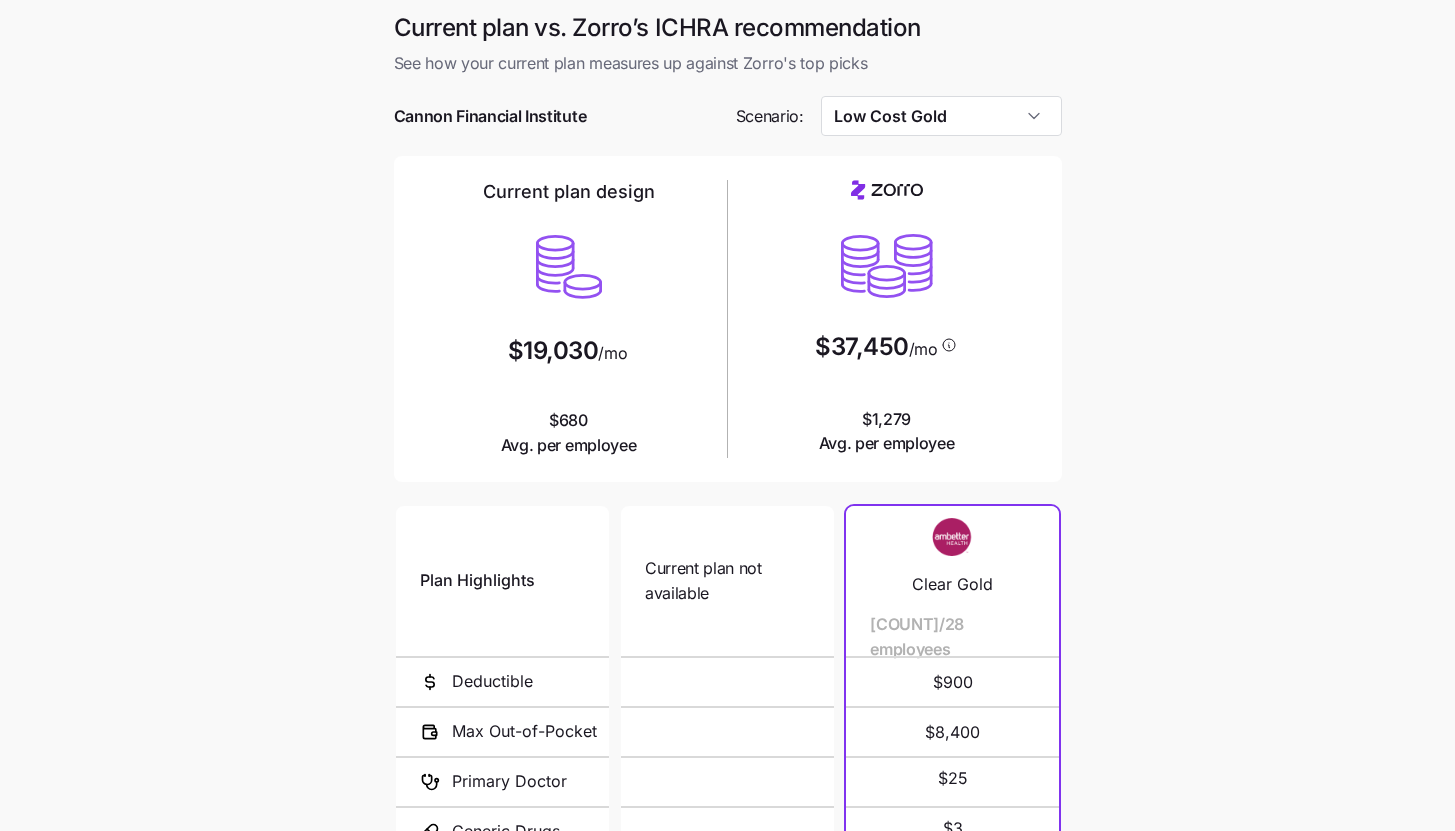 click on "Current plan vs. Zorro’s ICHRA recommendation See how your current plan measures up against Zorro's top picks Cannon Financial Institute Scenario: Low Cost Gold Current plan design $19,030 /mo $680 Avg. per employee $37,450 /mo $1,279 Avg. per employee Plan Highlights Deductible Max Out-of-Pocket Primary Doctor Generic Drugs Specialist Visit Current plan not available N/A N/A Clear Gold 20/28 employees $900 $8,400 $25 $3 $60 KP GA Signature Gold 2000 Ded/500 Rx Ded 2/28 employees $2,000 $8,700 $20 $15 $40 Standard Gold SELECT Gwinnett Clinic 1/28 employees $1,500 $7,800 $30 $15 $60 Standard Gold 1/28 employees $1,500 $7,800 $30 $15 $60 Gold 1 1/28 employees $1,640 $8,100 $20 $15 $50 Ambetter Health Solutions Gold 3000 1/28 employees $3,000 $5,000 $25 $3 $50 Everyday Gold 1/28 employees $750 $7,000 $35 $3 $55 Everyday Gold 1/28 employees $750 $7,000 $35 $3 $55 Next" at bounding box center (727, 546) 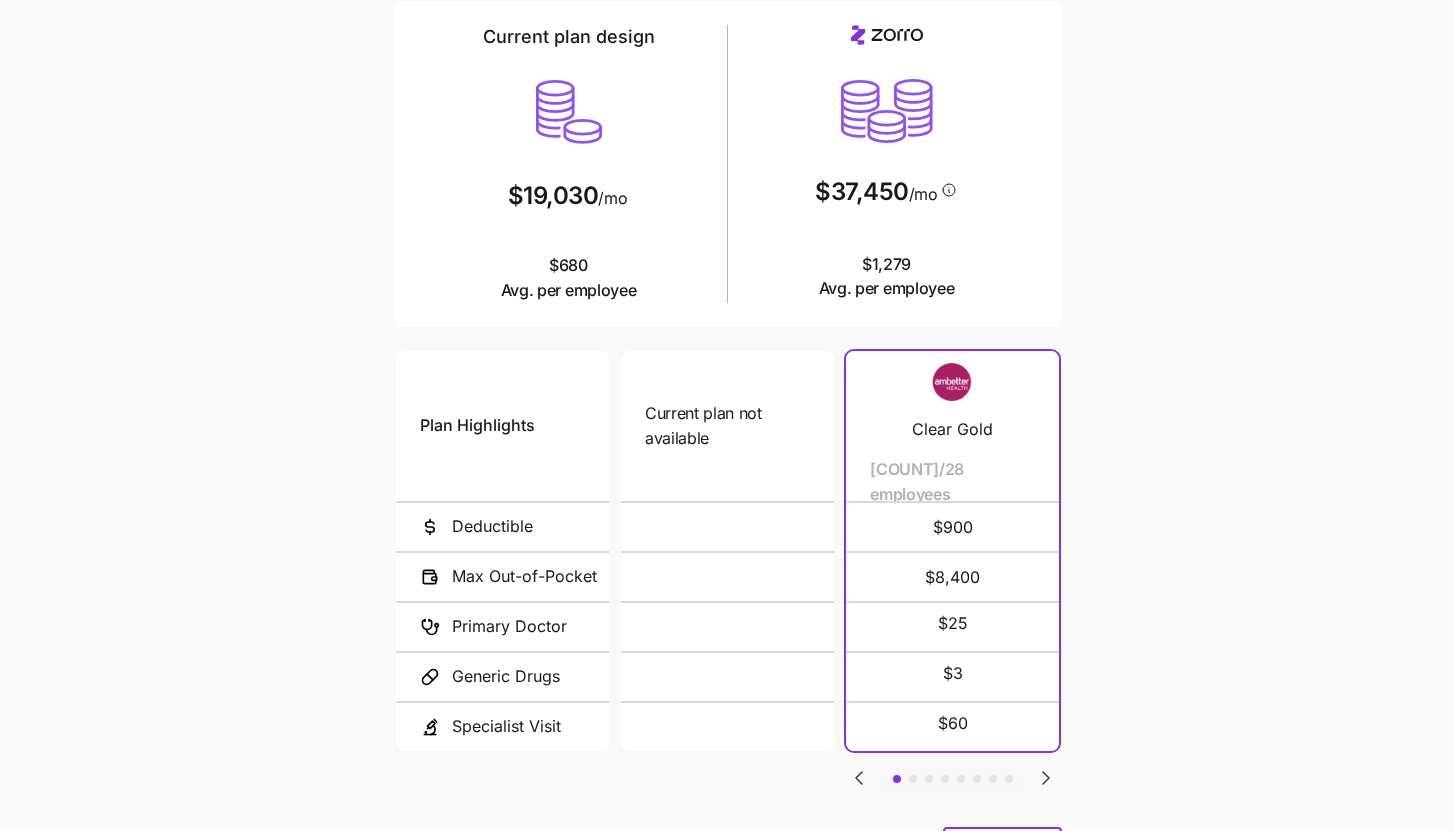 scroll, scrollTop: 260, scrollLeft: 0, axis: vertical 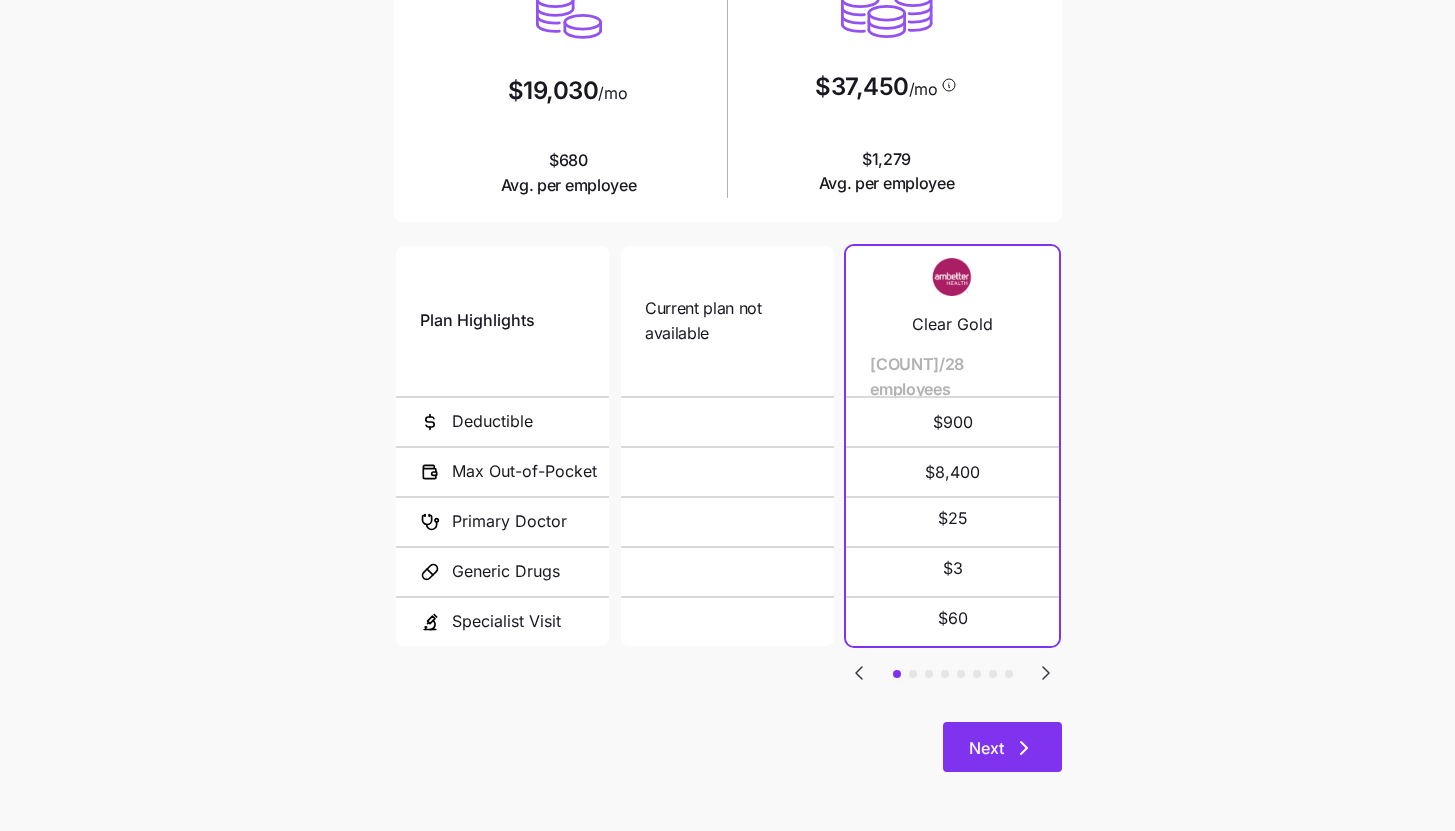 click on "Next" at bounding box center (1002, 748) 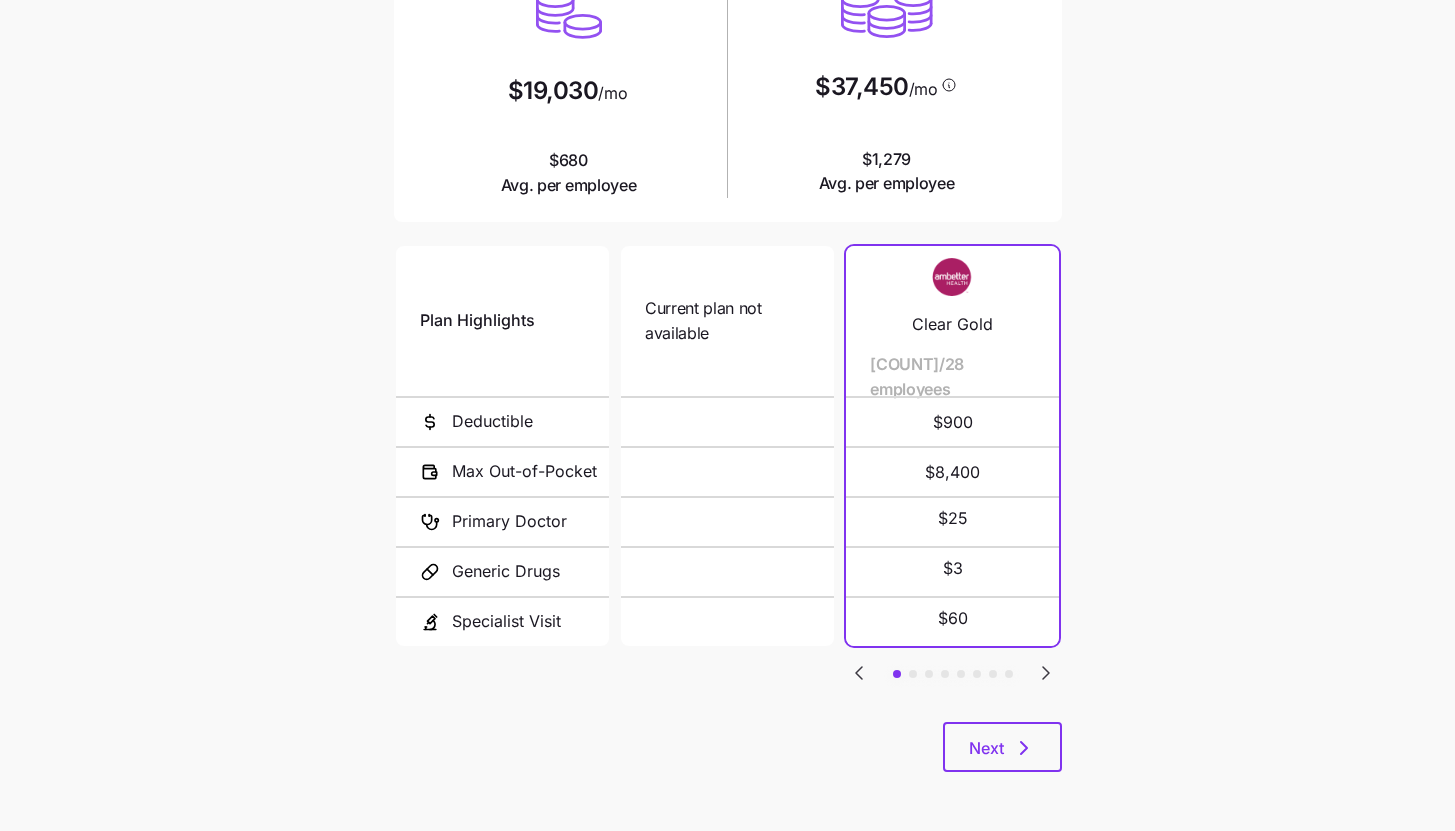 scroll, scrollTop: 0, scrollLeft: 0, axis: both 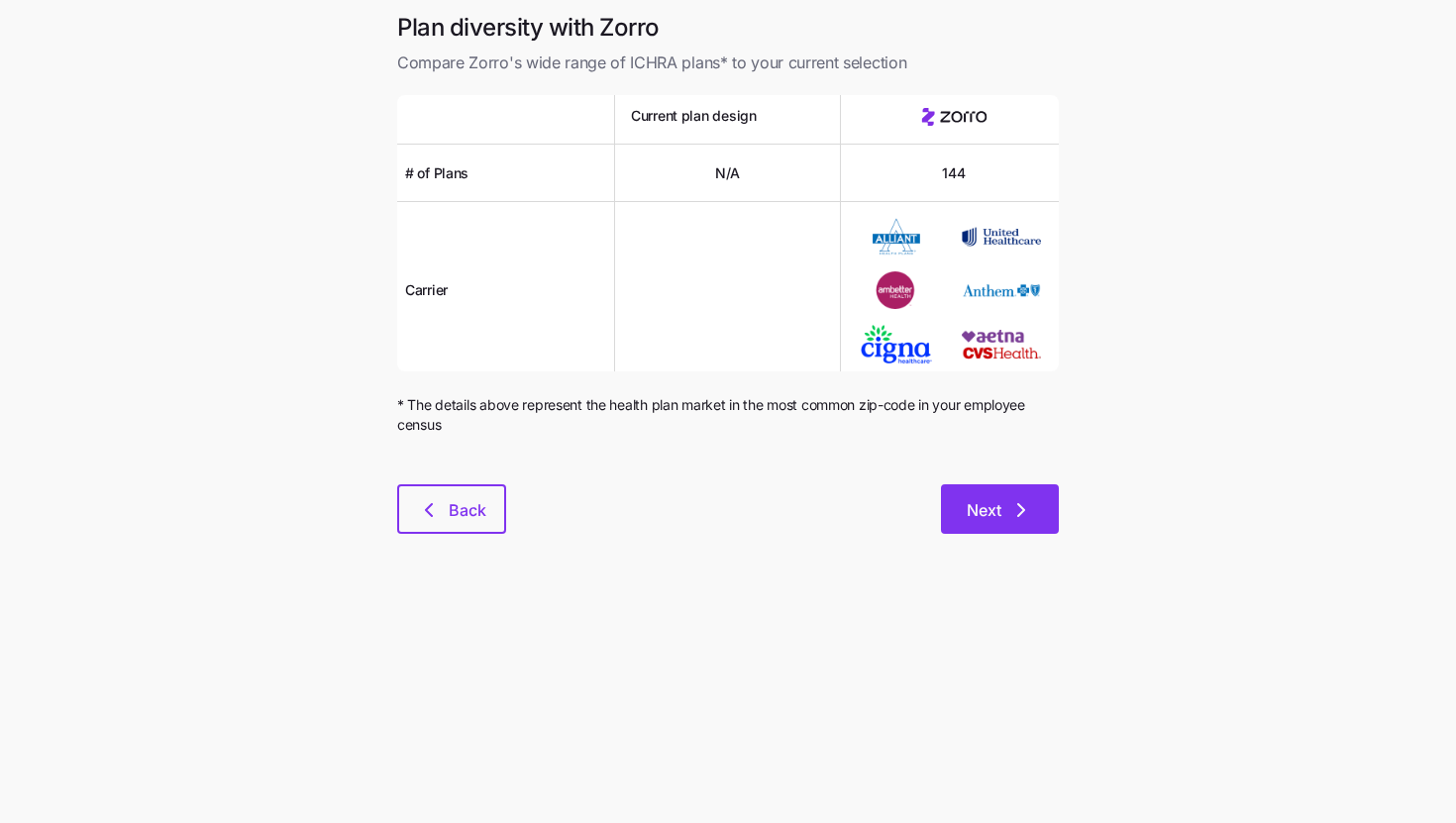 click on "Next" at bounding box center (999, 509) 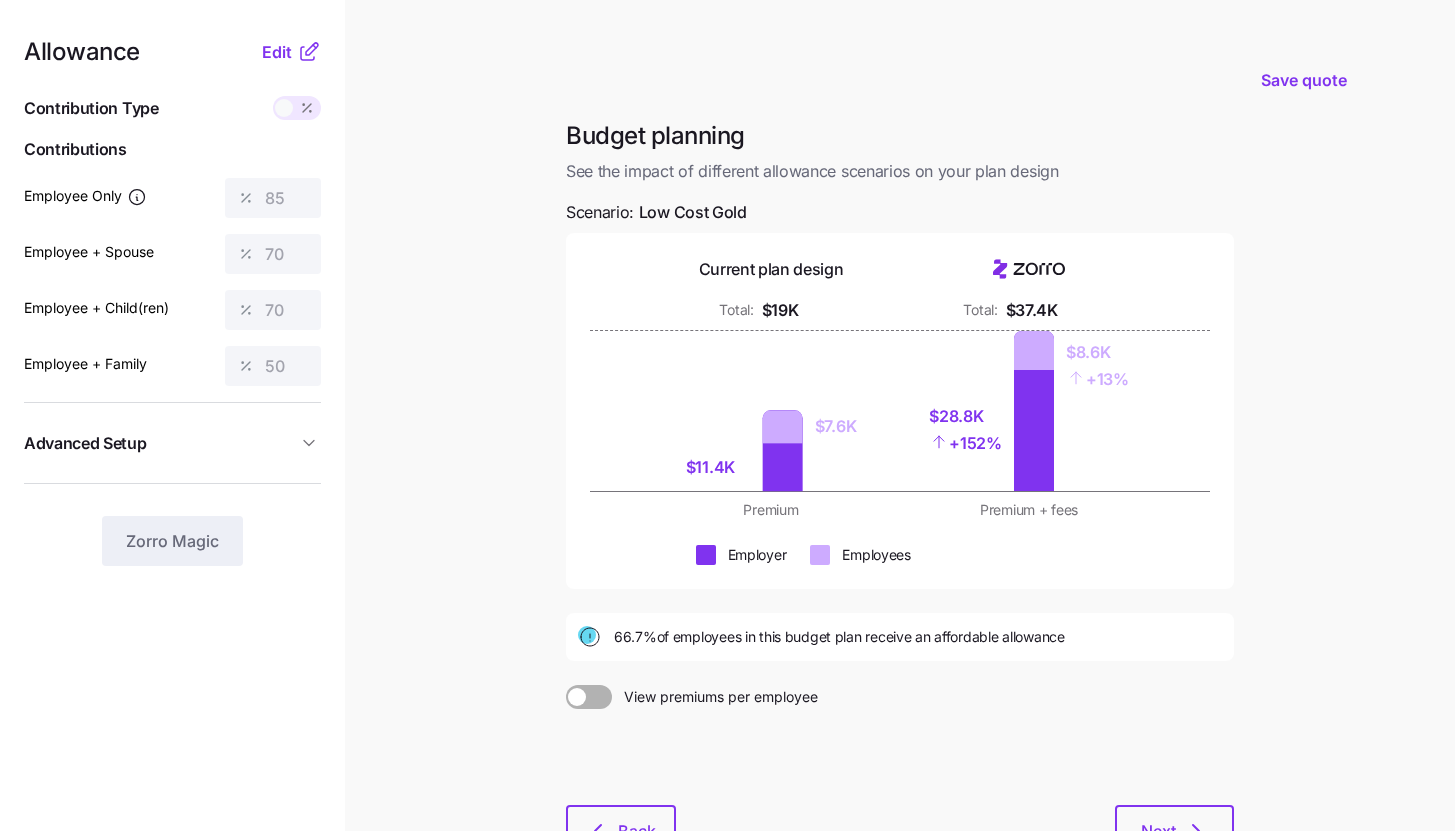 click 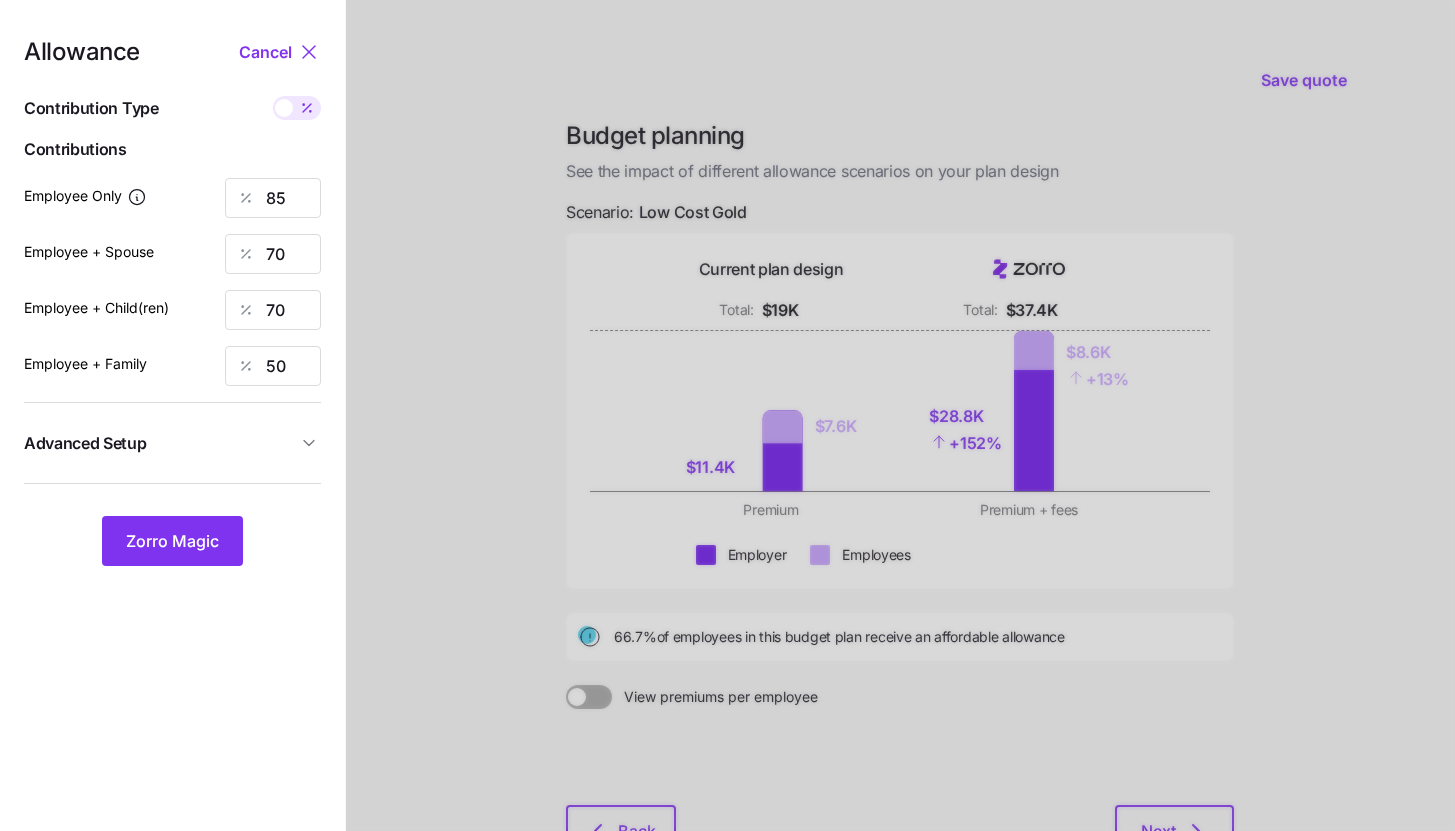 click on "Advanced Setup" at bounding box center (172, 443) 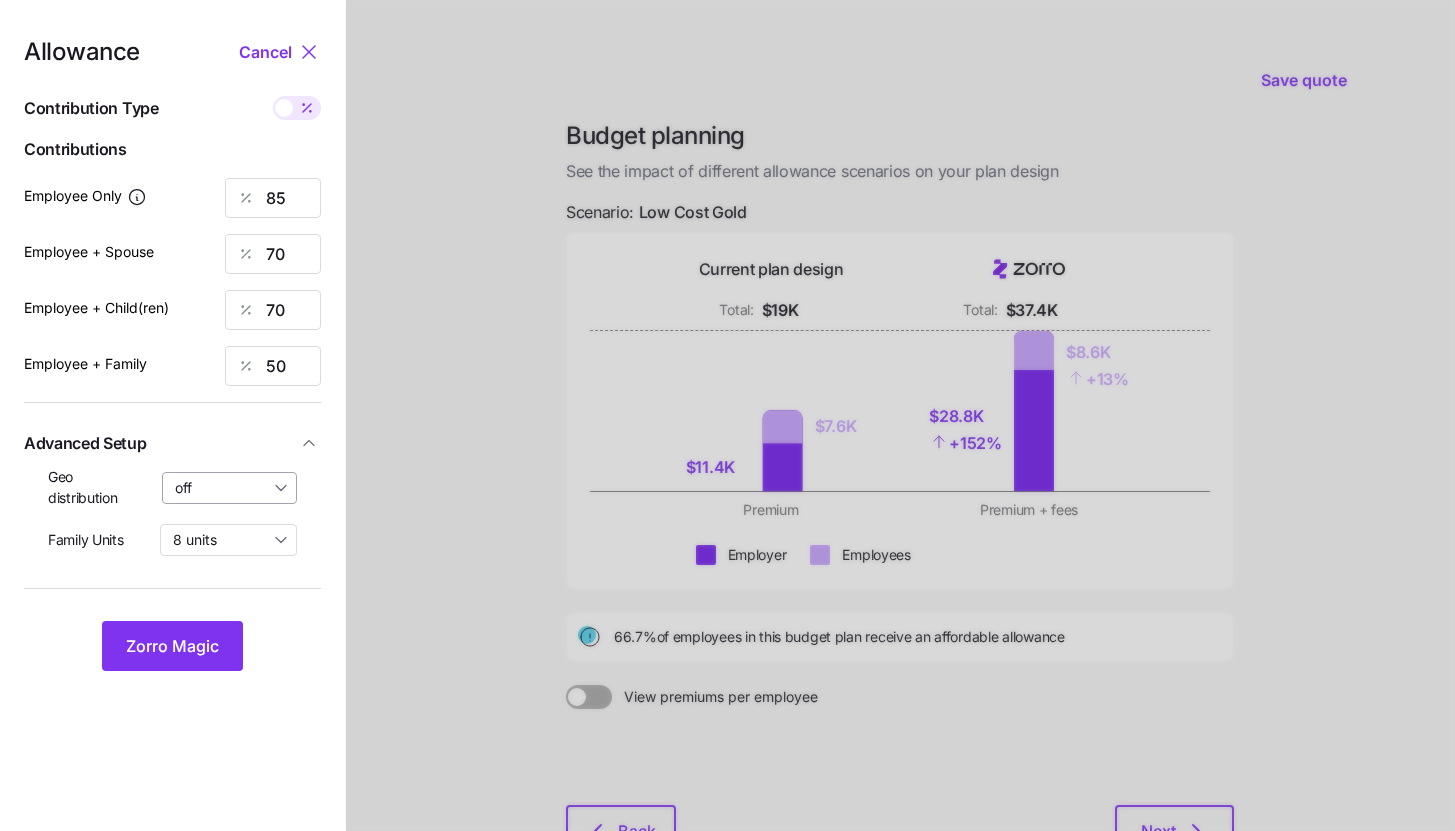 click on "off" at bounding box center [230, 488] 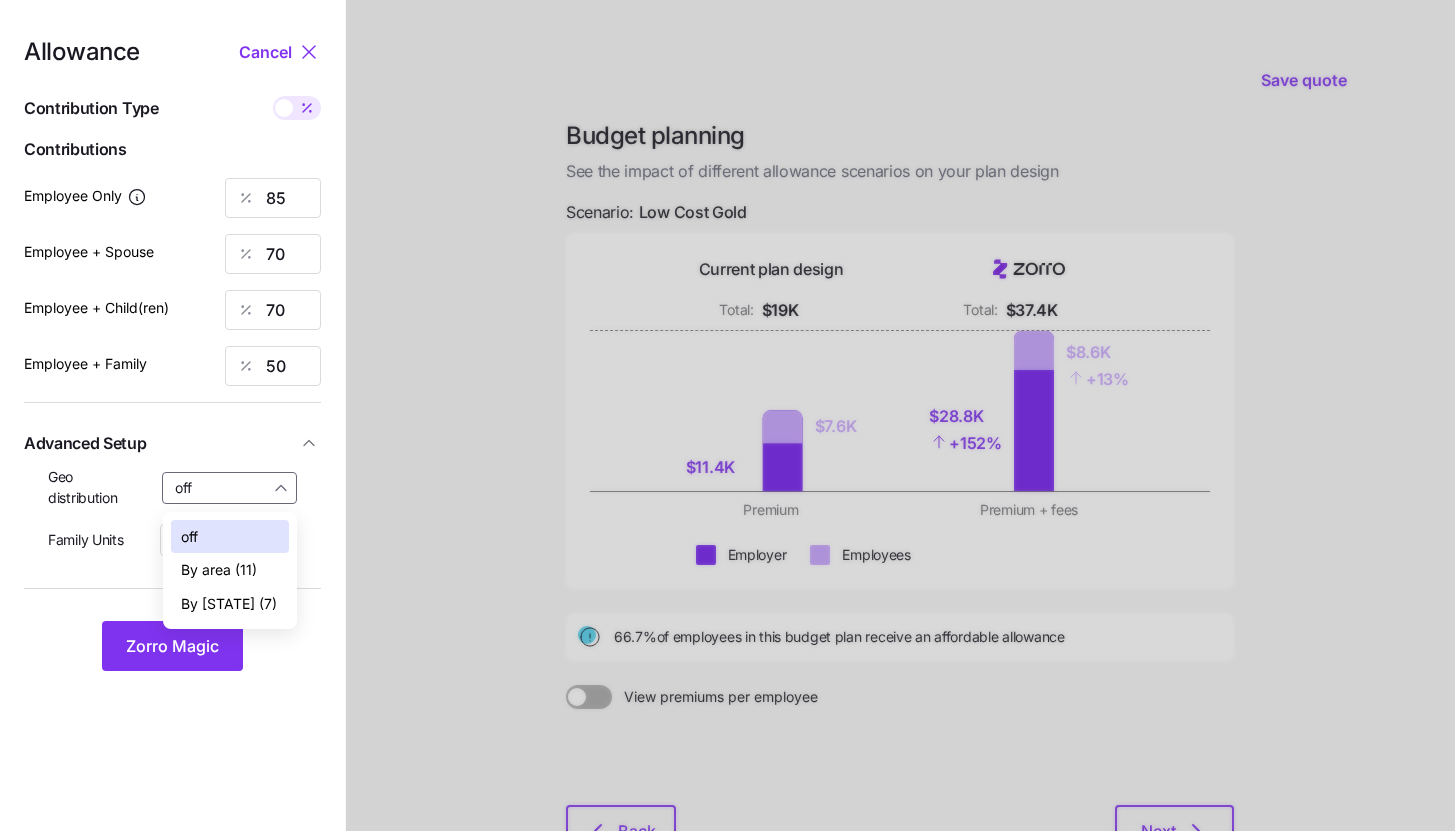 click on "By [STATE] (7)" at bounding box center (229, 604) 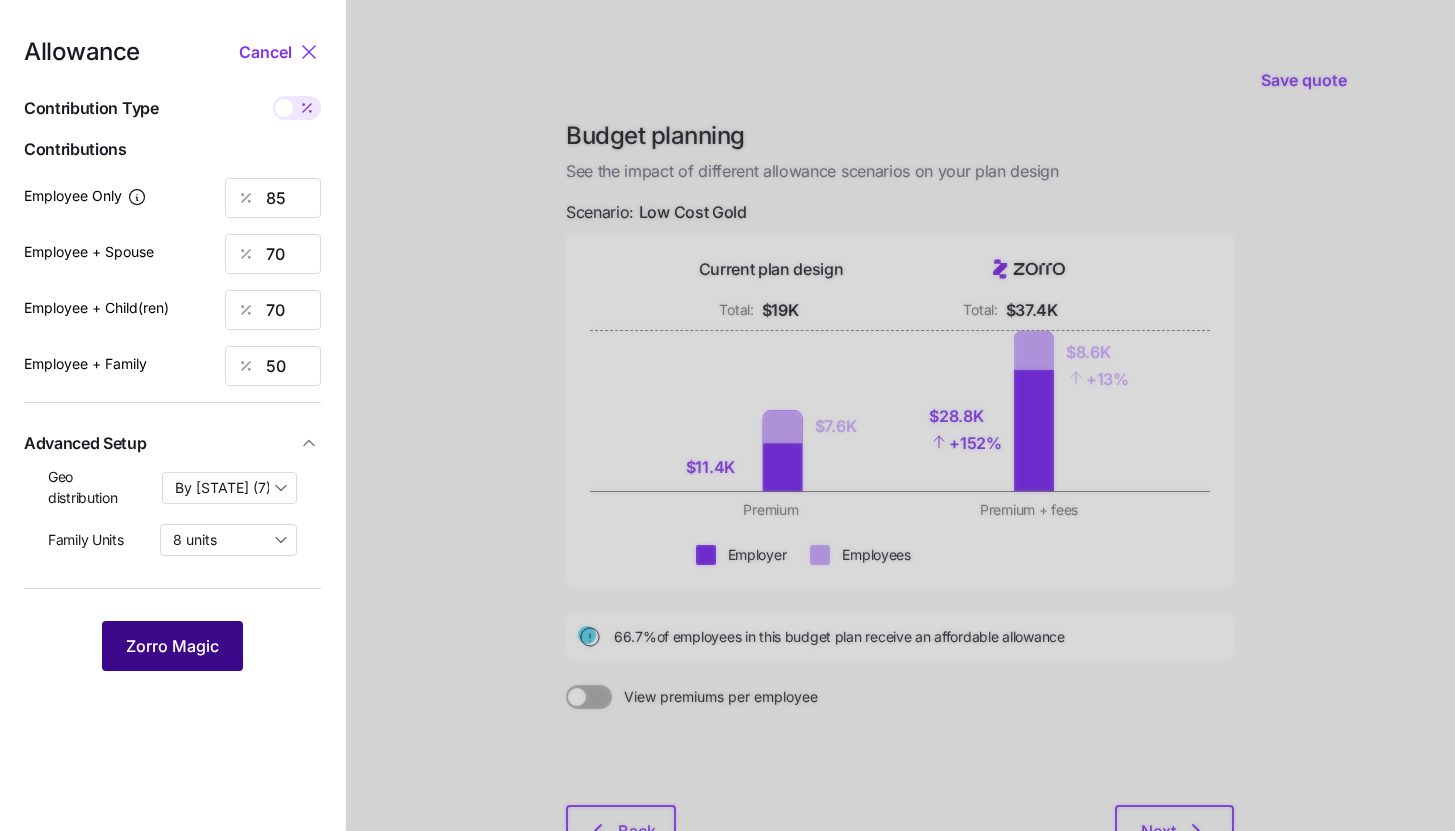 click on "Zorro Magic" at bounding box center (172, 646) 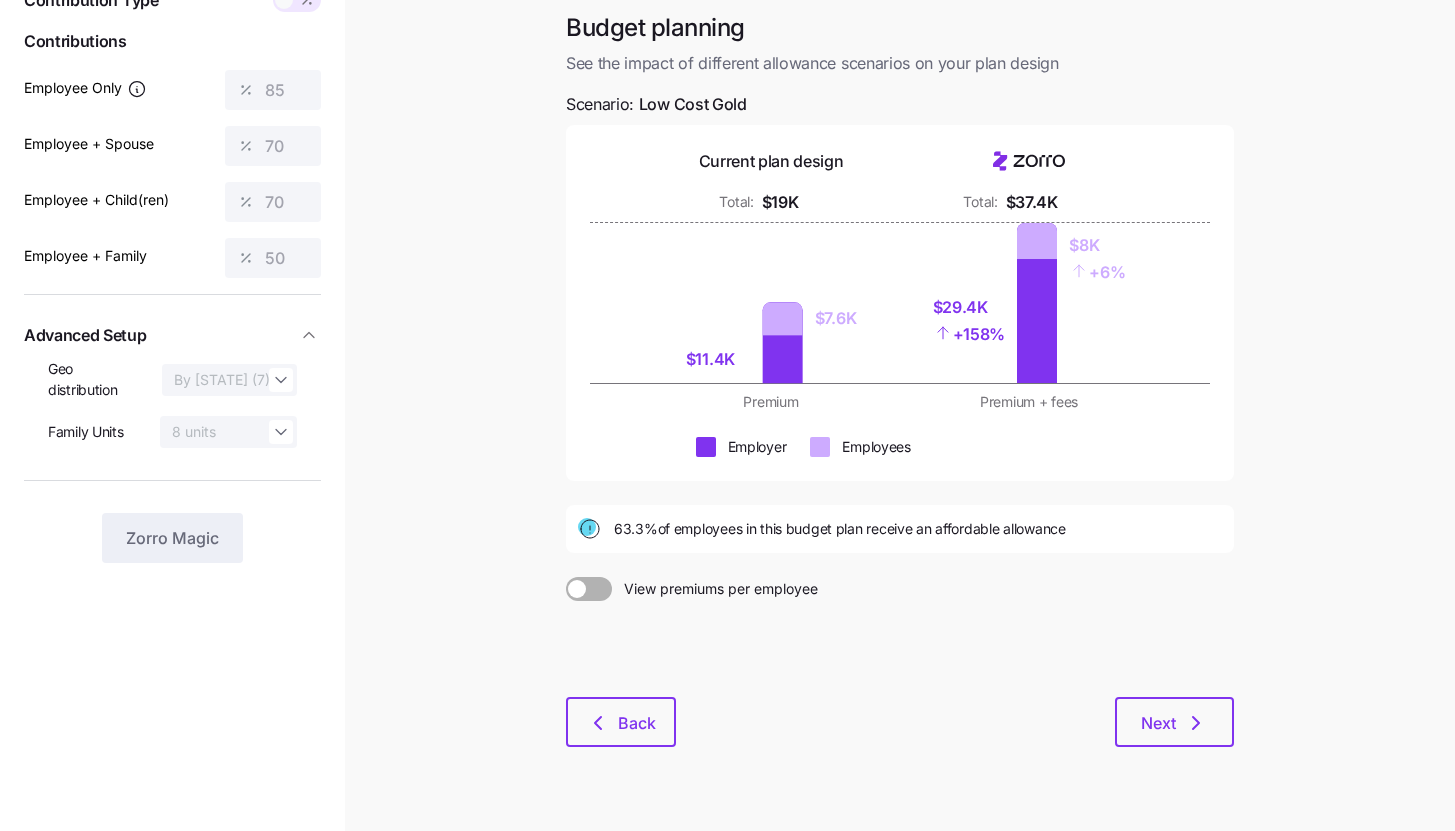scroll, scrollTop: 152, scrollLeft: 0, axis: vertical 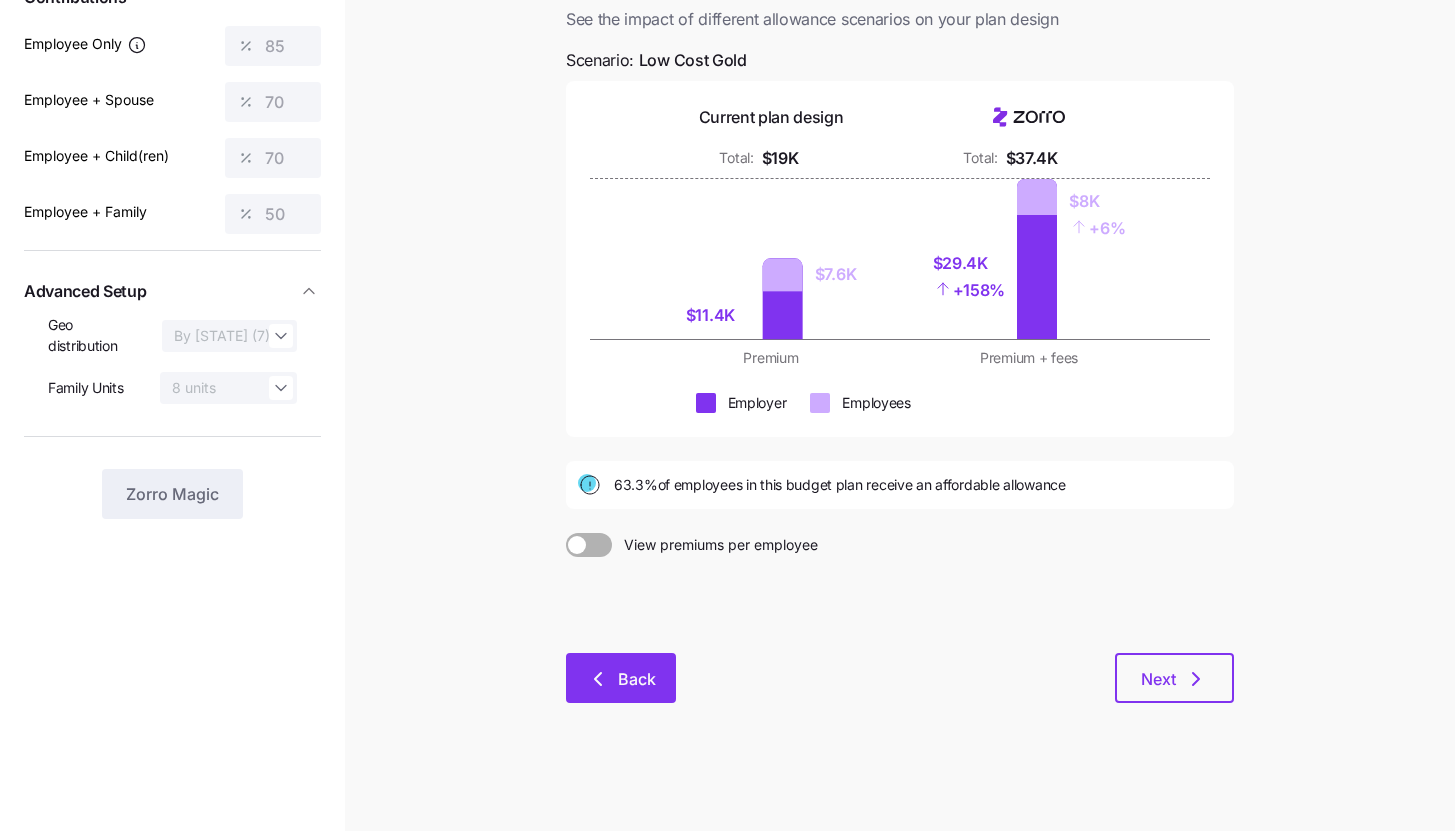 click on "Back" at bounding box center [621, 678] 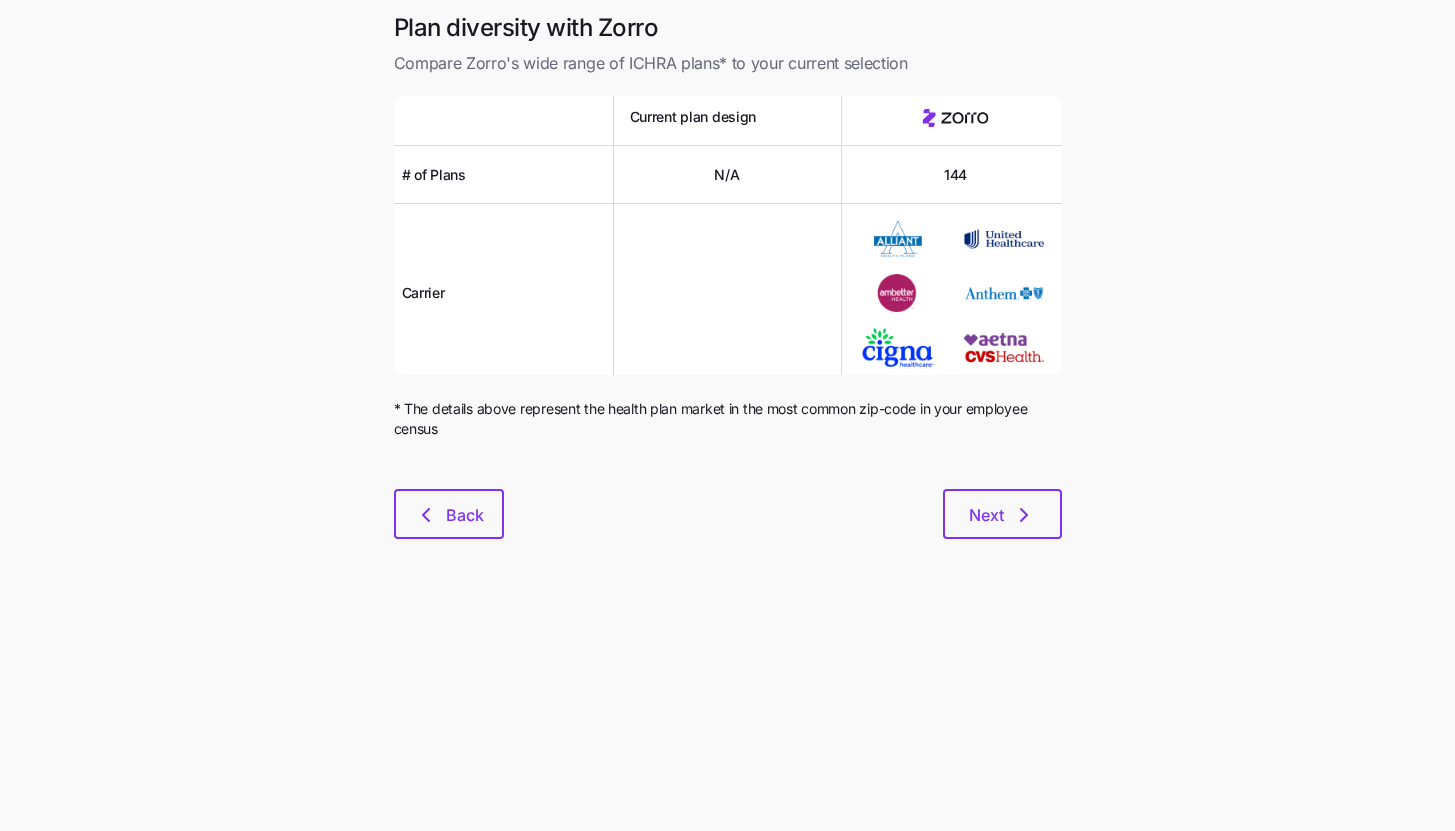 scroll, scrollTop: 0, scrollLeft: 0, axis: both 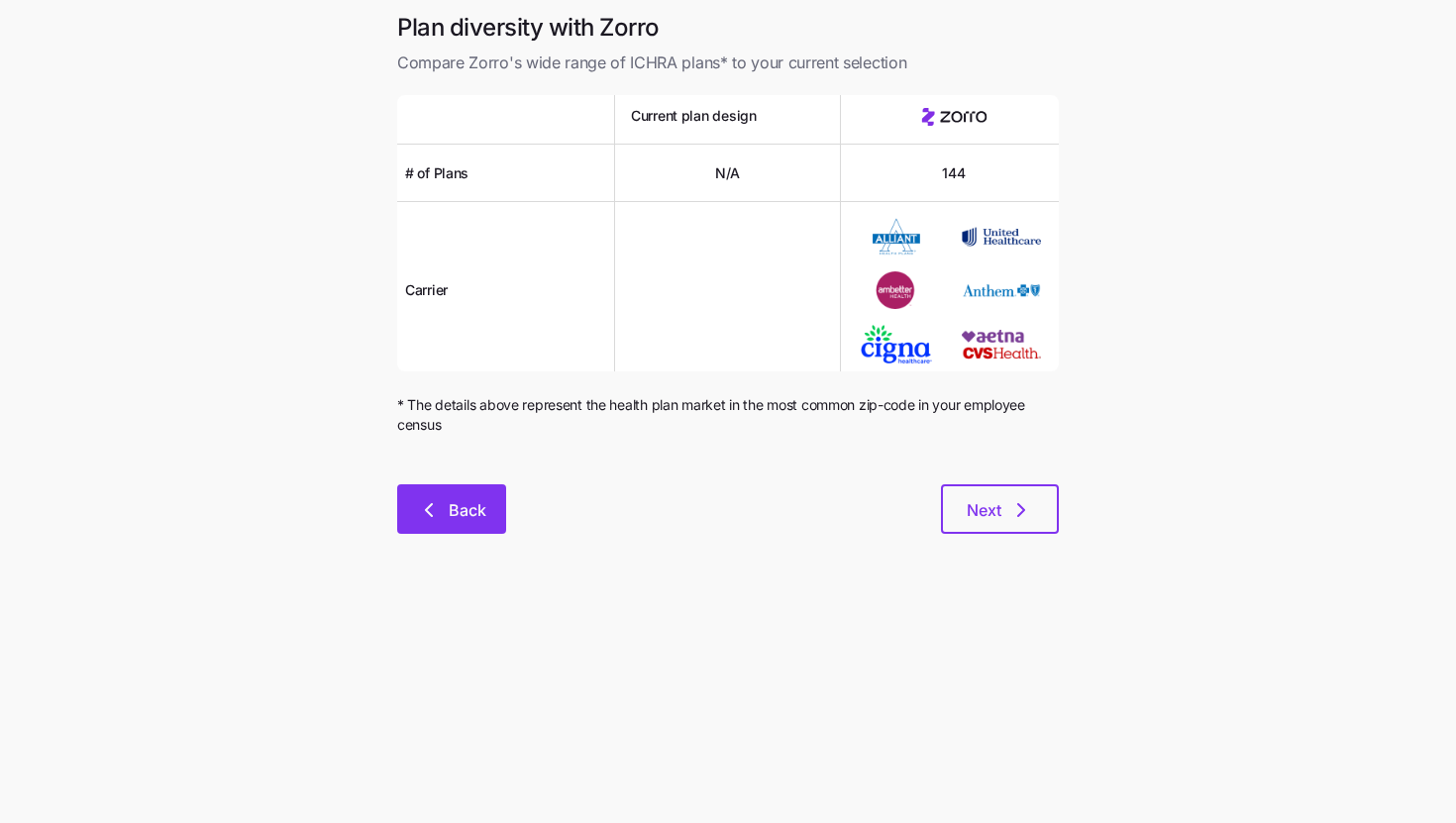 click on "Back" at bounding box center (452, 509) 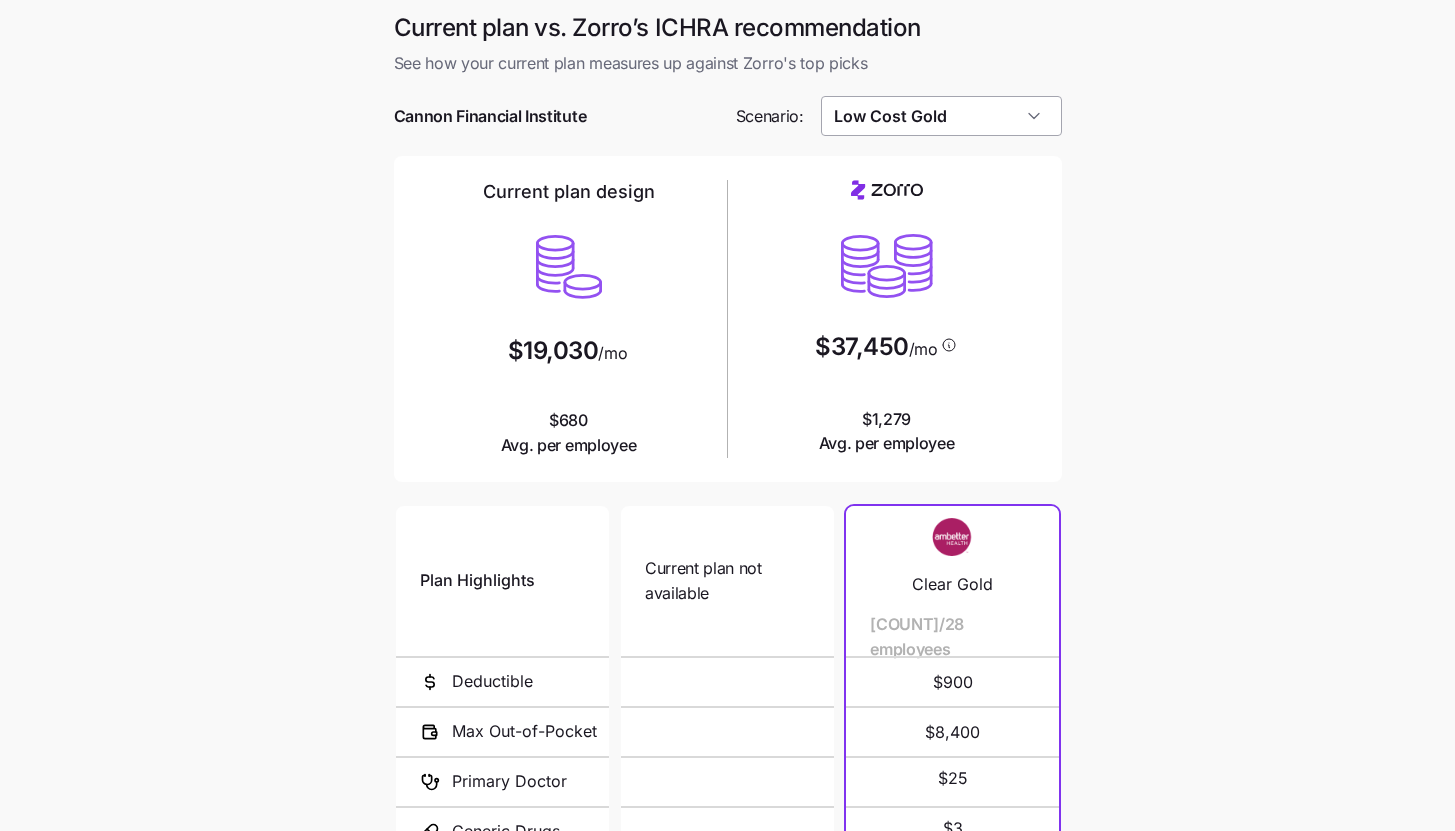 click on "Low Cost Gold" at bounding box center (941, 116) 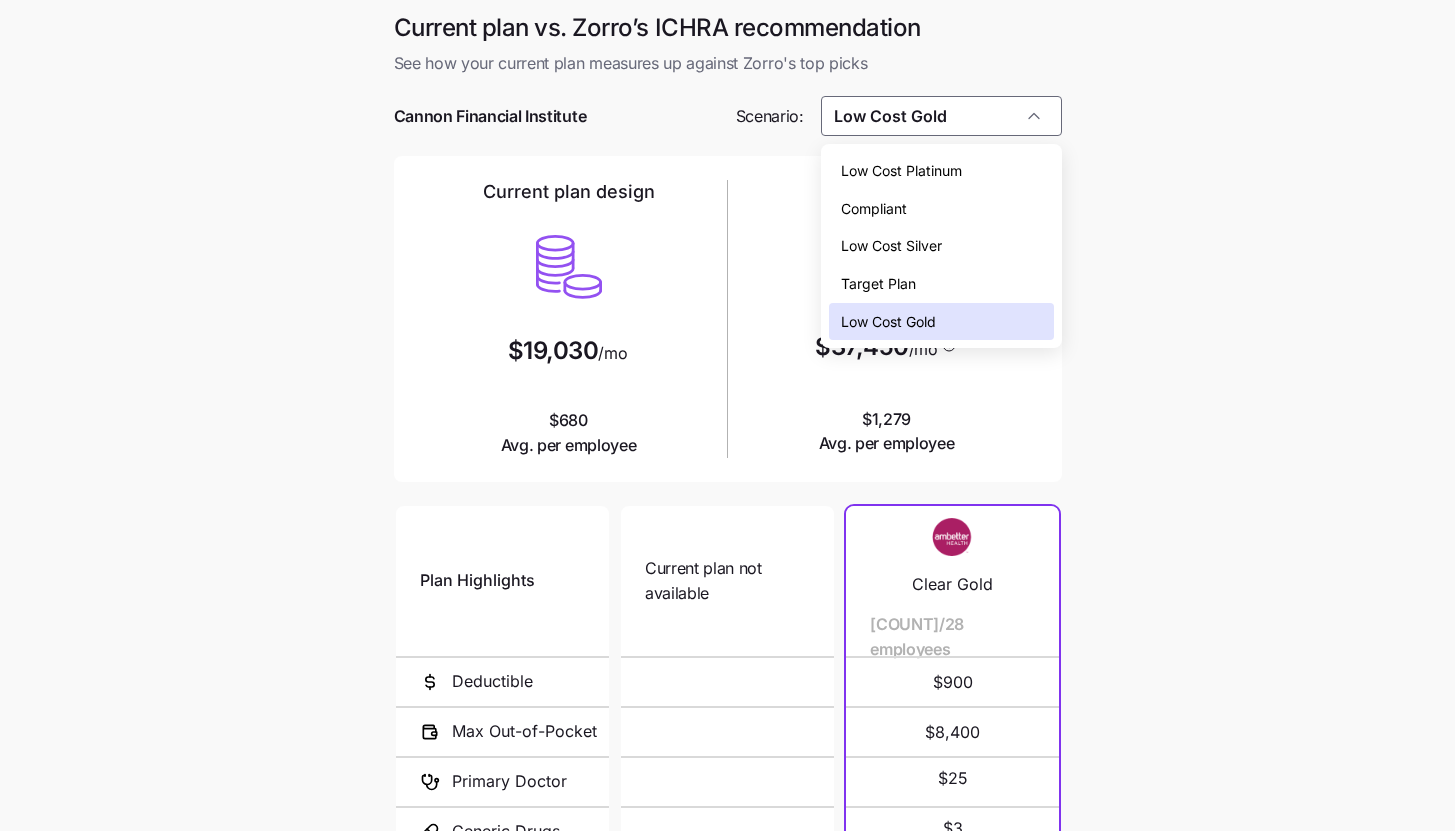click on "Low Cost Silver" at bounding box center [941, 246] 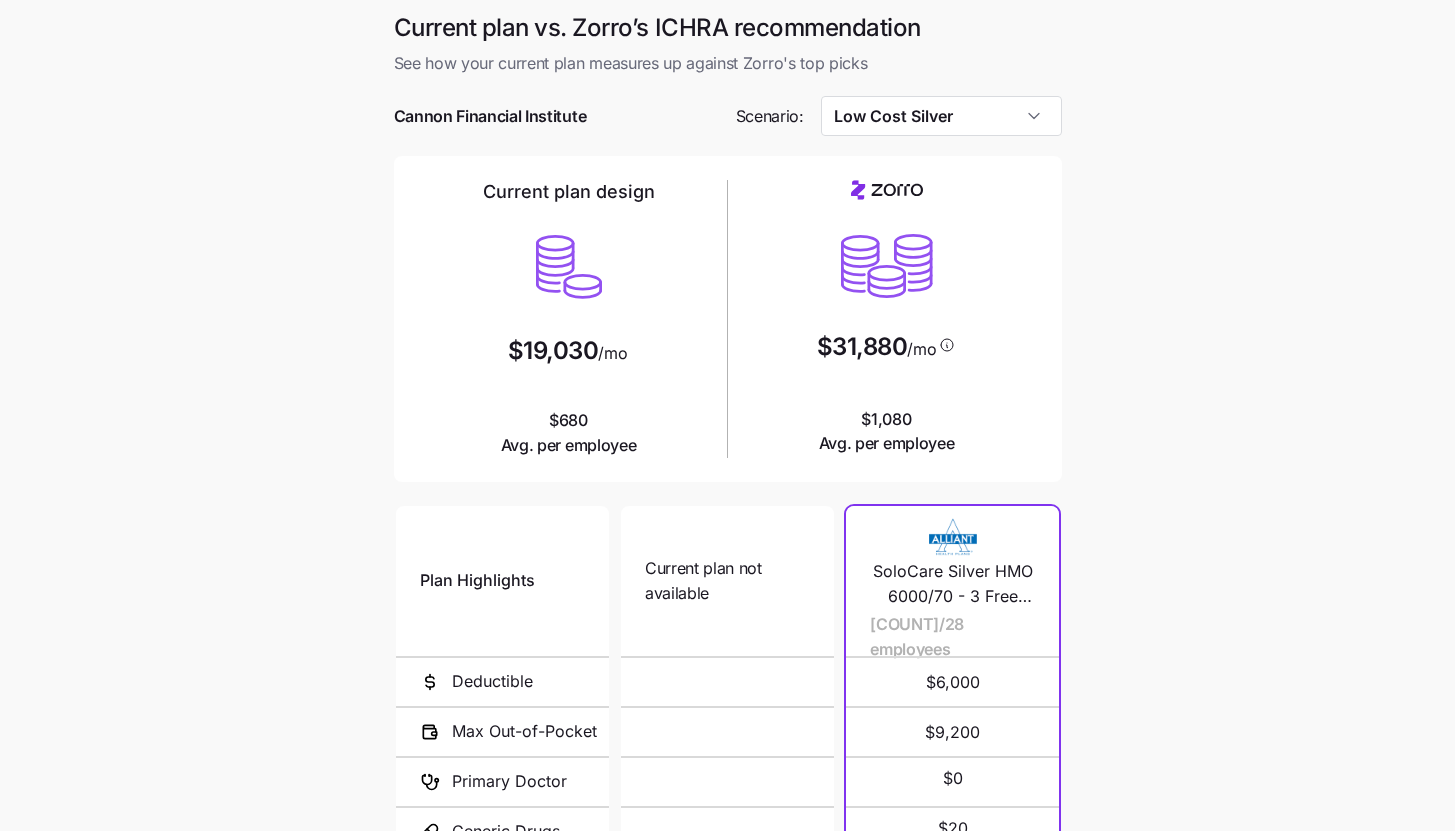 click on "Current plan vs. Zorro’s ICHRA recommendation See how your current plan measures up against Zorro's top picks Cannon Financial Institute Scenario: Low Cost Silver Current plan design $19,030 /mo $680 Avg. per employee $31,880 /mo $1,080 Avg. per employee Plan Highlights Deductible Max Out-of-Pocket Primary Doctor Generic Drugs Specialist Visit Current plan not available N/A N/A SoloCare Silver  HMO 6000/70 - 3 Free PCP Visits 110029-00 17/28 employees $6,000 $9,200 $0 $20 $75 Ambetter Health Solutions Silver 4500 3/28 employees $4,500 $9,200 $35 $3 $80 Silver 7000 Off Exchange 3/28 employees $7,000 $9,200 $50 $3 $125 Ambetter Health Solutions Silver Copay HSA 4000 1/28 employees $4,000 $7,000 not covered not covered not covered Silver 201 HSA 1/28 employees $5,800 $5,800 not covered not covered not covered Ambetter Health Solutions Silver 5000 1/28 employees $5,000 $7,750 $40 not covered $80 Silver 201 HSA 1/28 employees $5,800 $5,800 not covered not covered not covered 1/28 employees $2,500 $9,200 $20 $10" at bounding box center [727, 546] 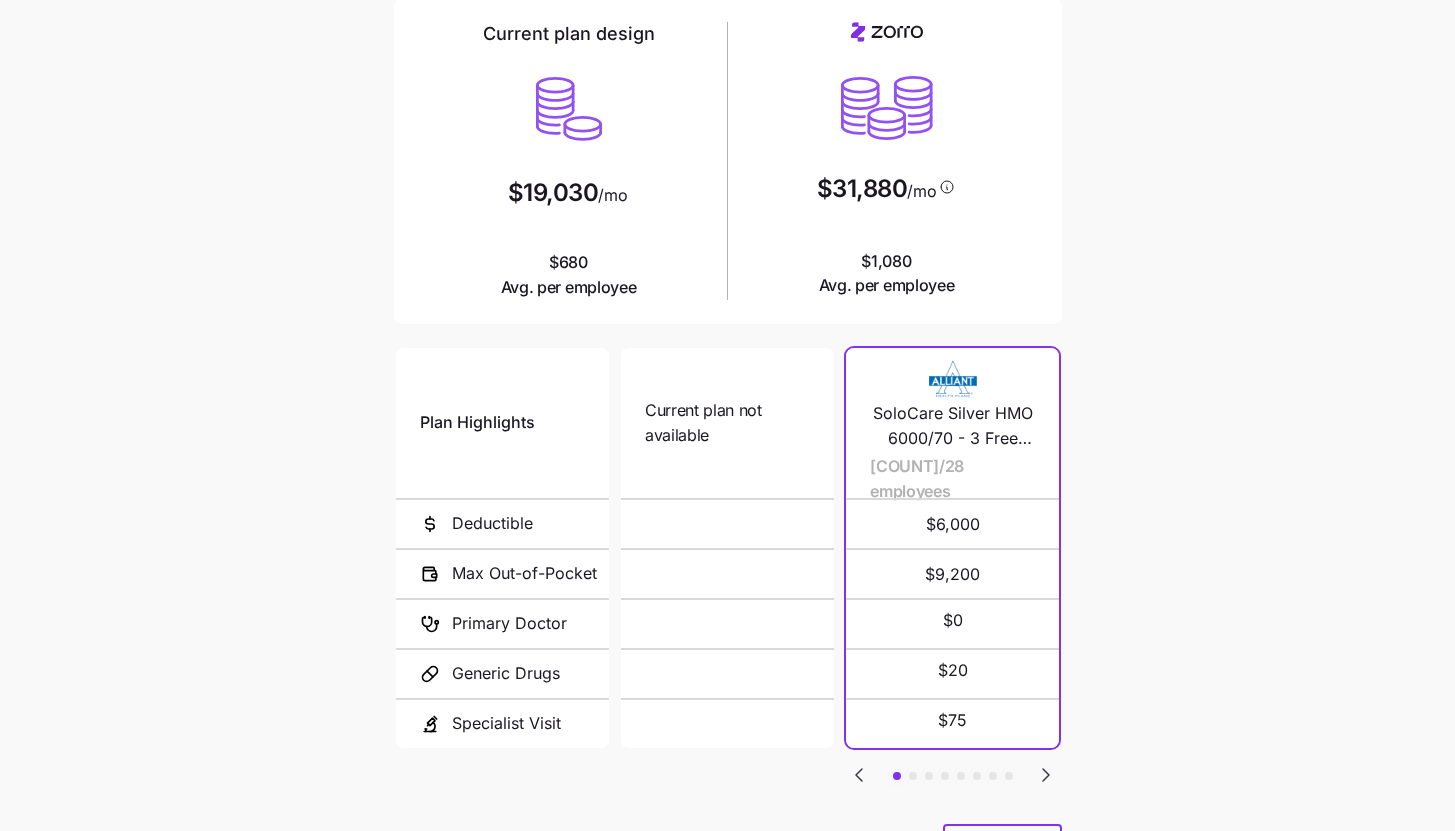 scroll, scrollTop: 260, scrollLeft: 0, axis: vertical 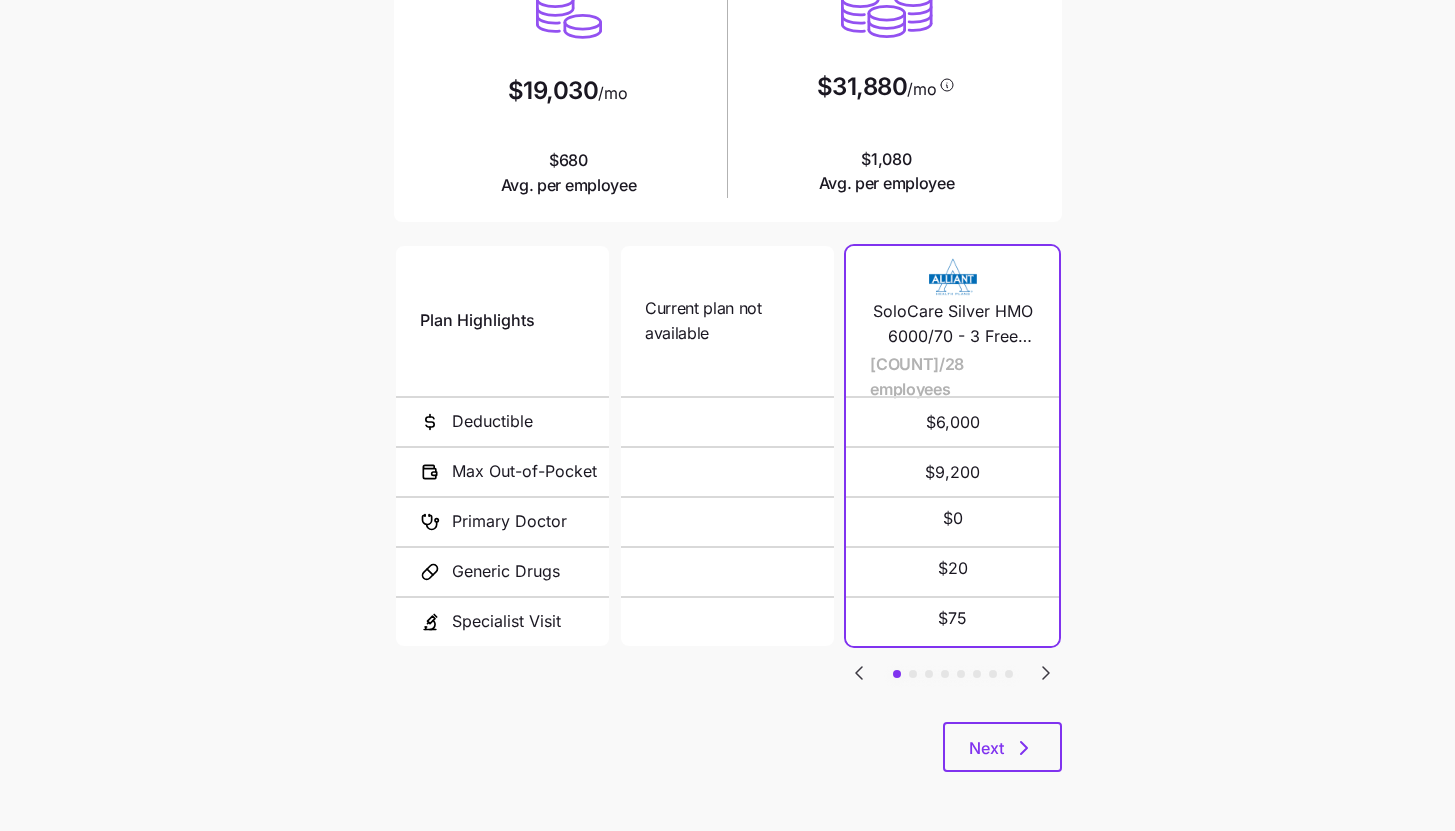 click on "Current plan vs. Zorro’s ICHRA recommendation See how your current plan measures up against Zorro's top picks Cannon Financial Institute Scenario: Low Cost Silver Current plan design $19,030 /mo $680 Avg. per employee $31,880 /mo $1,080 Avg. per employee Plan Highlights Deductible Max Out-of-Pocket Primary Doctor Generic Drugs Specialist Visit Current plan not available N/A N/A SoloCare Silver  HMO 6000/70 - 3 Free PCP Visits 110029-00 17/28 employees $6,000 $9,200 $0 $20 $75 Ambetter Health Solutions Silver 4500 3/28 employees $4,500 $9,200 $35 $3 $80 Silver 7000 Off Exchange 3/28 employees $7,000 $9,200 $50 $3 $125 Ambetter Health Solutions Silver Copay HSA 4000 1/28 employees $4,000 $7,000 not covered not covered not covered Silver 201 HSA 1/28 employees $5,800 $5,800 not covered not covered not covered Ambetter Health Solutions Silver 5000 1/28 employees $5,000 $7,750 $40 not covered $80 Silver 201 HSA 1/28 employees $5,800 $5,800 not covered not covered not covered 1/28 employees $2,500 $9,200 $20 $10" at bounding box center (728, 274) 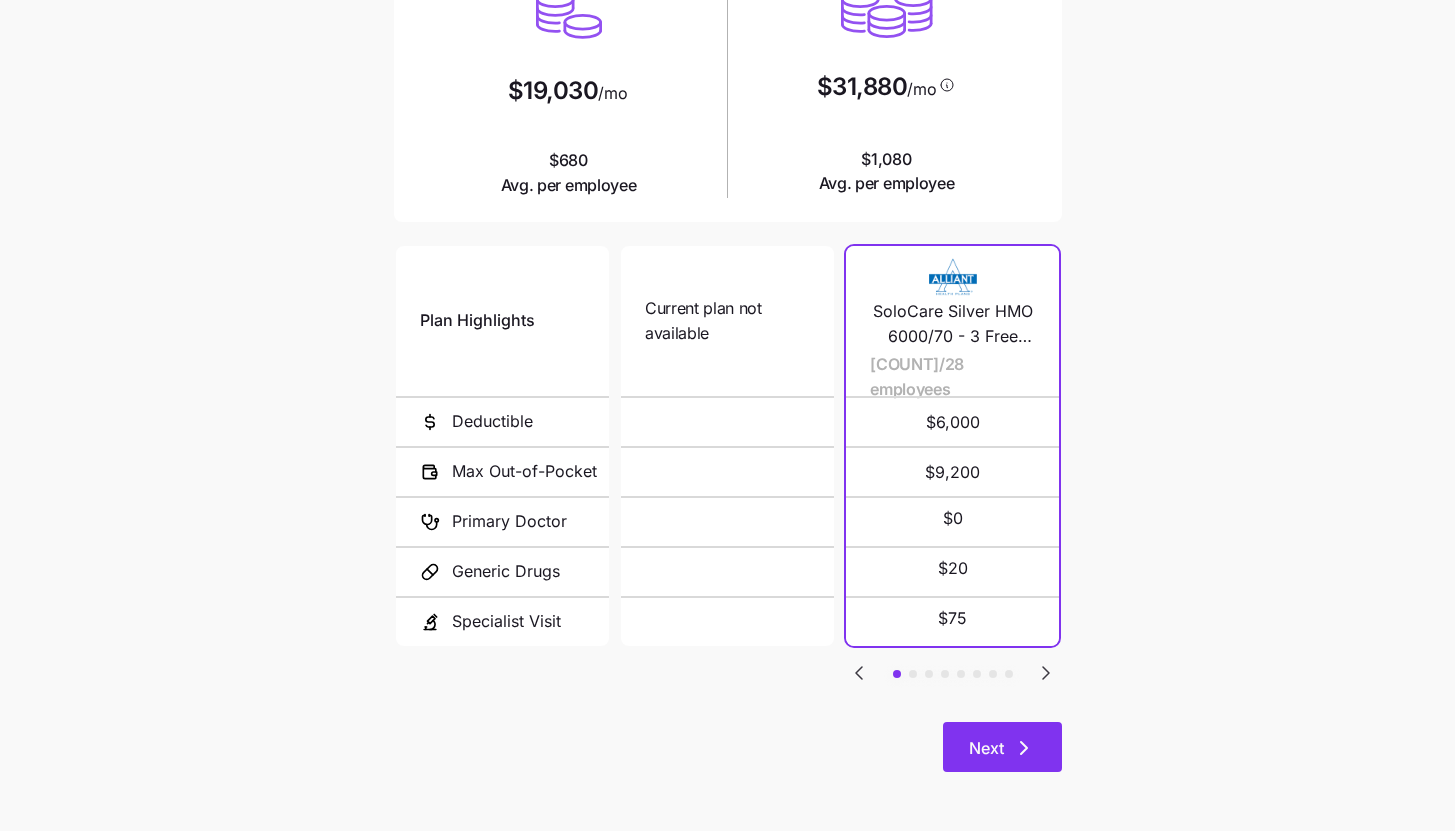 click on "Next" at bounding box center (1002, 748) 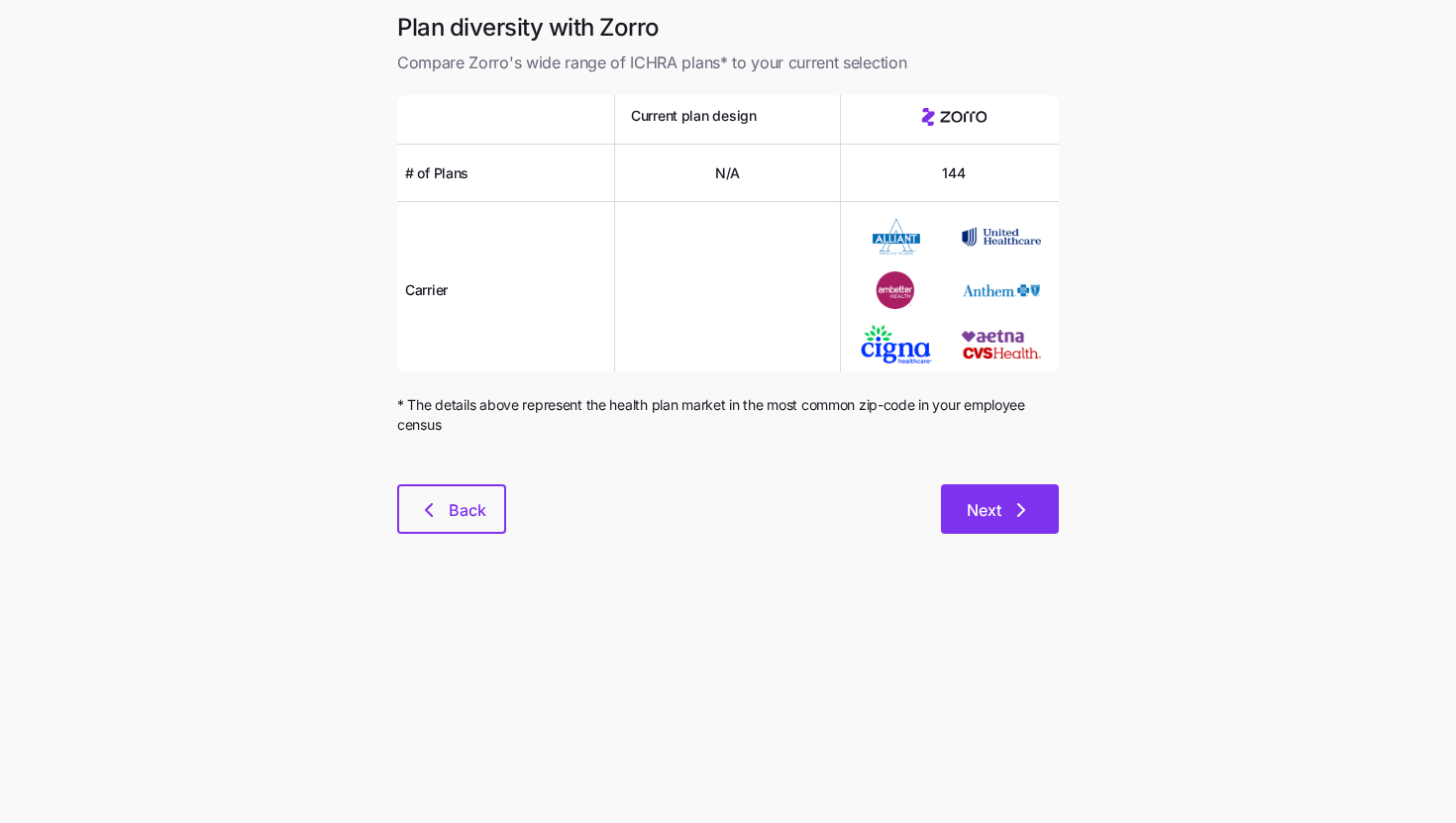 click on "Next" at bounding box center [999, 509] 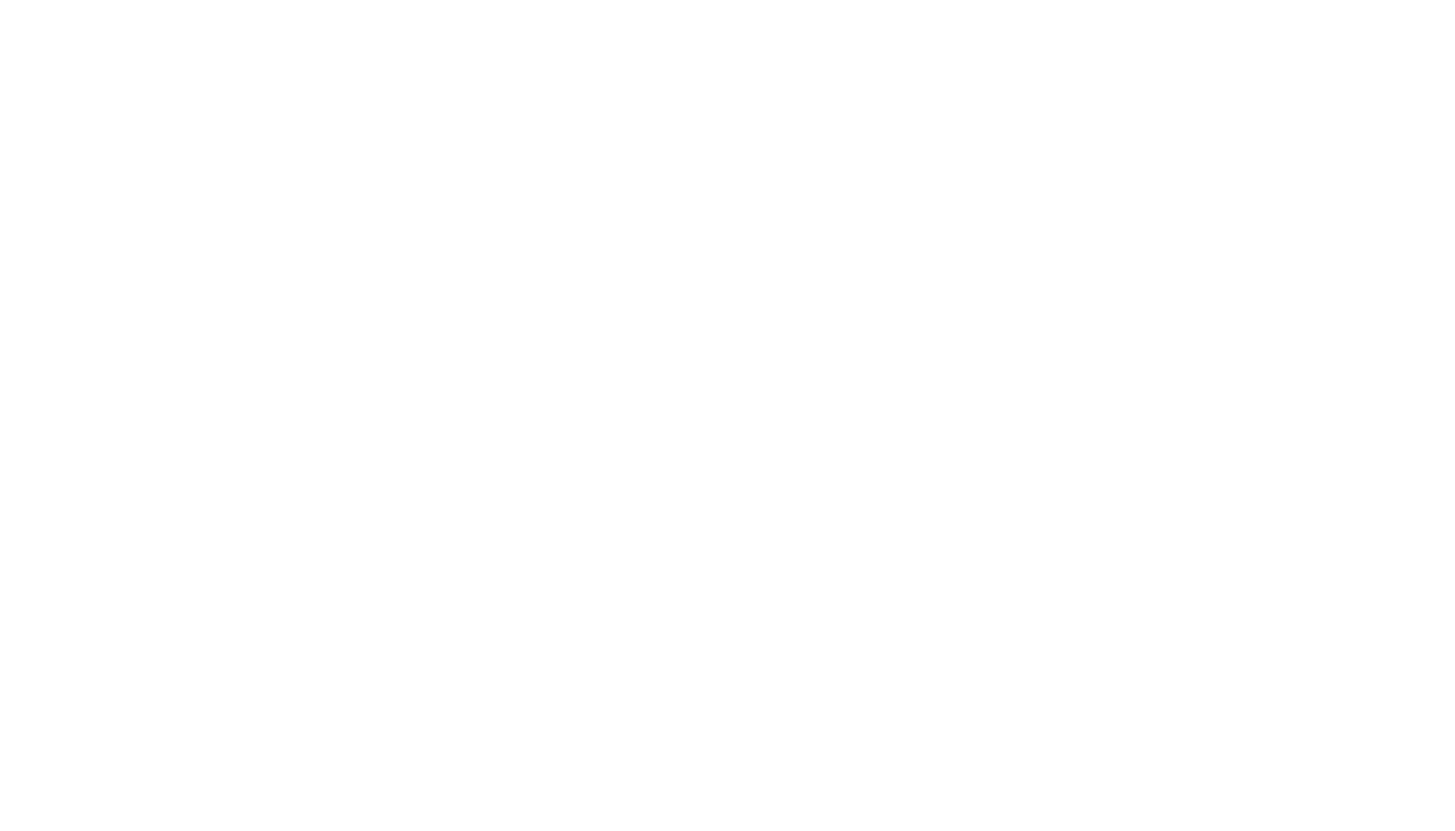 scroll, scrollTop: 0, scrollLeft: 0, axis: both 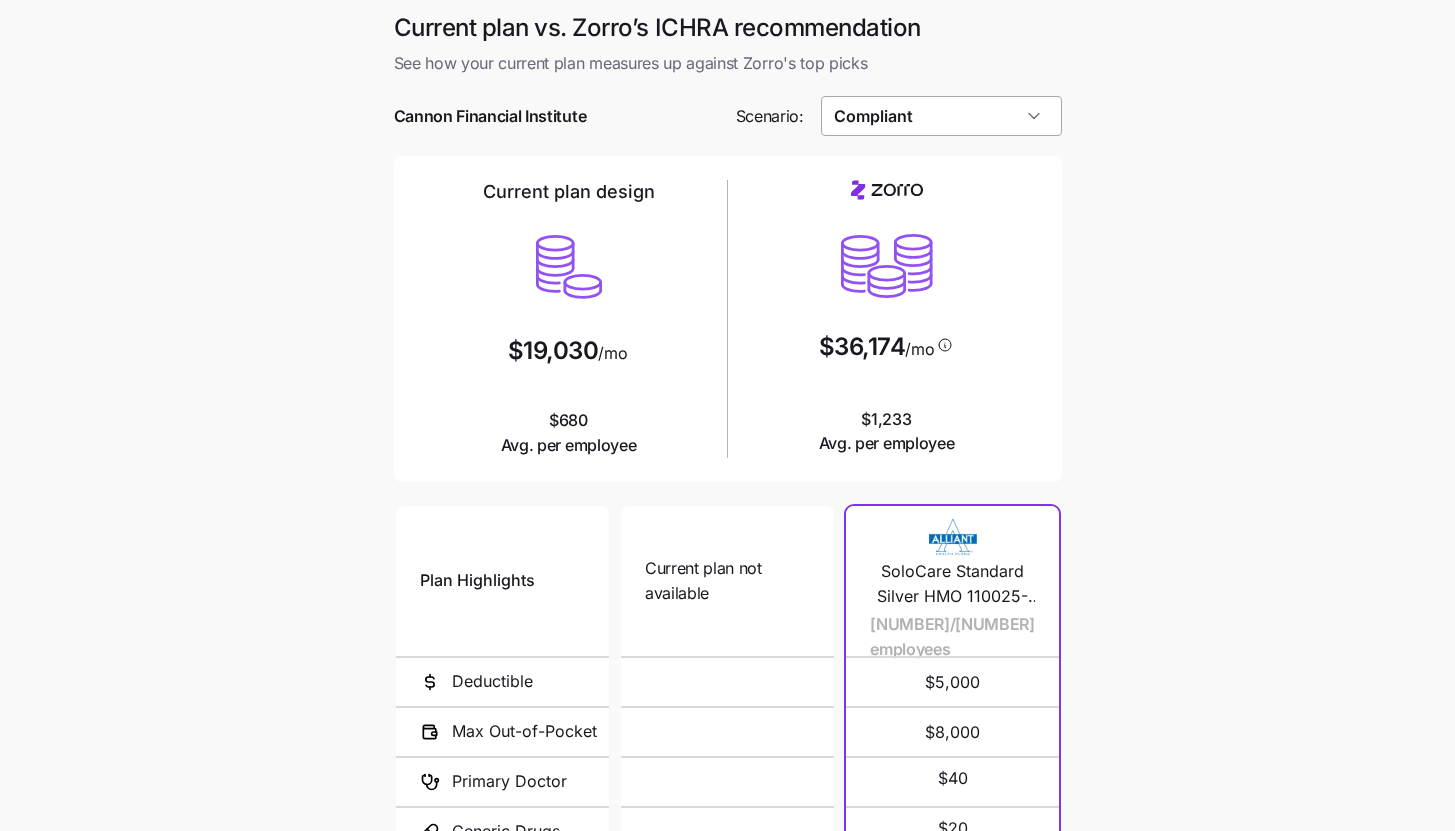 click on "Compliant" at bounding box center (941, 116) 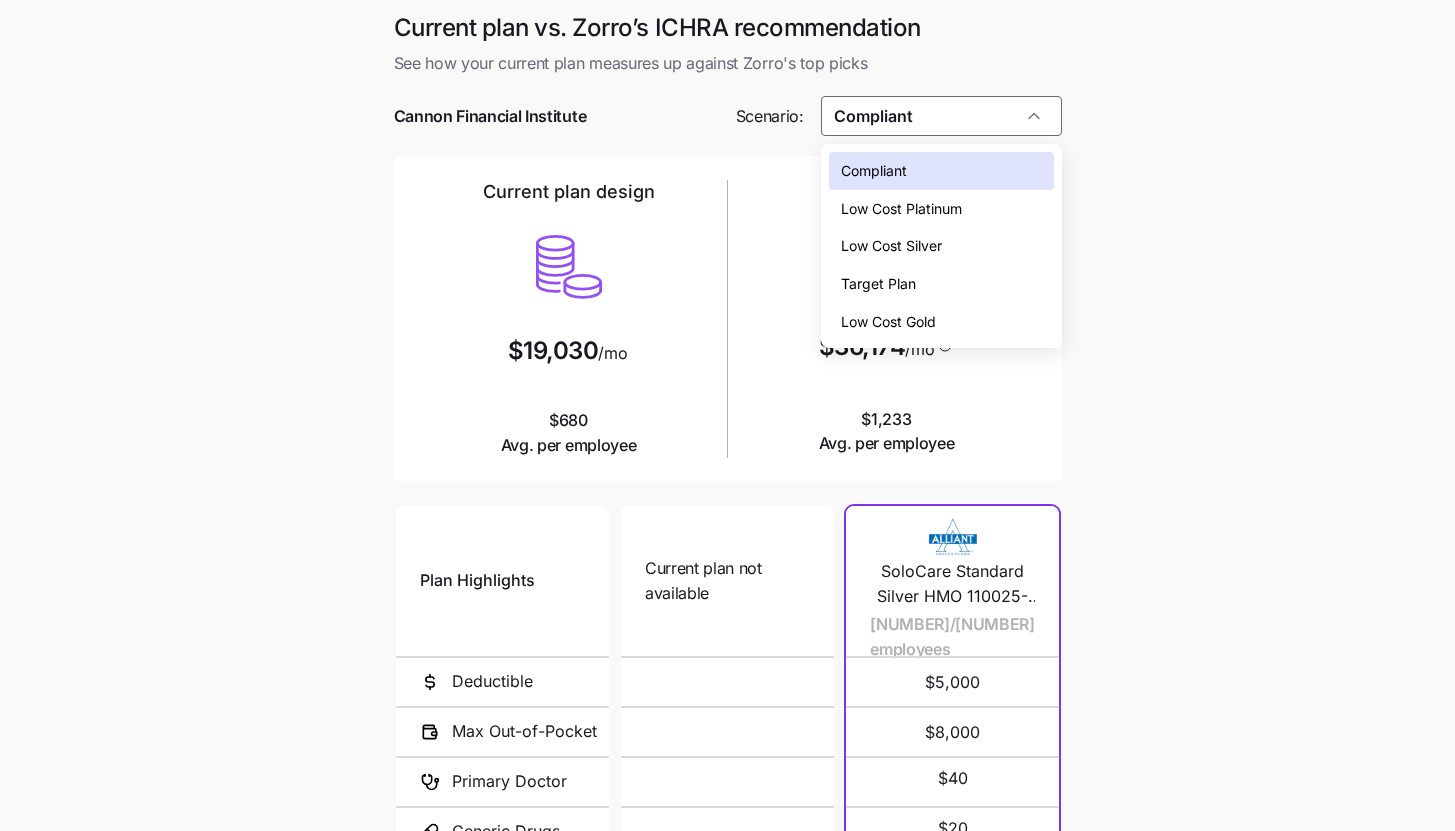 click on "Low Cost Silver" at bounding box center [941, 246] 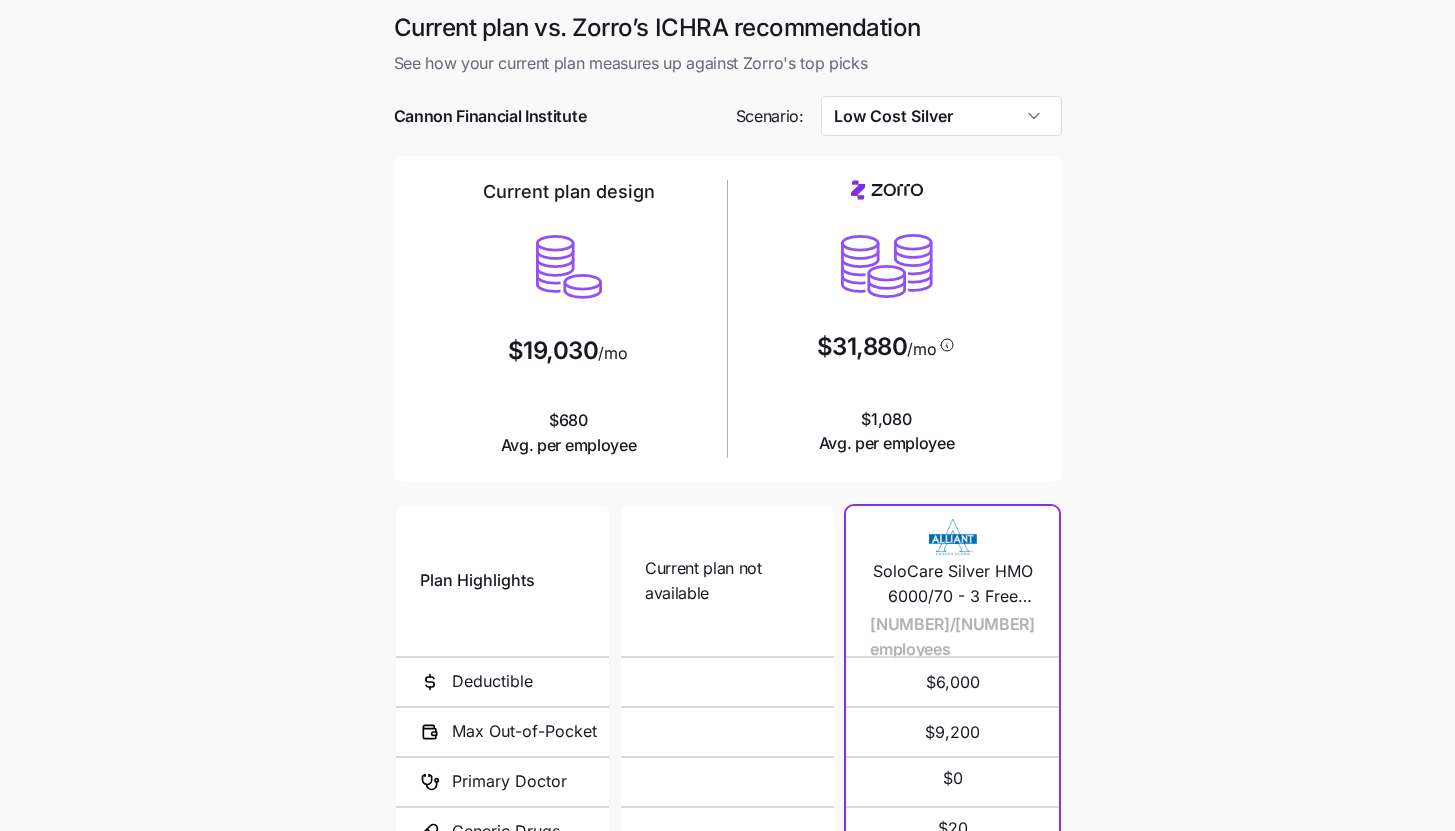 scroll, scrollTop: 260, scrollLeft: 0, axis: vertical 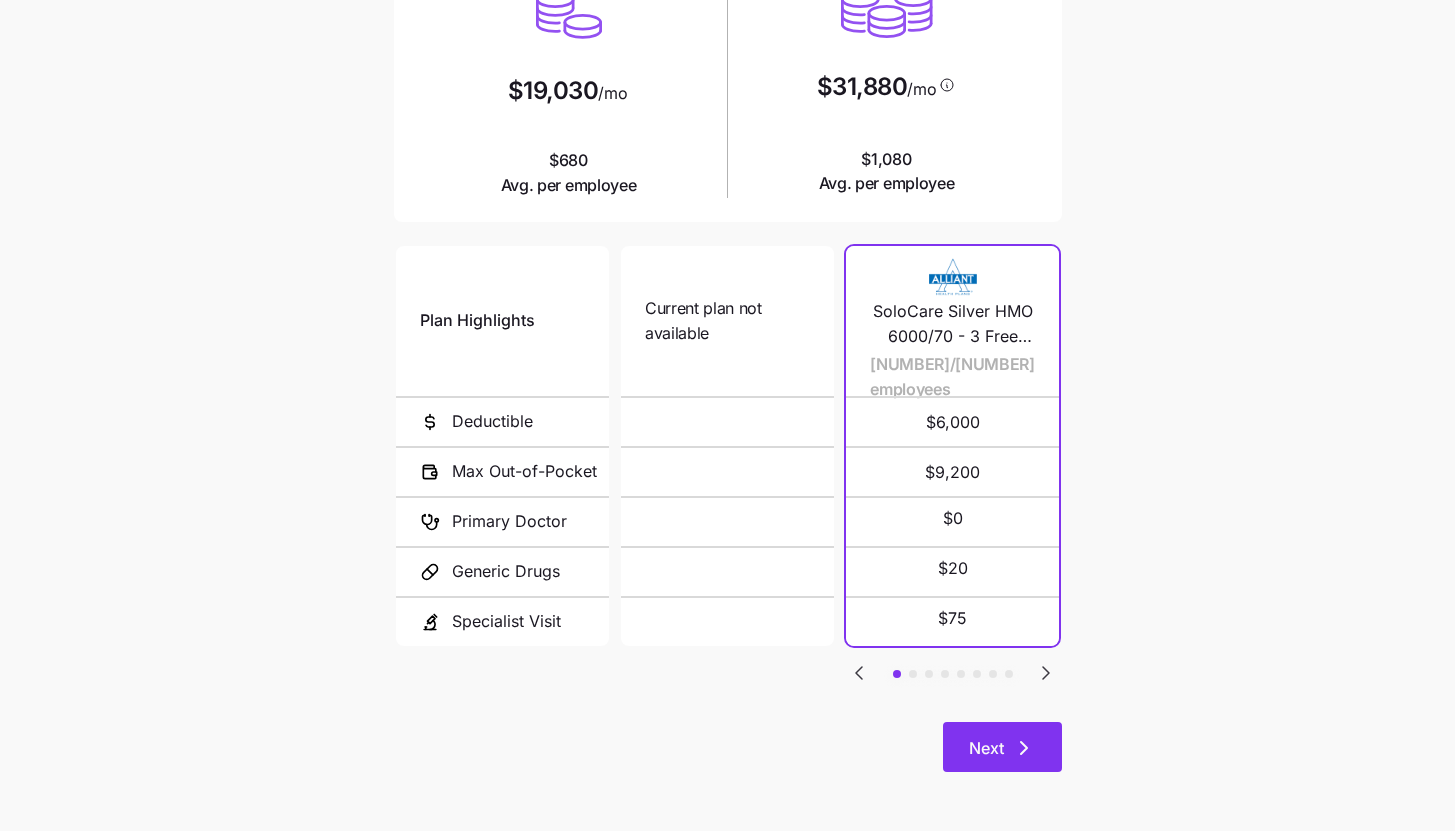 click 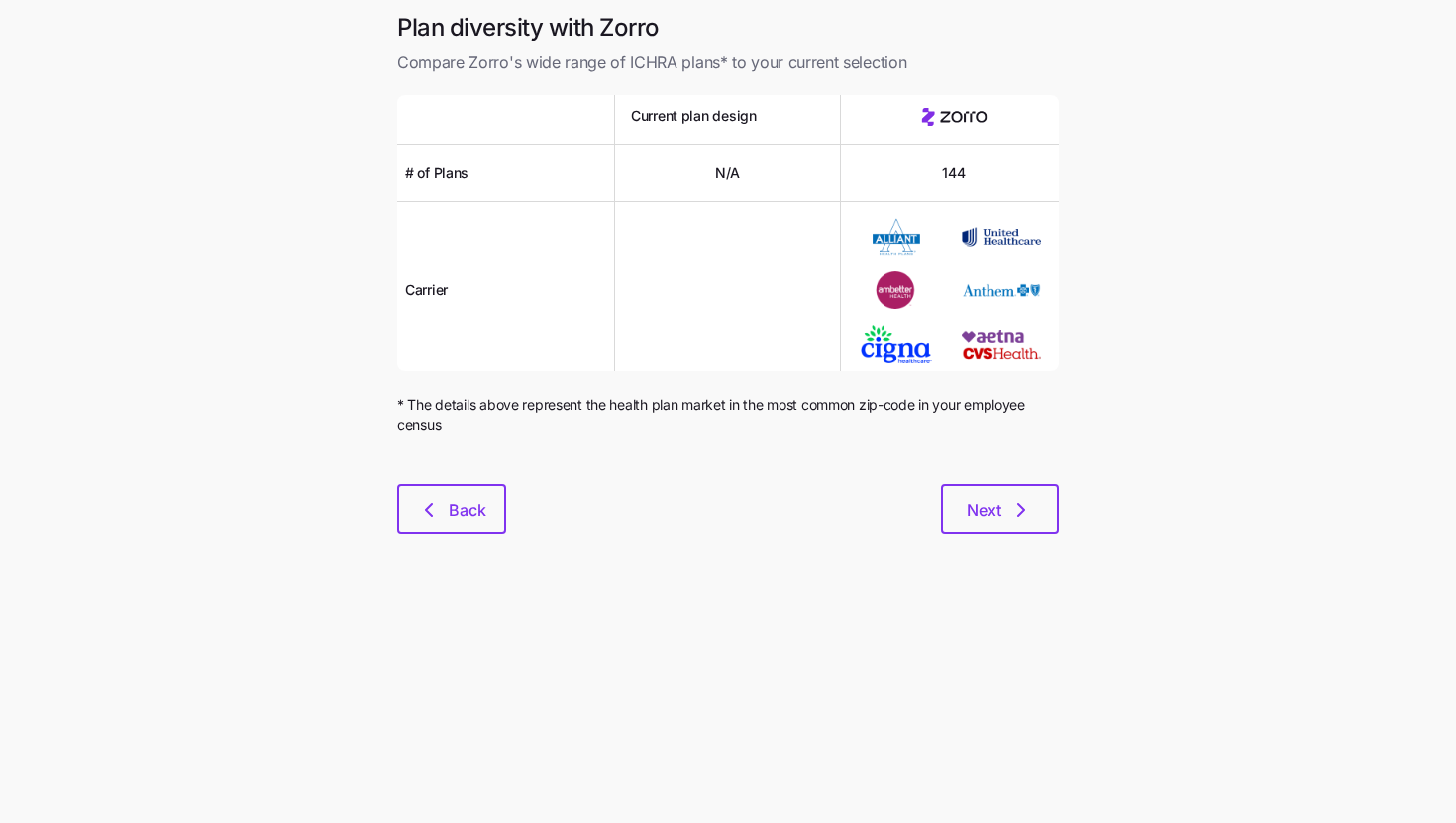 click on "Plan diversity with Zorro Compare Zorro's wide range of ICHRA plans* to your current selection   Current plan design # of Plans N/A 144 Carrier * The details above represent the health plan market in the most common [ZIP] in your employee census Back Next" at bounding box center (728, 284) 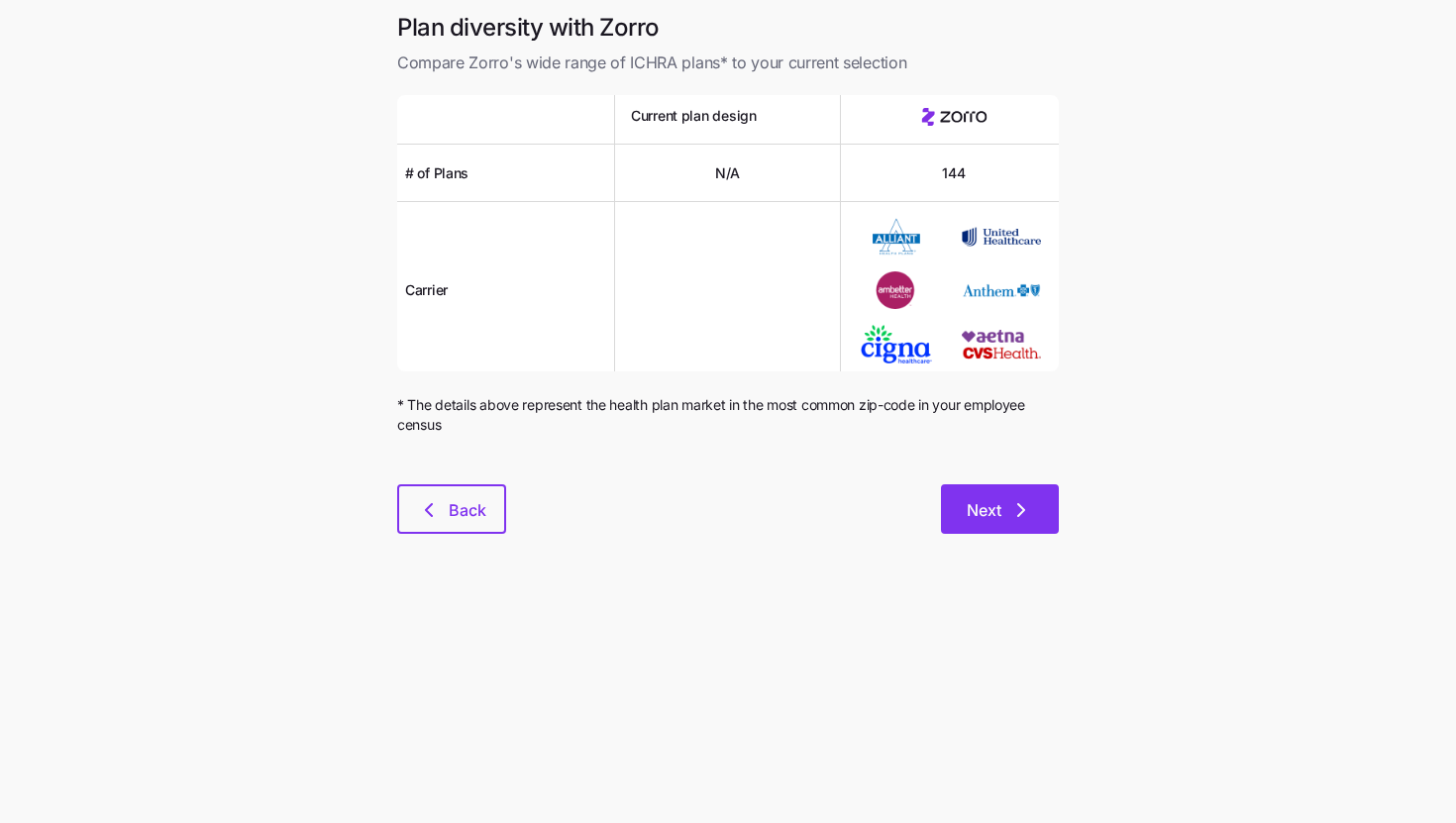click 